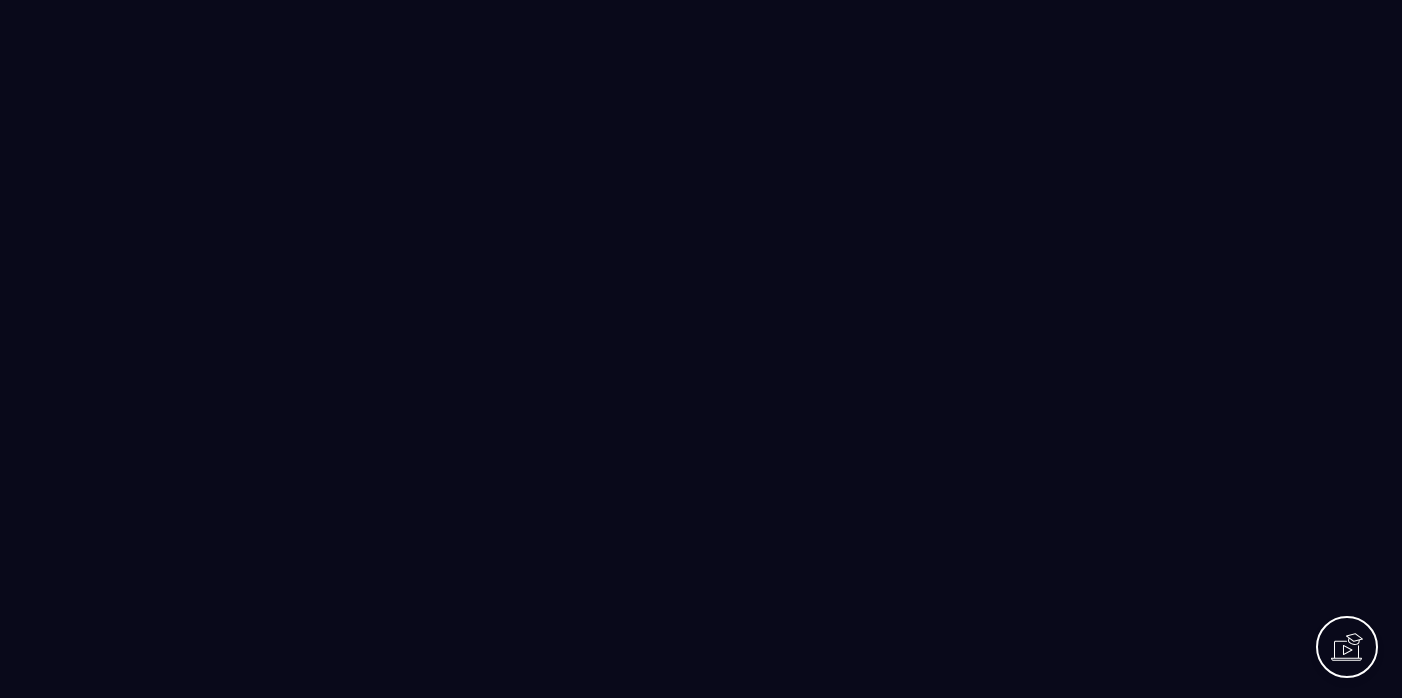 scroll, scrollTop: 0, scrollLeft: 0, axis: both 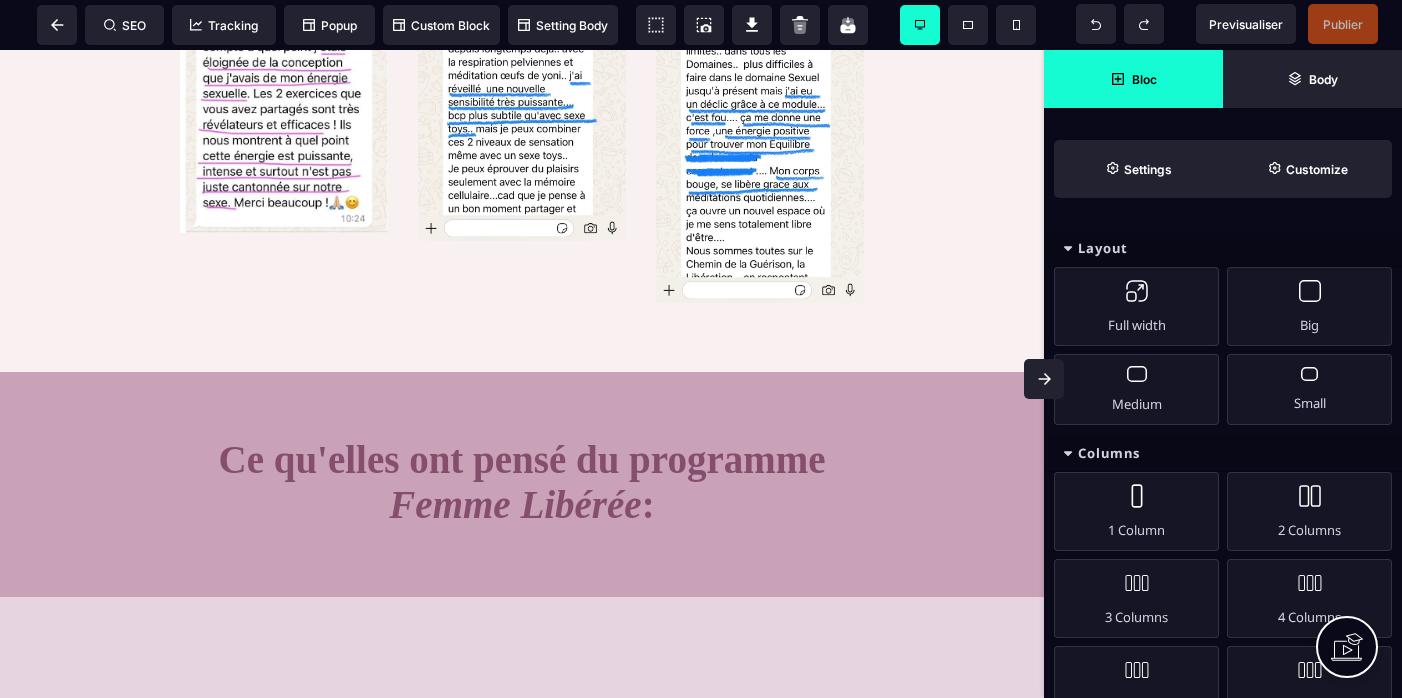 click 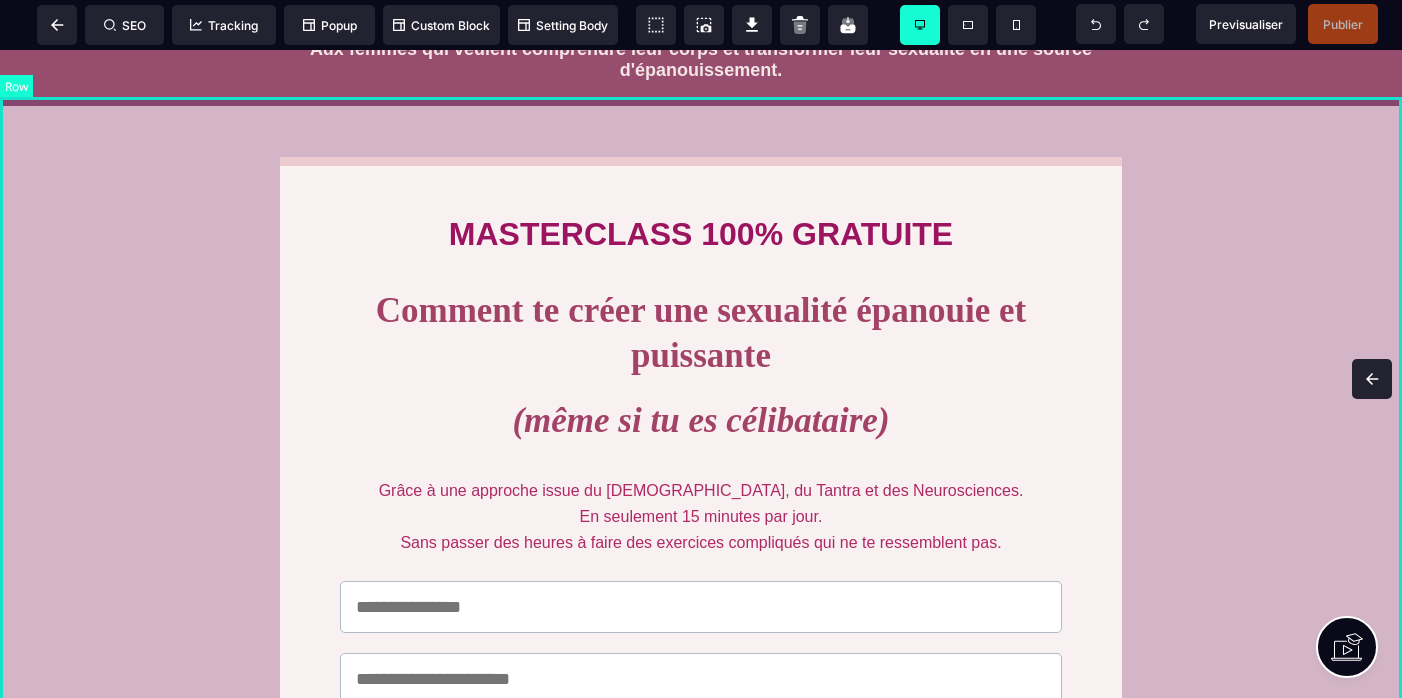 scroll, scrollTop: 45, scrollLeft: 0, axis: vertical 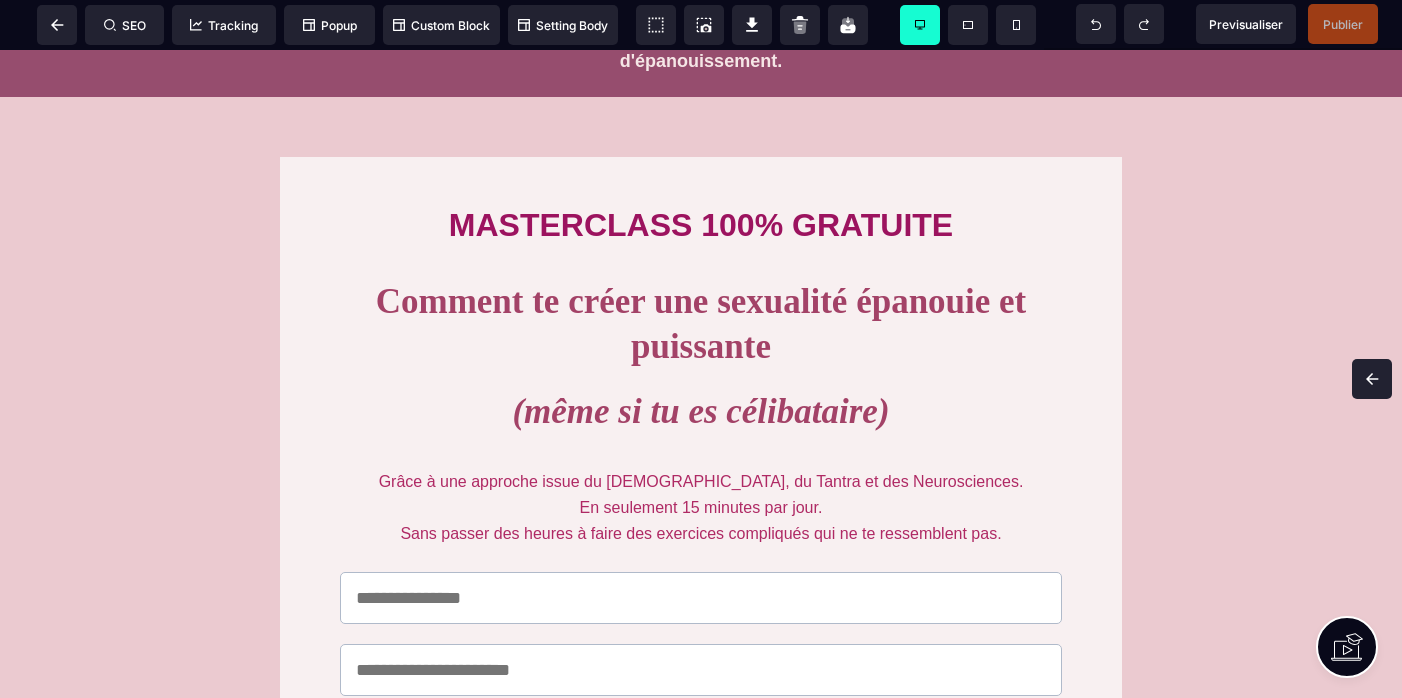 click 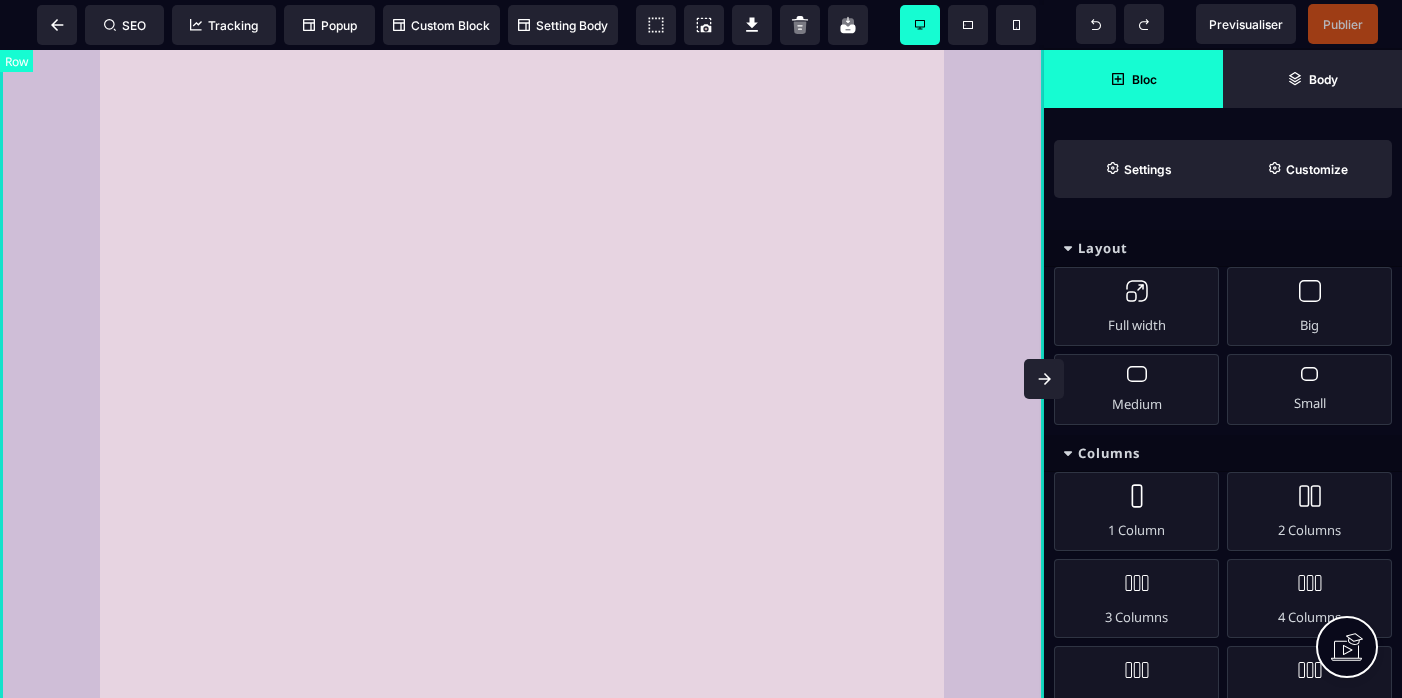 scroll, scrollTop: 3326, scrollLeft: 0, axis: vertical 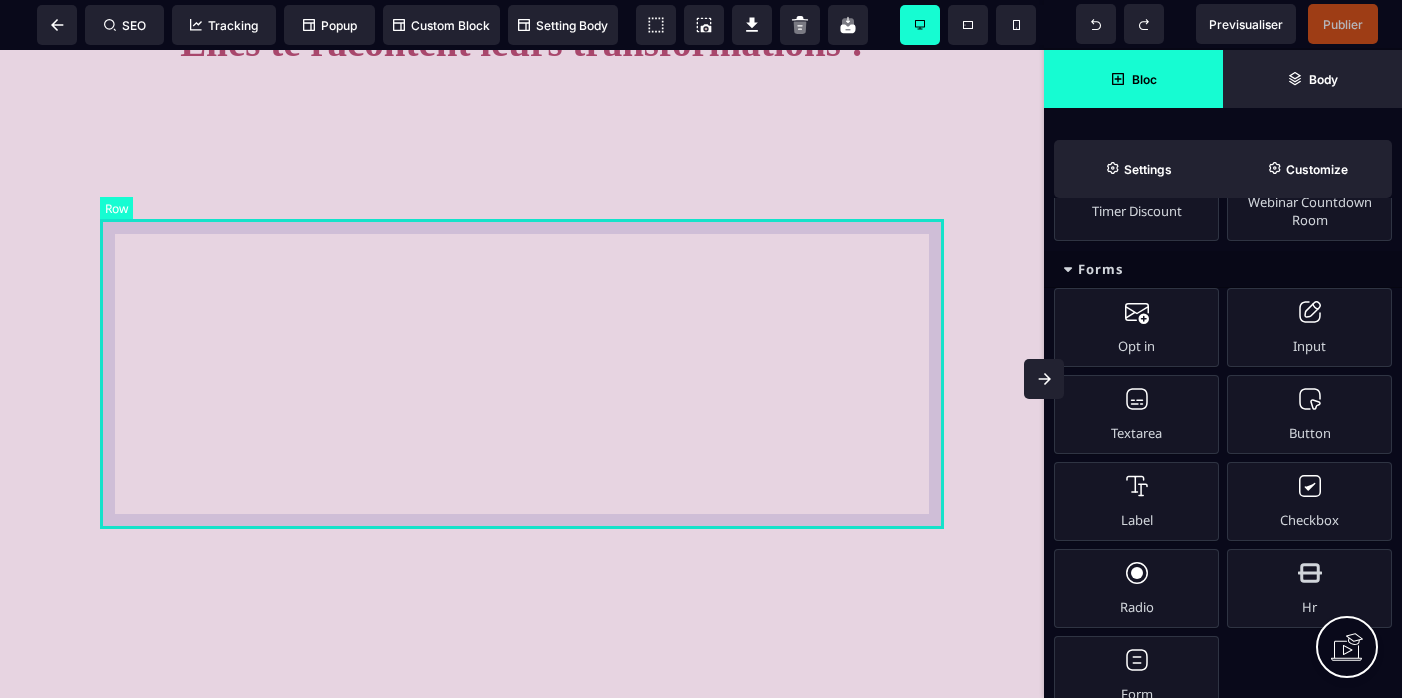 click at bounding box center [522, 270] 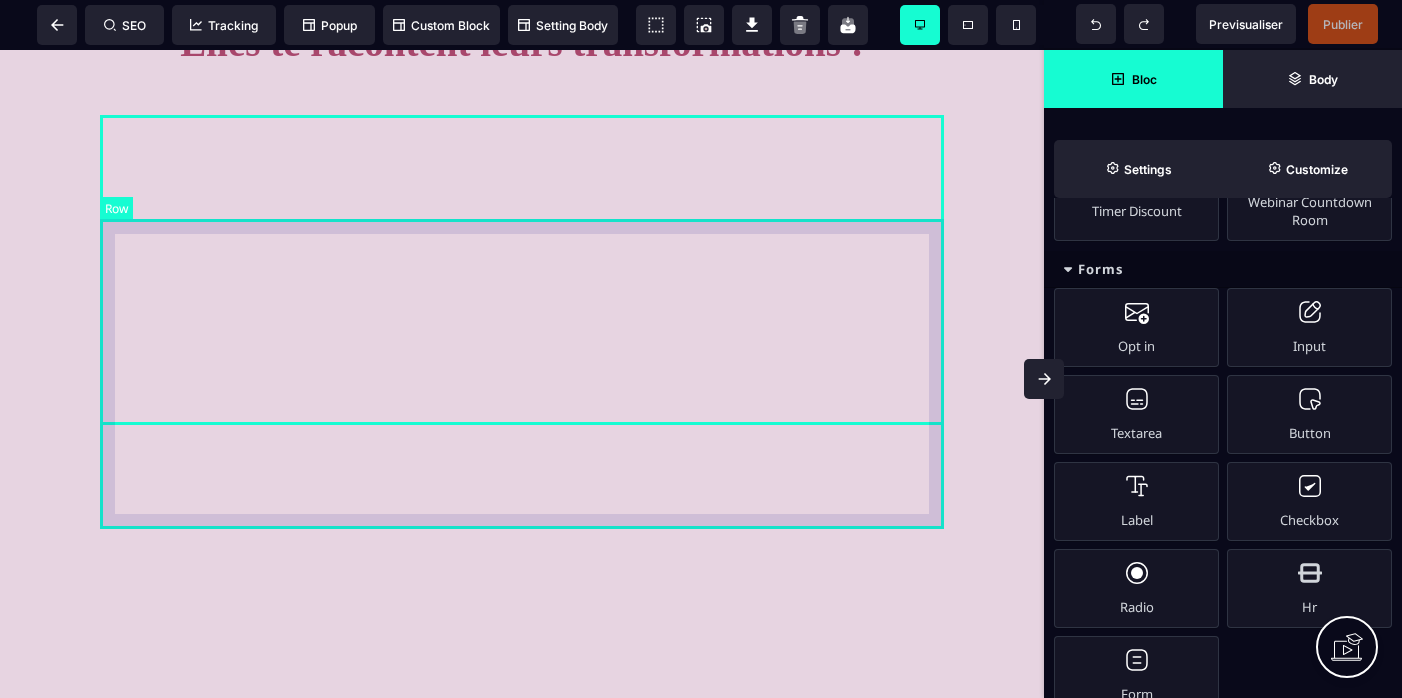 select on "*" 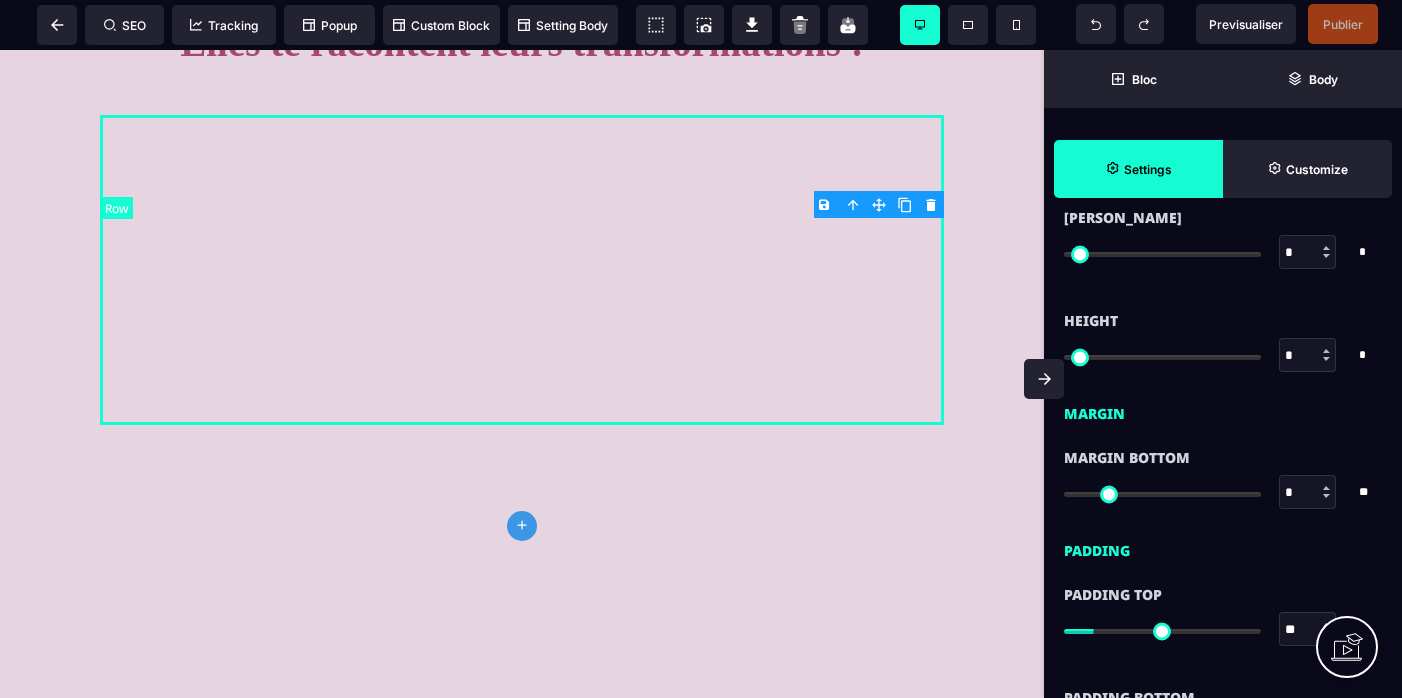 scroll, scrollTop: 0, scrollLeft: 0, axis: both 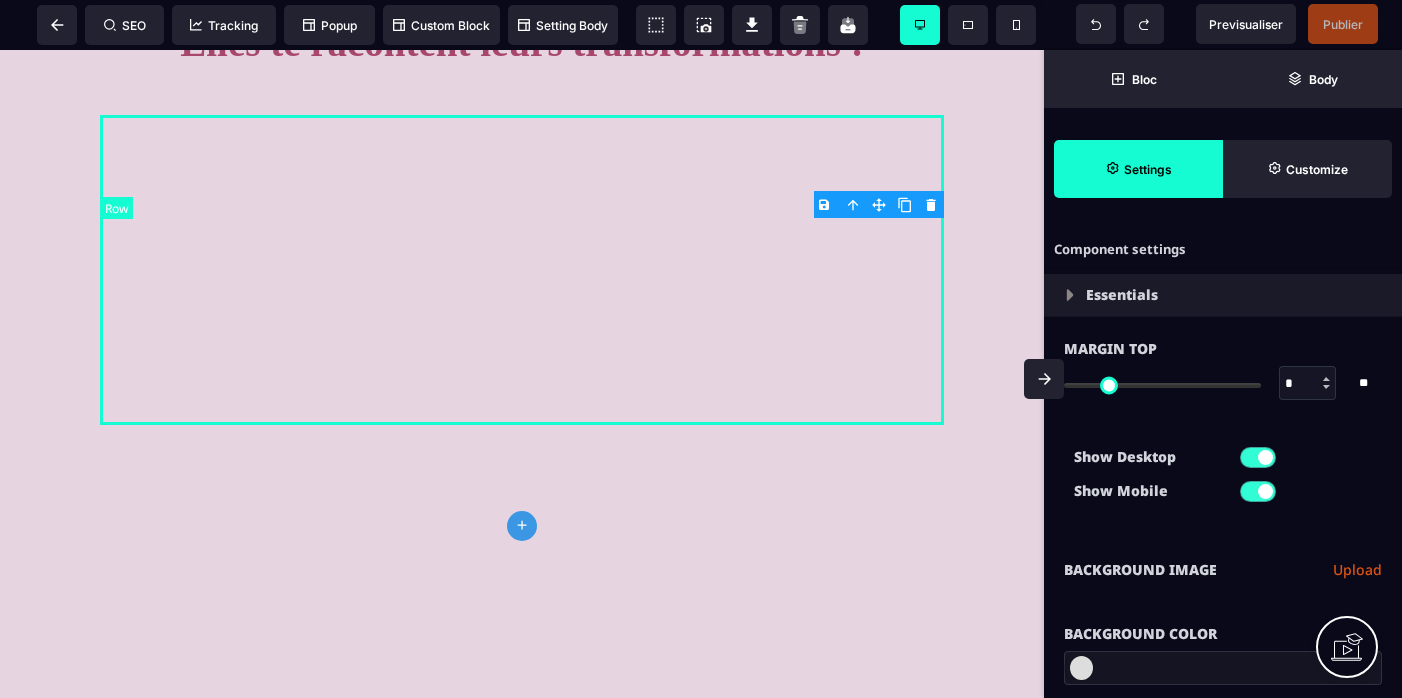 type on "*" 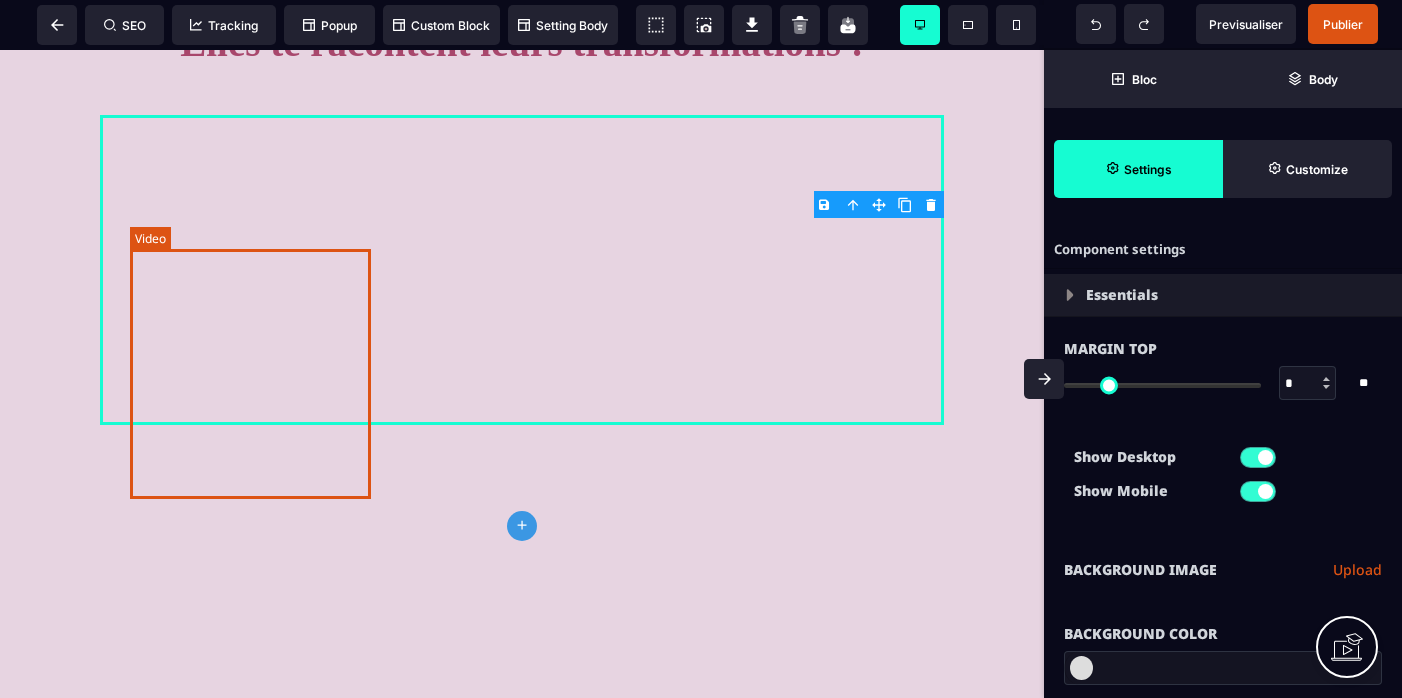click at bounding box center (250, 270) 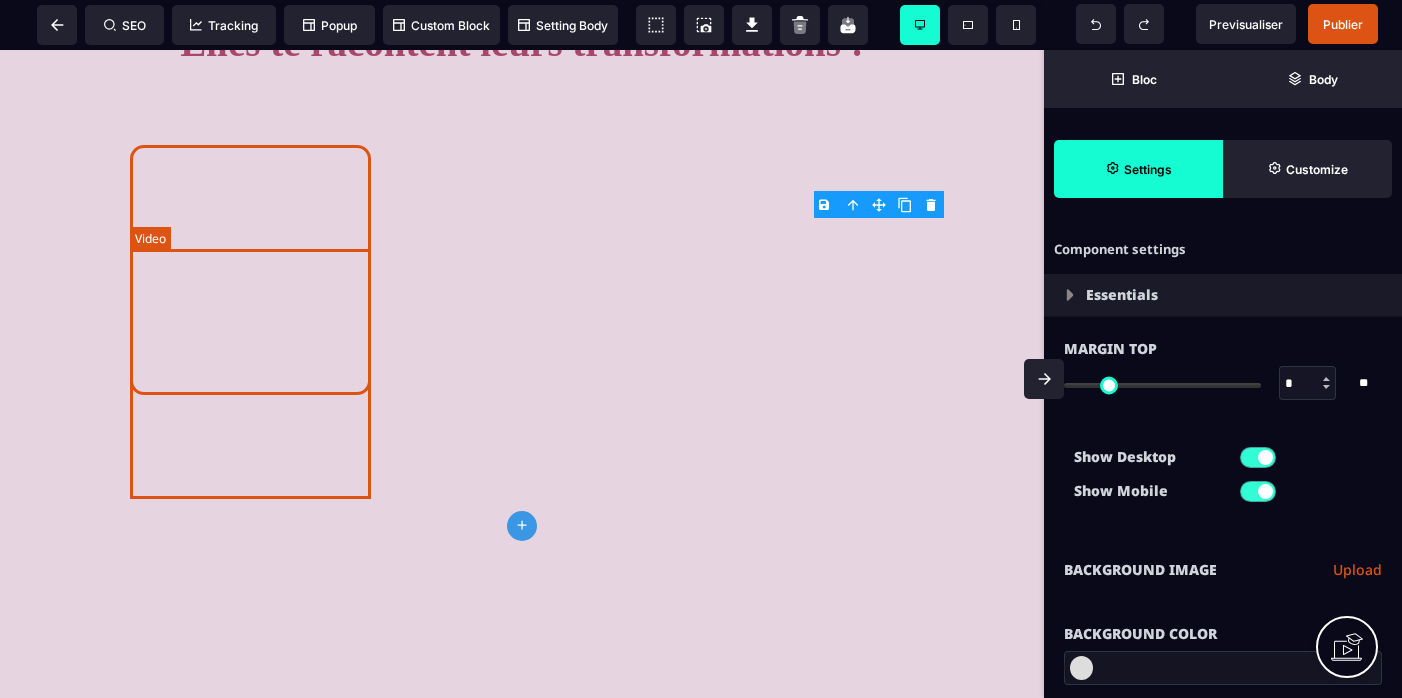 select on "****" 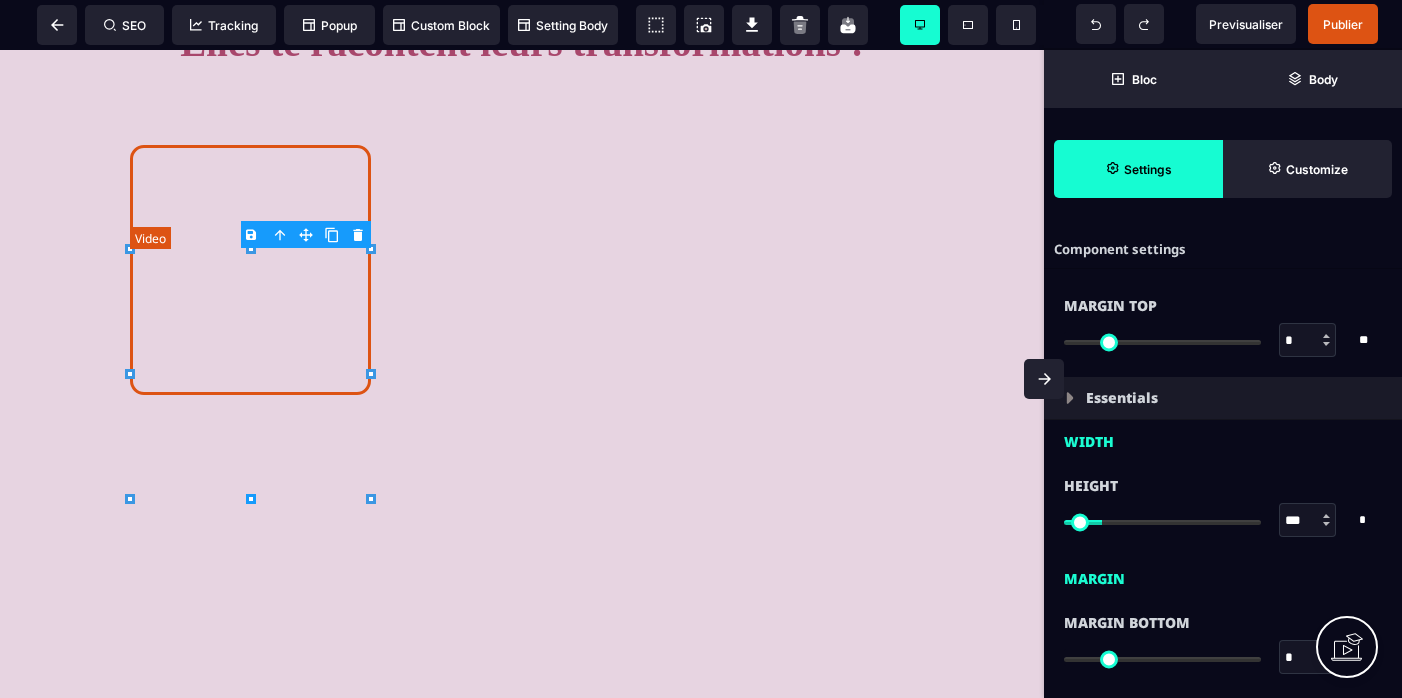 select on "**" 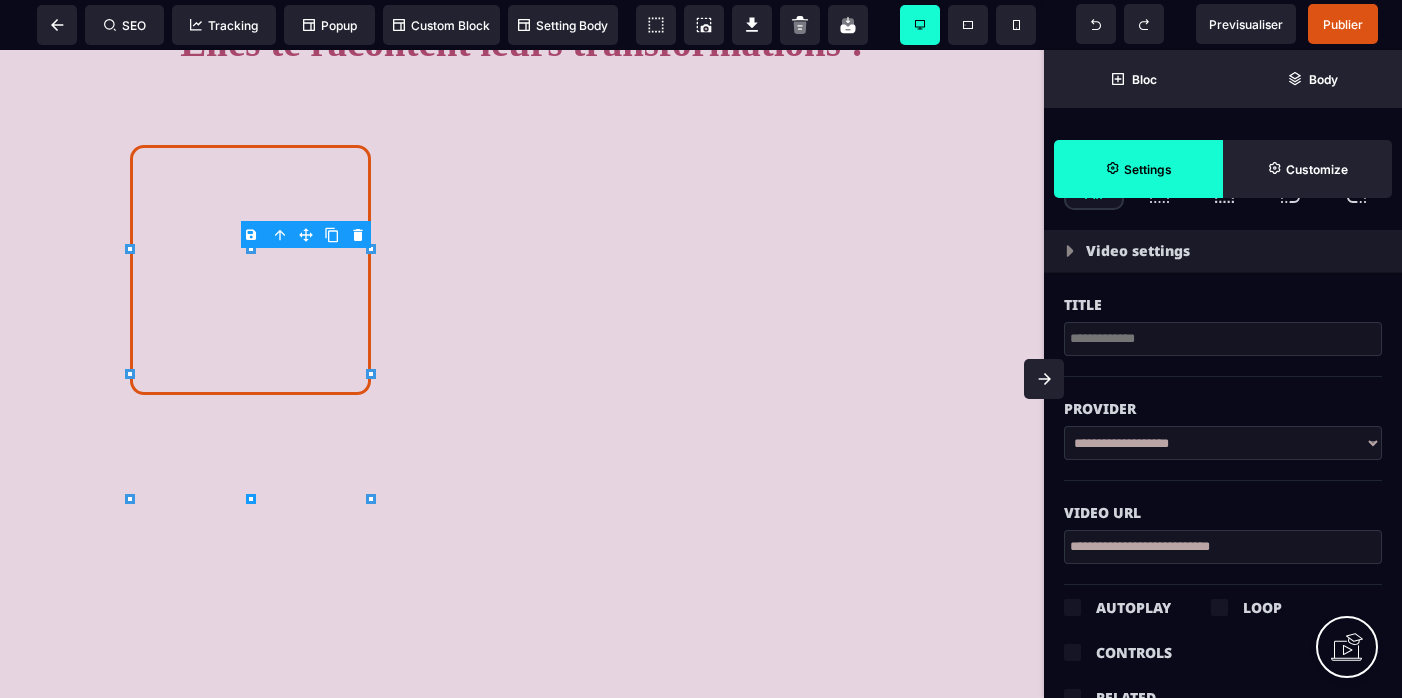 scroll, scrollTop: 627, scrollLeft: 0, axis: vertical 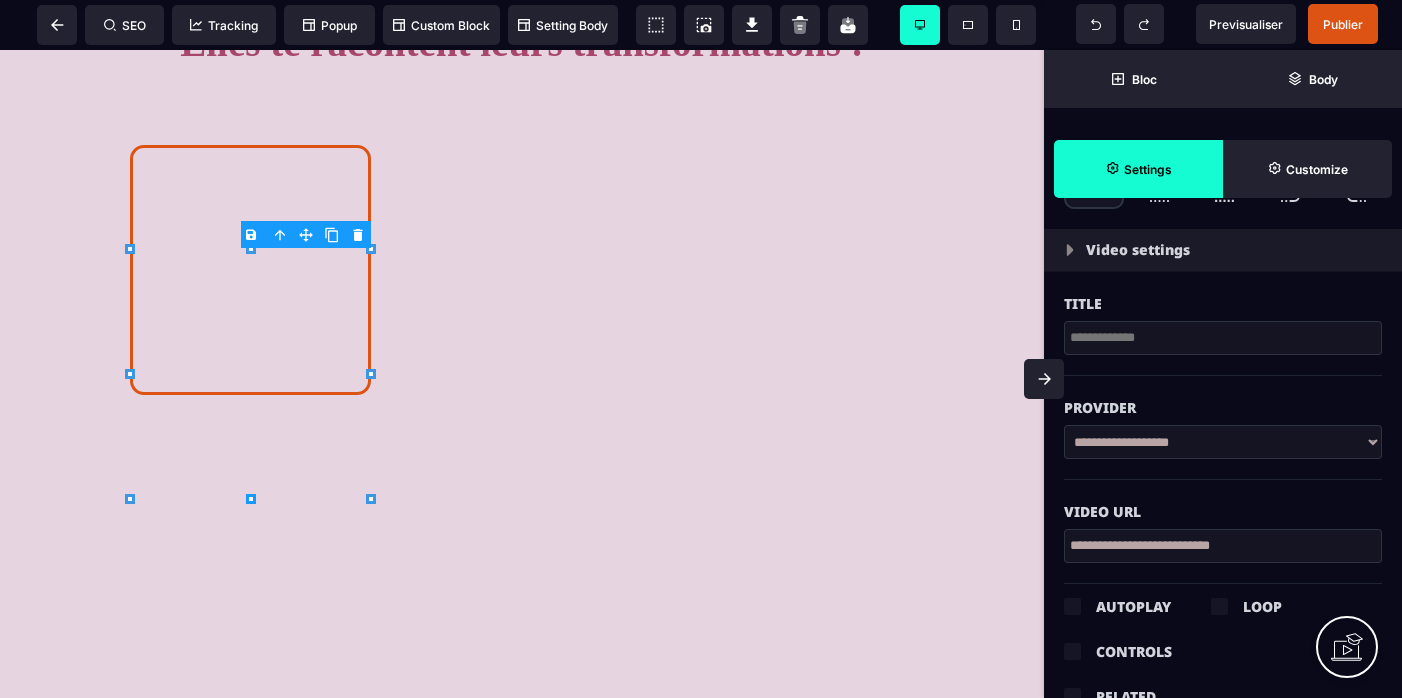 click at bounding box center [1223, 338] 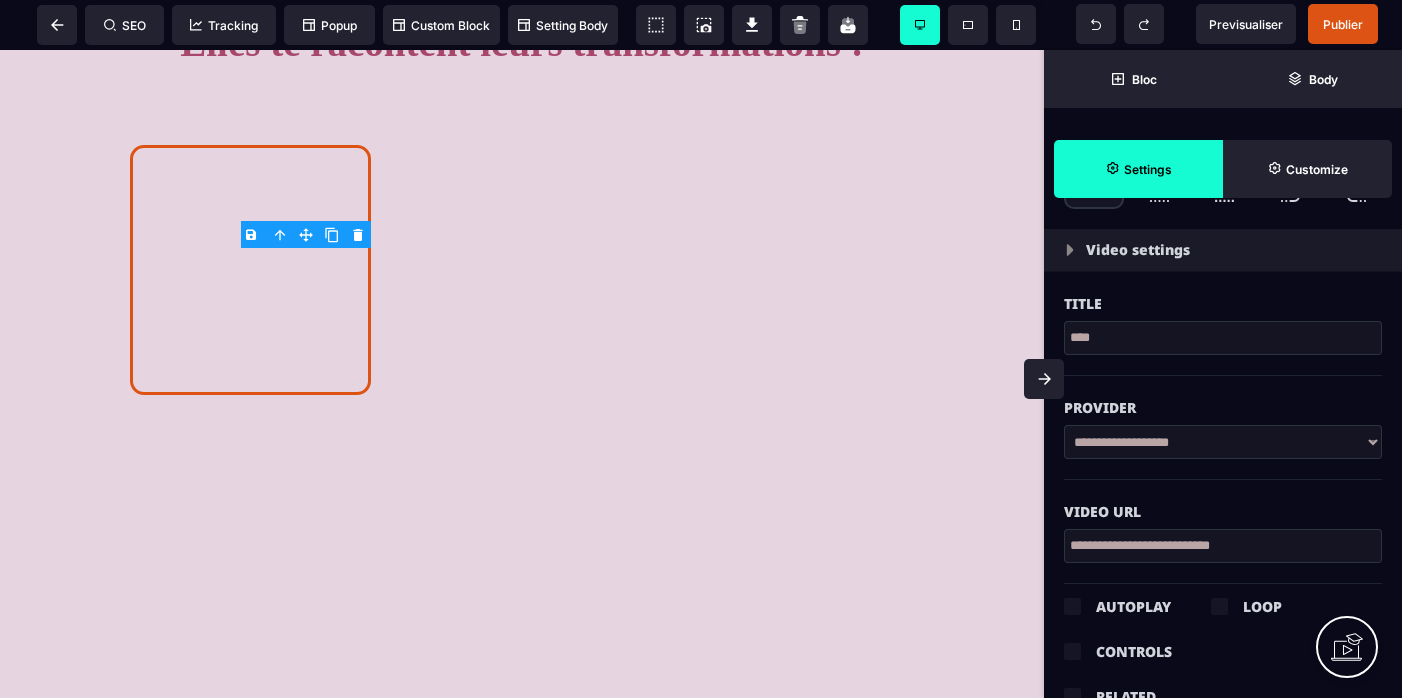 type on "*****" 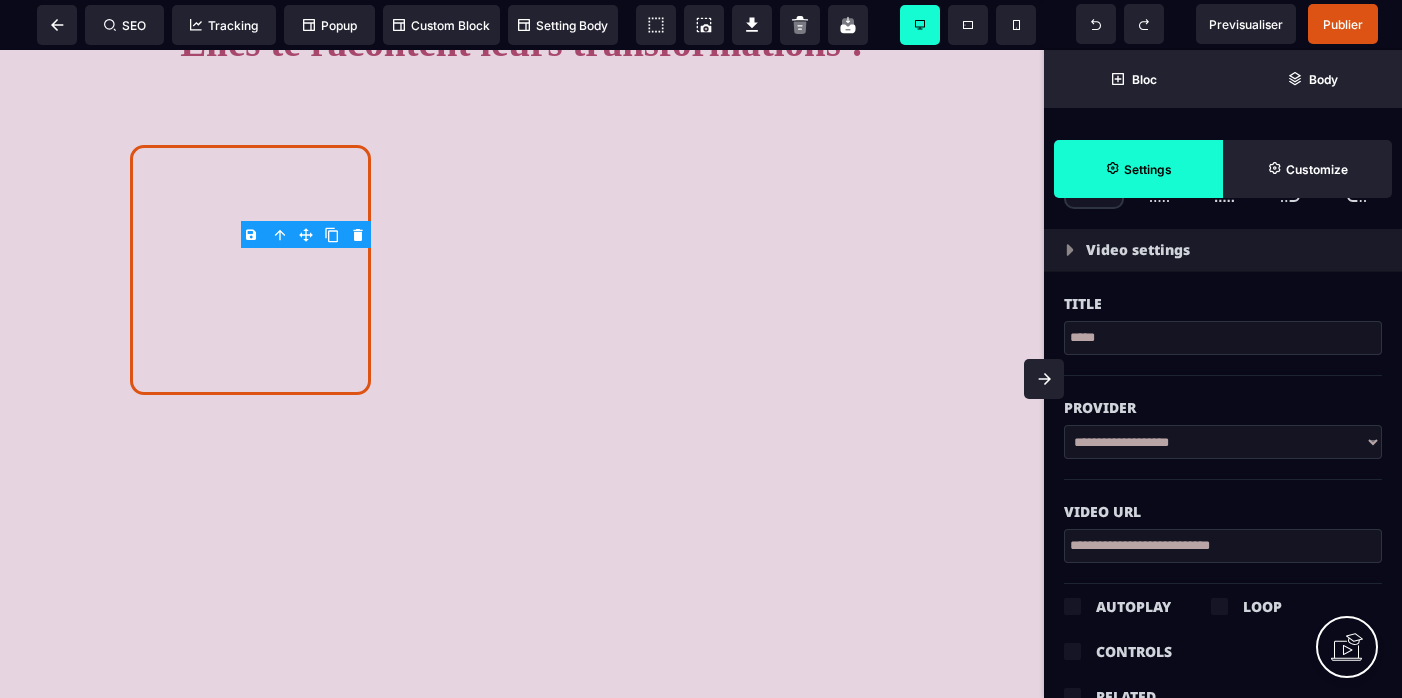 drag, startPoint x: 1125, startPoint y: 336, endPoint x: 1063, endPoint y: 334, distance: 62.03225 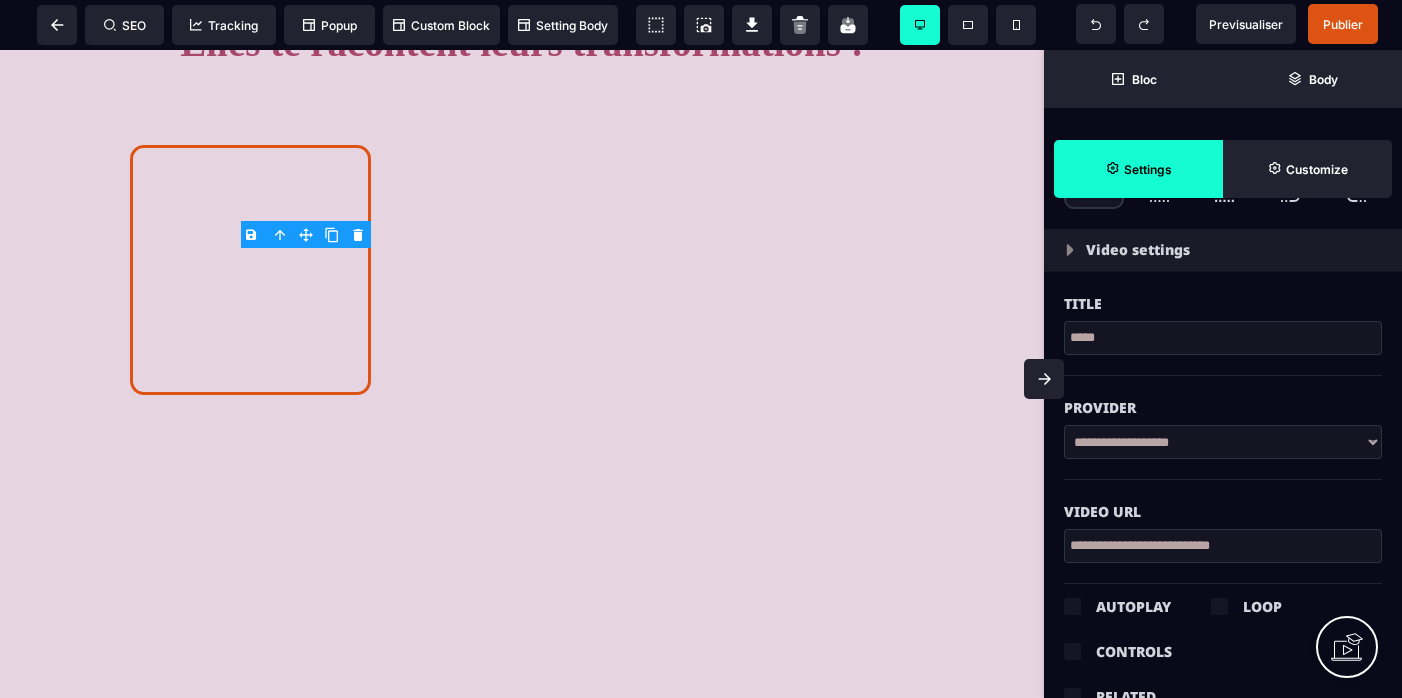 click on "SEO
Tracking
Popup
Custom Block
Setting Body
Previsualiser Publier
Bloc
Body
Settings" at bounding box center (701, 0) 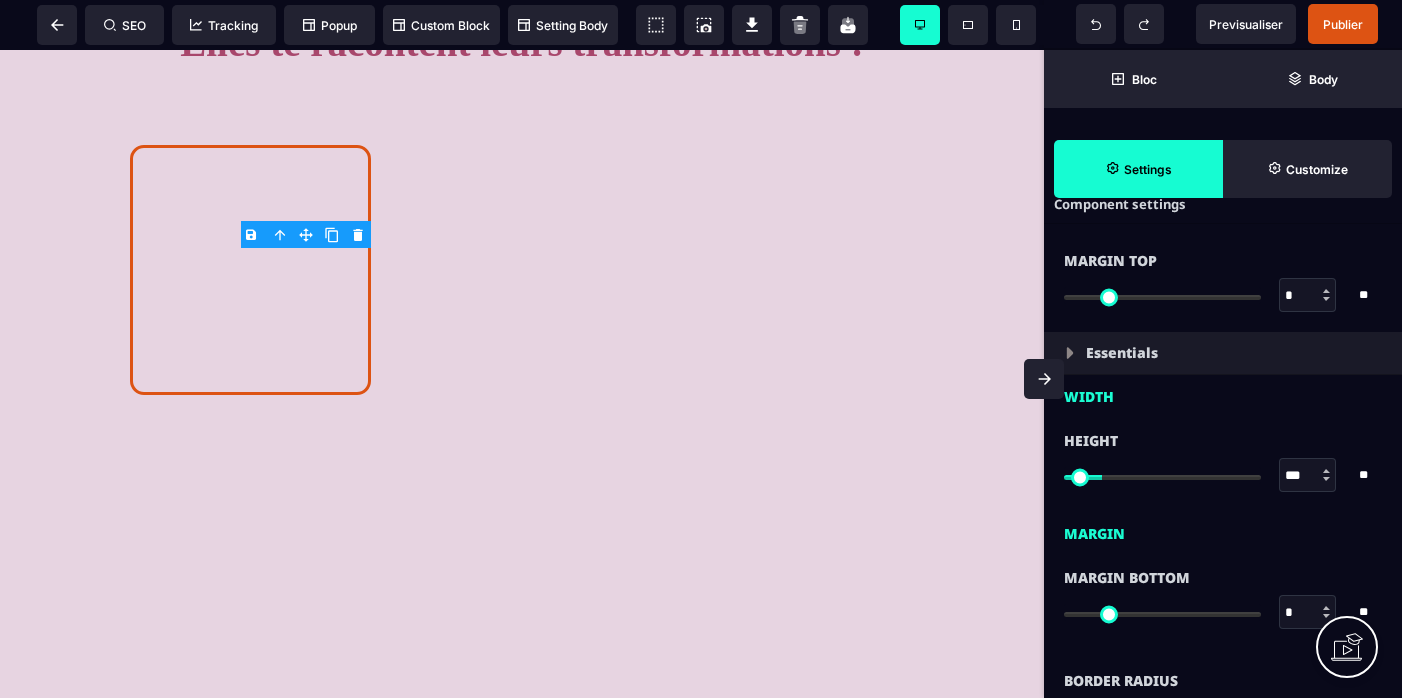 scroll, scrollTop: 0, scrollLeft: 0, axis: both 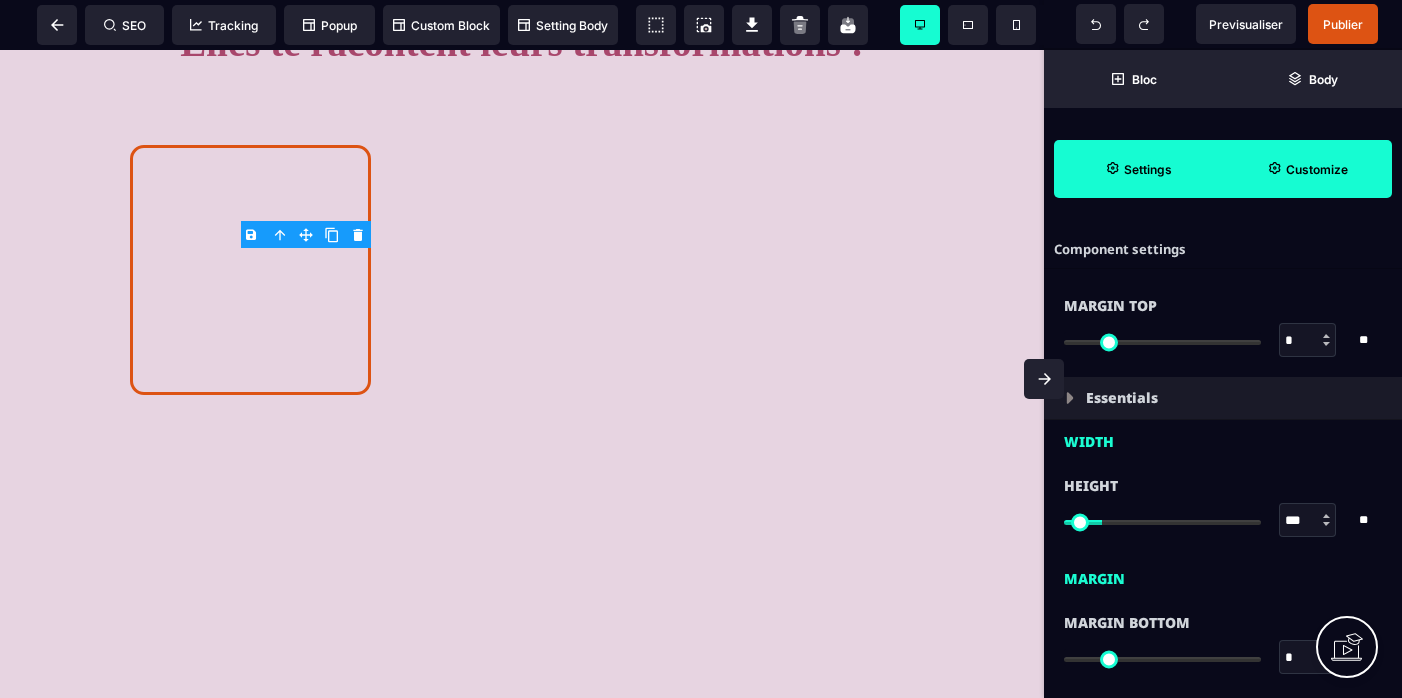 click on "Customize" at bounding box center [1317, 169] 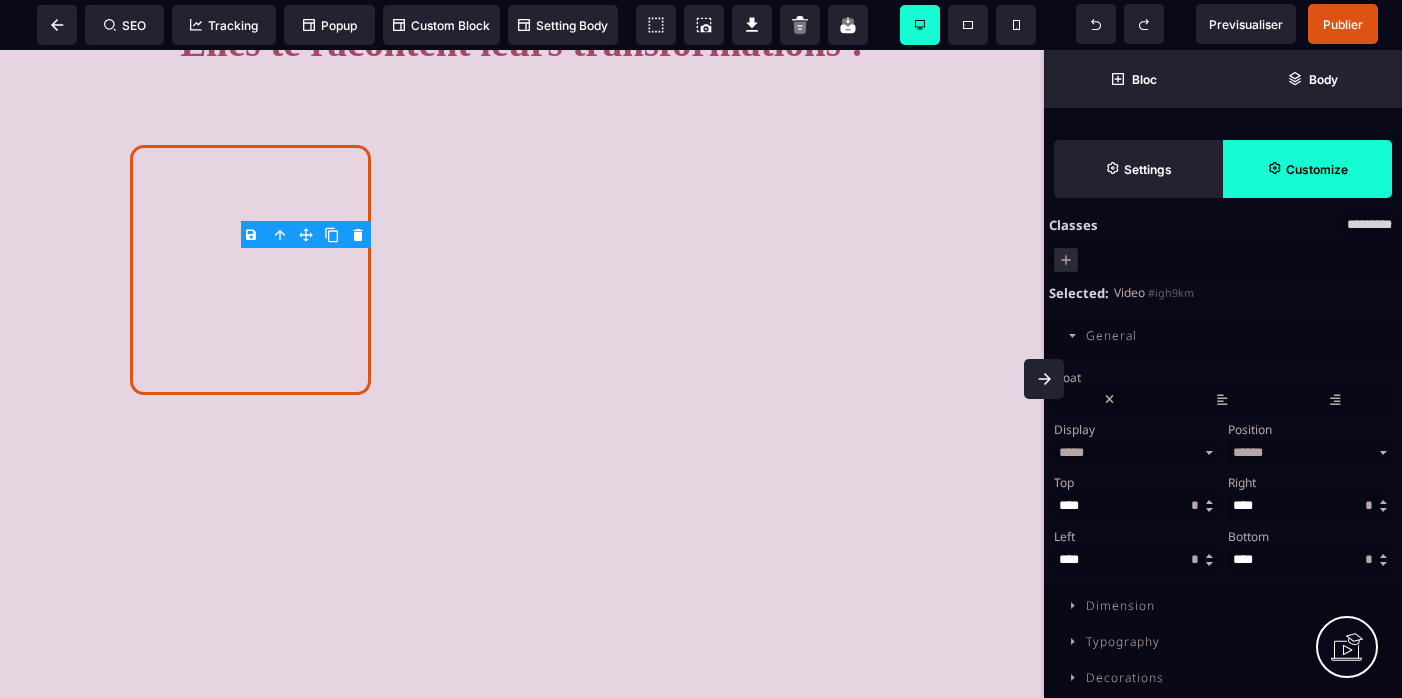 scroll, scrollTop: 41, scrollLeft: 0, axis: vertical 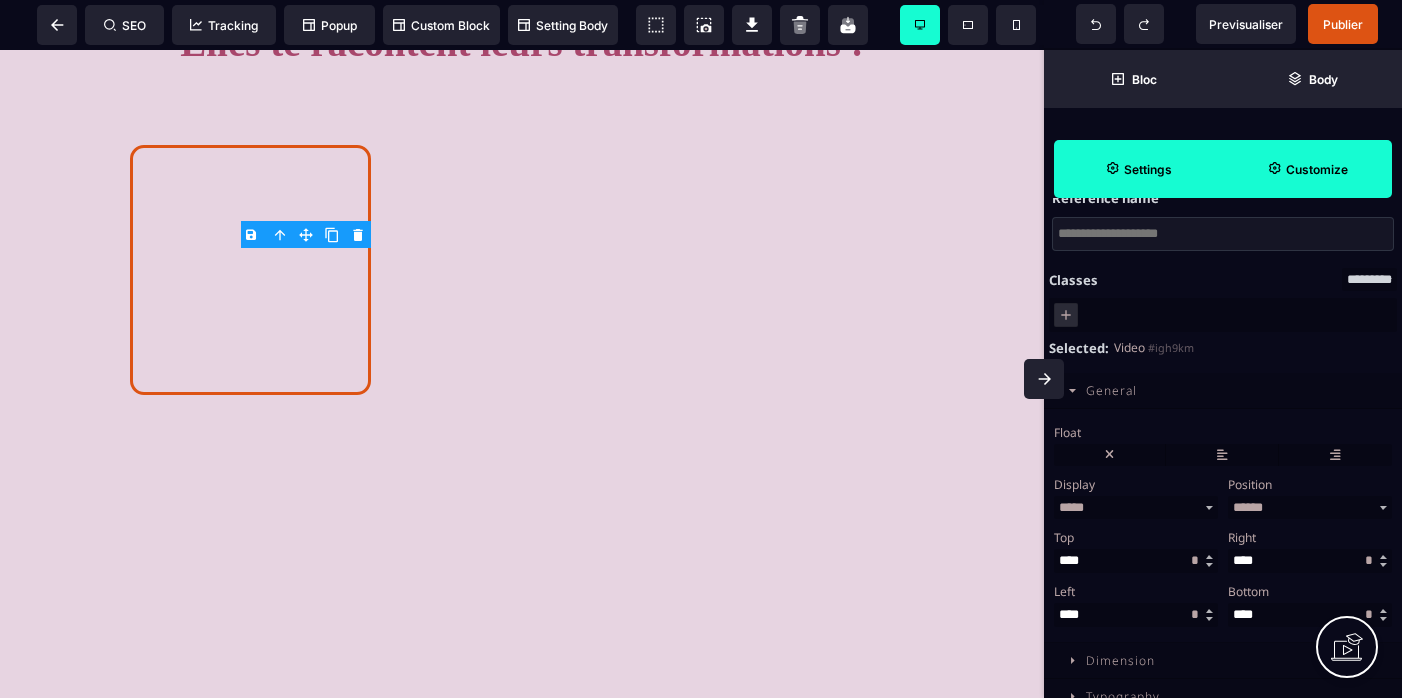 click on "Settings" at bounding box center (1138, 169) 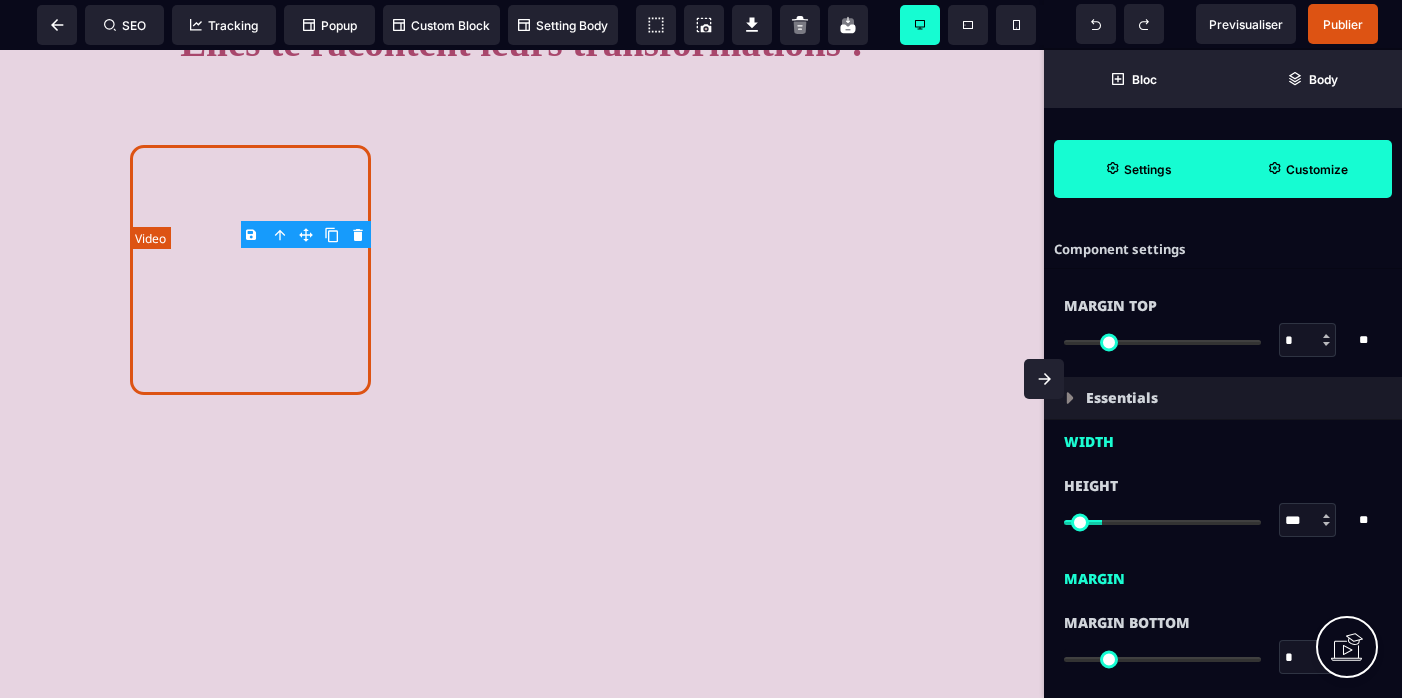 click at bounding box center [250, 270] 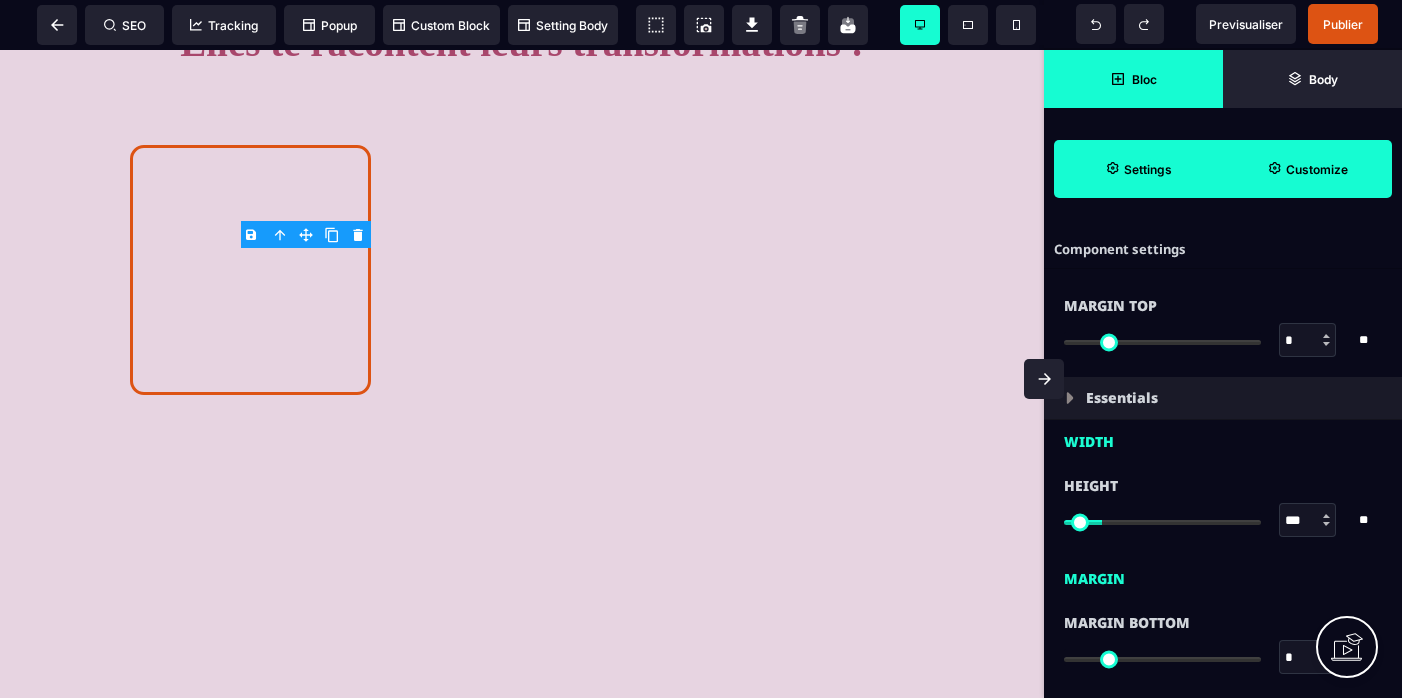 click on "Bloc" at bounding box center (1133, 79) 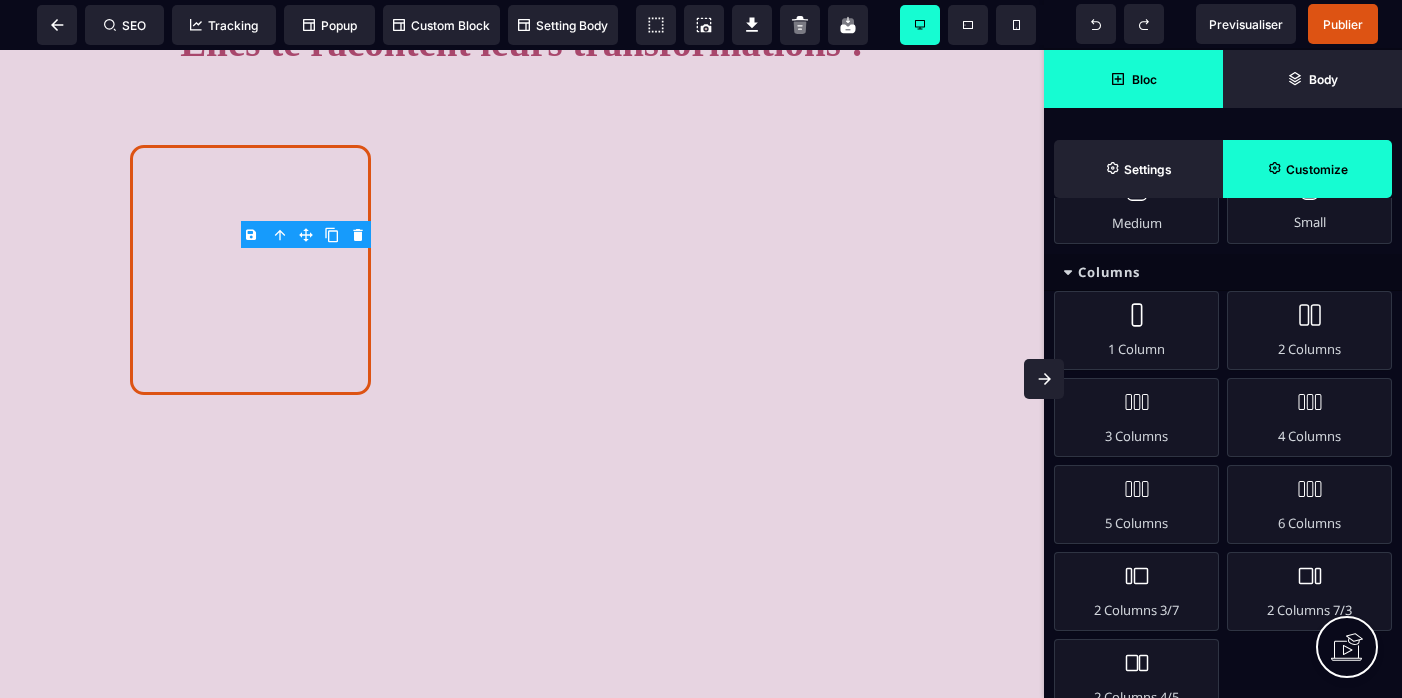scroll, scrollTop: 174, scrollLeft: 0, axis: vertical 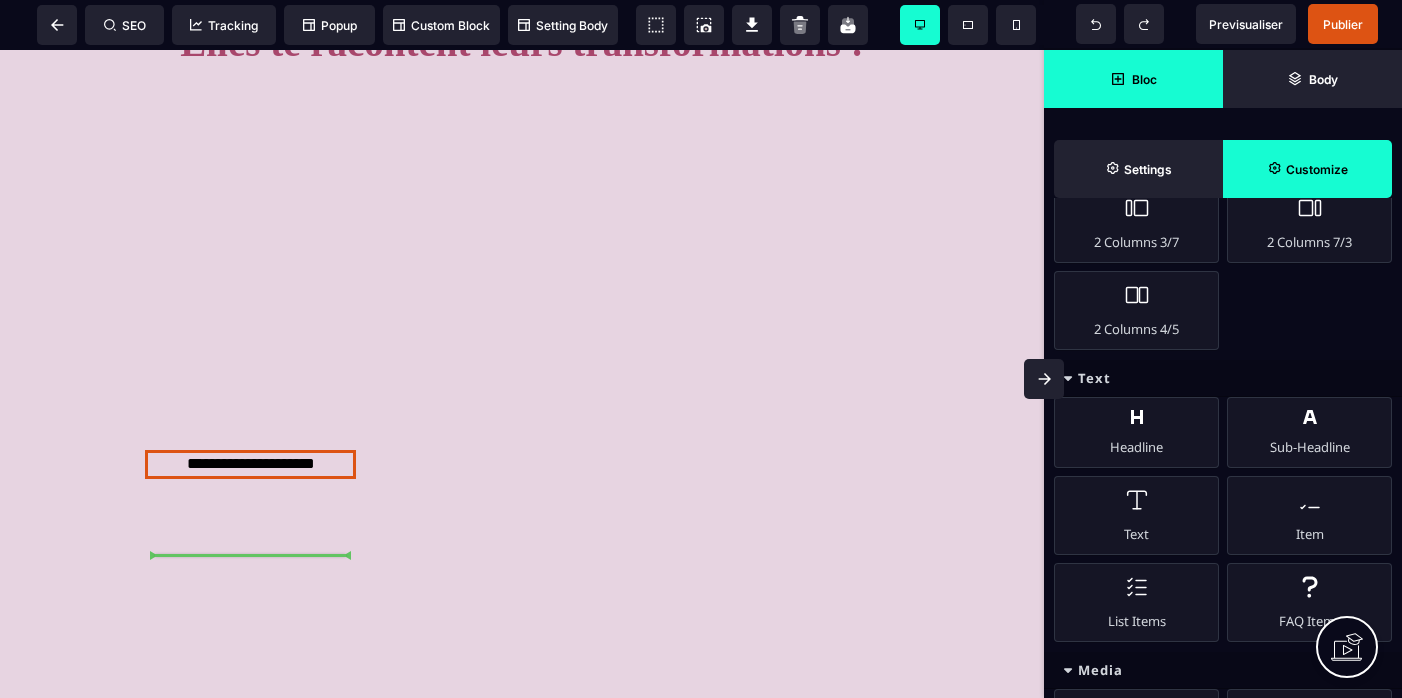 select on "***" 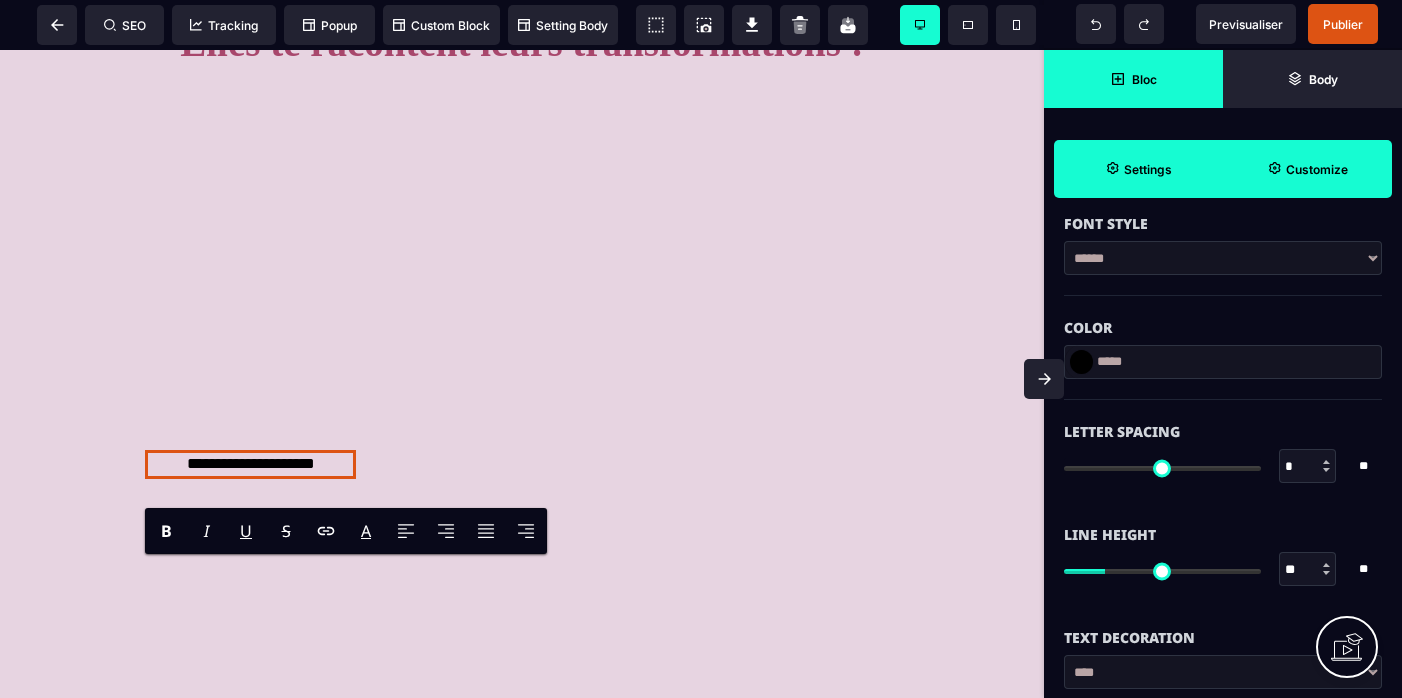 type on "***" 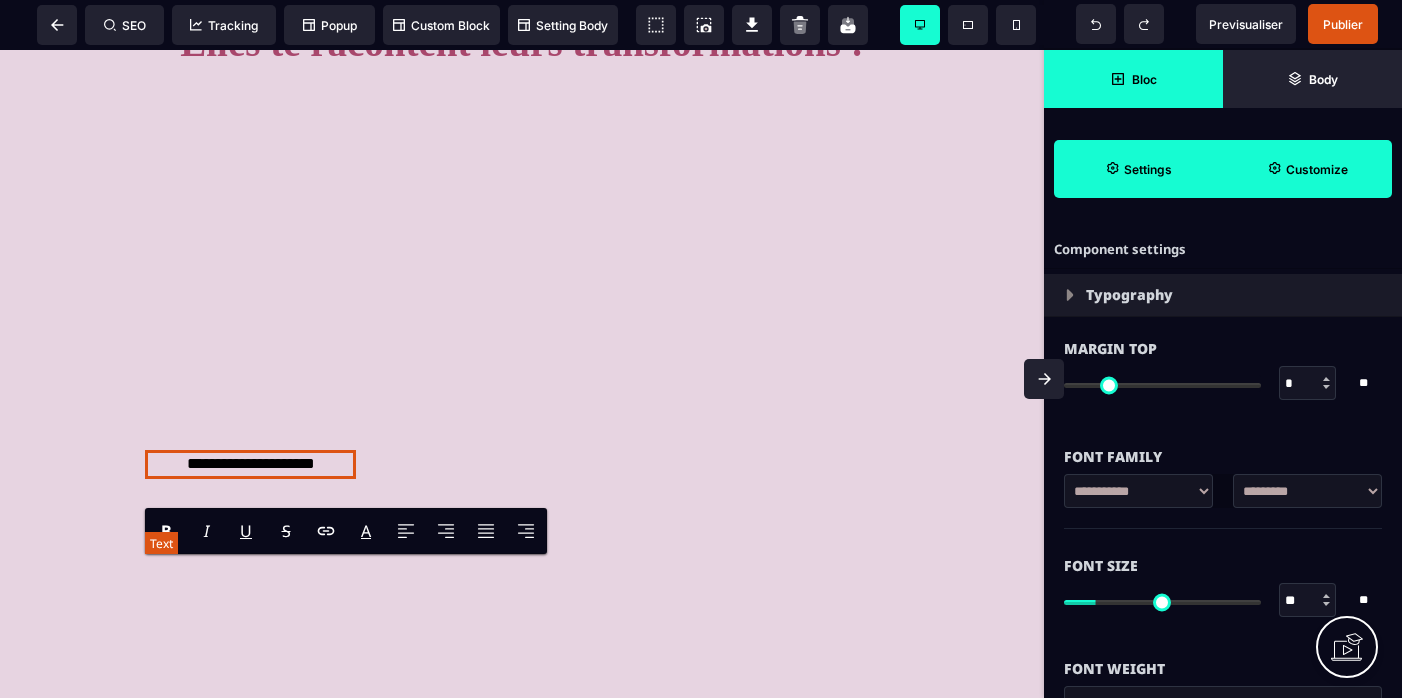 click on "**********" at bounding box center (250, 464) 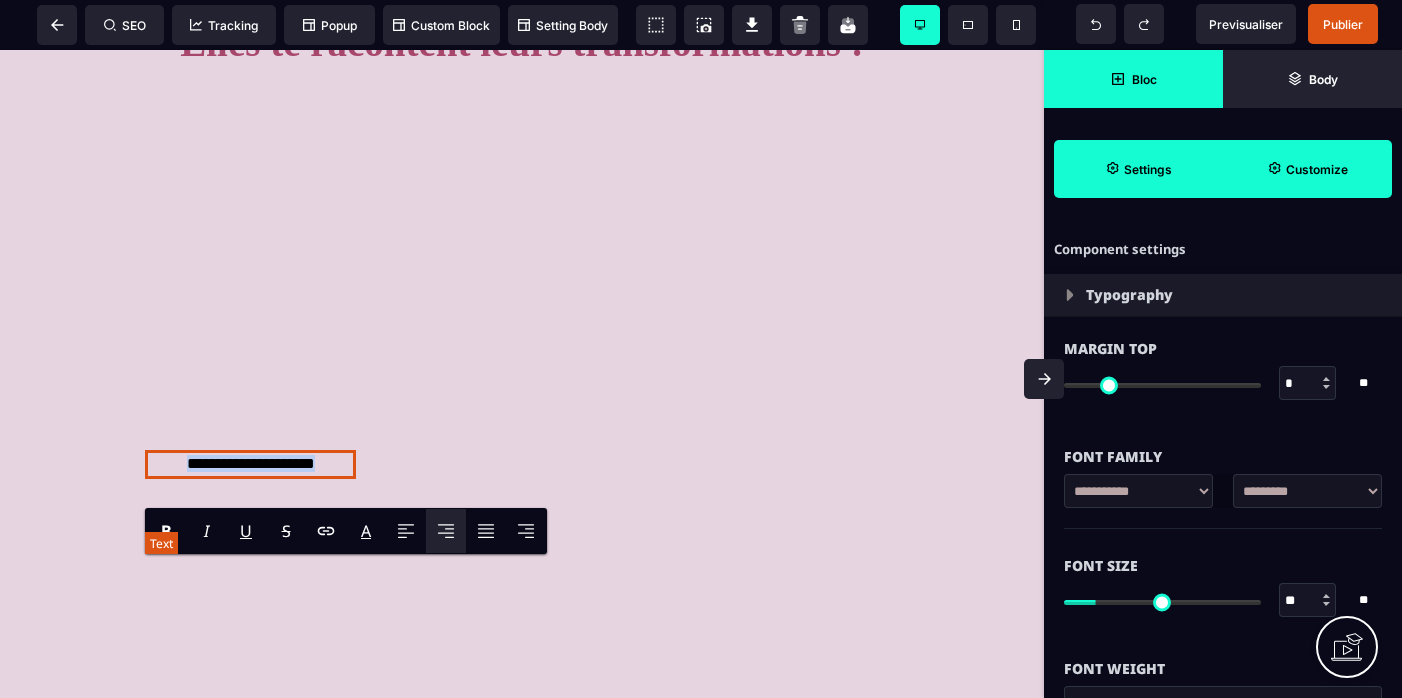 drag, startPoint x: 328, startPoint y: 565, endPoint x: 146, endPoint y: 560, distance: 182.06866 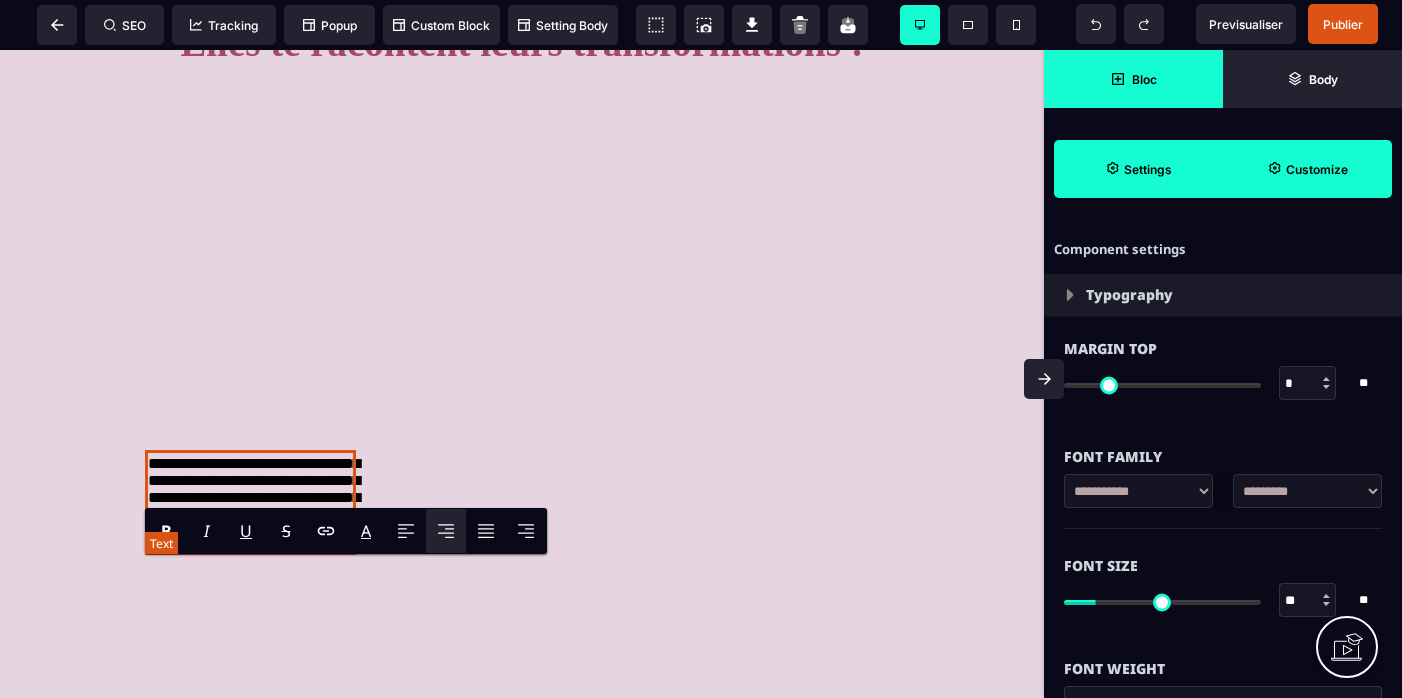 click on "**********" at bounding box center (250, 502) 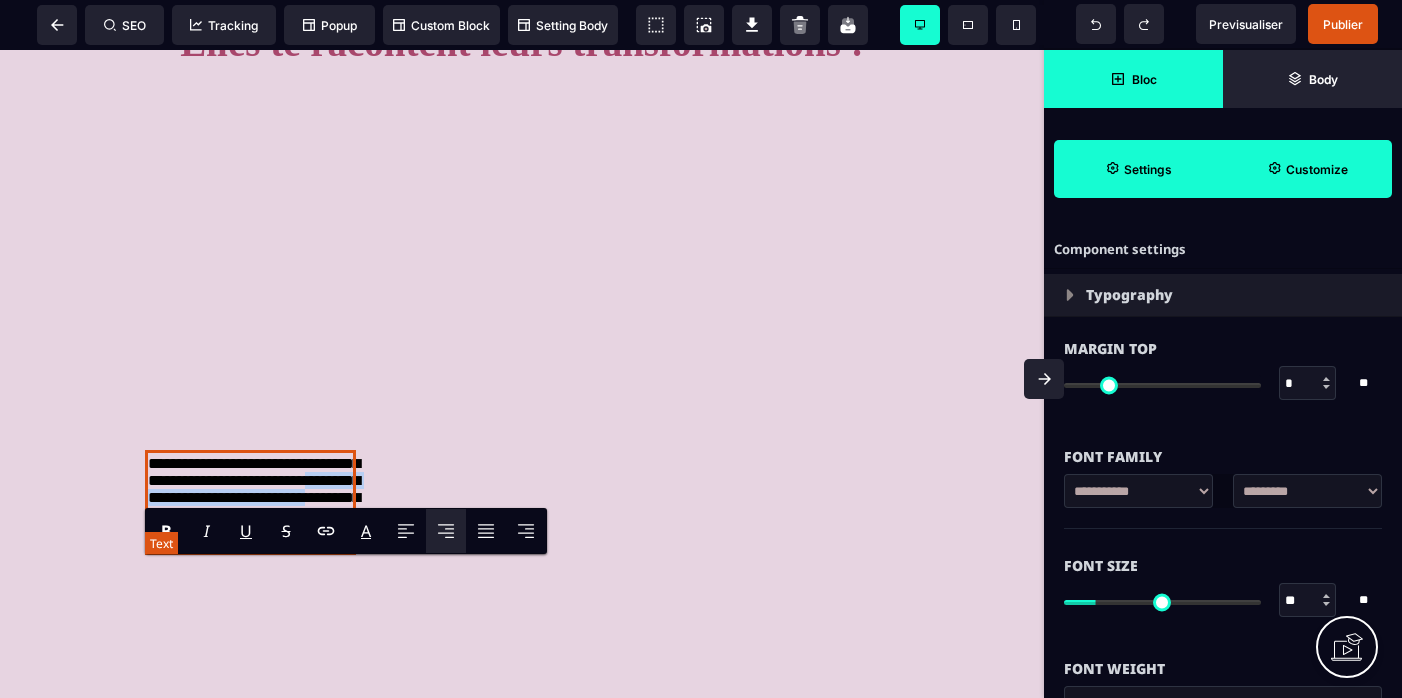 drag, startPoint x: 255, startPoint y: 627, endPoint x: 189, endPoint y: 610, distance: 68.154236 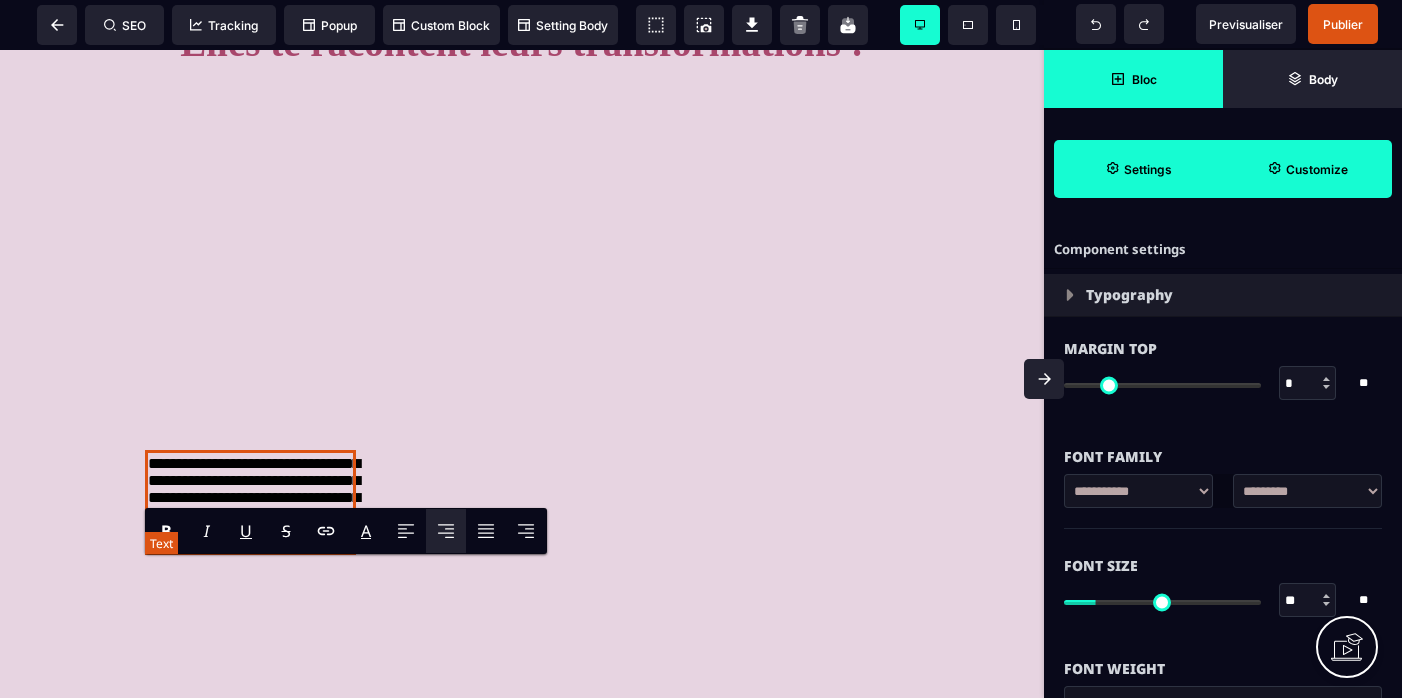 click on "**********" at bounding box center (250, 502) 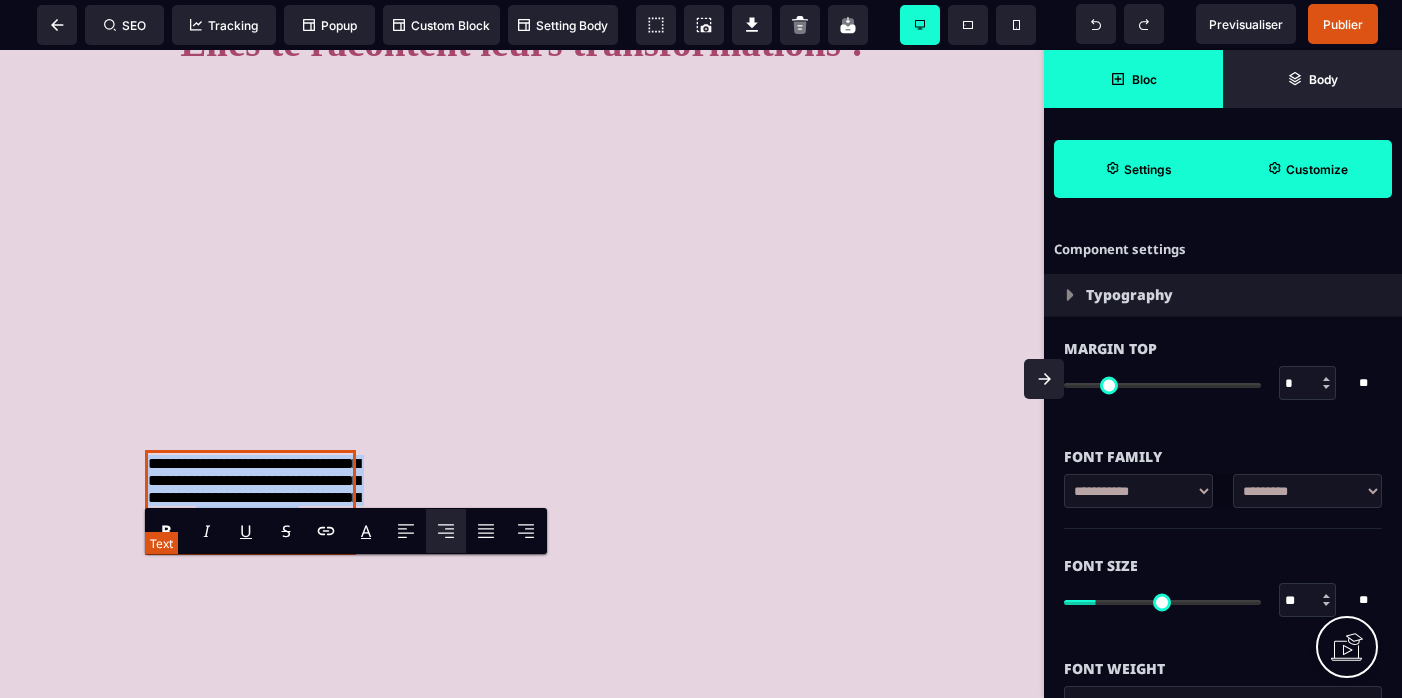 drag, startPoint x: 311, startPoint y: 644, endPoint x: 158, endPoint y: 575, distance: 167.8392 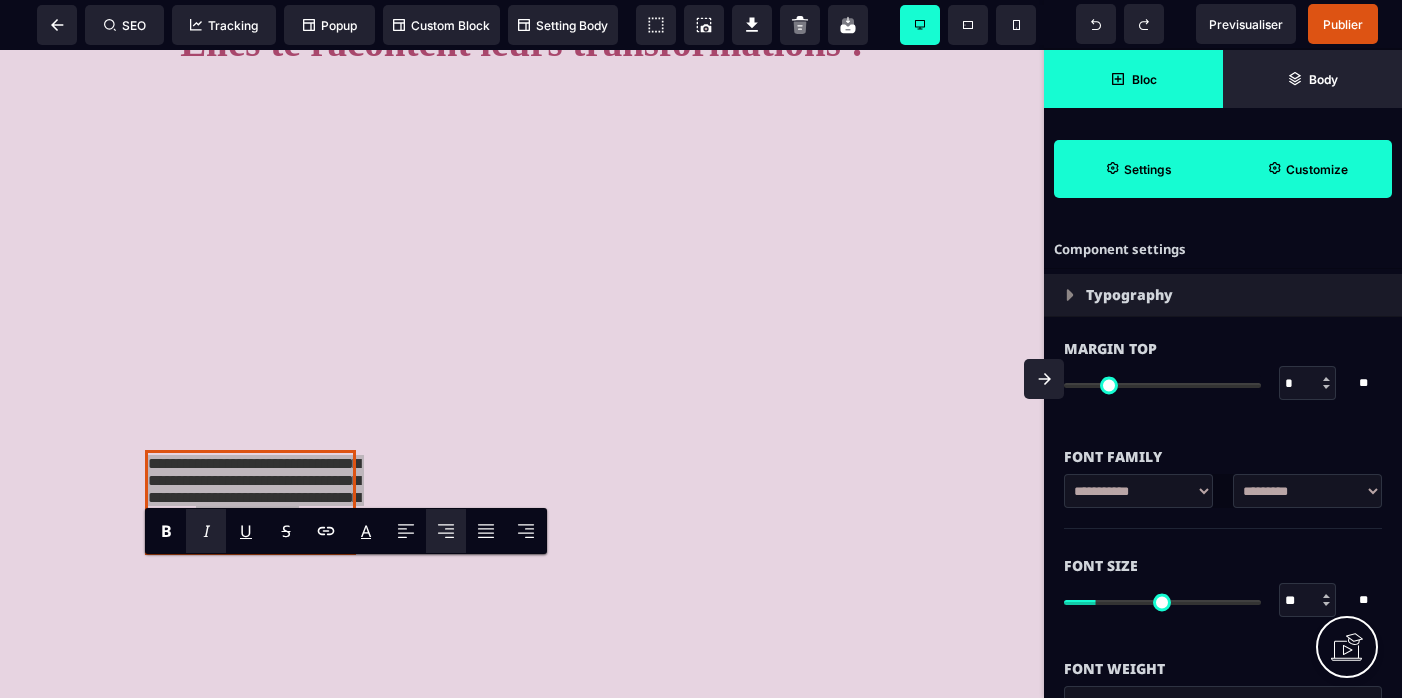 click on "I" at bounding box center [206, 531] 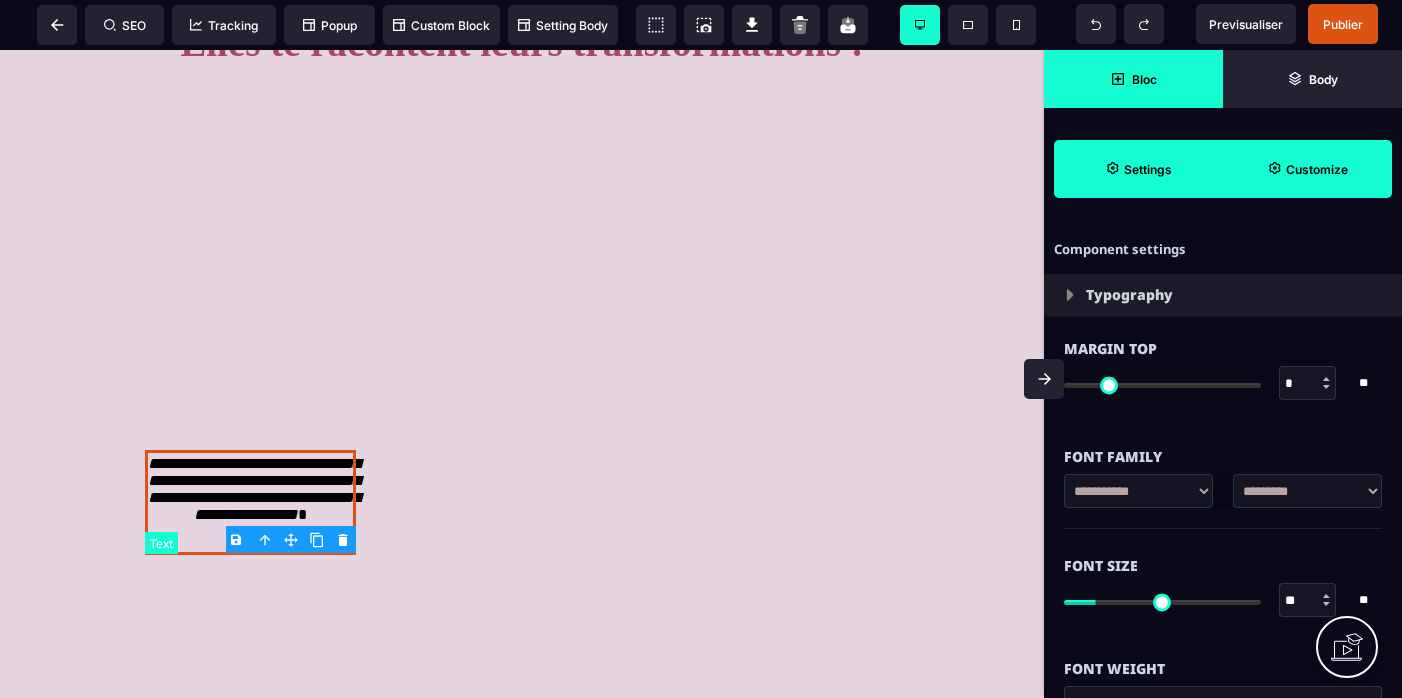 click on "Bonjour à toutes Je m'appelle [PERSON_NAME] et pendant longtemps, j’ai lutté contre un profond mal être lié à mon corps et à ma sexualité. J’avais du mal à ressentir du plaisir, je me mettais beaucoup de pression, et j'ai même fini par croire que c'était peut être juste "comme ça pour moi". Mais un jour, j'ai découvert une autre voie. Une voie qui m’a permis de ralentir, d’apprendre à écouter et à ressentir. J’ai découvert des pratiques simples mais incroyablement puissantes, qui ont tout changé pour moi. Et j’ai décidé de m’y plonger pleinement en me formant intensivement sur le sujet. À force d’essais et d’explorations, j’ai développé une approche qui m’a permis de transformer profondément ma relation à ma sexualité et à moi-même. [DATE], j'ai accompagné une centaine de femmes à se reconnecter à leur corps, leur plaisir et leur sexualité, ▶ S'inscrire Maintenant Elles te racontent leurs transformations : * ▶ S'inscrire Maintenant" at bounding box center (522, 951) 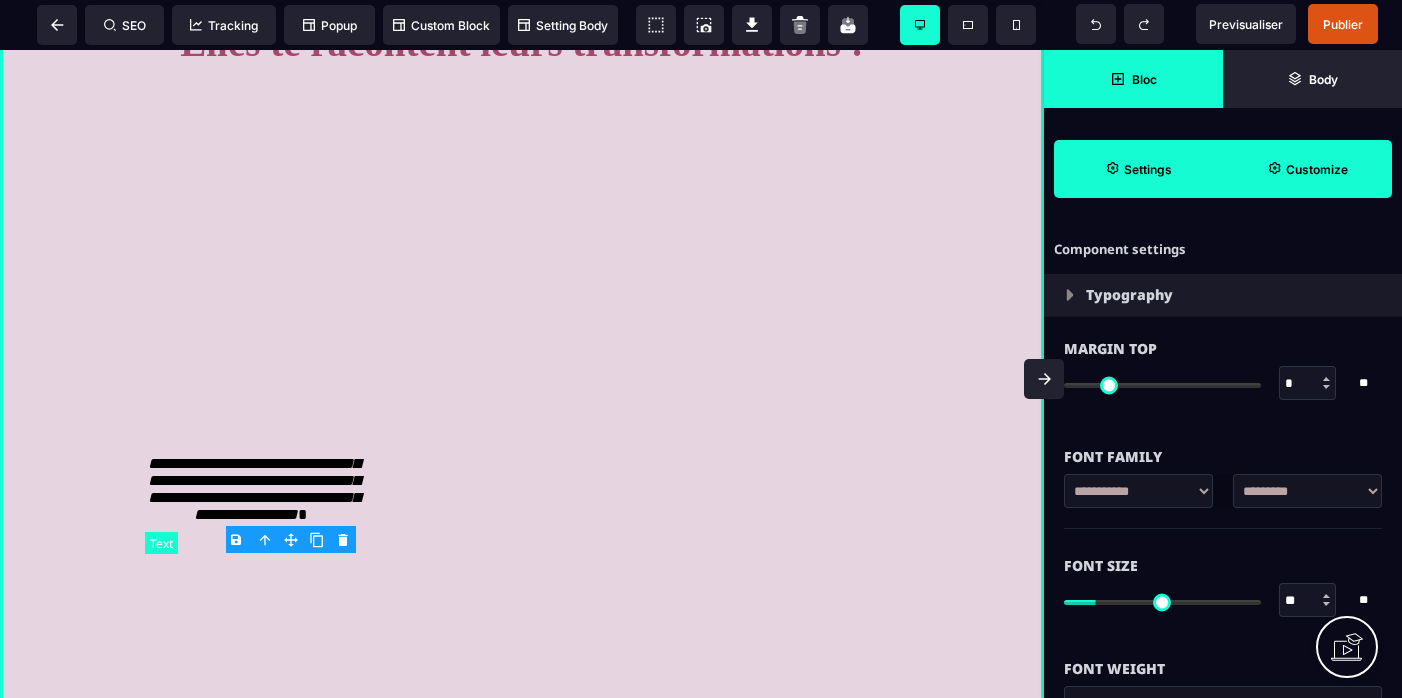 select on "**" 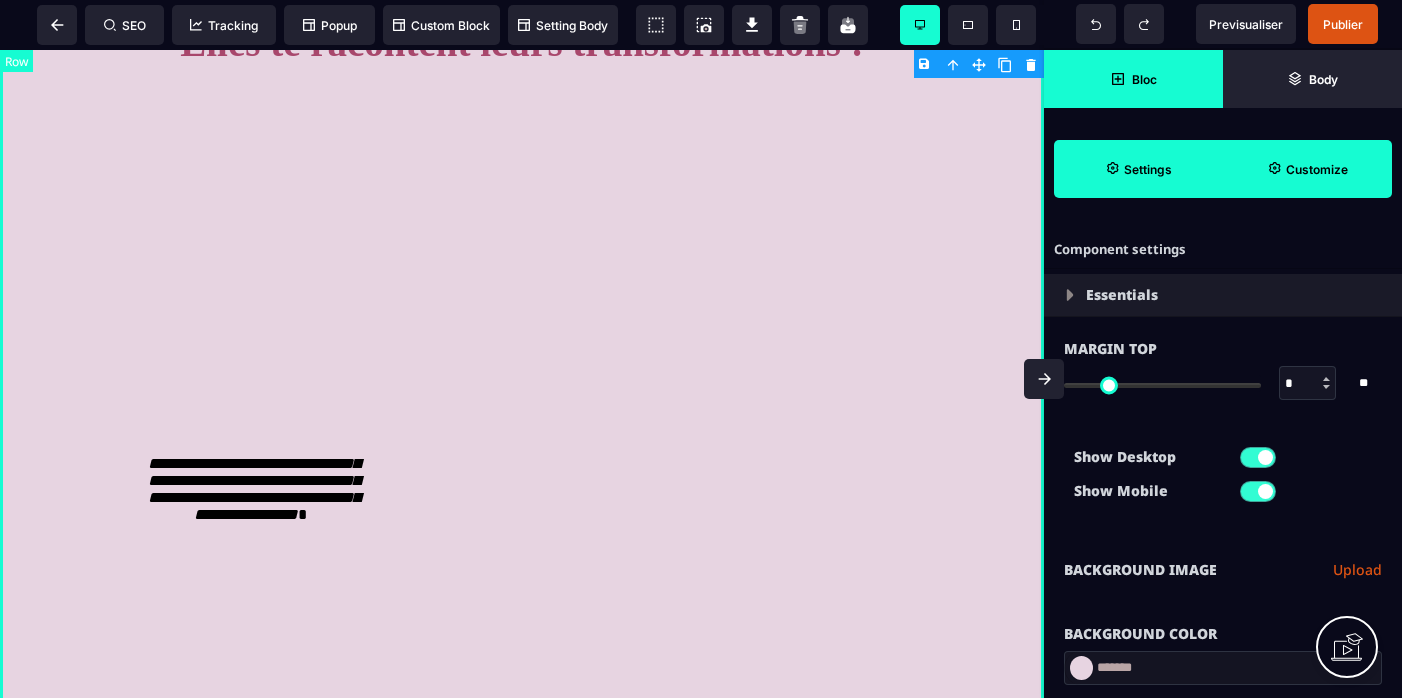 type on "*" 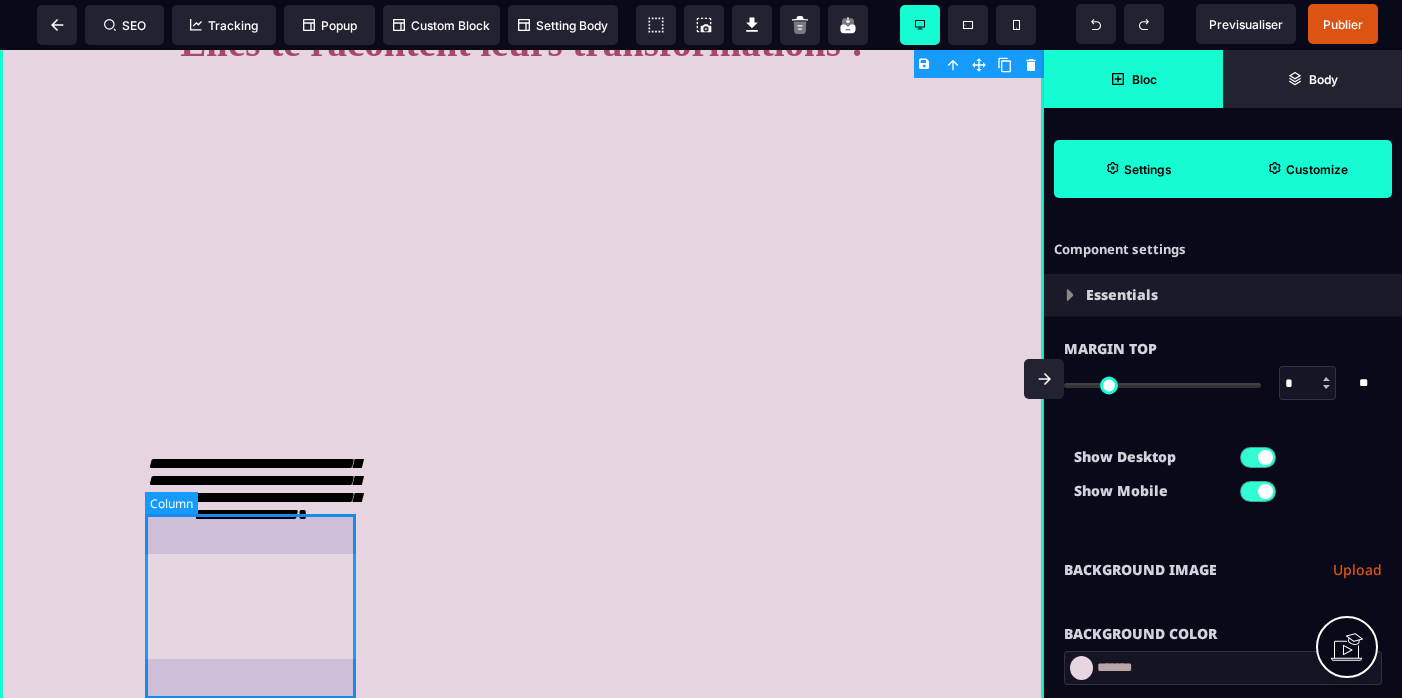 click on "**********" at bounding box center [250, 502] 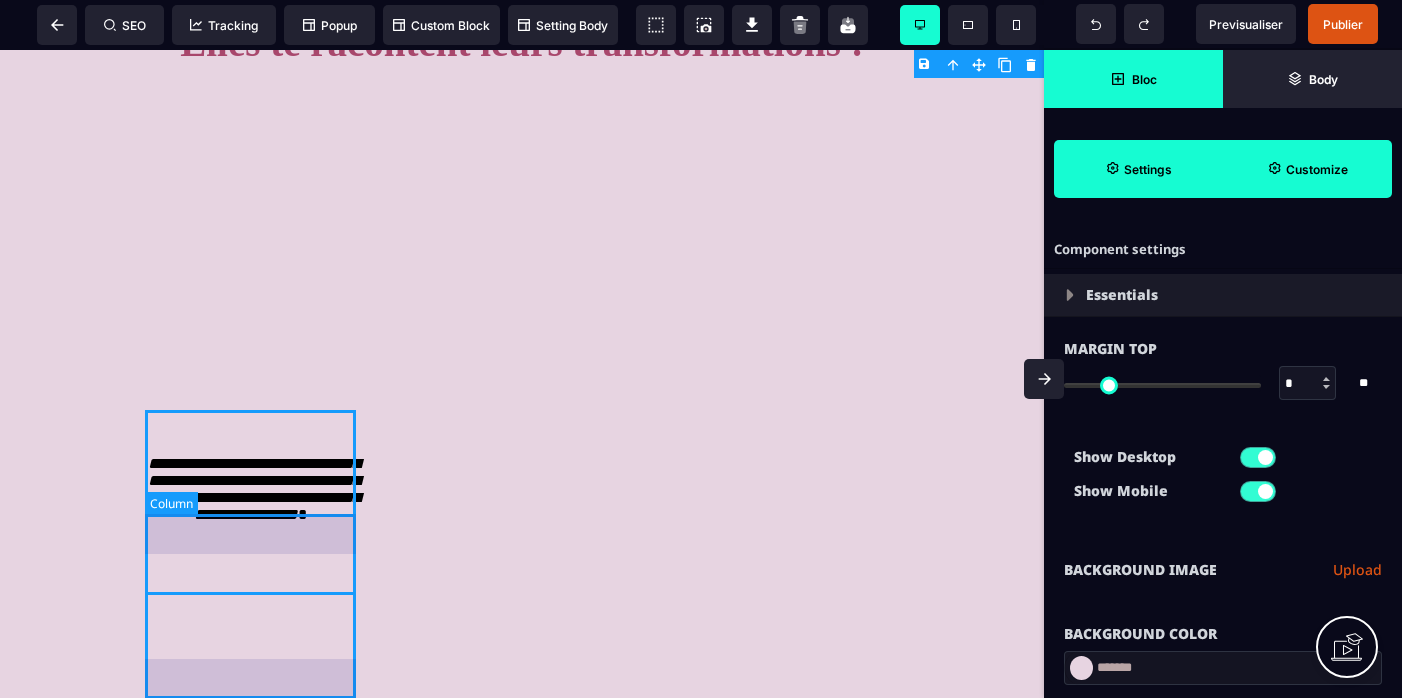 select on "*" 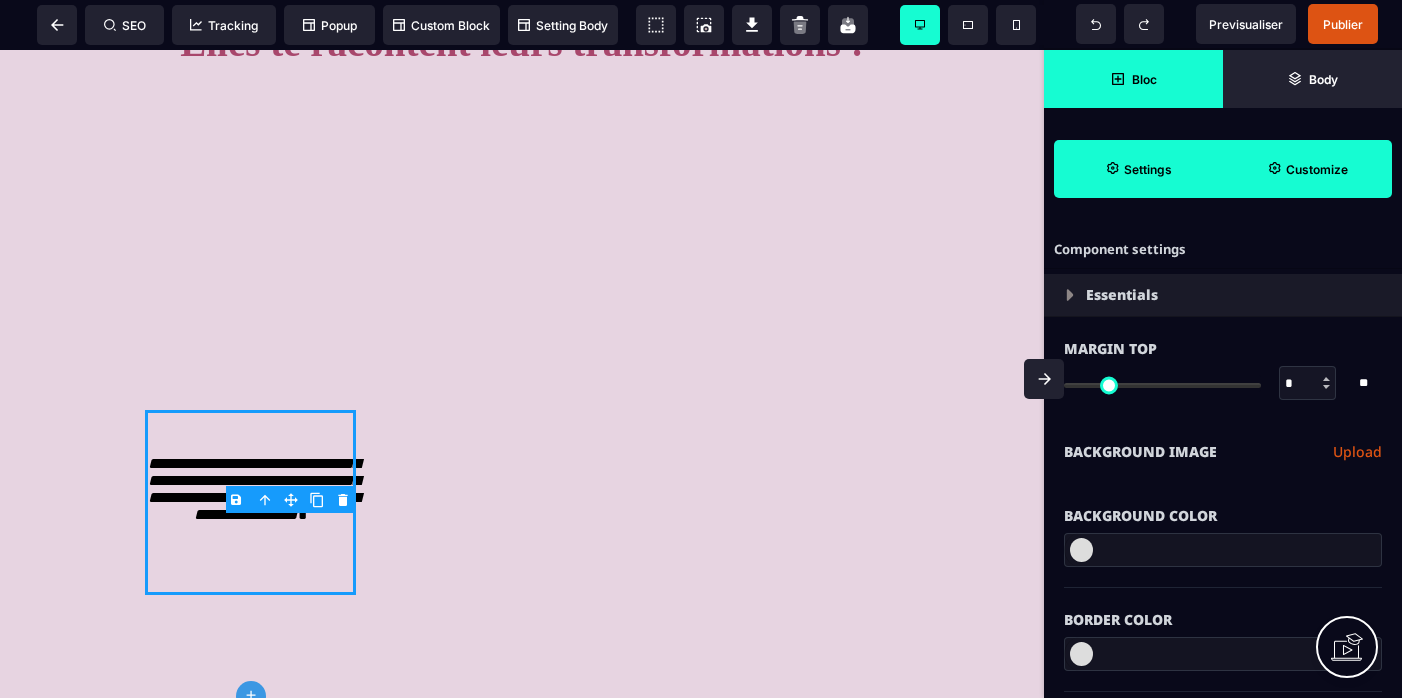 click at bounding box center [1326, 387] 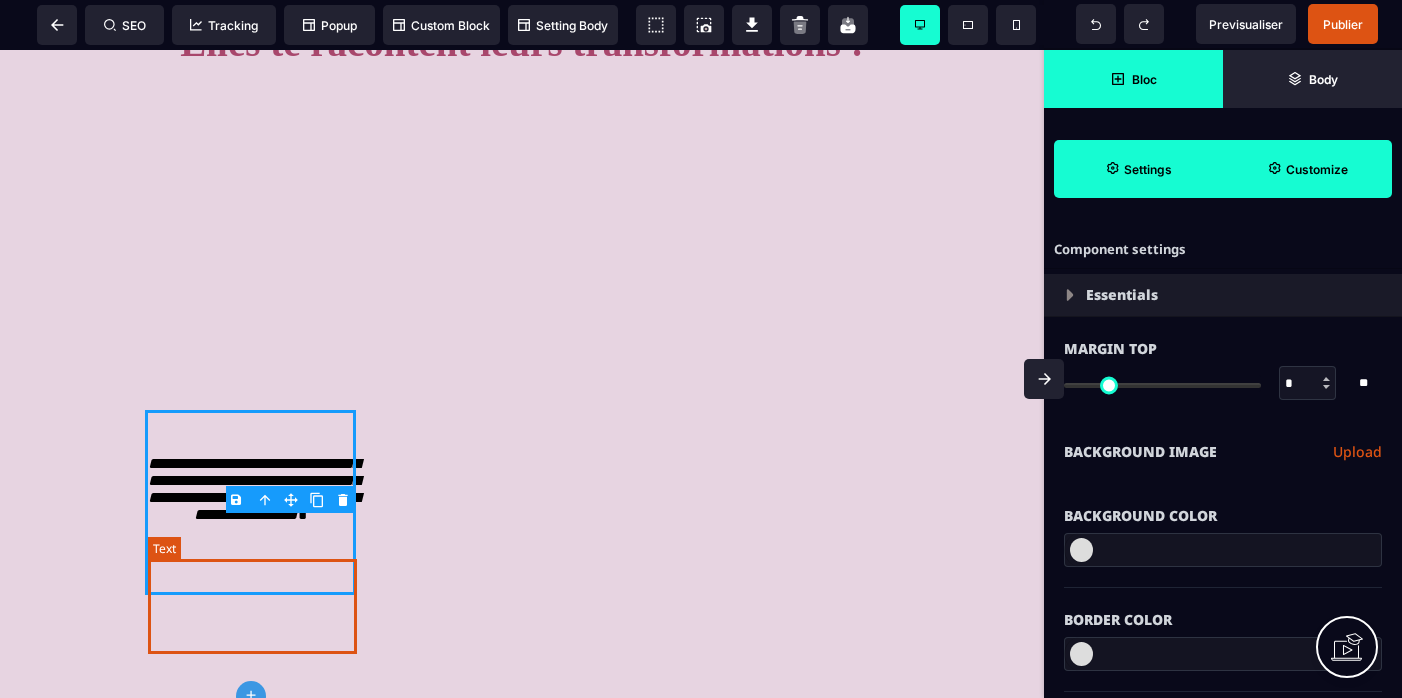 click on "**********" at bounding box center [254, 489] 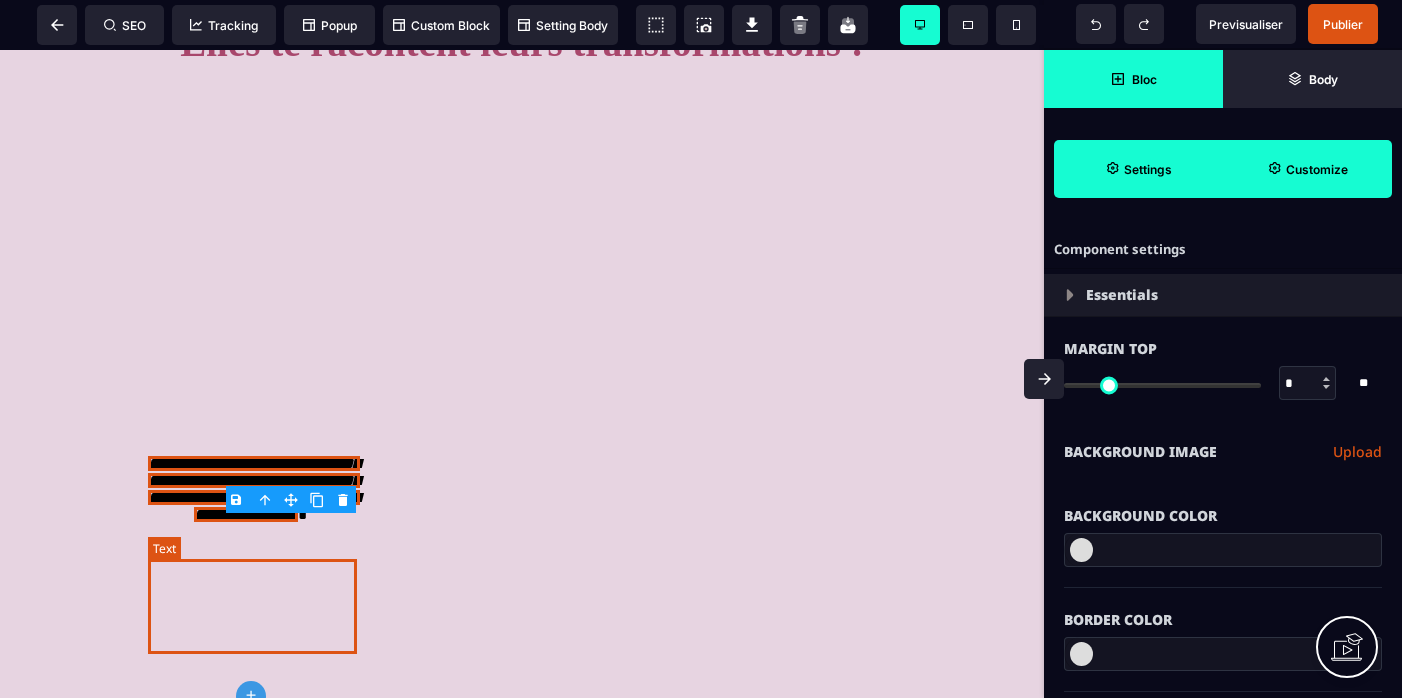 select on "***" 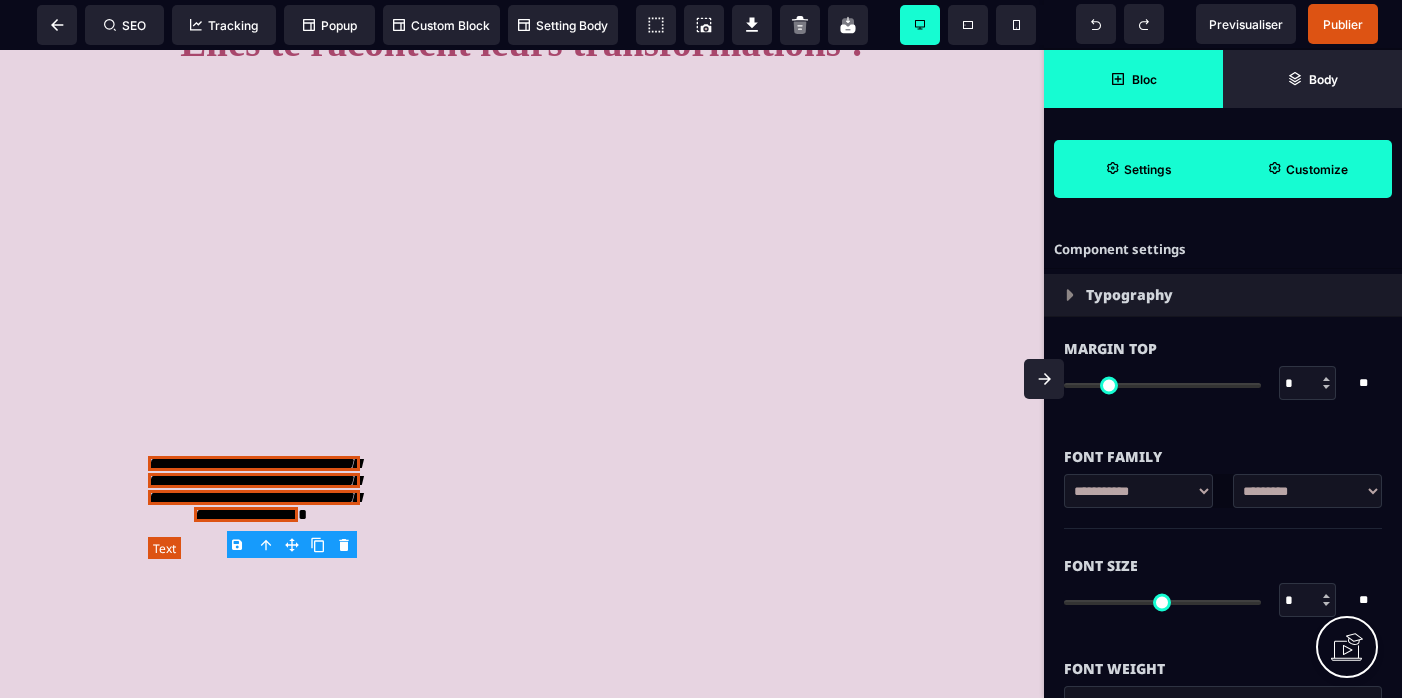 type on "*" 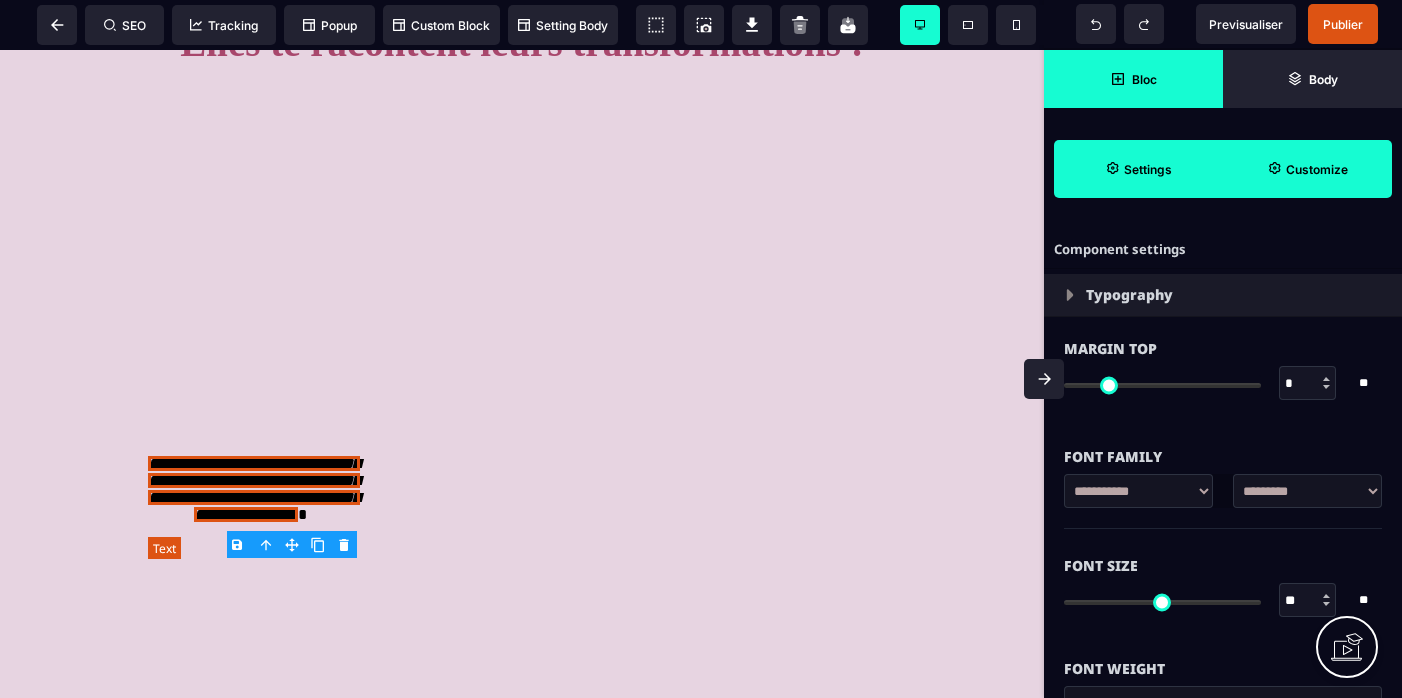 type on "*" 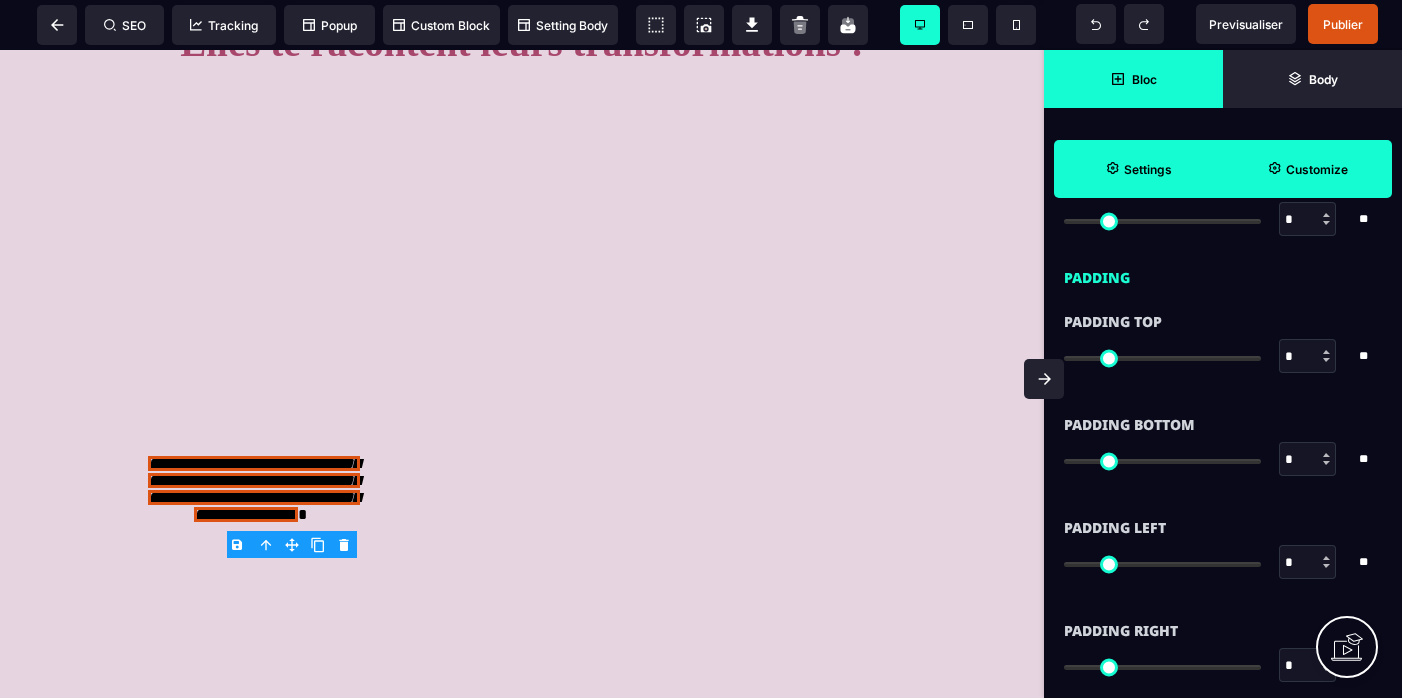 scroll, scrollTop: 1535, scrollLeft: 0, axis: vertical 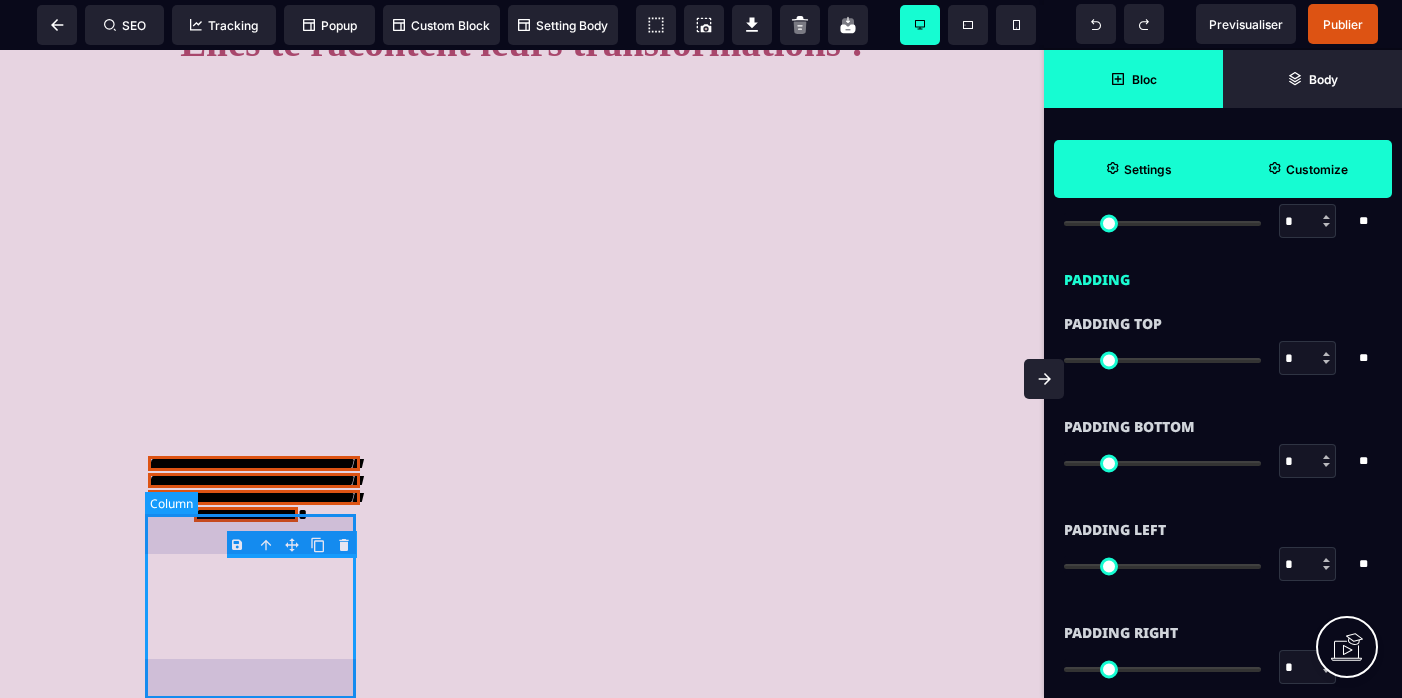 click on "**********" at bounding box center (250, 502) 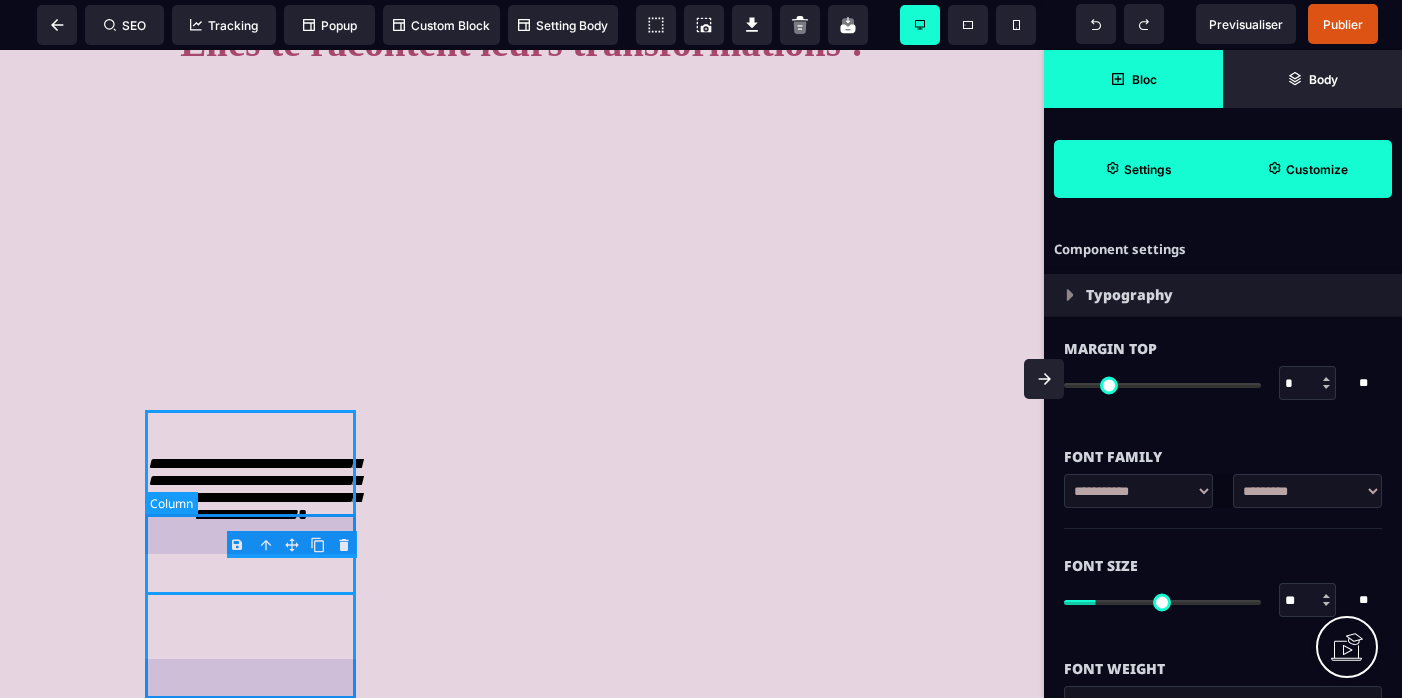 select on "*" 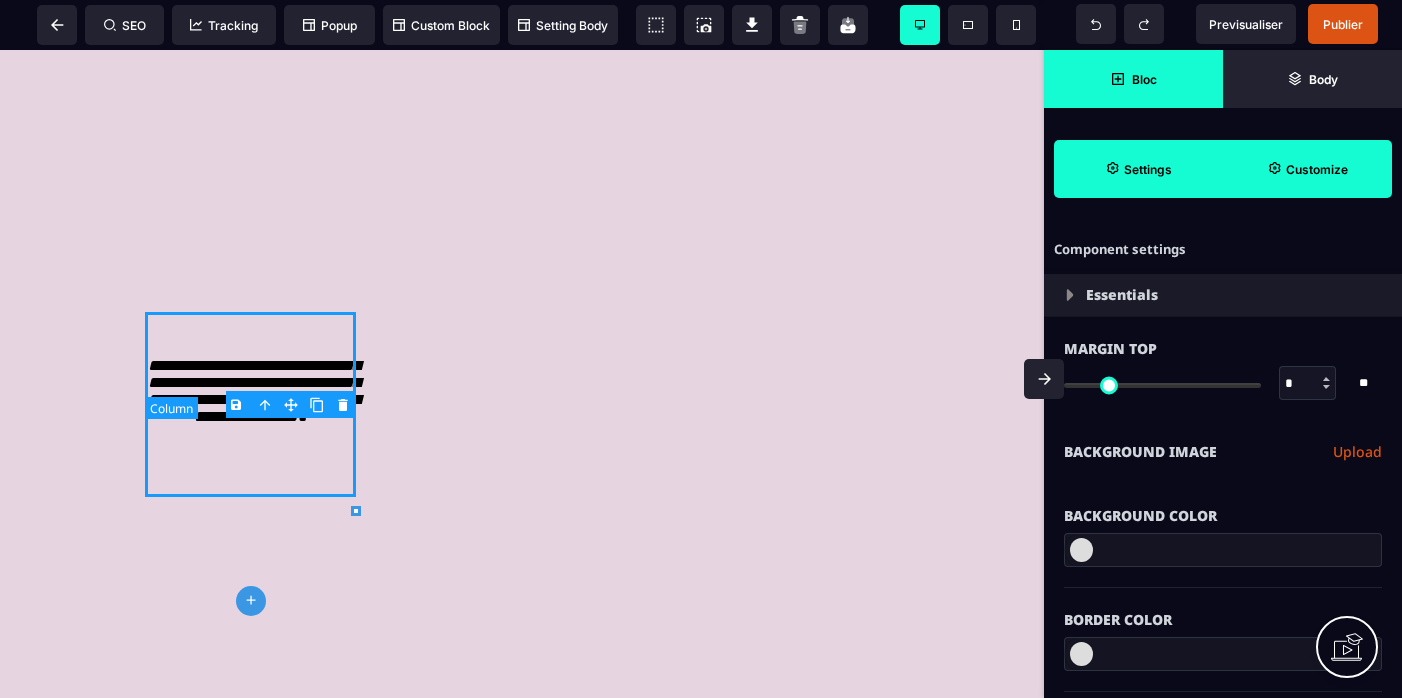 scroll, scrollTop: 3356, scrollLeft: 0, axis: vertical 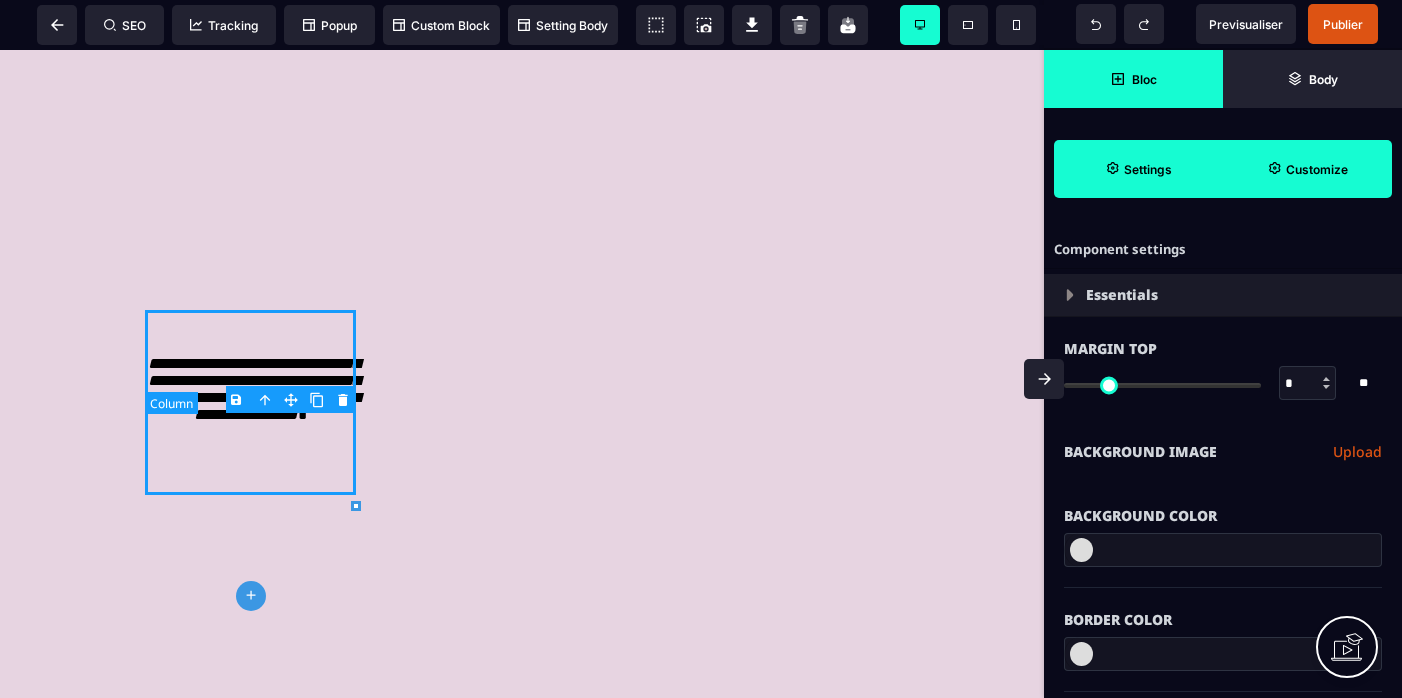 click on "**********" at bounding box center (250, 402) 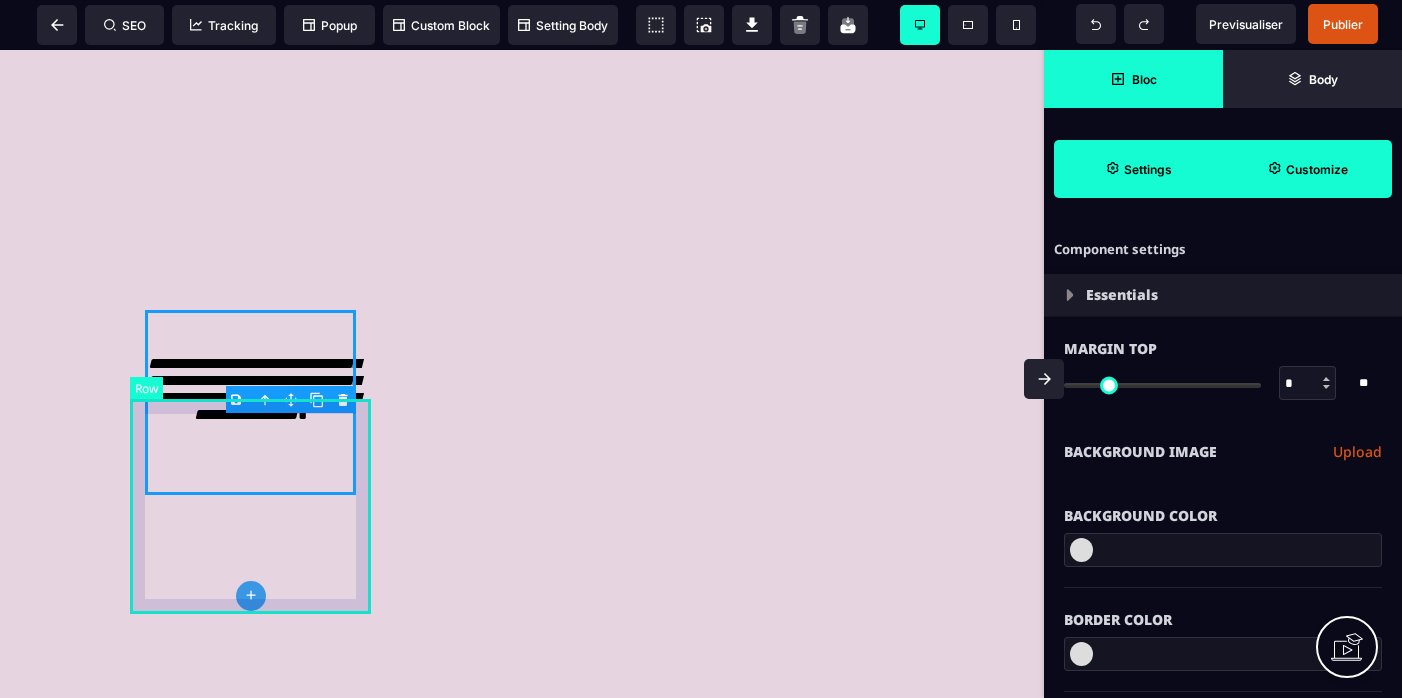 click on "**********" at bounding box center (250, 402) 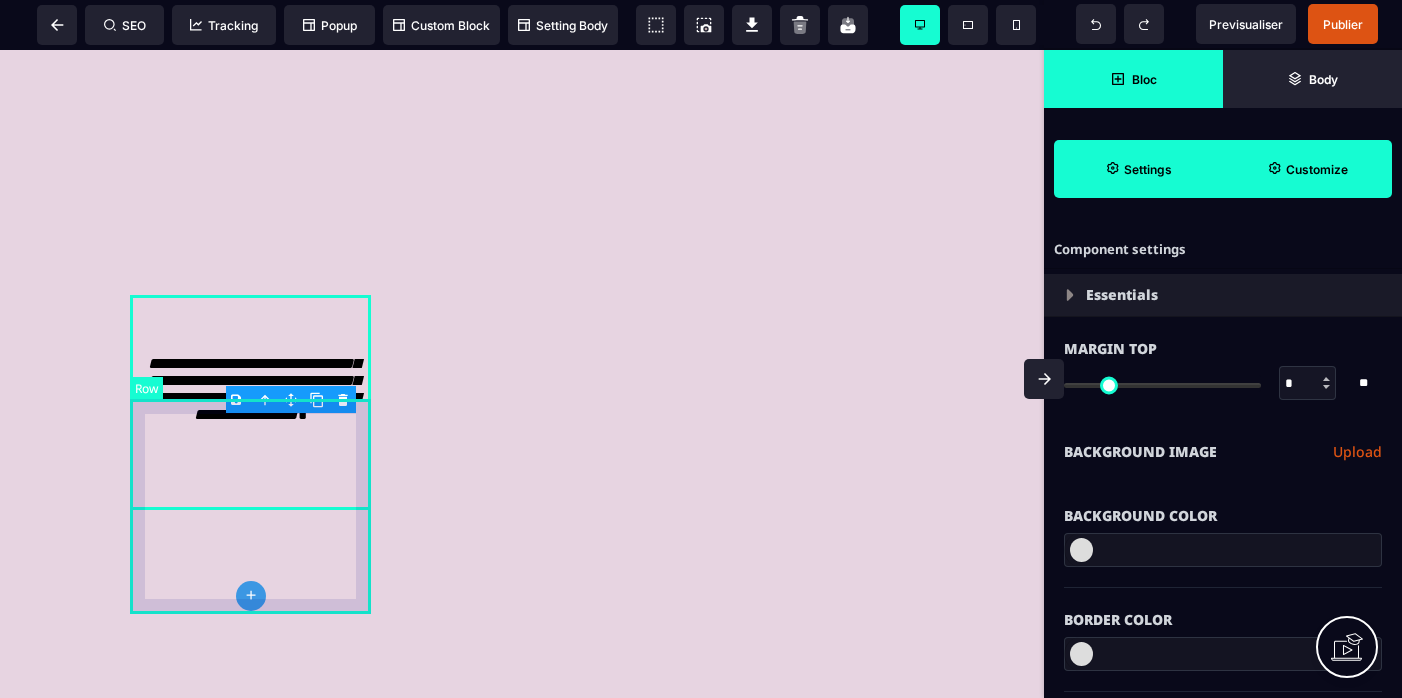 select on "*" 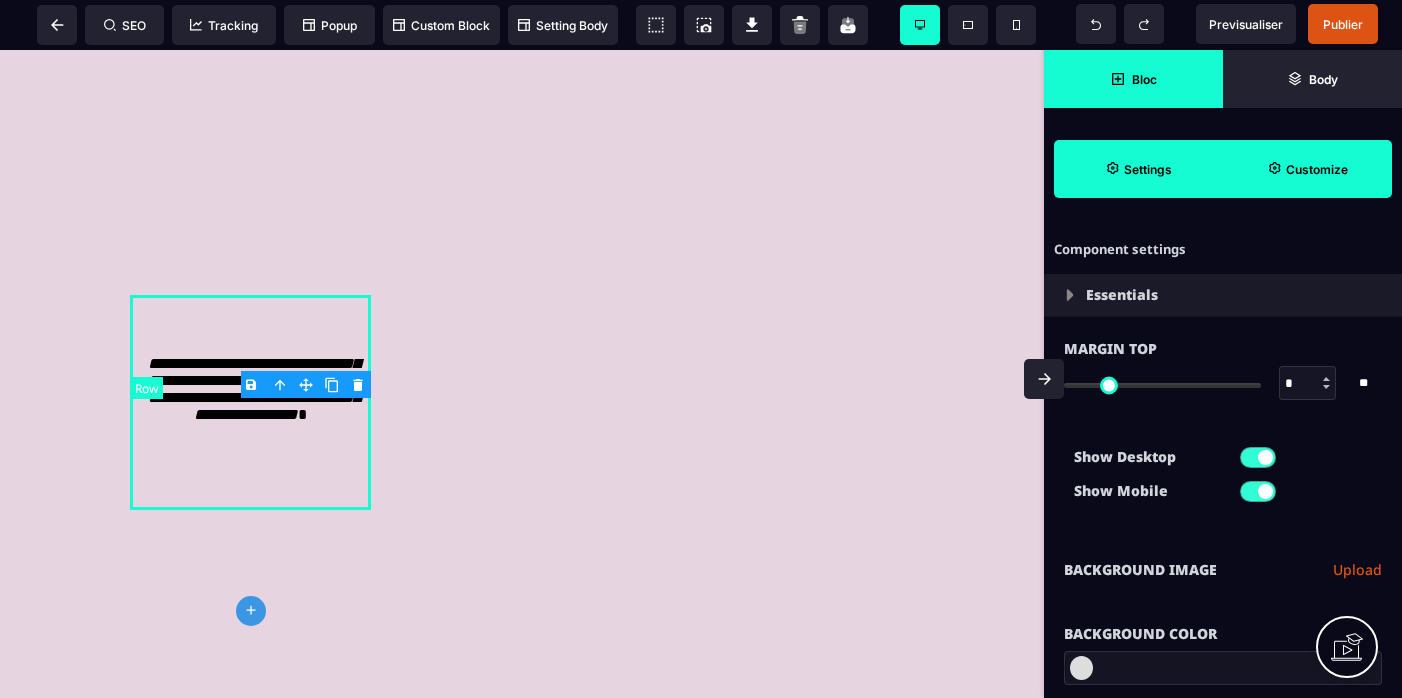 type on "*" 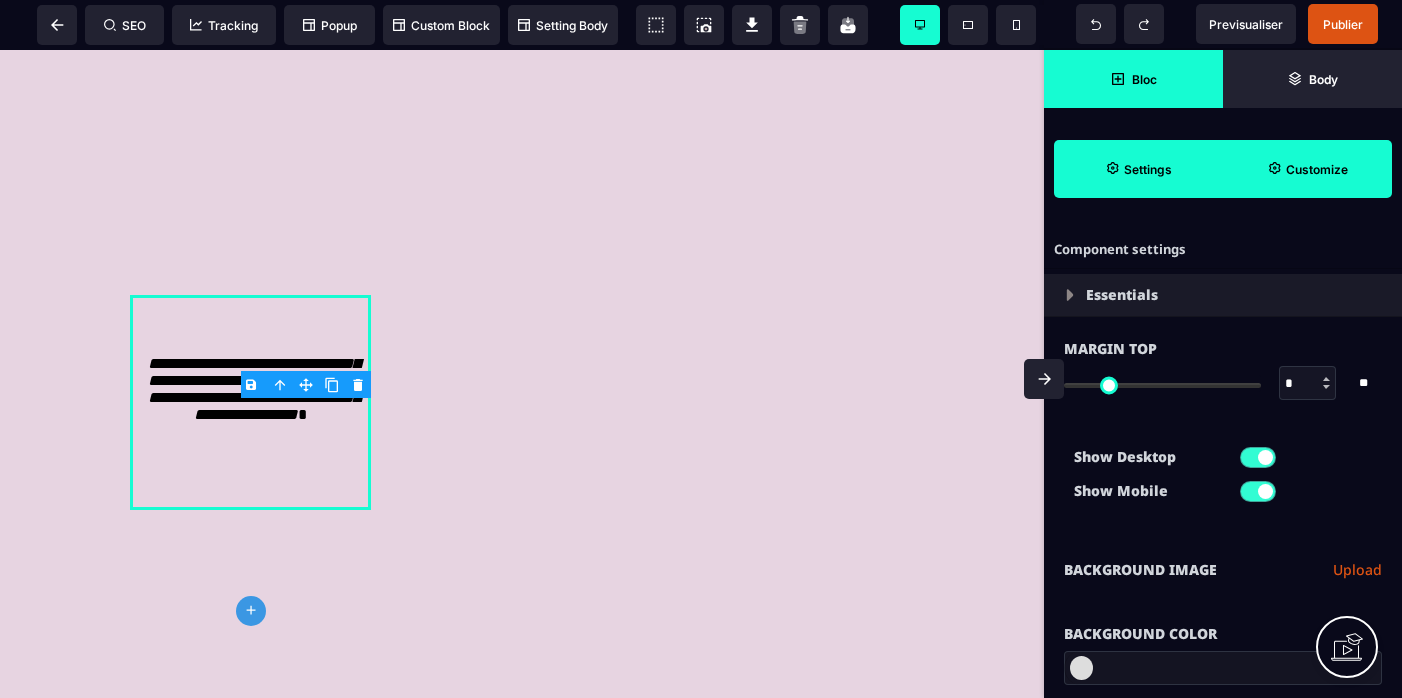 type on "*" 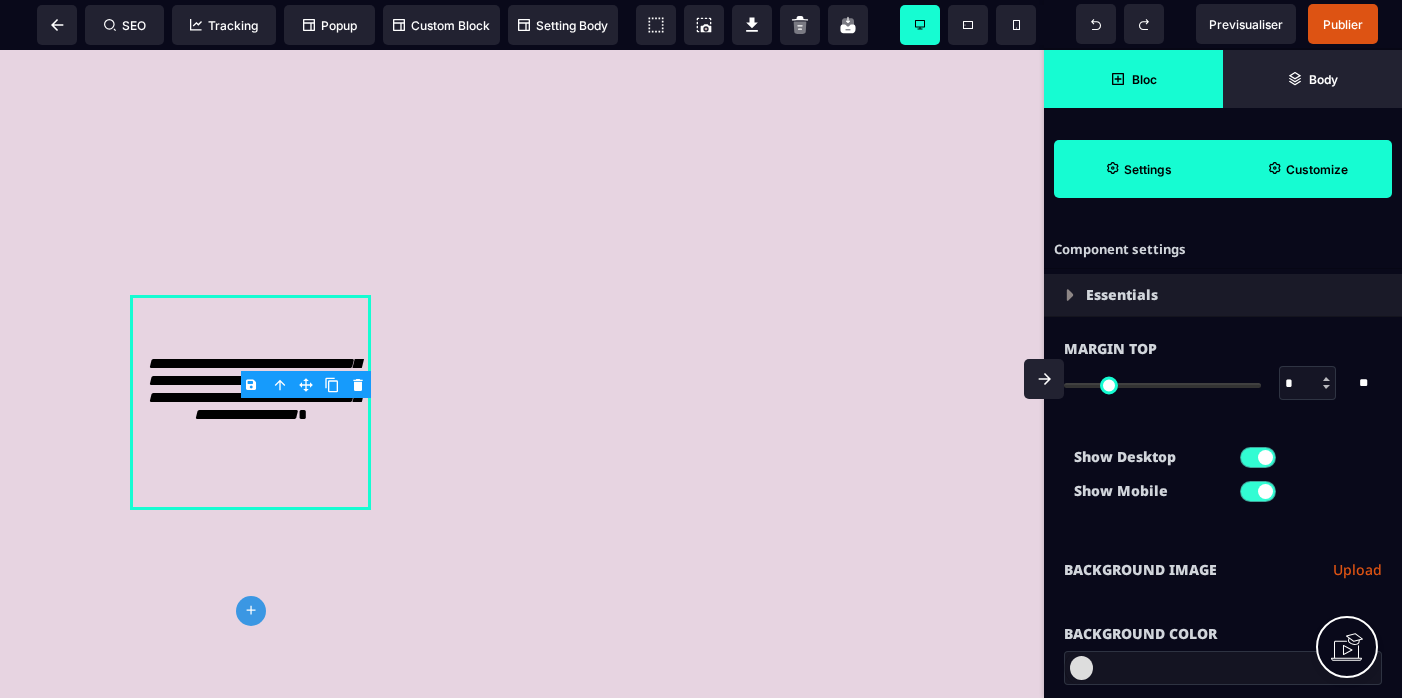 type on "**" 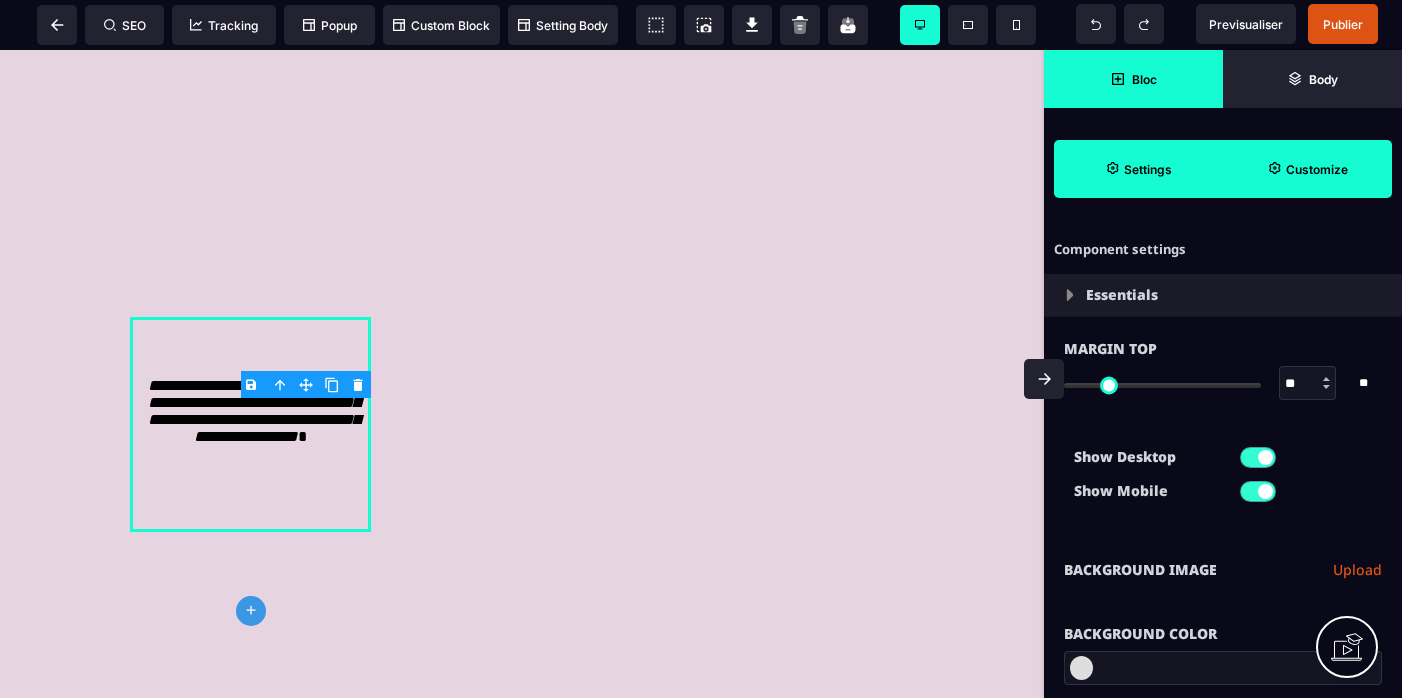 type on "**" 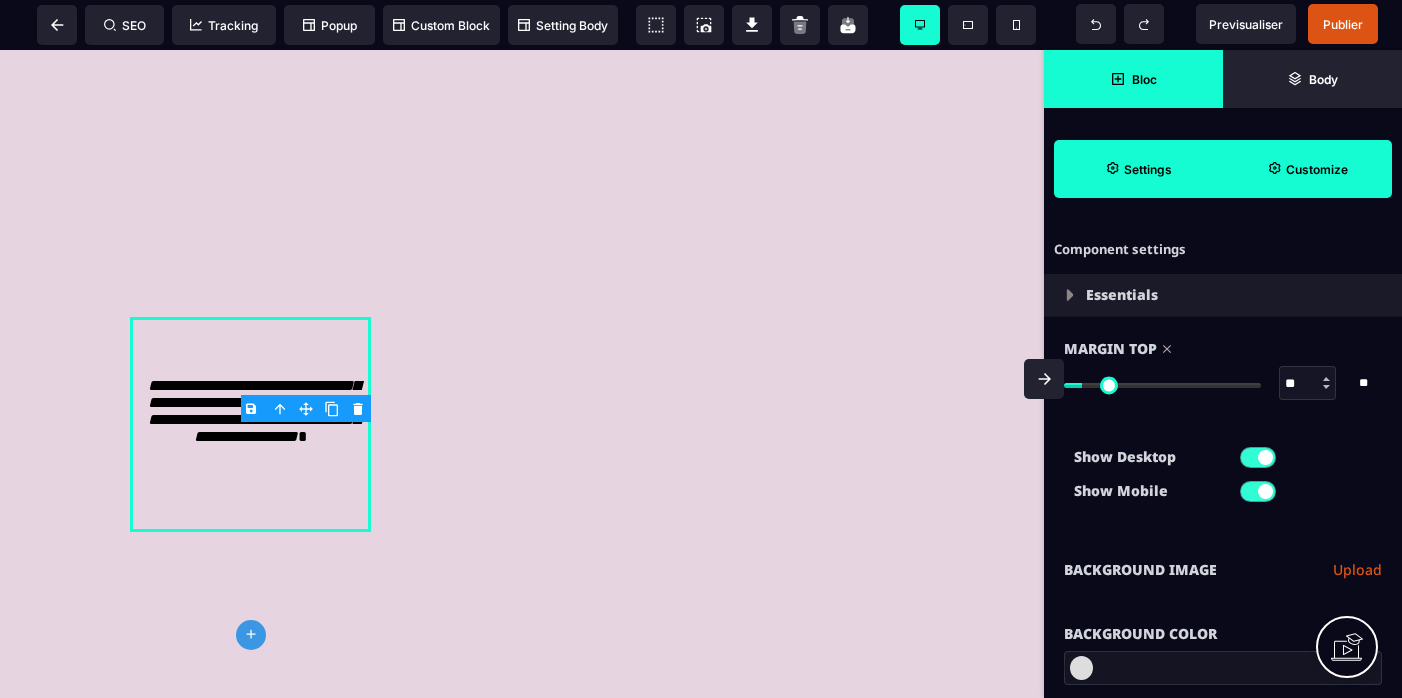 type on "**" 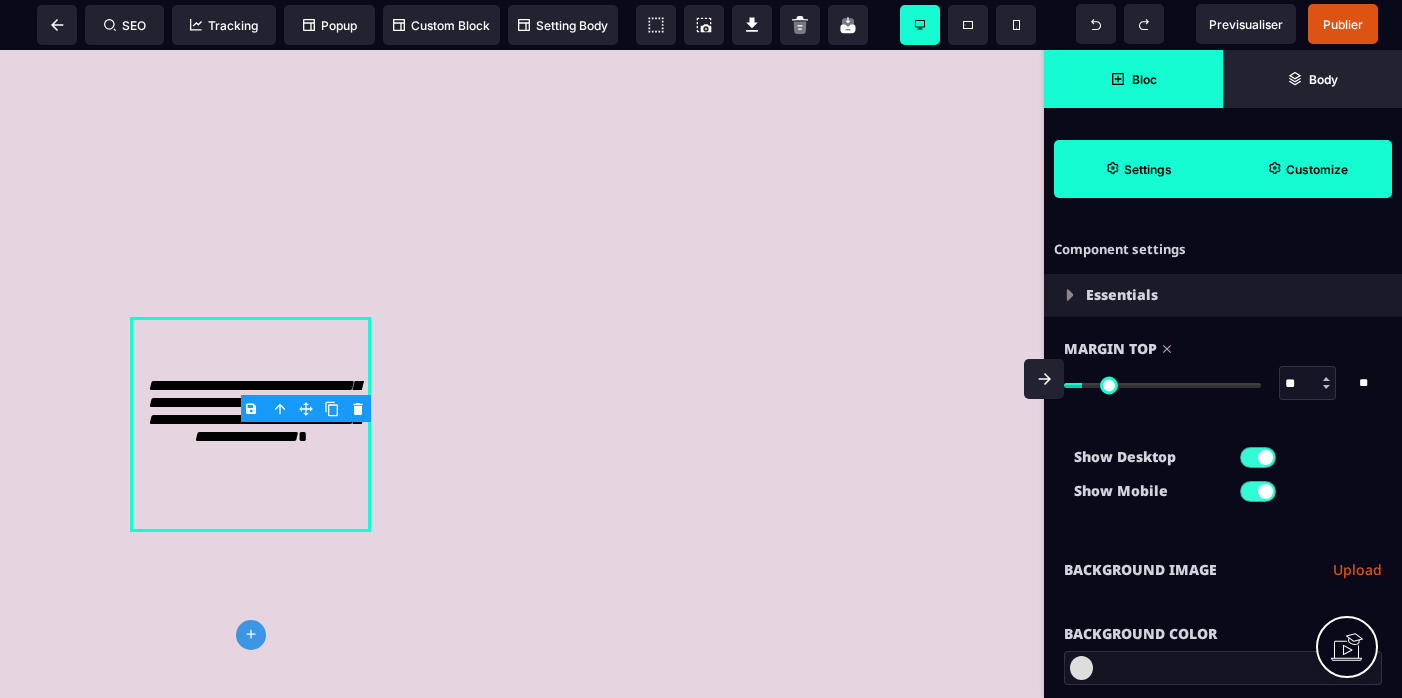 type on "**" 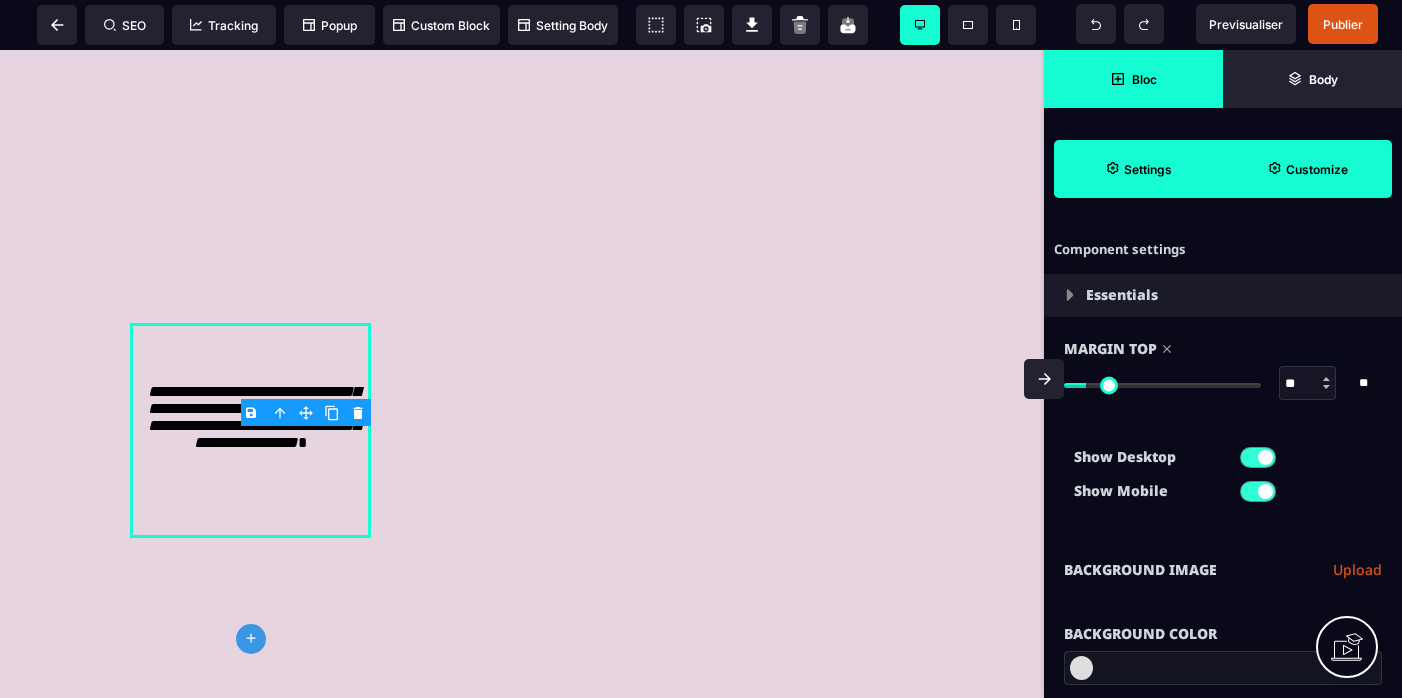 type on "**" 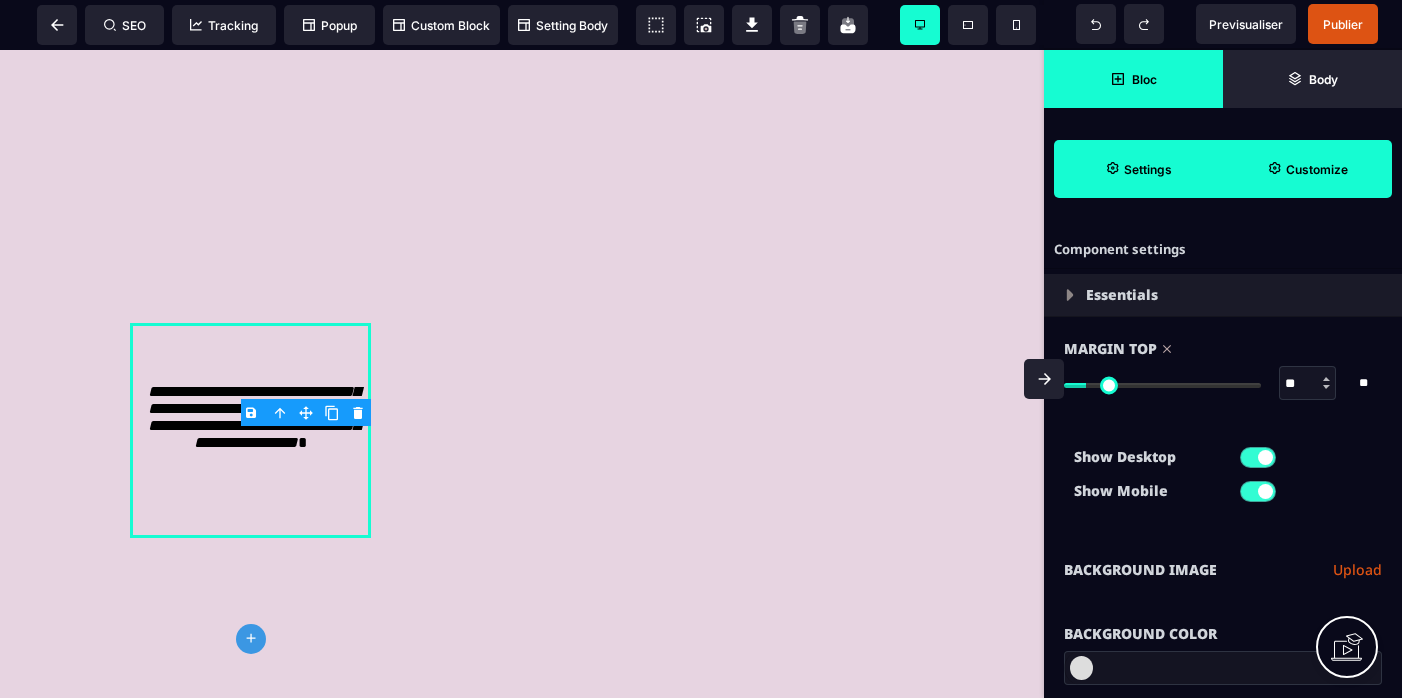 type on "**" 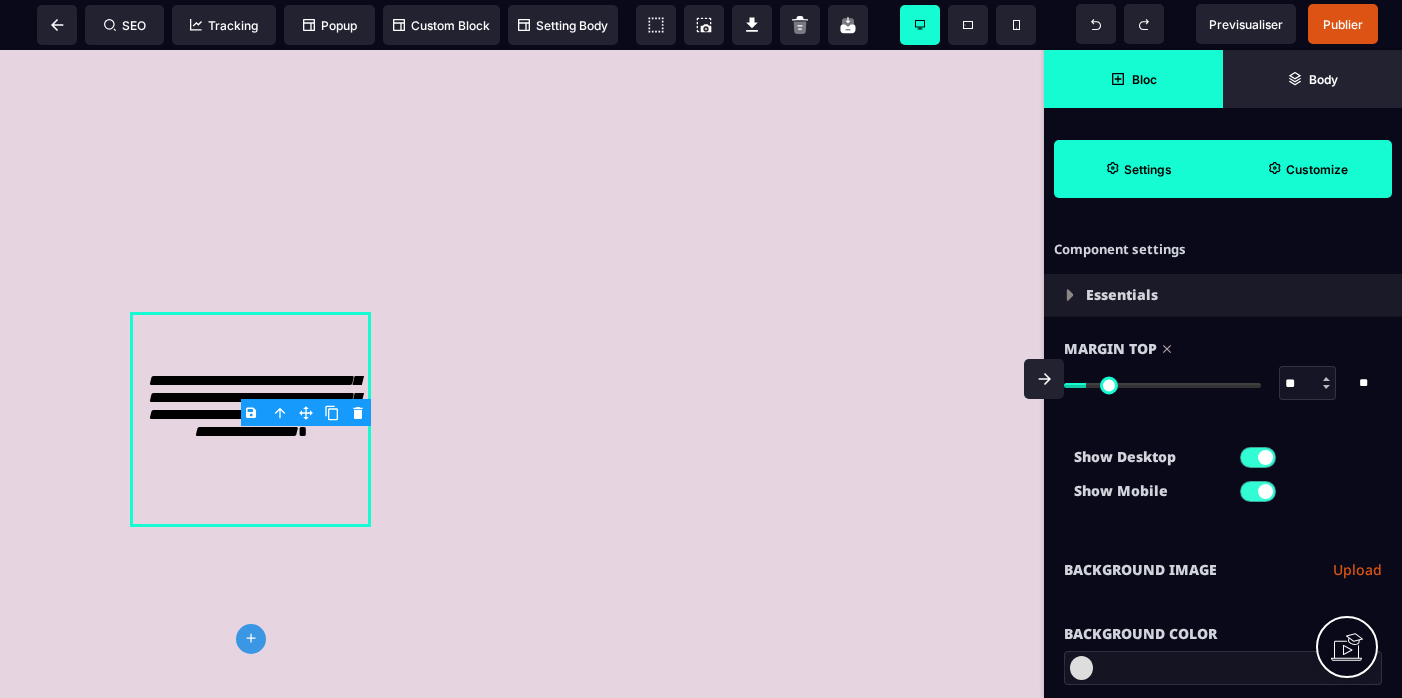 type on "**" 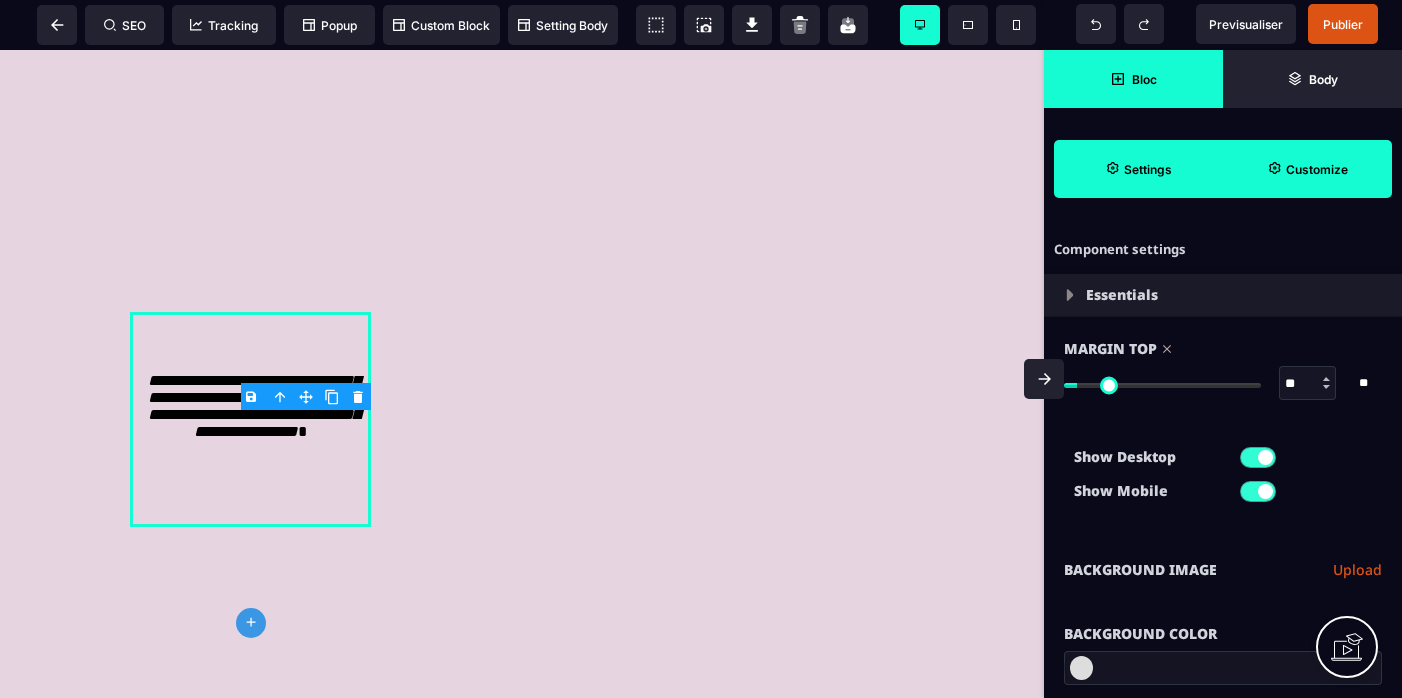 type on "*" 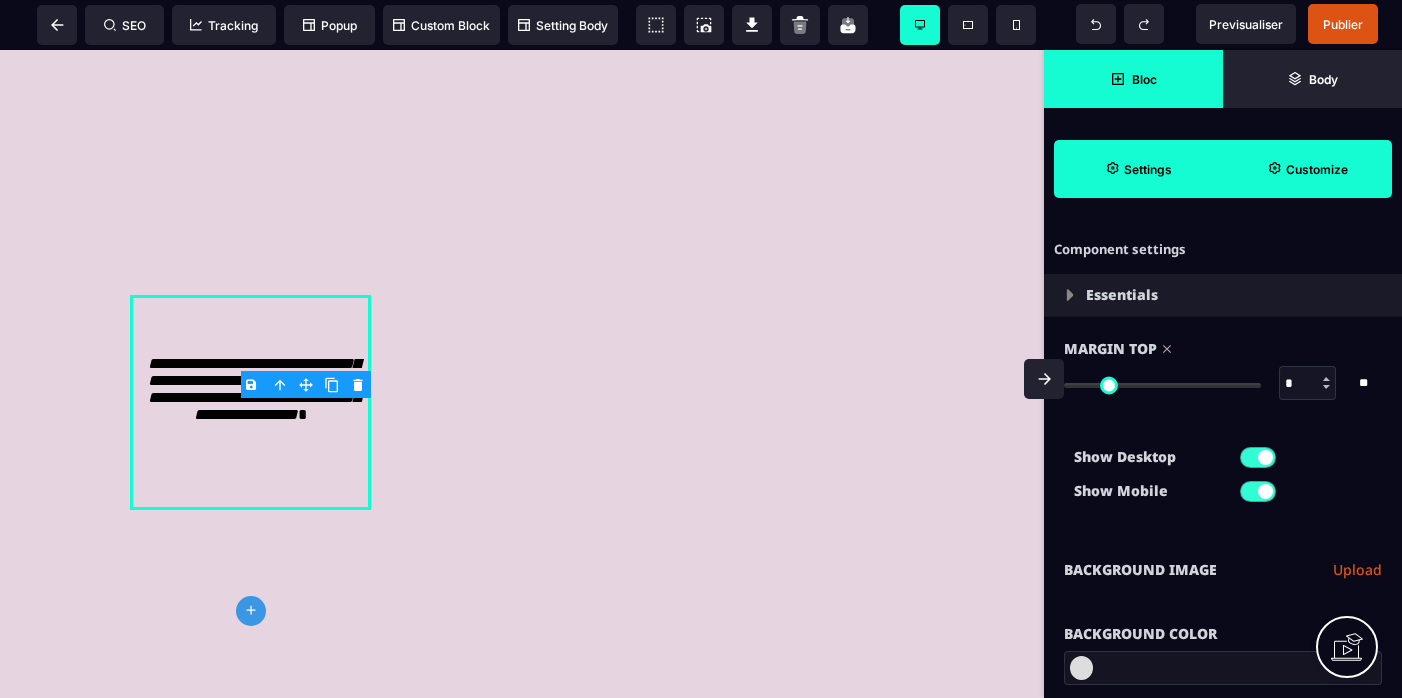drag, startPoint x: 1073, startPoint y: 382, endPoint x: 1062, endPoint y: 388, distance: 12.529964 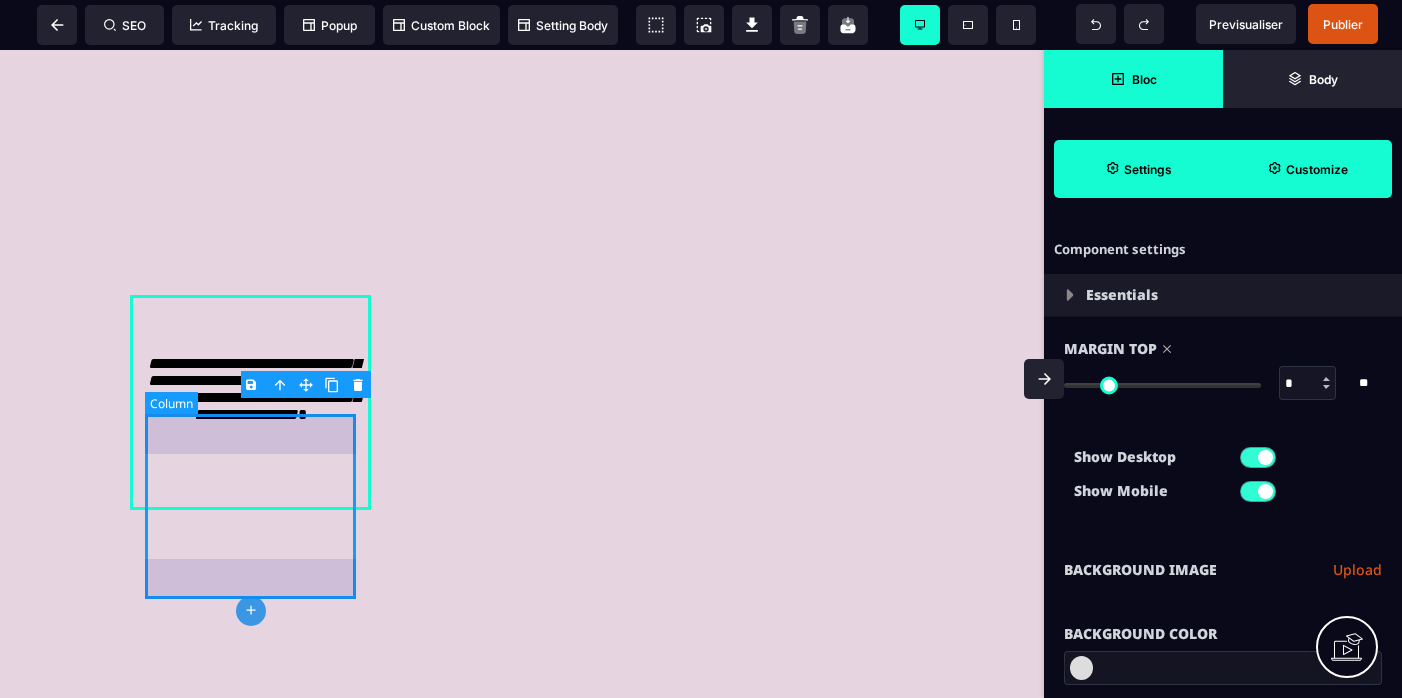 click on "**********" at bounding box center [250, 402] 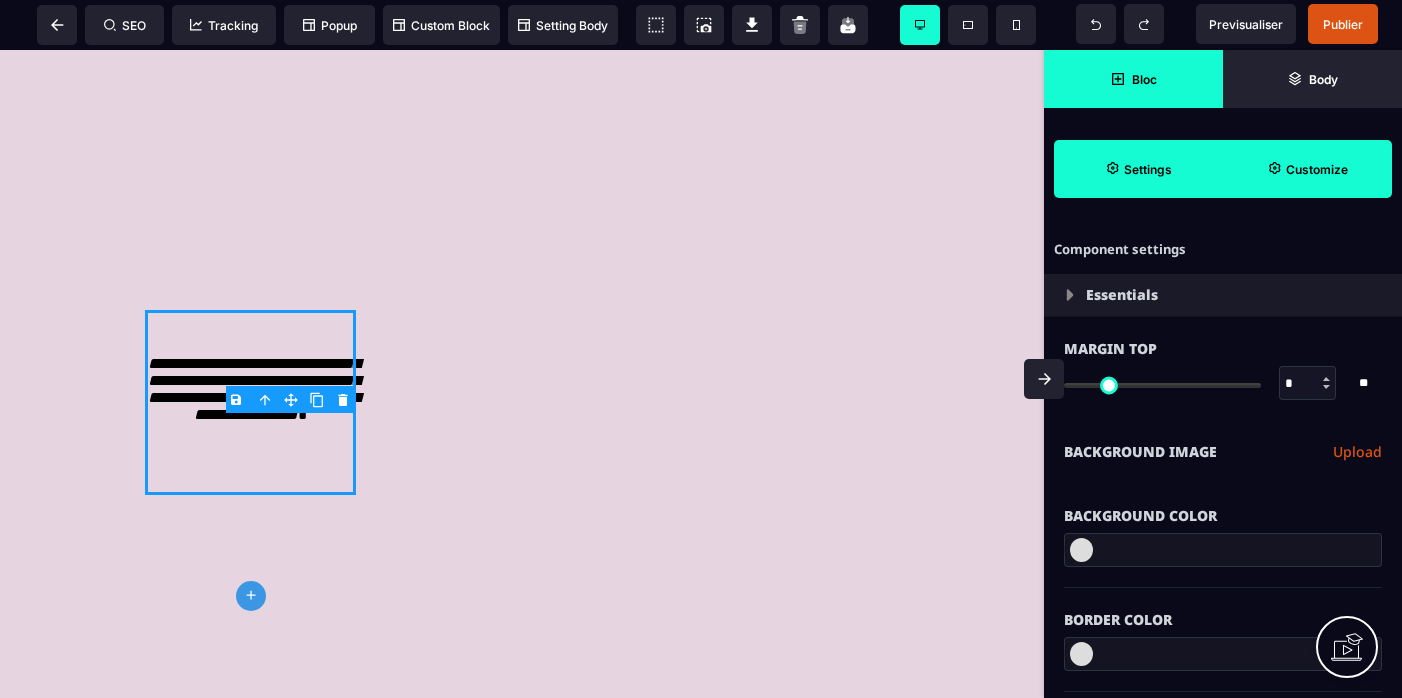 type on "*" 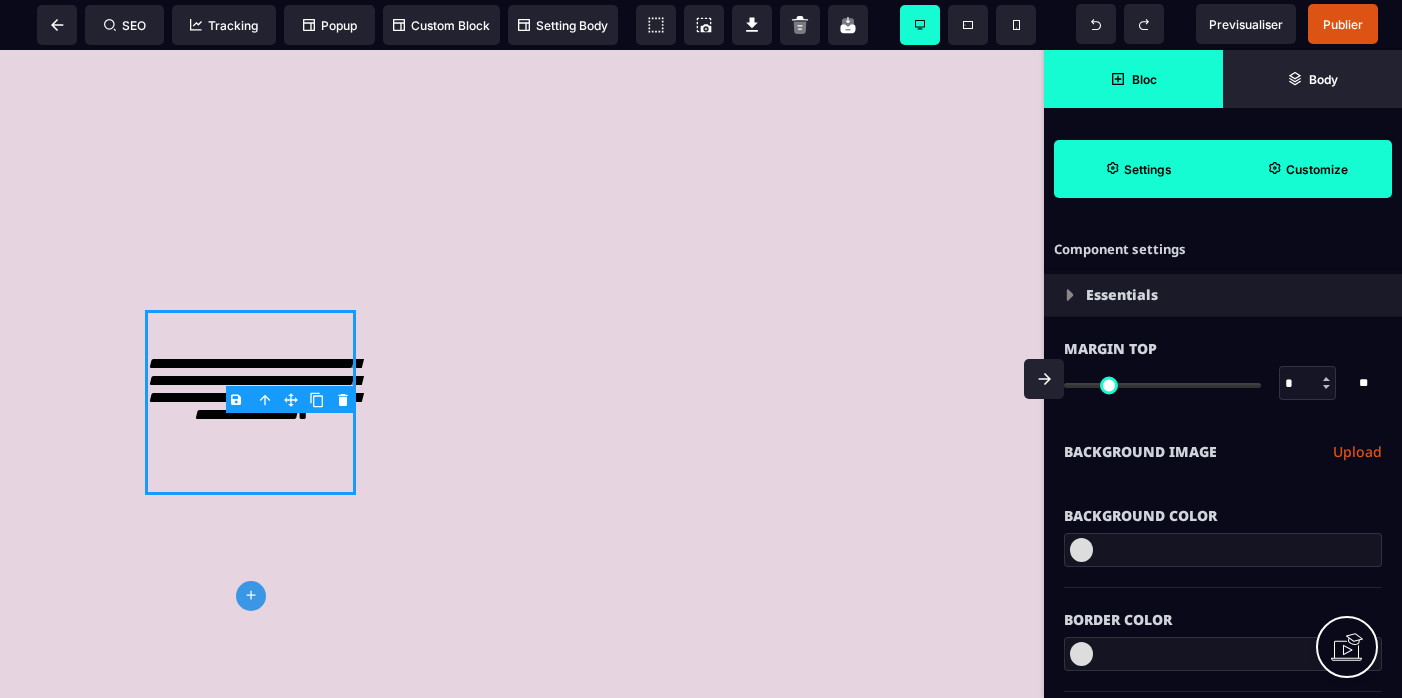 type on "**" 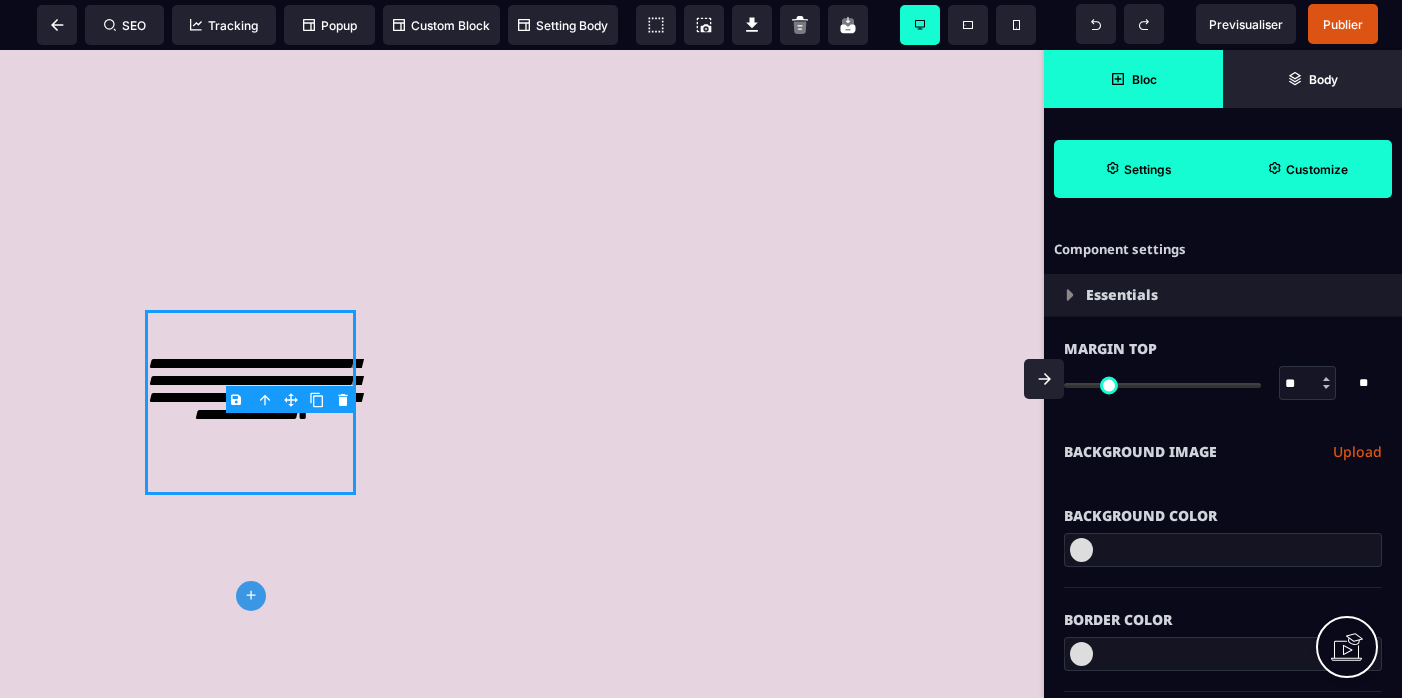 type on "**" 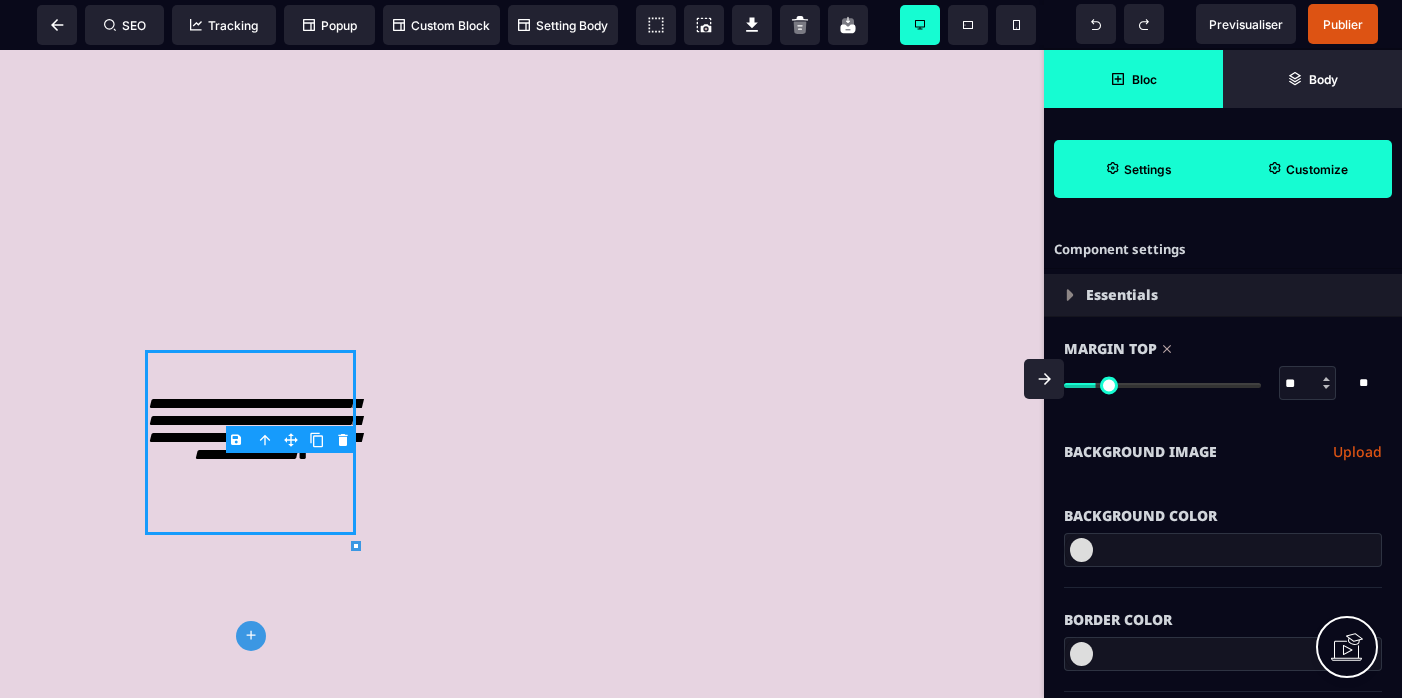 type on "**" 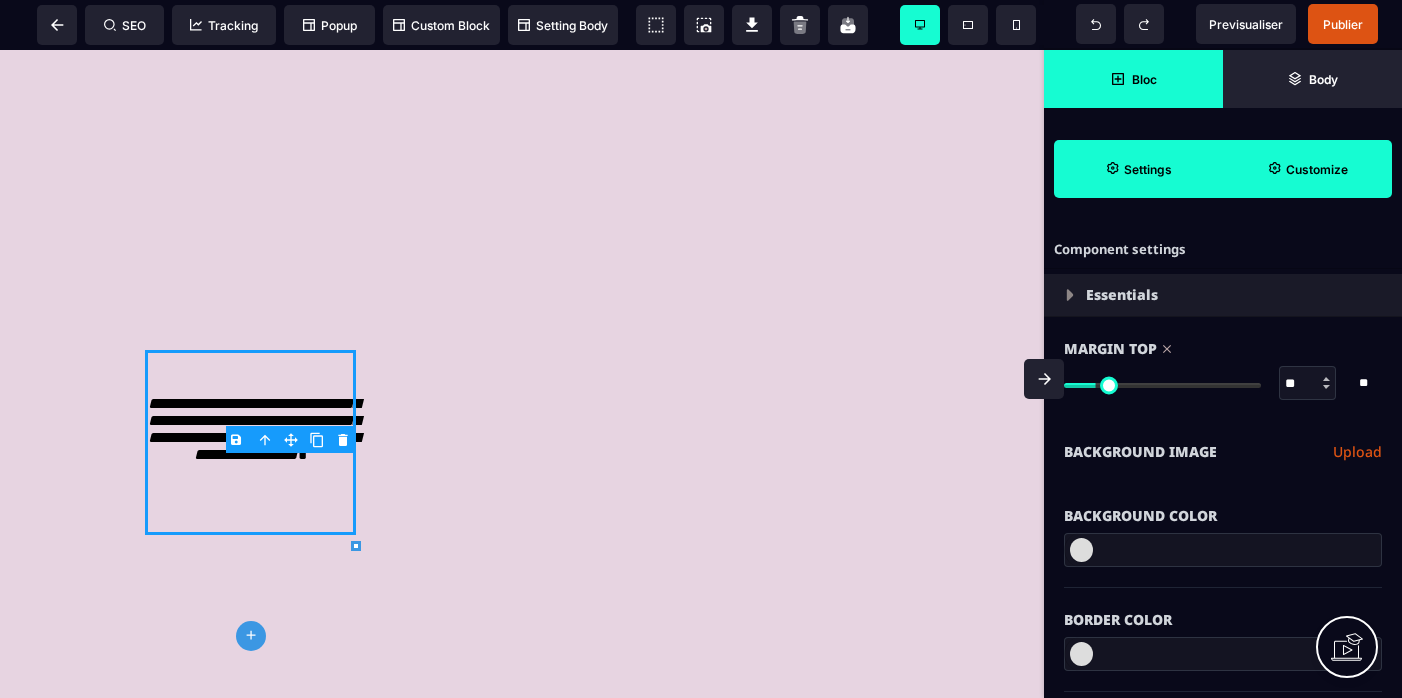 type on "**" 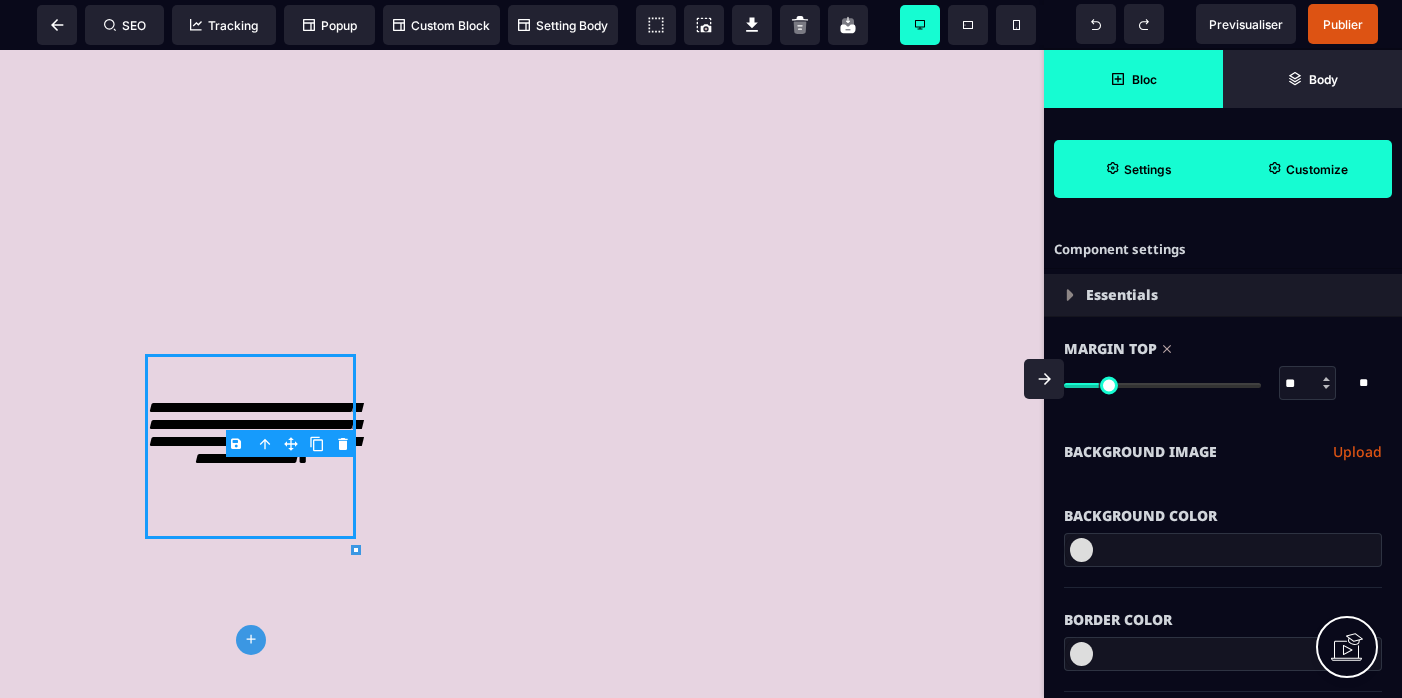 type on "**" 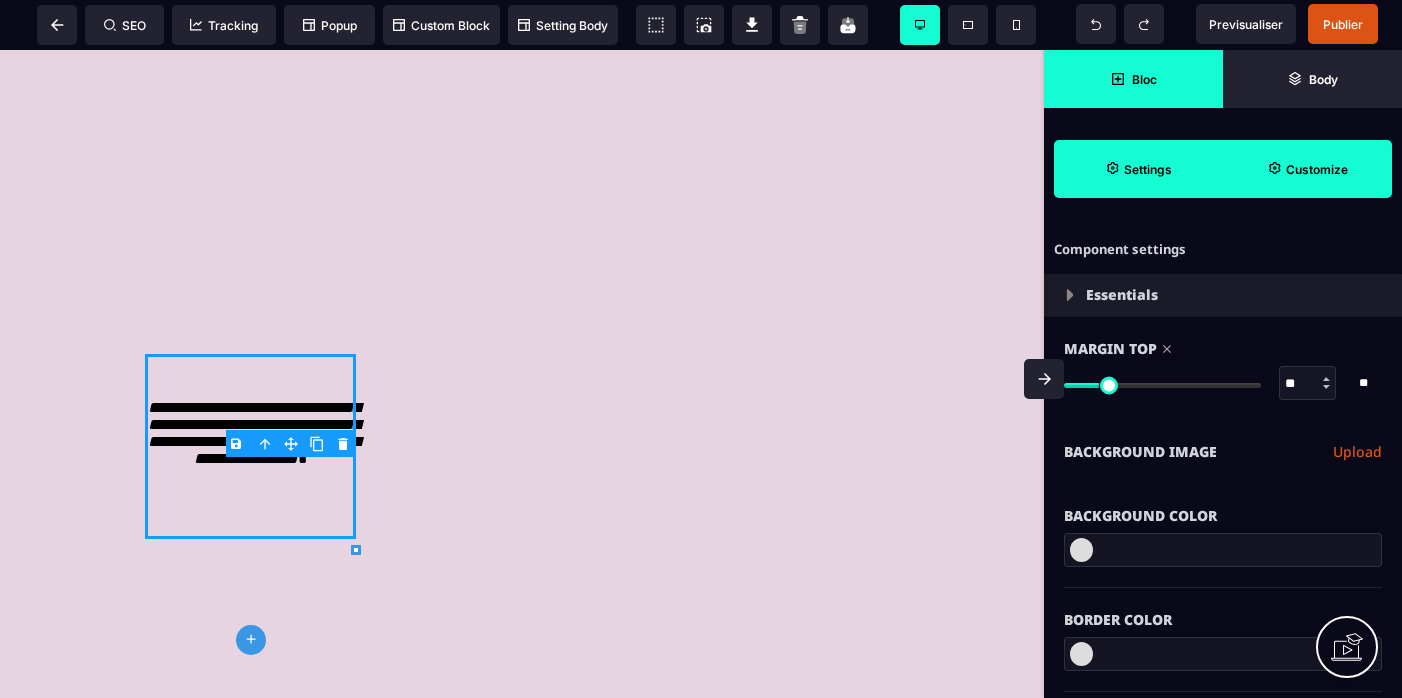 type on "**" 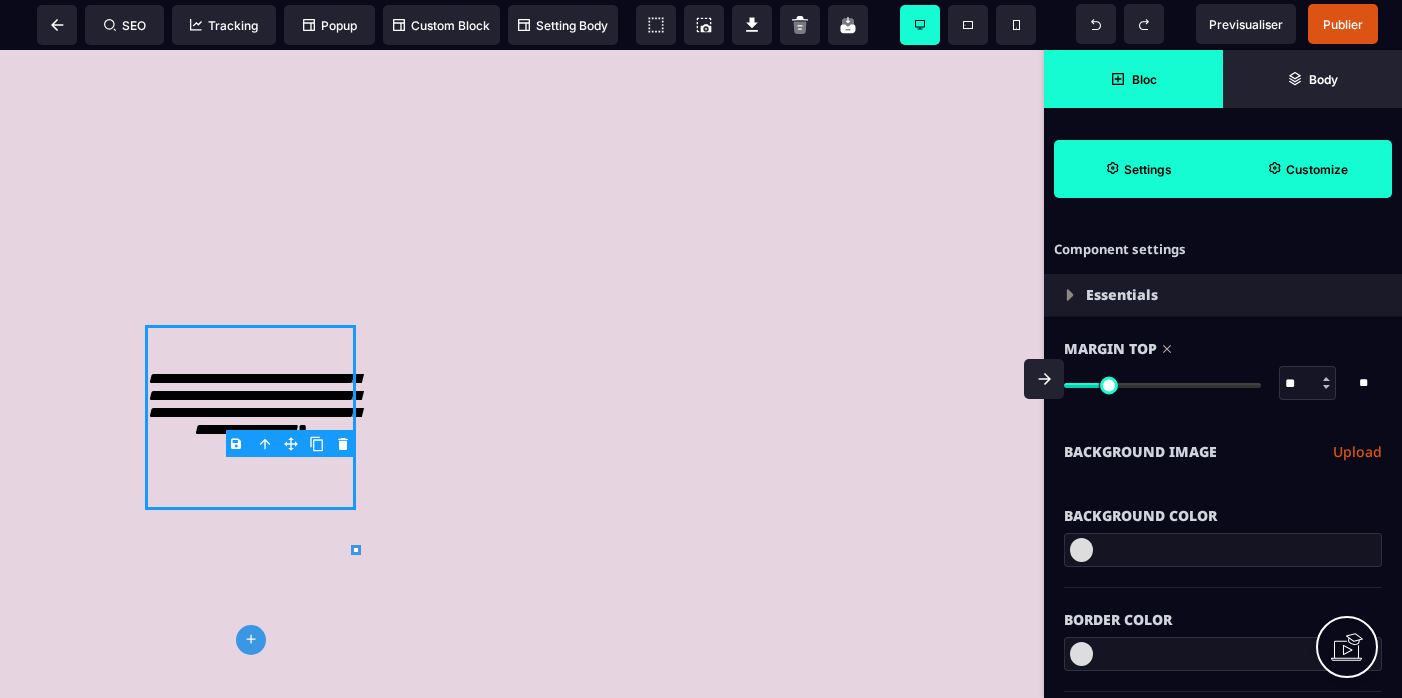 type on "*" 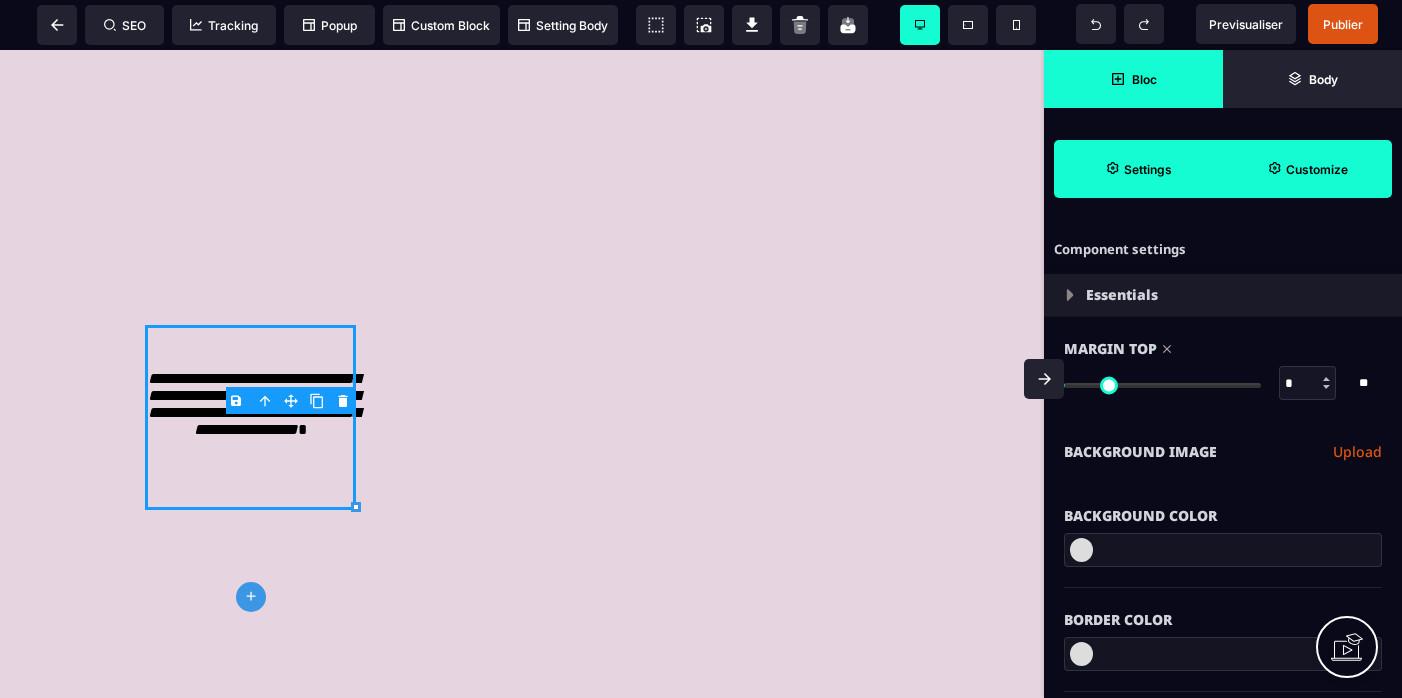type on "*" 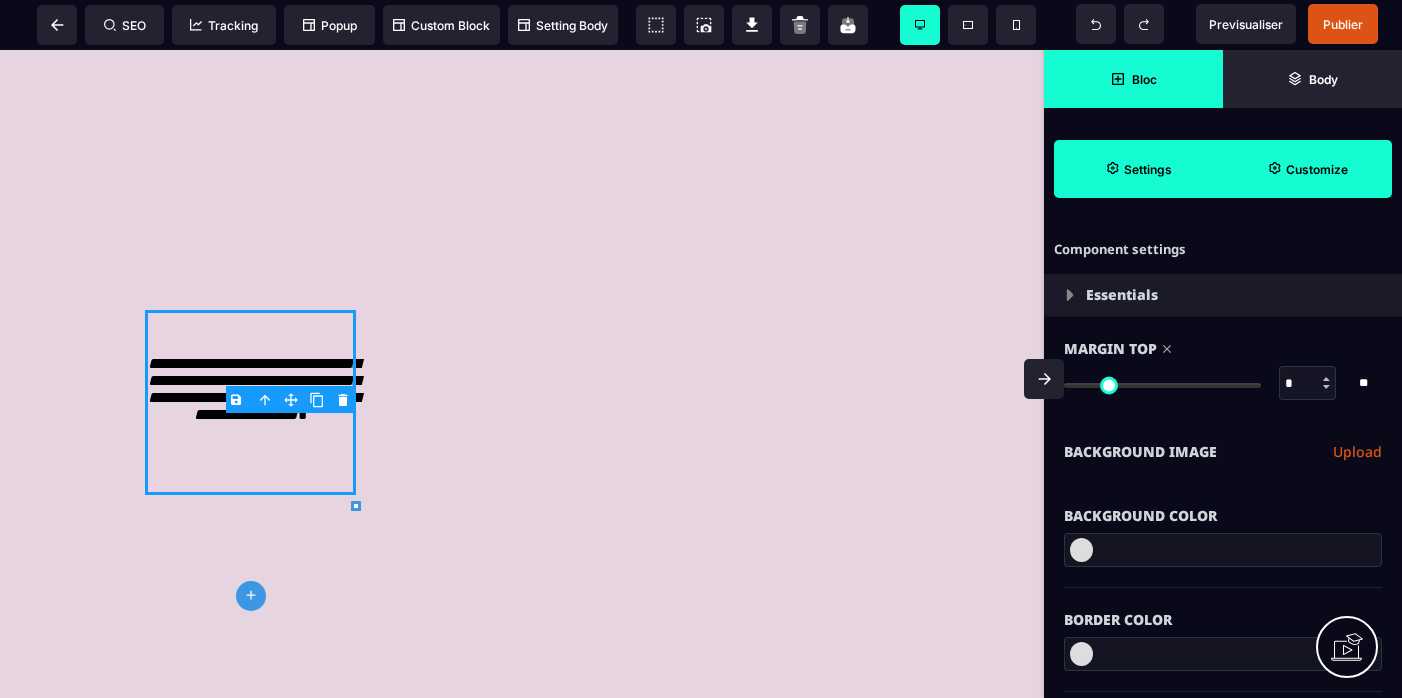 drag, startPoint x: 1068, startPoint y: 379, endPoint x: 1055, endPoint y: 379, distance: 13 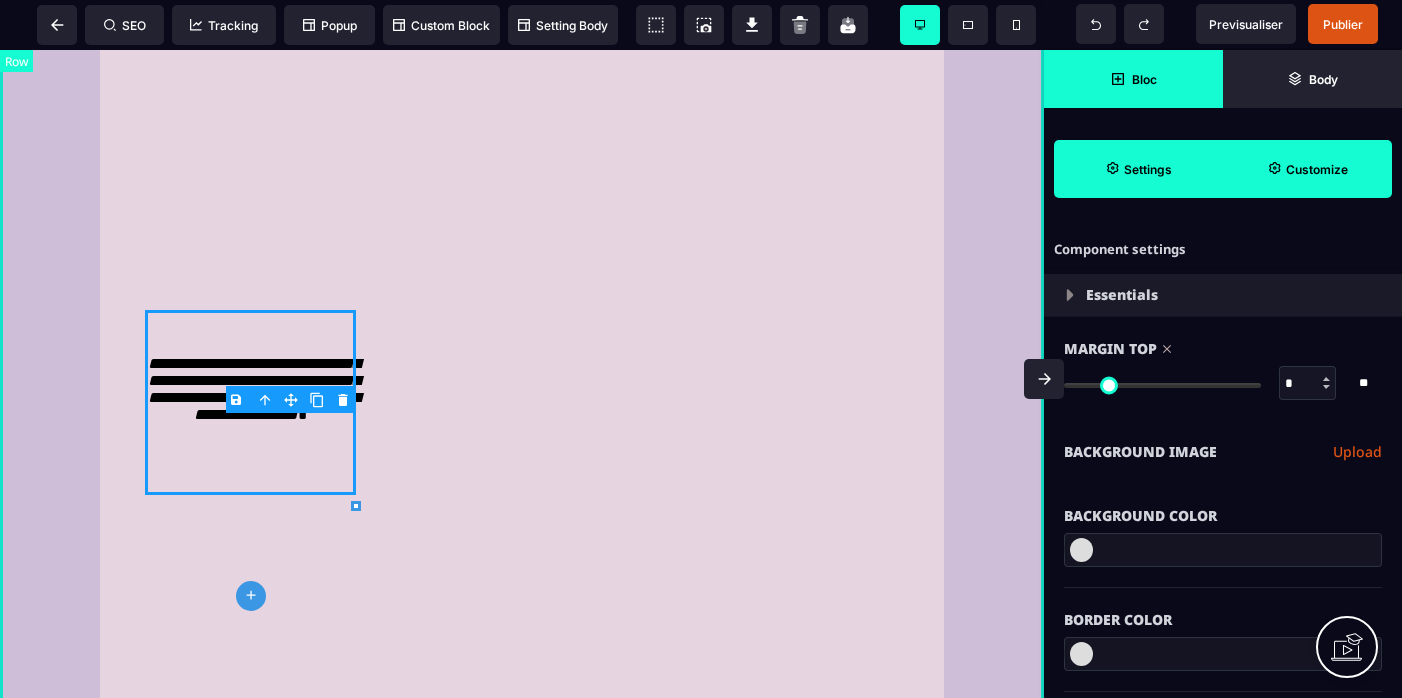 click on "Bonjour à toutes Je m'appelle [PERSON_NAME] et pendant longtemps, j’ai lutté contre un profond mal être lié à mon corps et à ma sexualité. J’avais du mal à ressentir du plaisir, je me mettais beaucoup de pression, et j'ai même fini par croire que c'était peut être juste "comme ça pour moi". Mais un jour, j'ai découvert une autre voie. Une voie qui m’a permis de ralentir, d’apprendre à écouter et à ressentir. J’ai découvert des pratiques simples mais incroyablement puissantes, qui ont tout changé pour moi. Et j’ai décidé de m’y plonger pleinement en me formant intensivement sur le sujet. À force d’essais et d’explorations, j’ai développé une approche qui m’a permis de transformer profondément ma relation à ma sexualité et à moi-même. [DATE], j'ai accompagné une centaine de femmes à se reconnecter à leur corps, leur plaisir et leur sexualité, ▶ S'inscrire Maintenant Elles te racontent leurs transformations : * ▶ S'inscrire Maintenant" at bounding box center (522, 851) 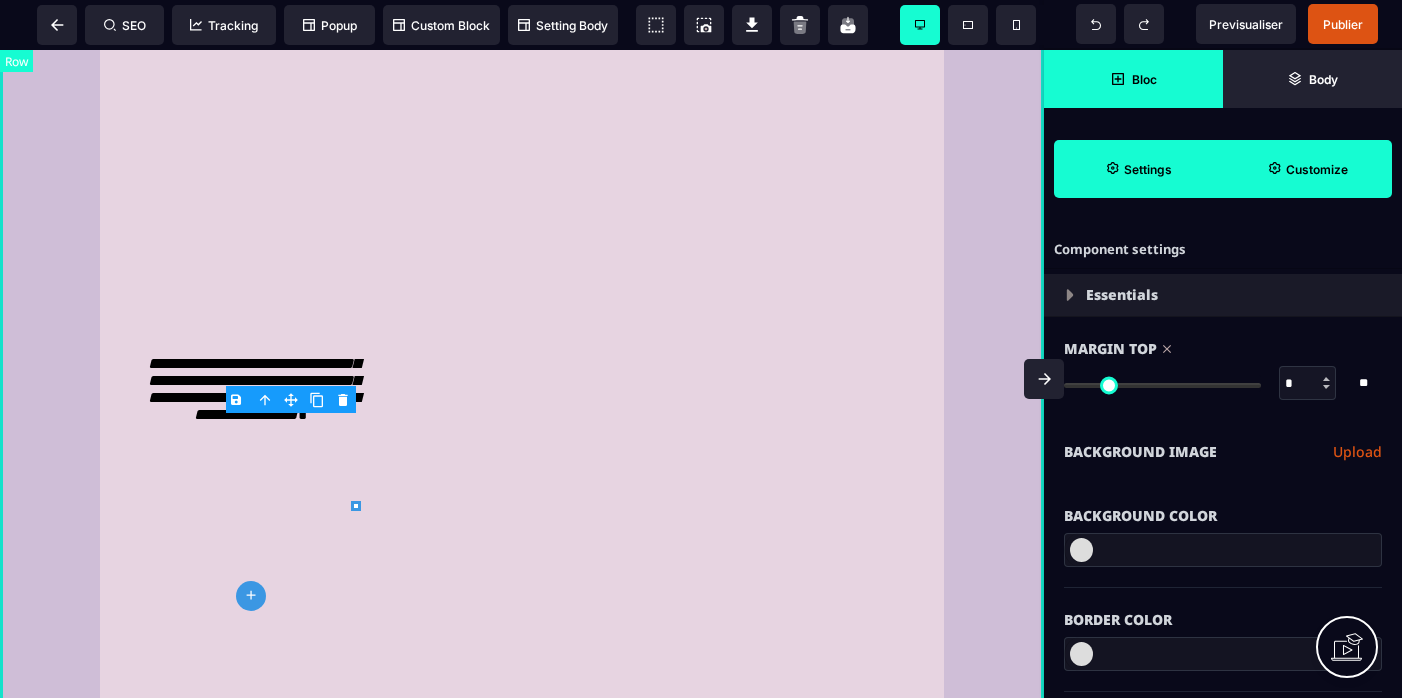 select on "**" 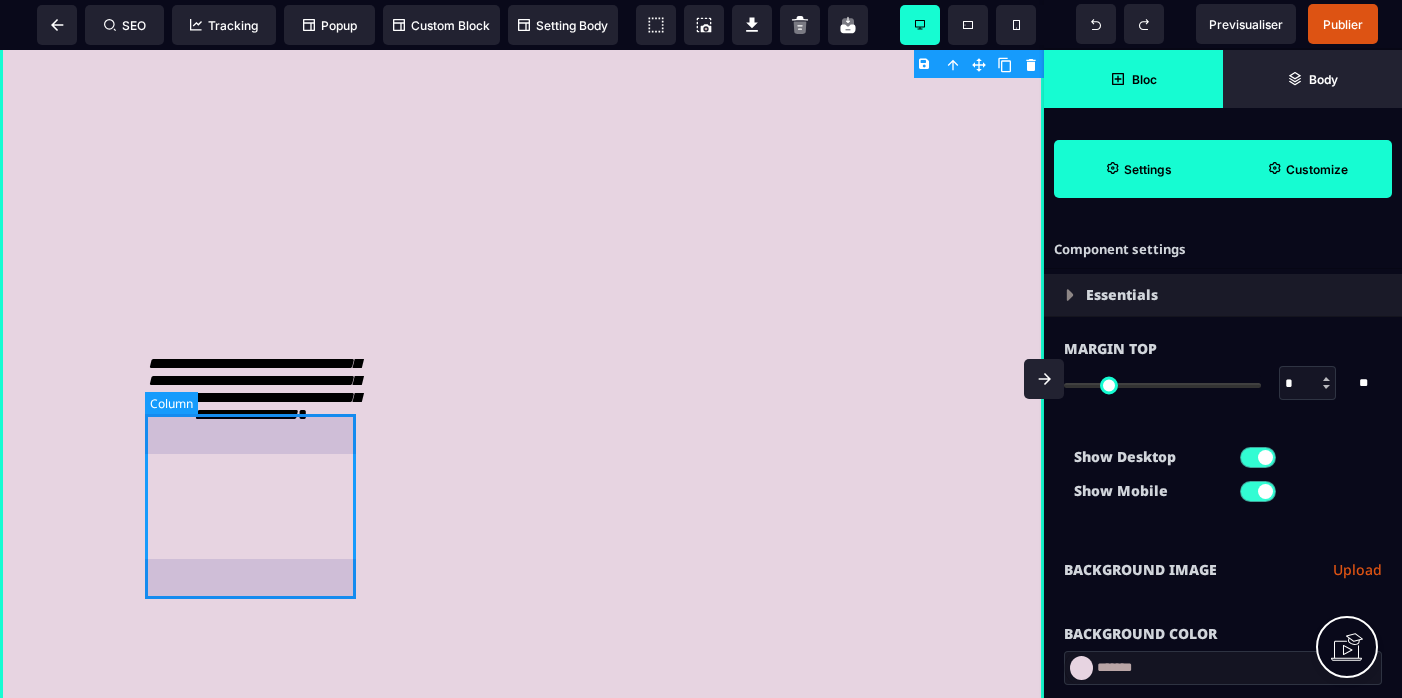 click on "**********" at bounding box center (250, 402) 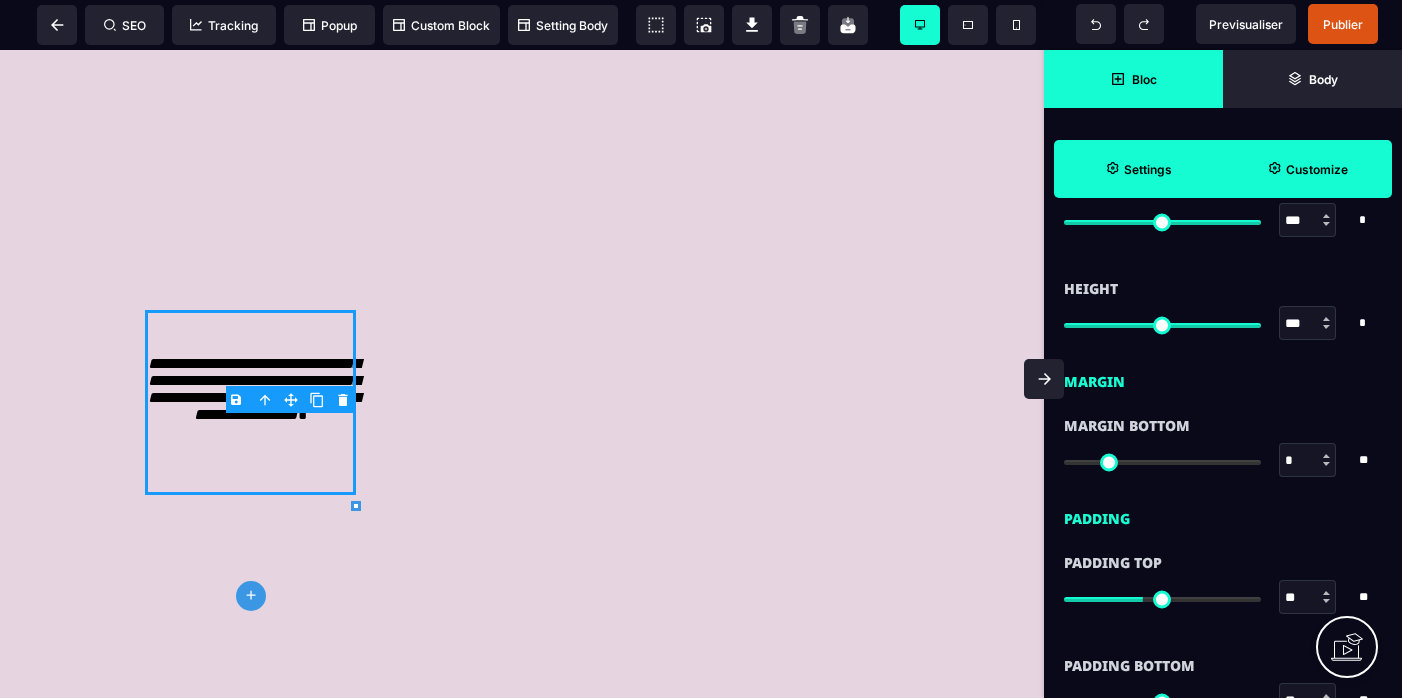 scroll, scrollTop: 1305, scrollLeft: 0, axis: vertical 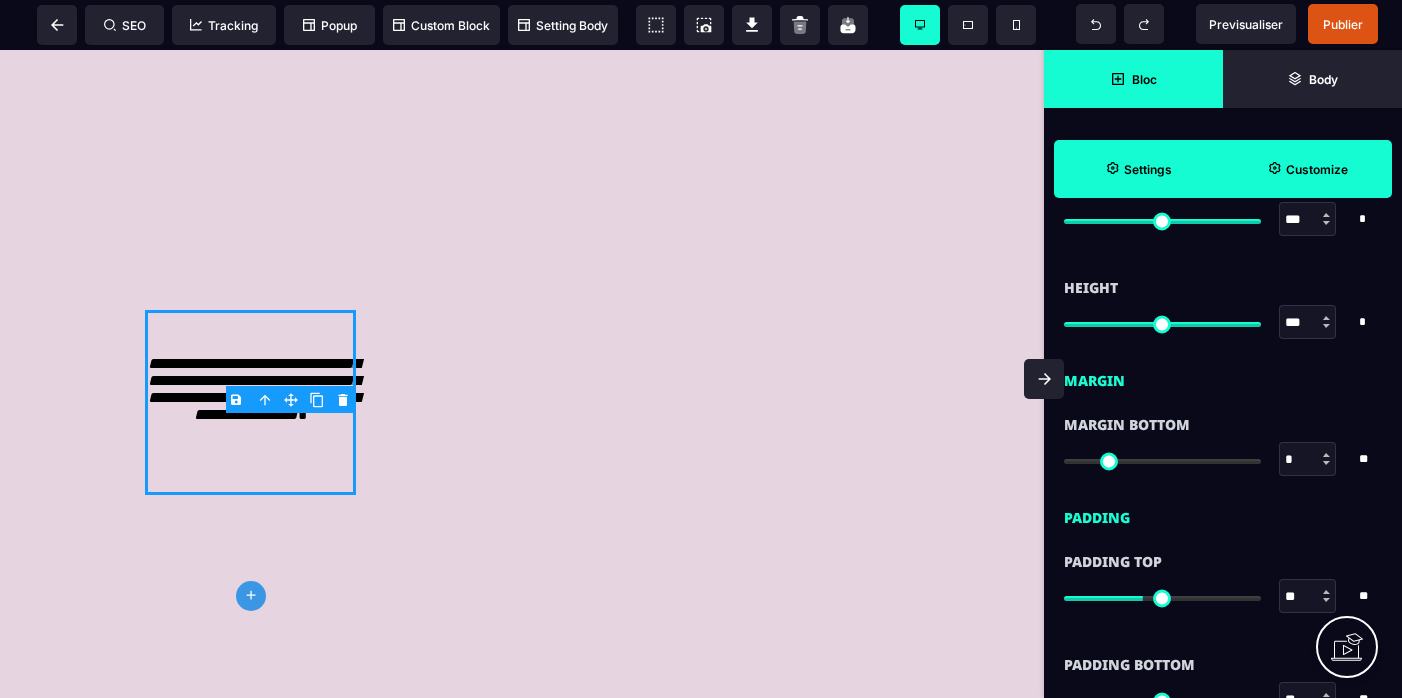 type on "**" 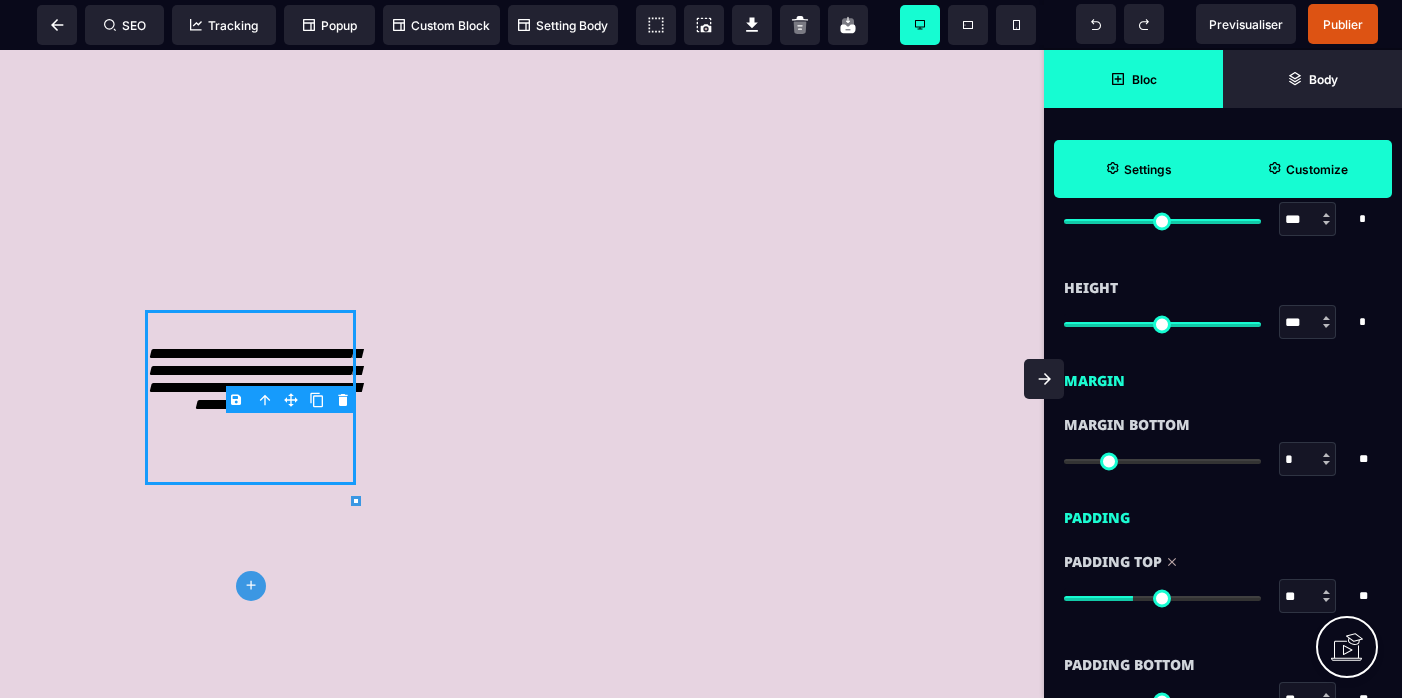 type on "**" 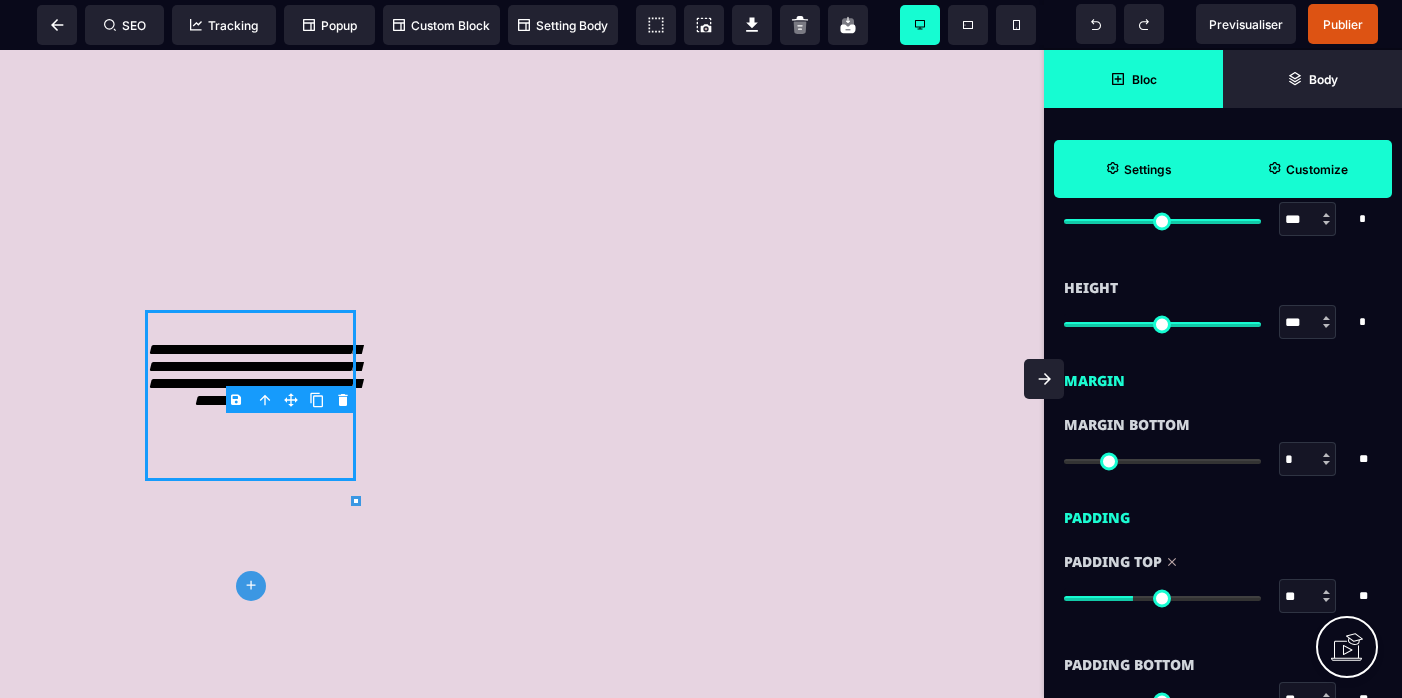 type on "**" 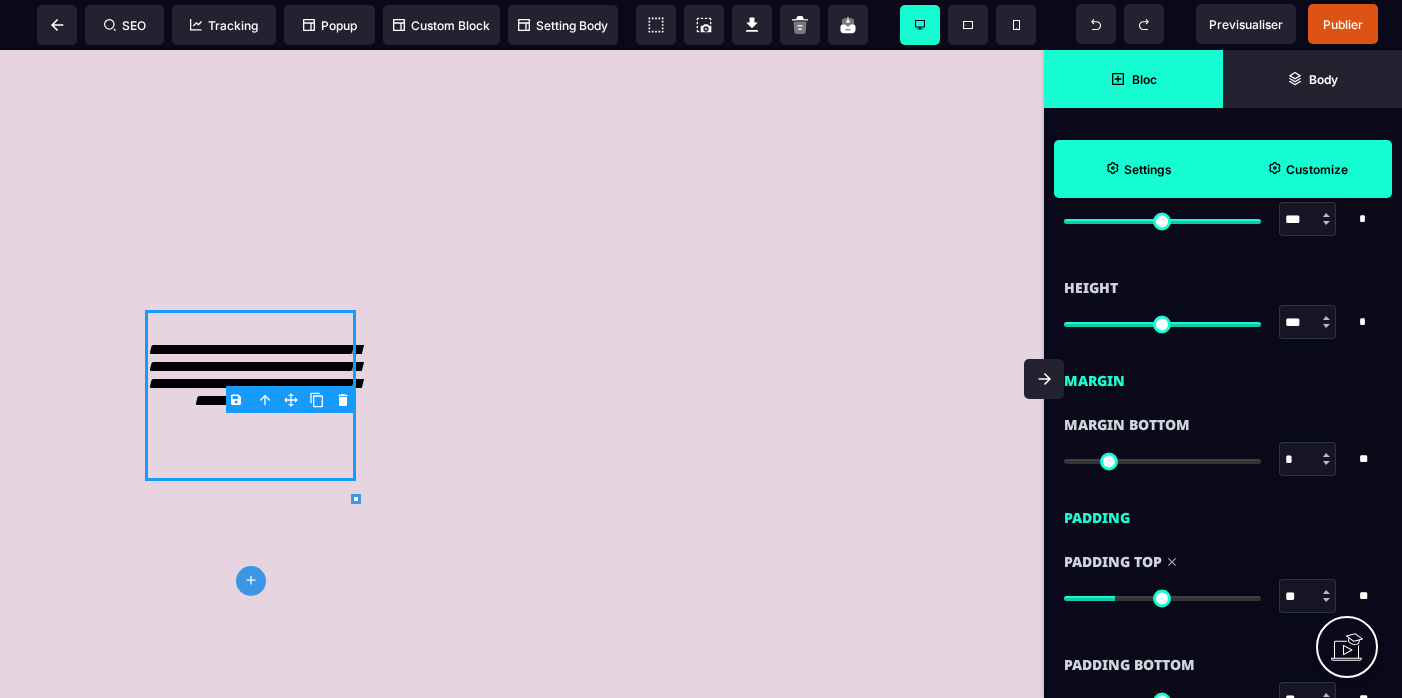 type on "**" 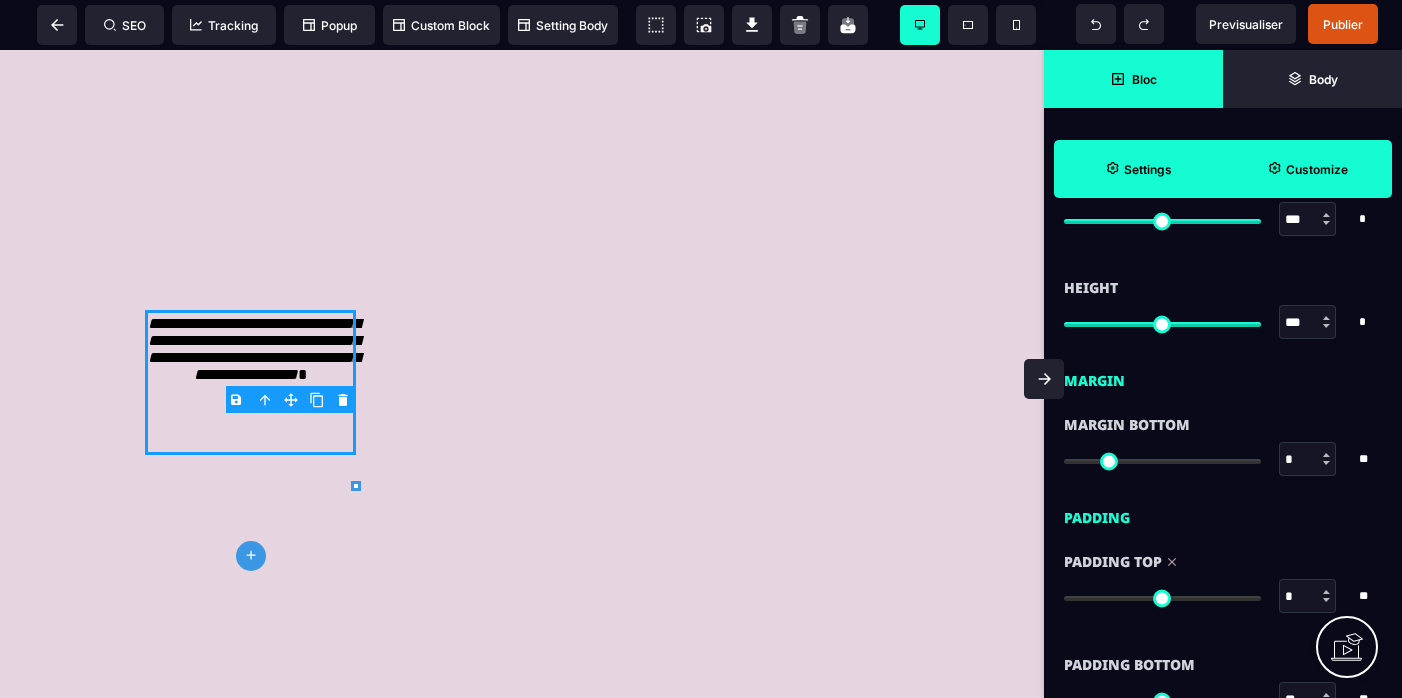 drag, startPoint x: 1145, startPoint y: 601, endPoint x: 1069, endPoint y: 611, distance: 76.655075 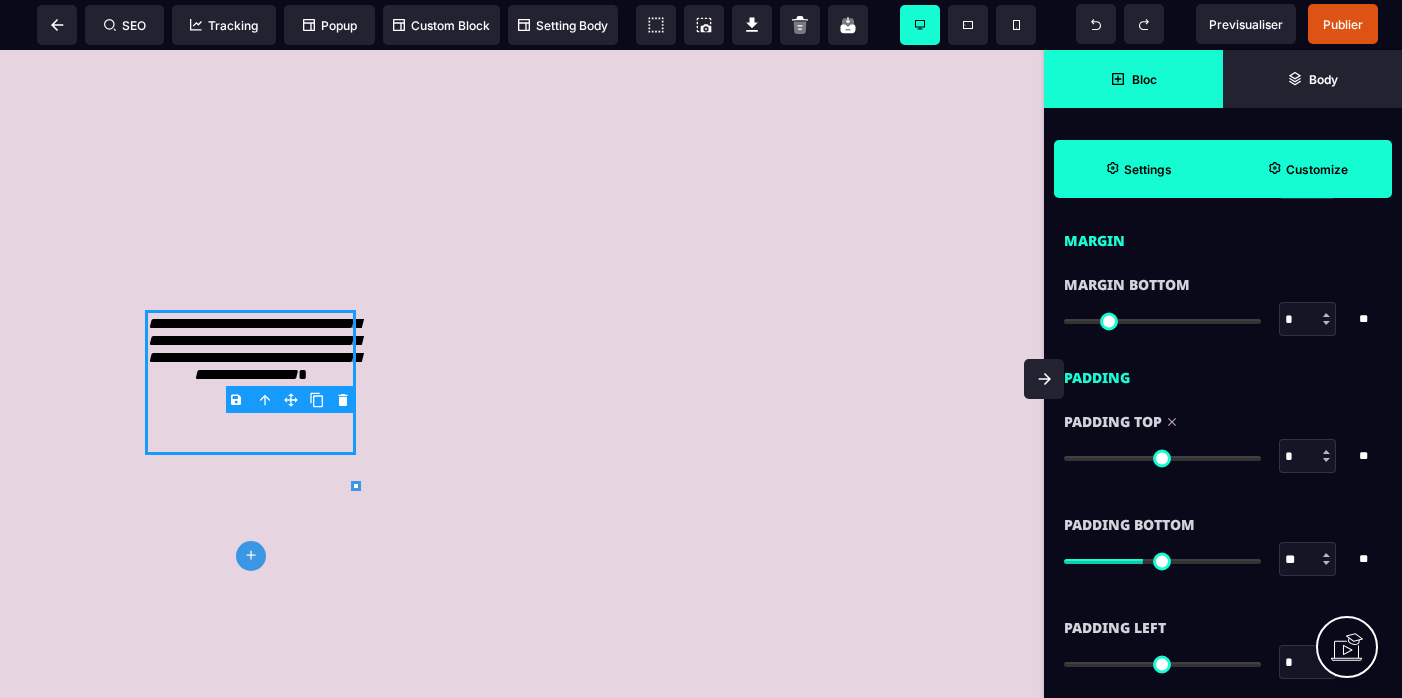 scroll, scrollTop: 1457, scrollLeft: 0, axis: vertical 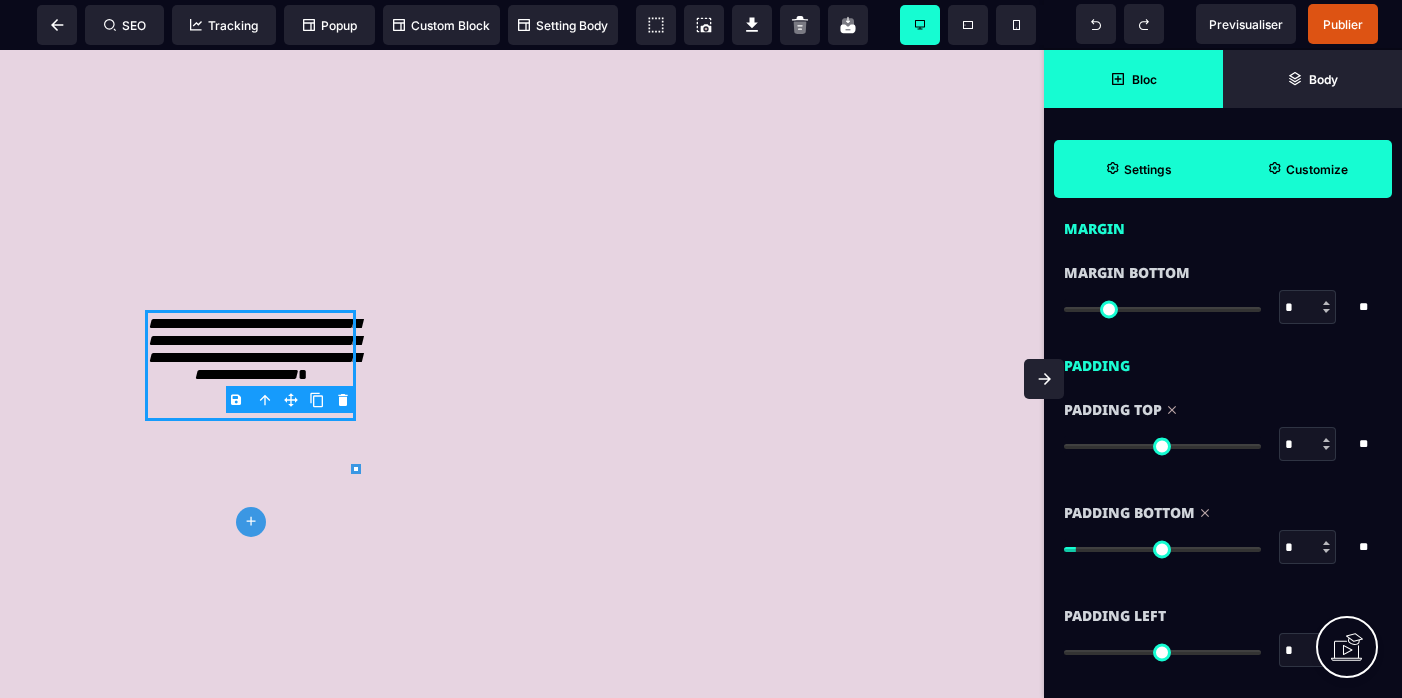 drag, startPoint x: 1143, startPoint y: 553, endPoint x: 1084, endPoint y: 555, distance: 59.03389 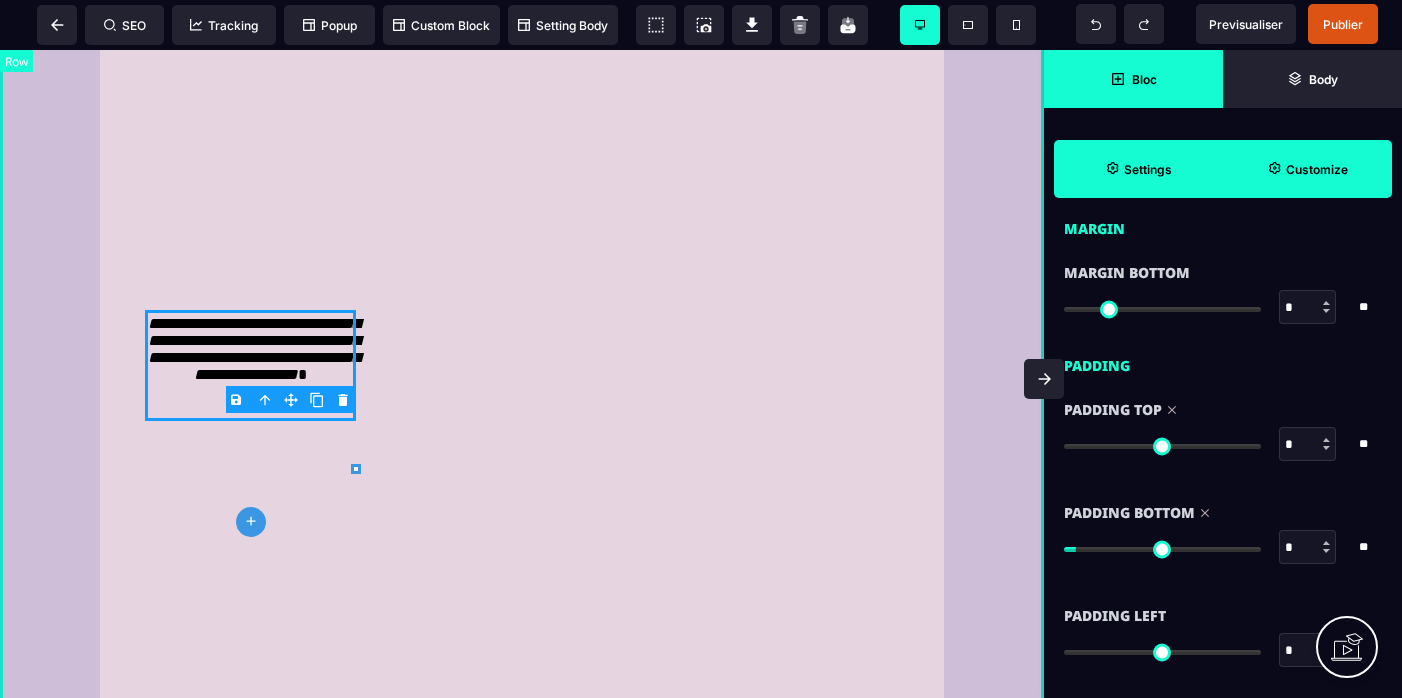 click on "Bonjour à toutes Je m'appelle [PERSON_NAME] et pendant longtemps, j’ai lutté contre un profond mal être lié à mon corps et à ma sexualité. J’avais du mal à ressentir du plaisir, je me mettais beaucoup de pression, et j'ai même fini par croire que c'était peut être juste "comme ça pour moi". Mais un jour, j'ai découvert une autre voie. Une voie qui m’a permis de ralentir, d’apprendre à écouter et à ressentir. J’ai découvert des pratiques simples mais incroyablement puissantes, qui ont tout changé pour moi. Et j’ai décidé de m’y plonger pleinement en me formant intensivement sur le sujet. À force d’essais et d’explorations, j’ai développé une approche qui m’a permis de transformer profondément ma relation à ma sexualité et à moi-même. [DATE], j'ai accompagné une centaine de femmes à se reconnecter à leur corps, leur plaisir et leur sexualité, ▶ S'inscrire Maintenant Elles te racontent leurs transformations : * ▶ S'inscrire Maintenant" at bounding box center [522, 814] 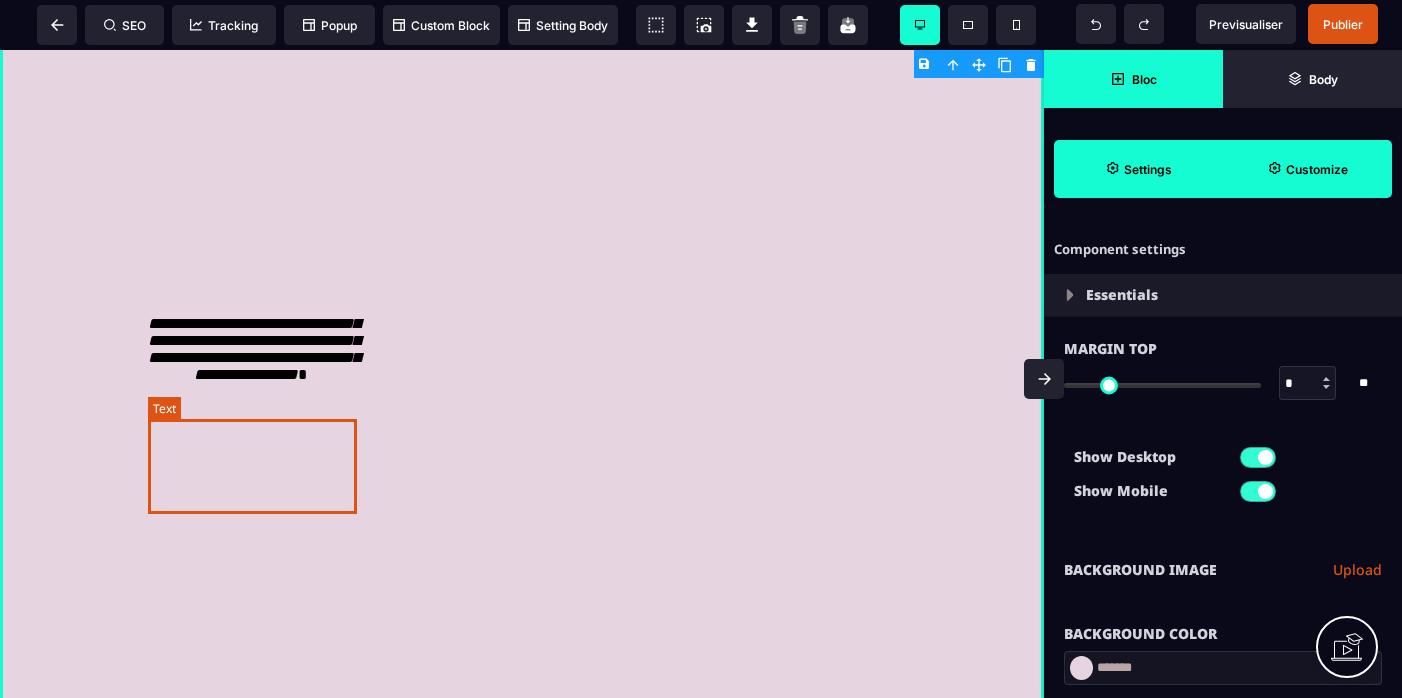 click on "**********" at bounding box center [254, 349] 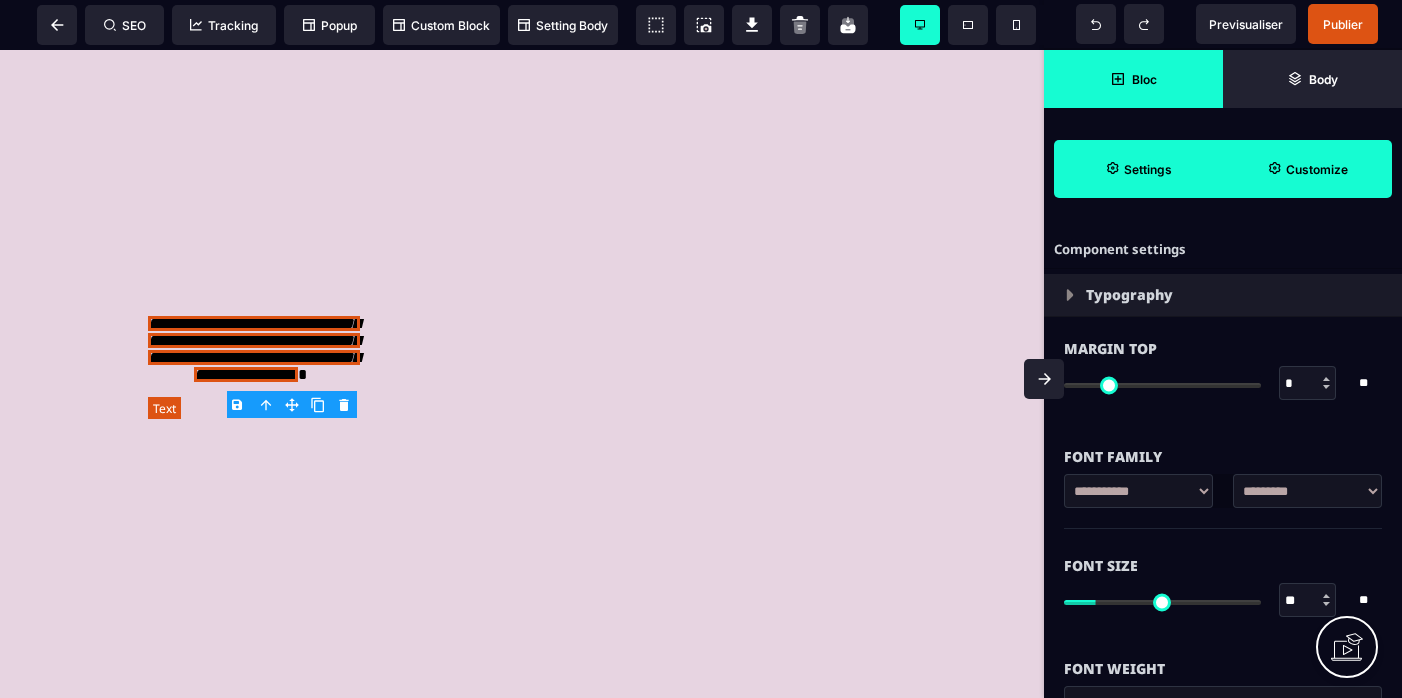 click on "**********" at bounding box center [254, 349] 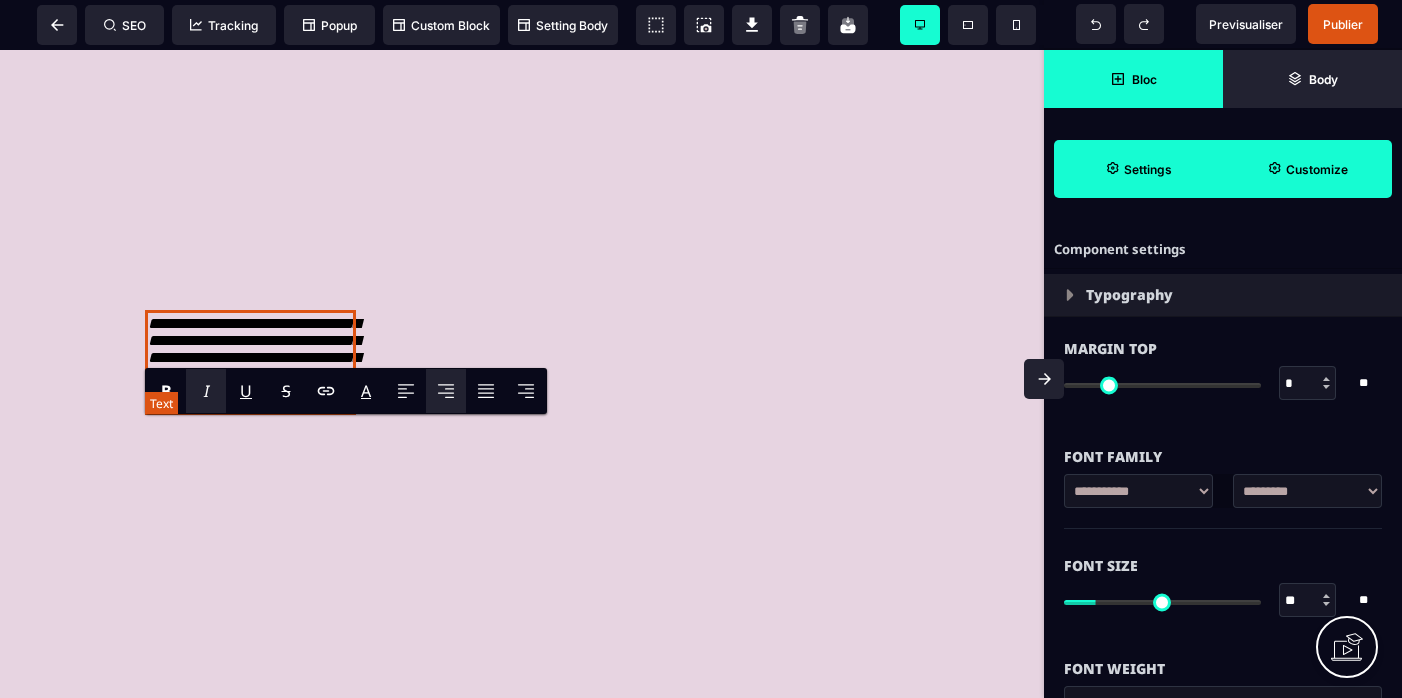 click on "**********" at bounding box center [254, 349] 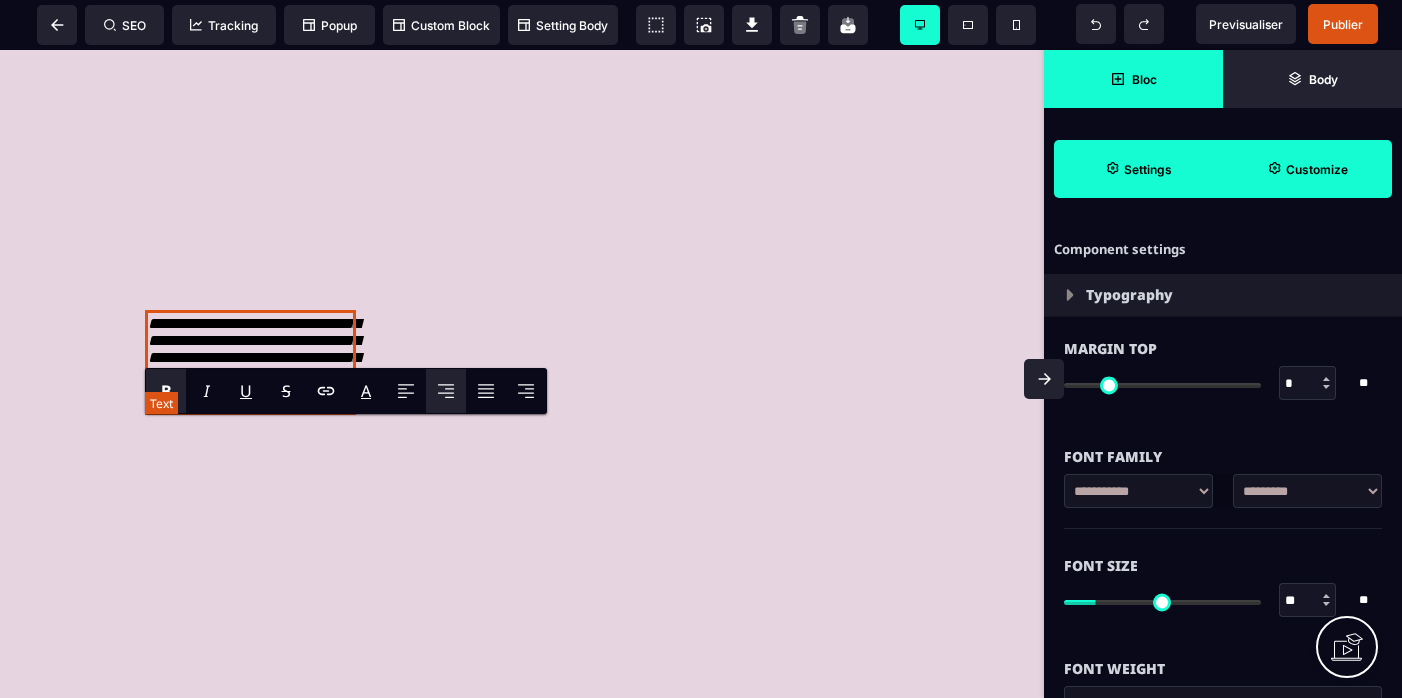 click on "**********" at bounding box center (254, 349) 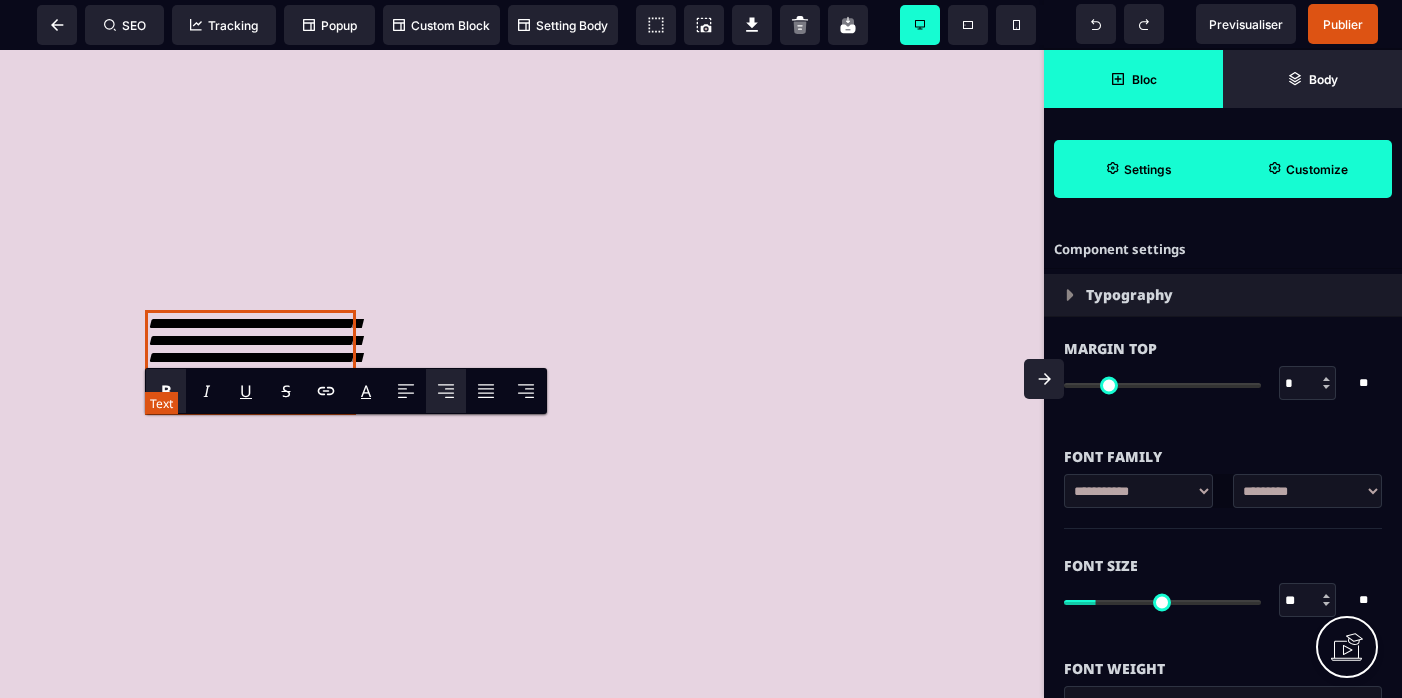 click on "**********" at bounding box center (254, 349) 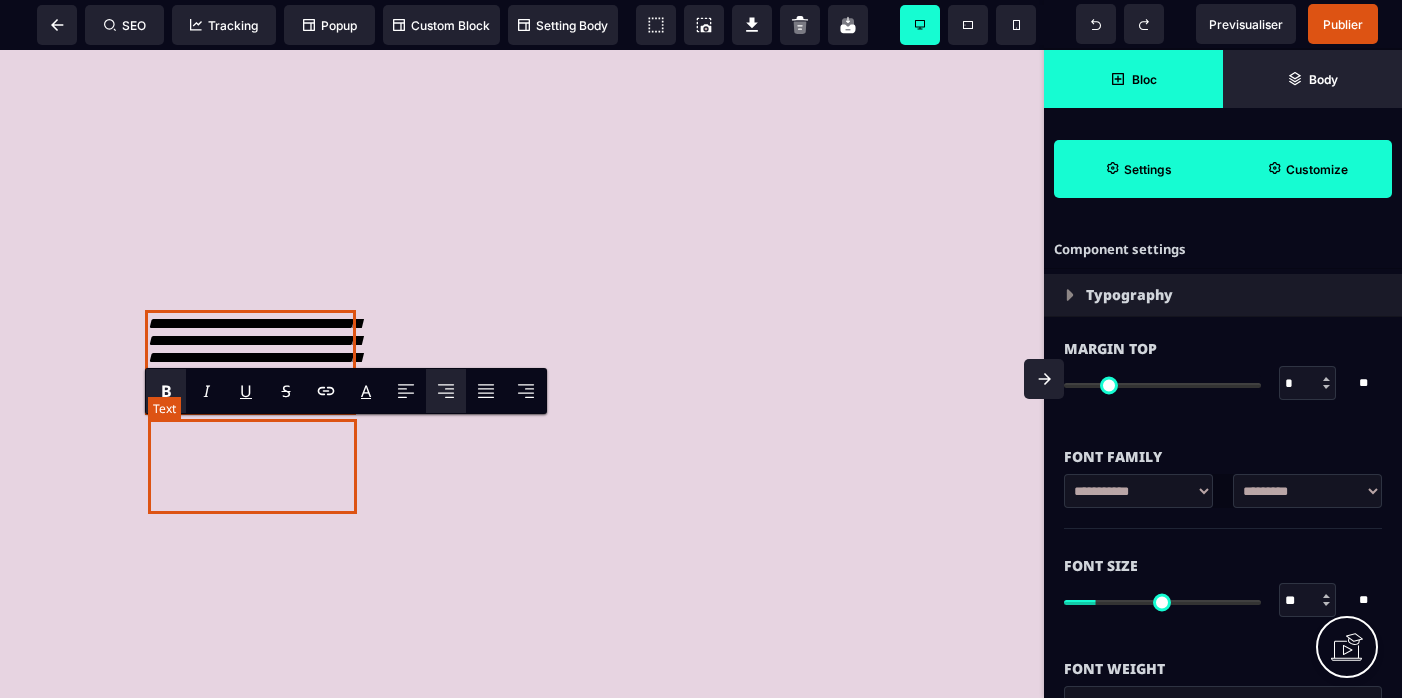 click on "**********" at bounding box center (254, 349) 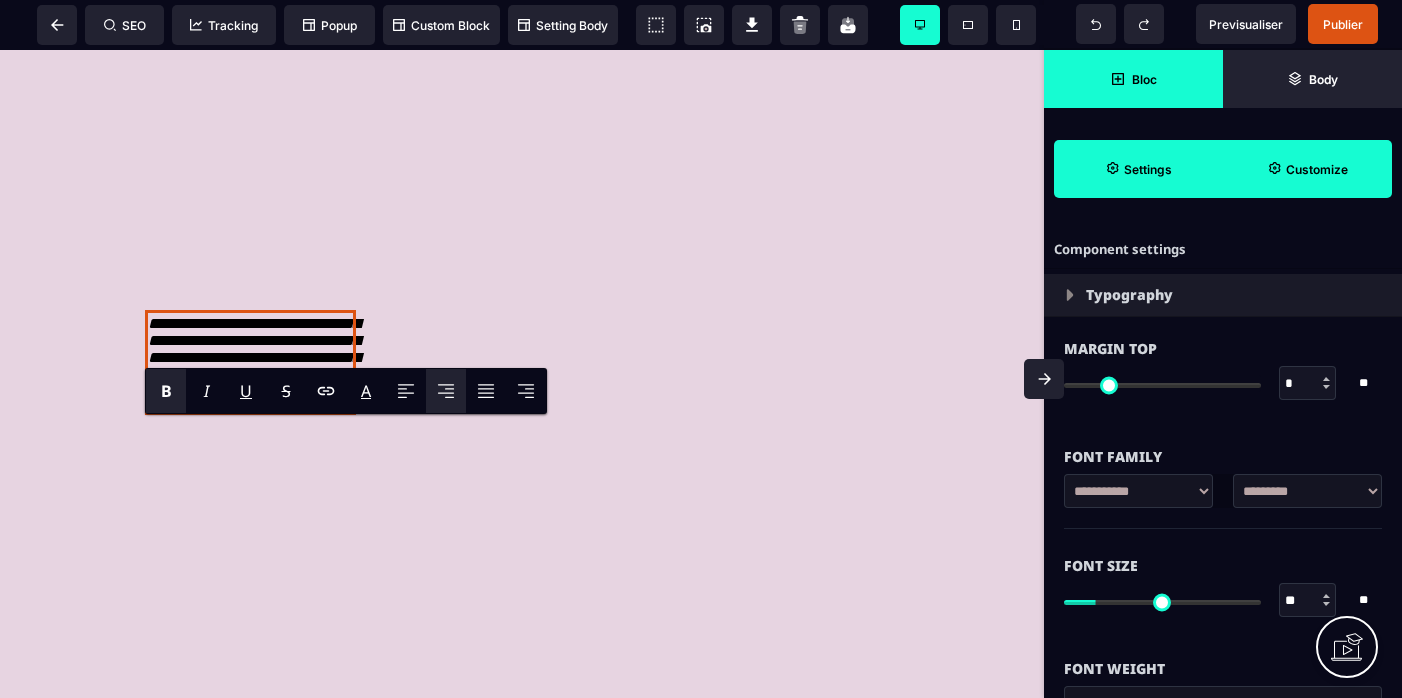 click on "Bloc" at bounding box center (1144, 79) 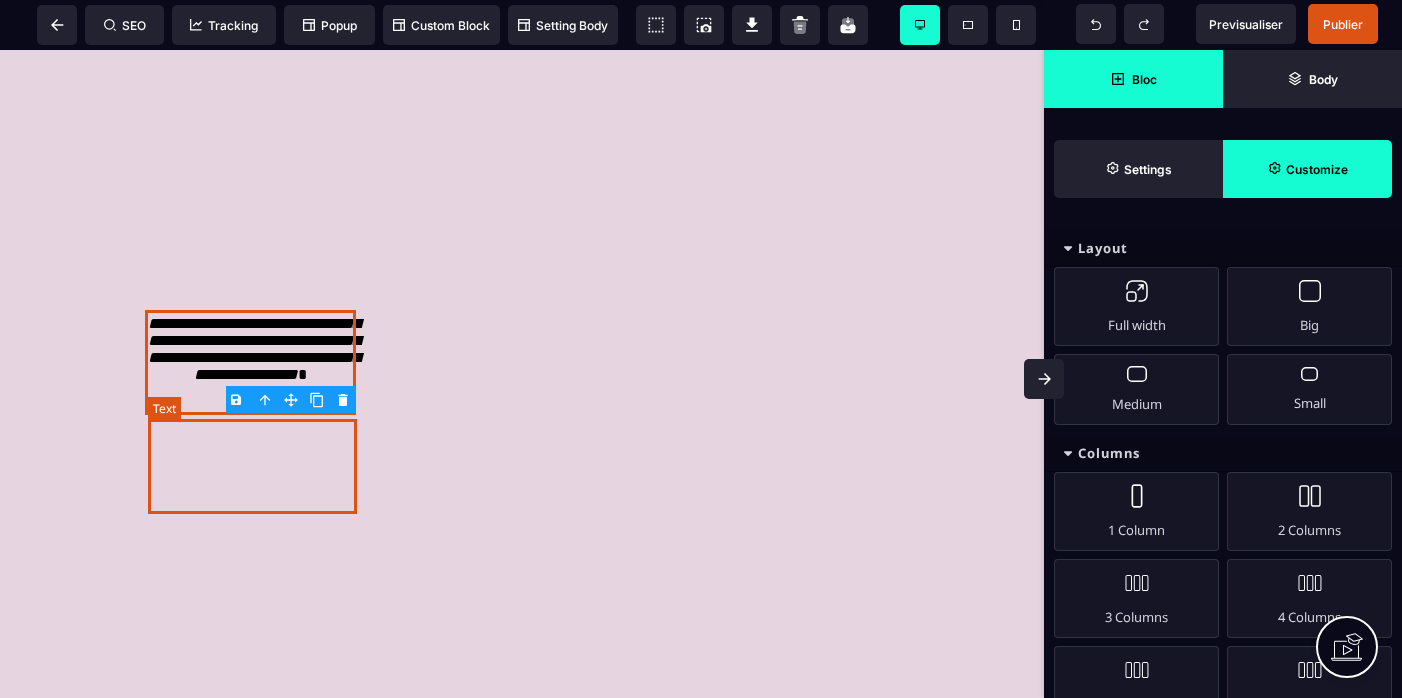 click on "**********" at bounding box center [254, 349] 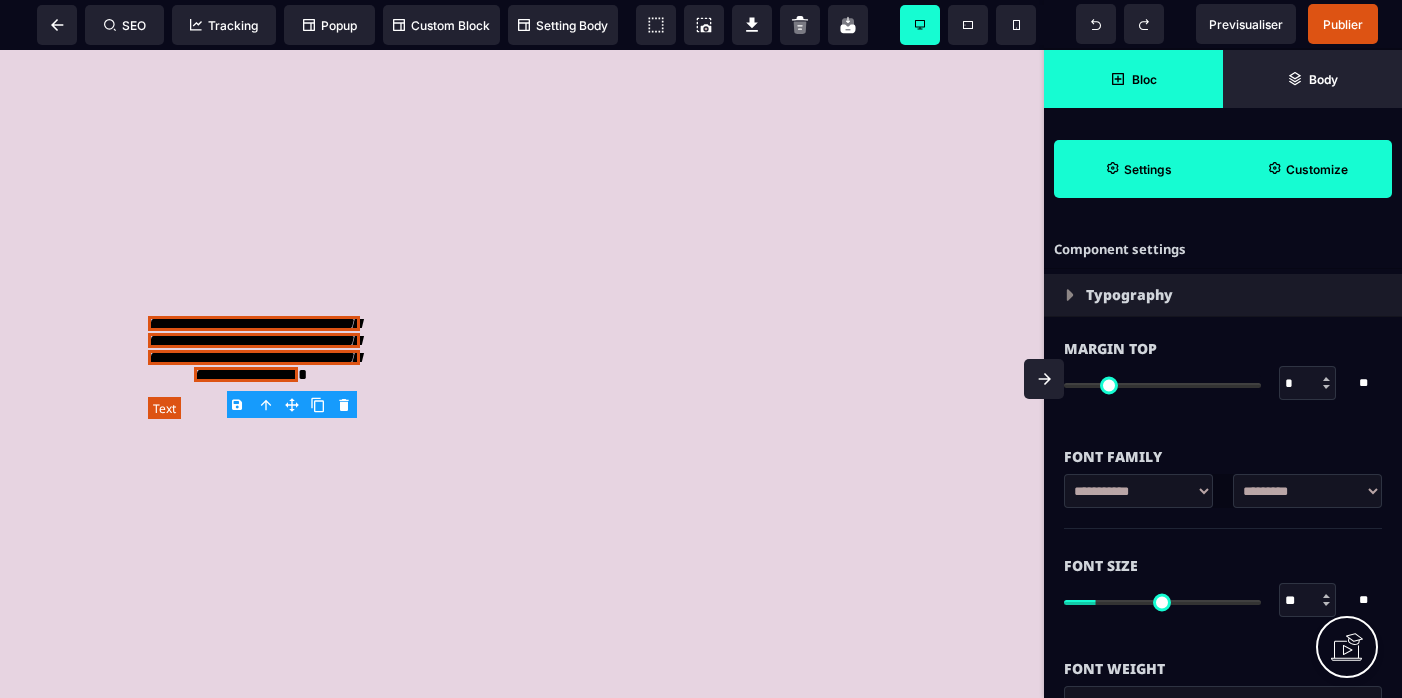 click on "**********" at bounding box center (254, 349) 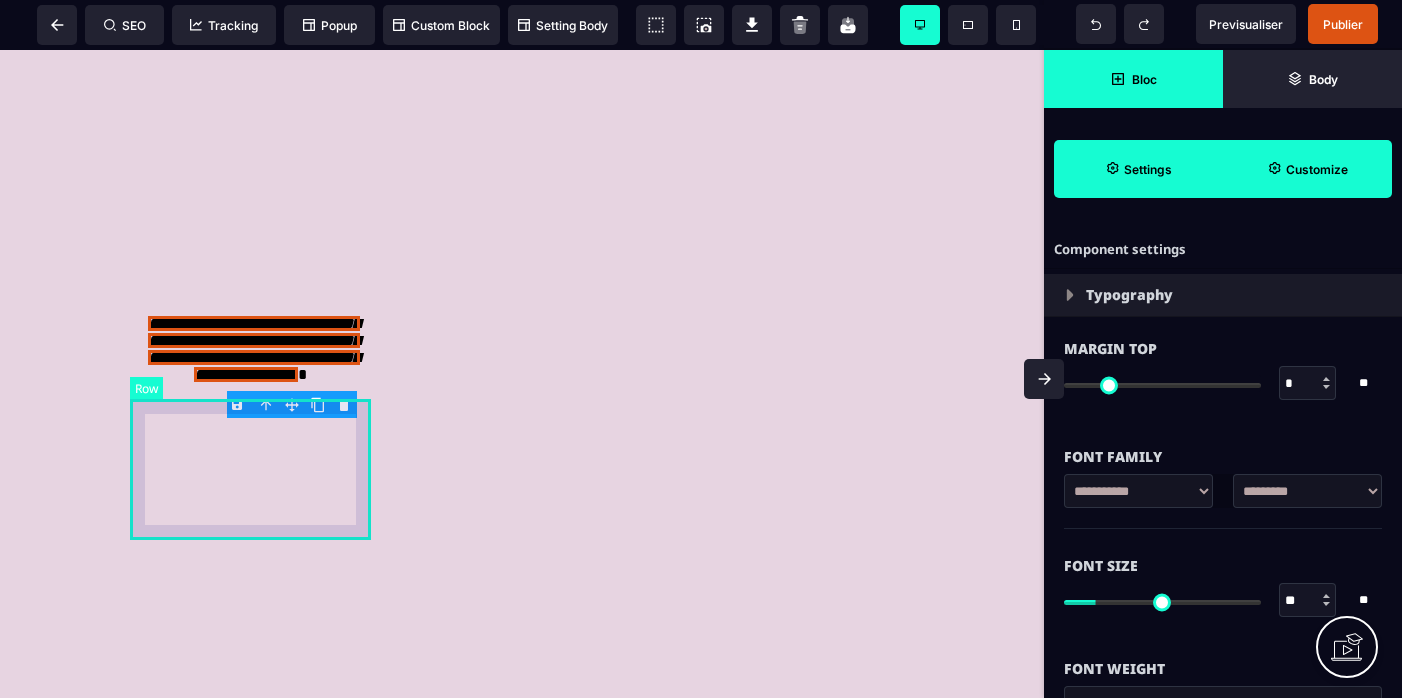 click on "**********" at bounding box center [250, 365] 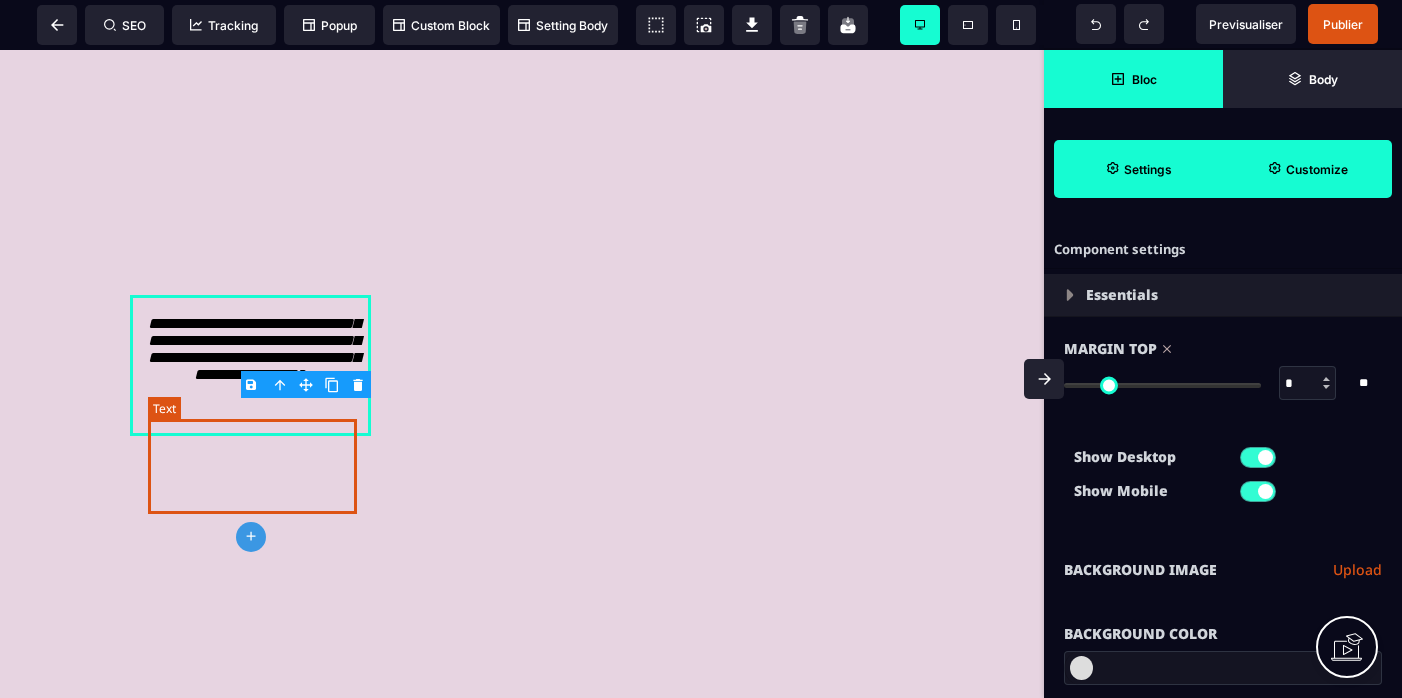 click on "**********" at bounding box center [254, 349] 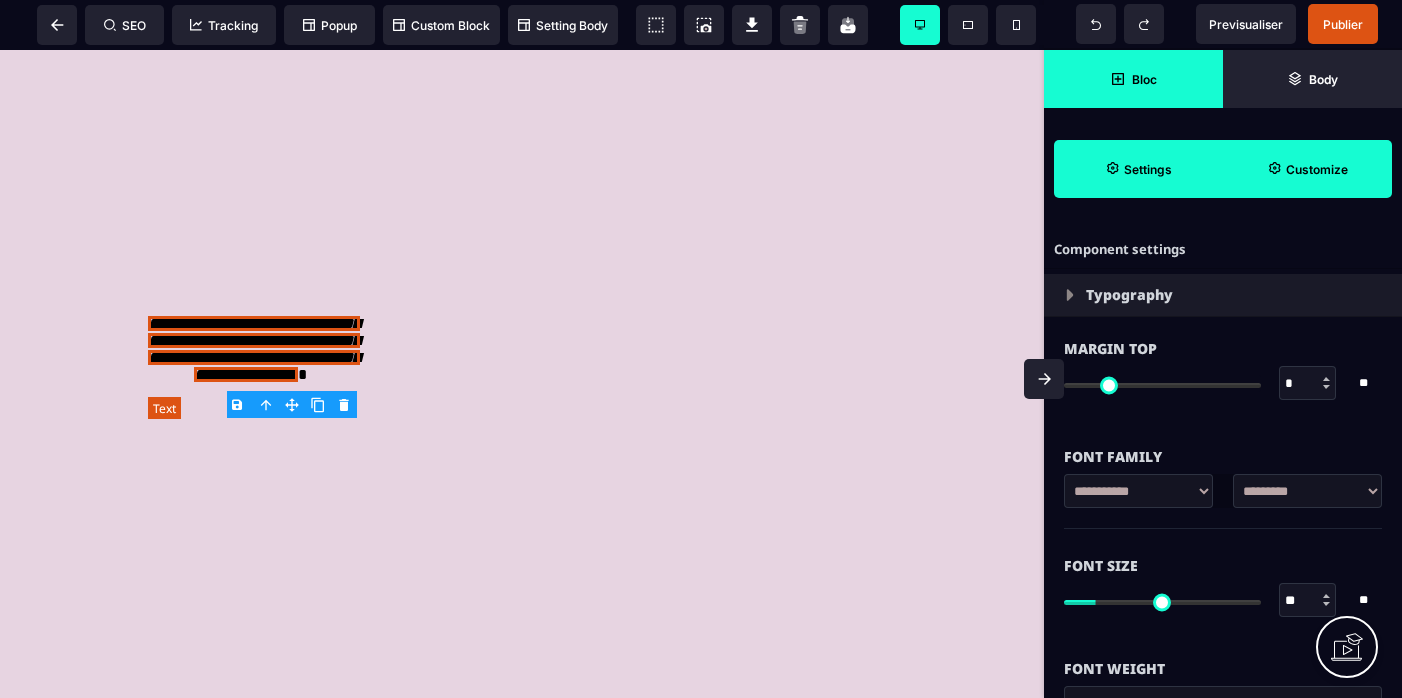 click on "**********" at bounding box center [254, 349] 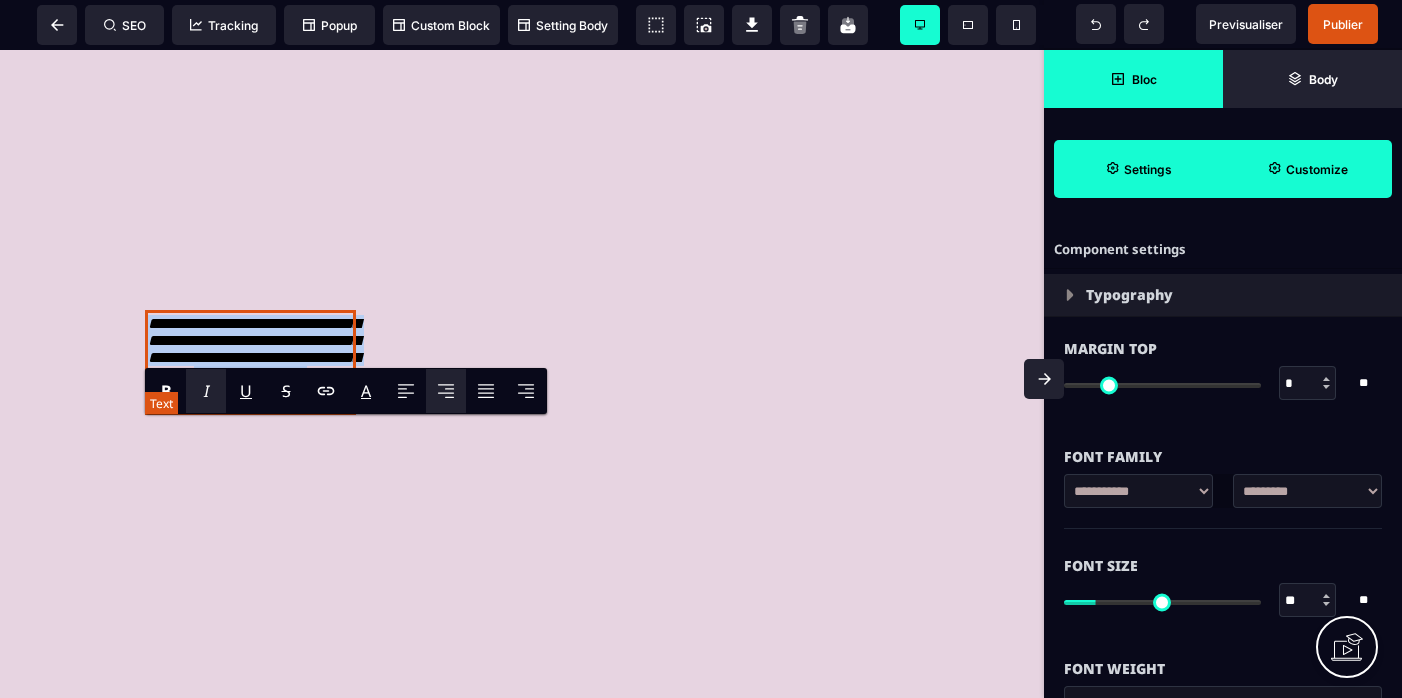 click on "**********" at bounding box center (254, 349) 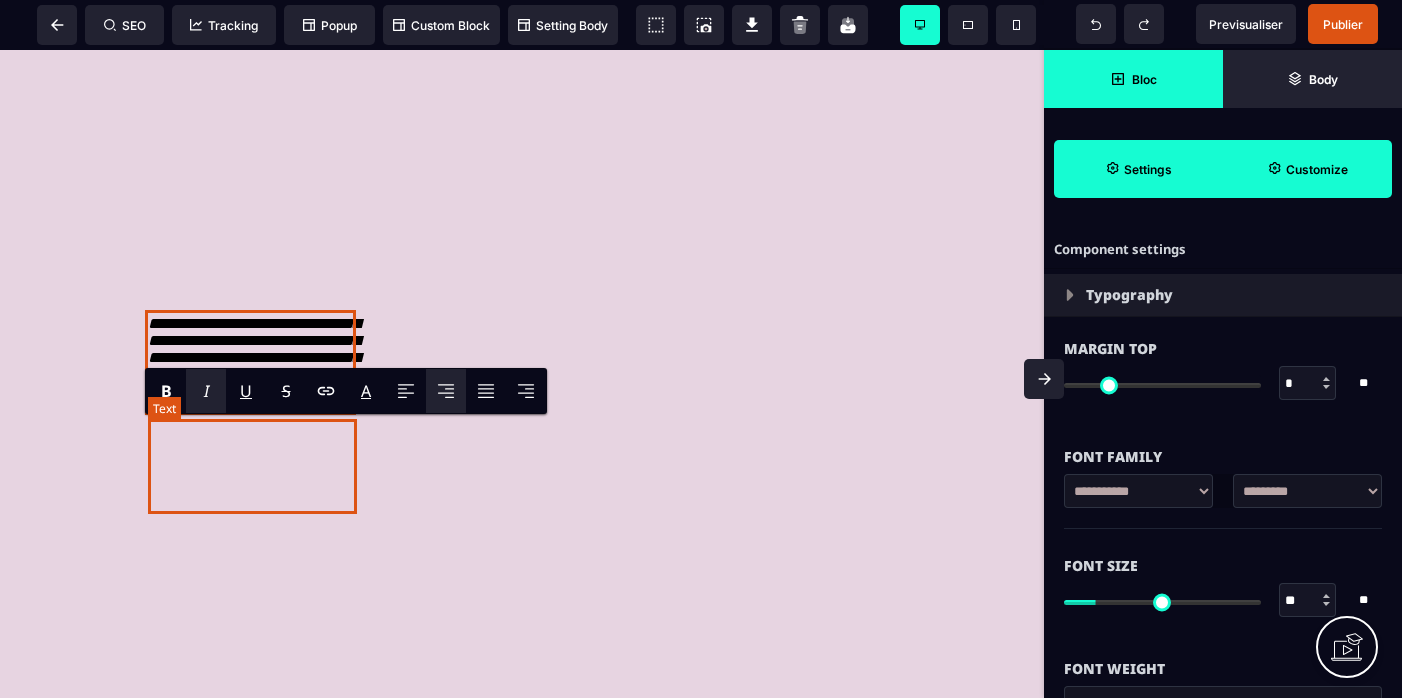 click on "**********" at bounding box center [254, 349] 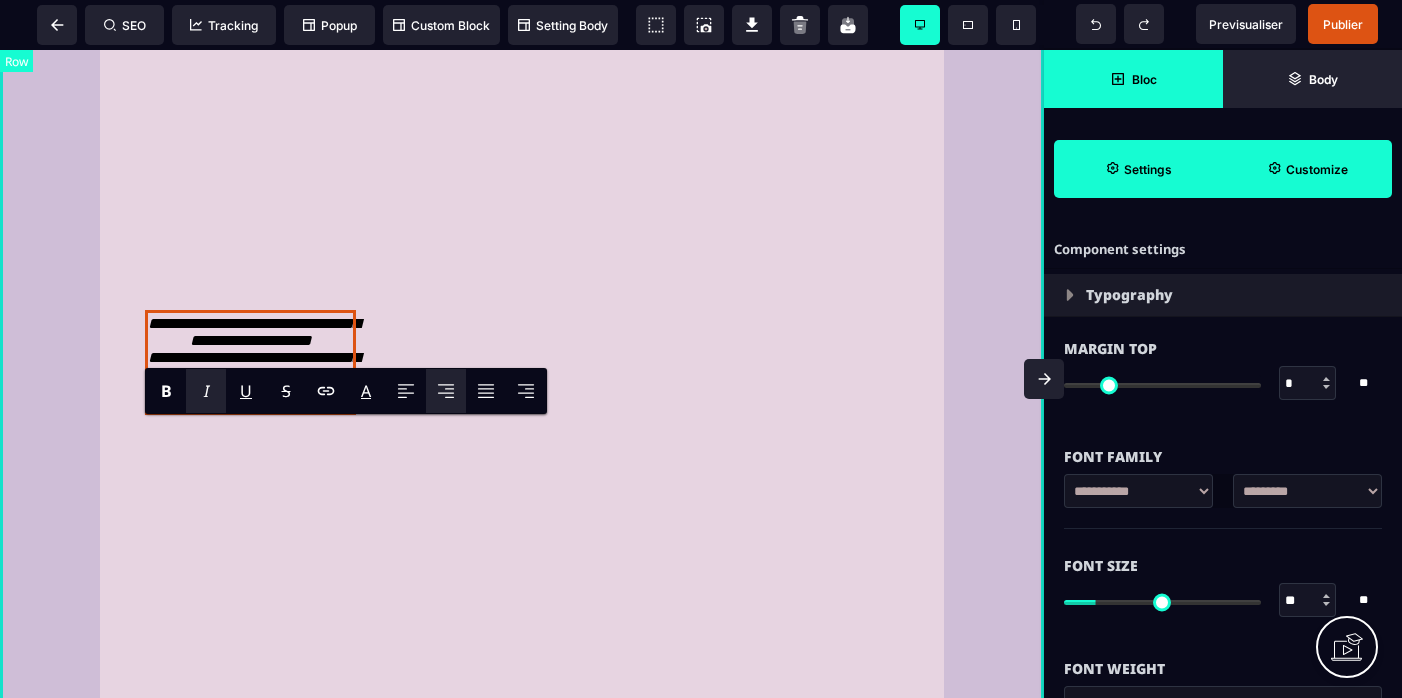 click on "Bonjour à toutes Je m'appelle [PERSON_NAME] et pendant longtemps, j’ai lutté contre un profond mal être lié à mon corps et à ma sexualité. J’avais du mal à ressentir du plaisir, je me mettais beaucoup de pression, et j'ai même fini par croire que c'était peut être juste "comme ça pour moi". Mais un jour, j'ai découvert une autre voie. Une voie qui m’a permis de ralentir, d’apprendre à écouter et à ressentir. J’ai découvert des pratiques simples mais incroyablement puissantes, qui ont tout changé pour moi. Et j’ai décidé de m’y plonger pleinement en me formant intensivement sur le sujet. À force d’essais et d’explorations, j’ai développé une approche qui m’a permis de transformer profondément ma relation à ma sexualité et à moi-même. [DATE], j'ai accompagné une centaine de femmes à se reconnecter à leur corps, leur plaisir et leur sexualité, ▶ S'inscrire Maintenant Elles te racontent leurs transformations :
* ▶ S'inscrire Maintenant" at bounding box center (522, 814) 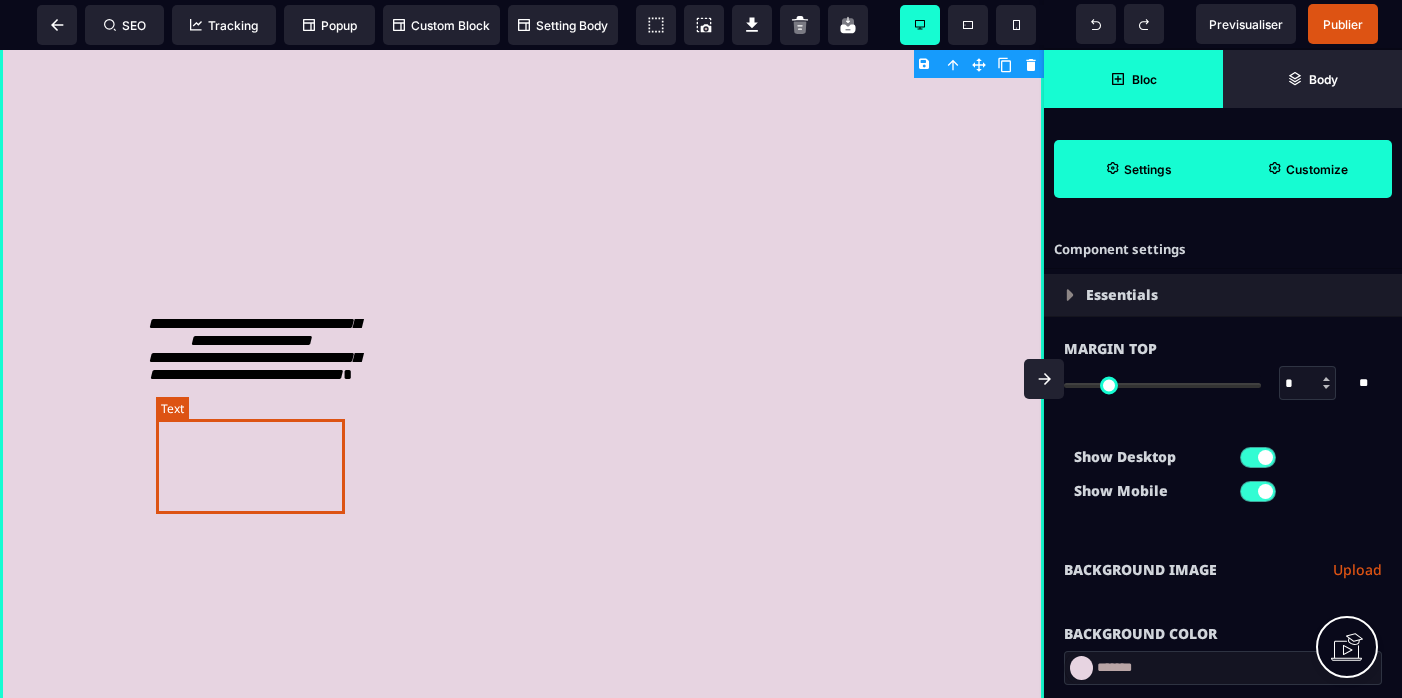 click on "**********" at bounding box center (254, 349) 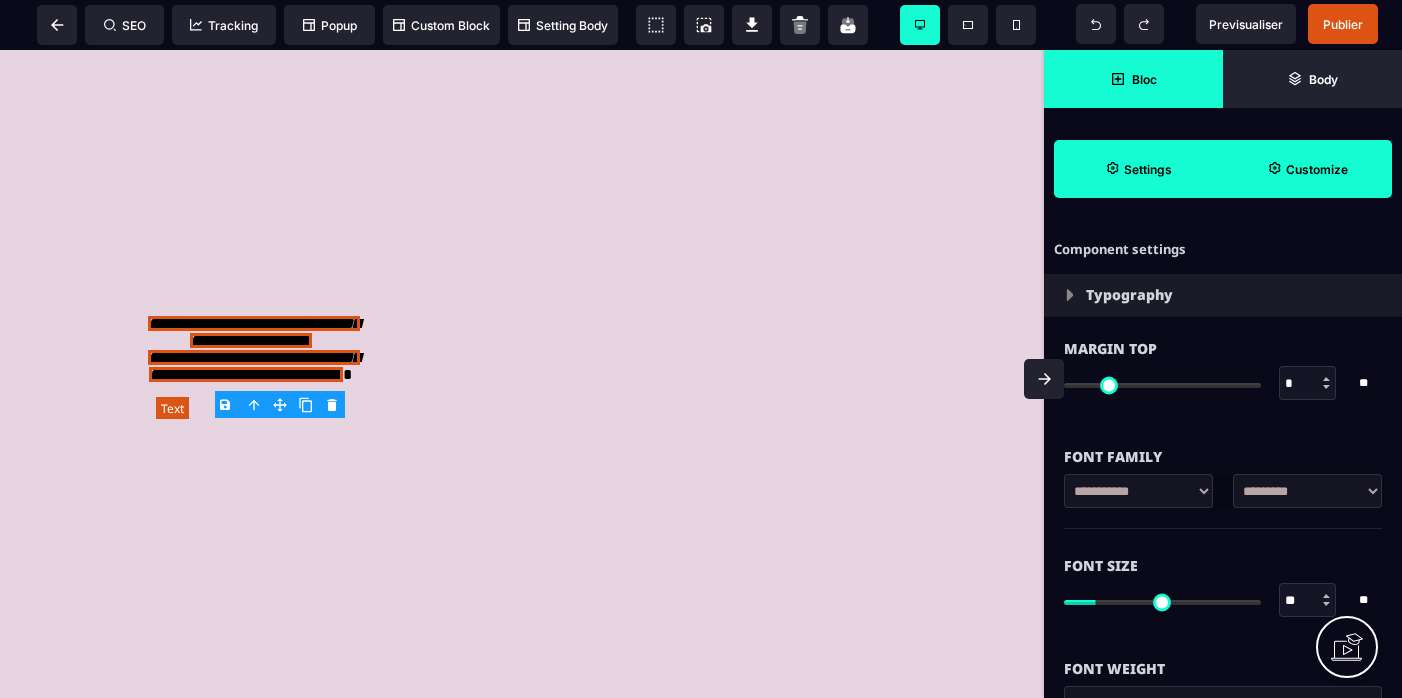 click on "**********" at bounding box center [254, 349] 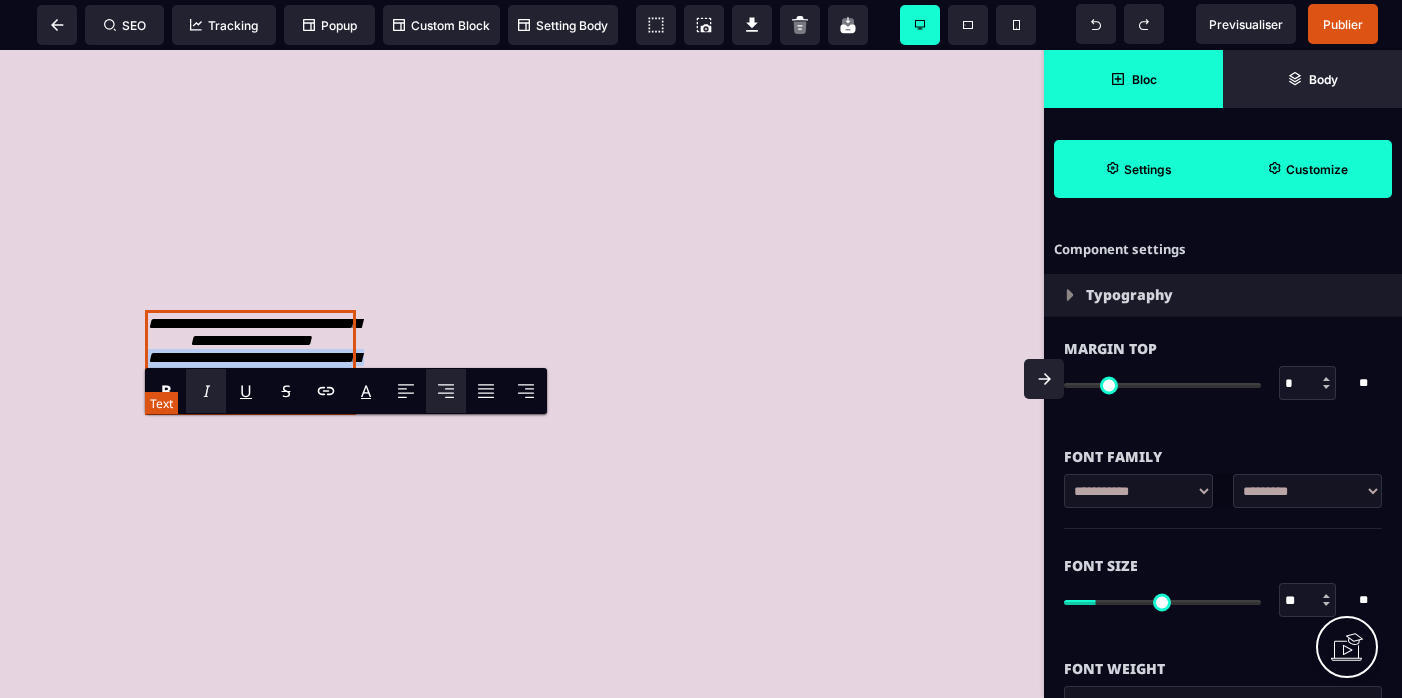 click on "**********" at bounding box center (254, 349) 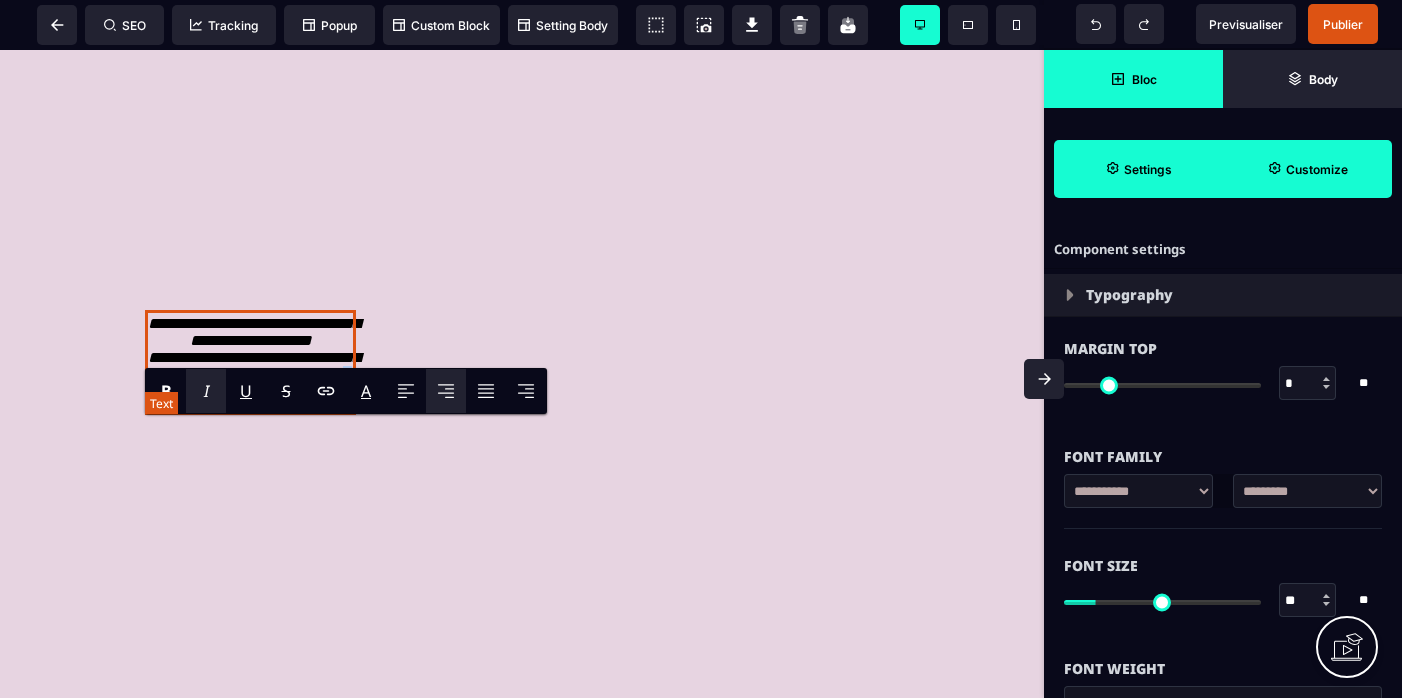 click on "**********" at bounding box center (250, 362) 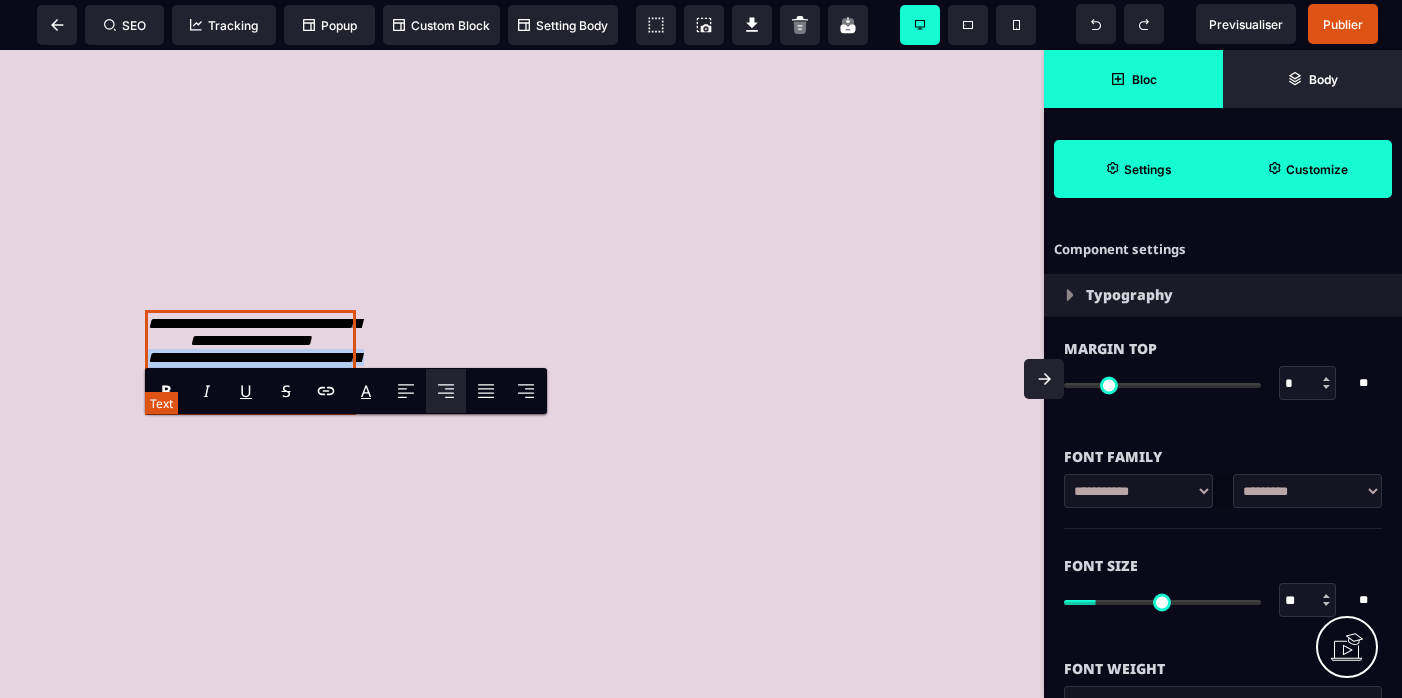 click on "**********" at bounding box center (250, 362) 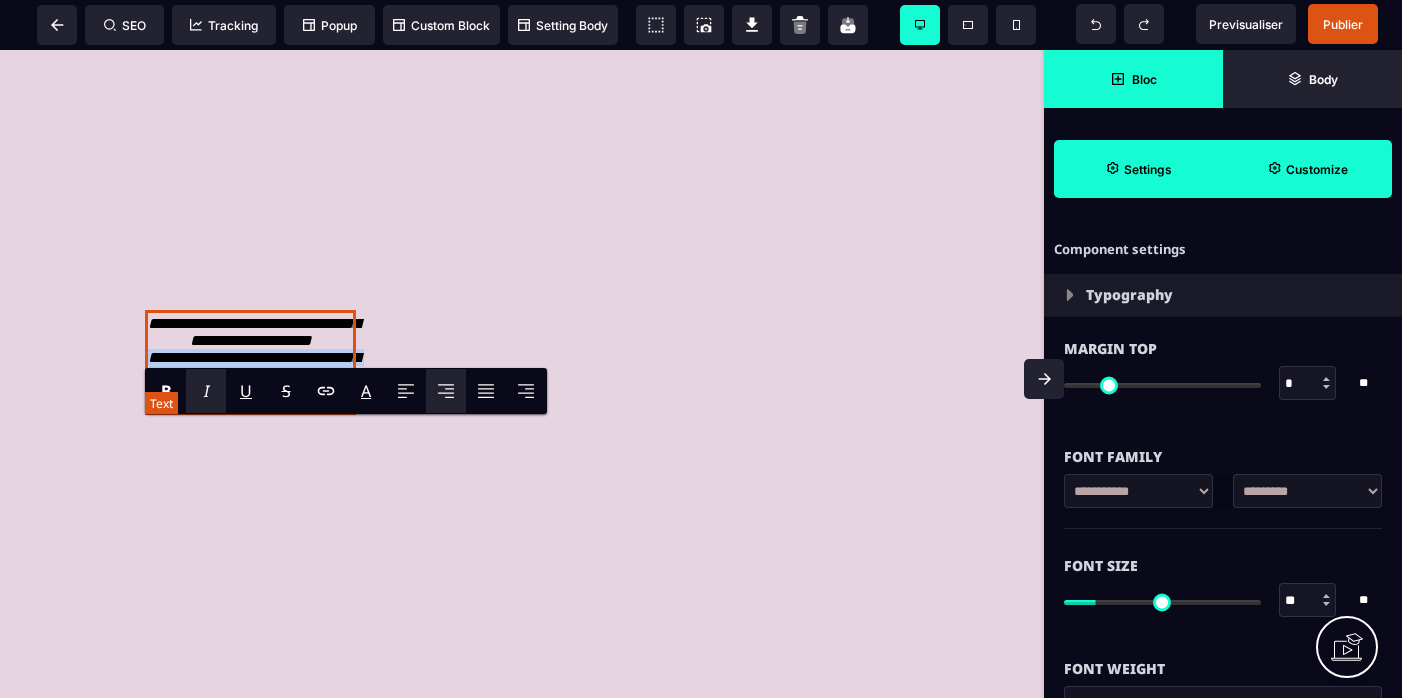 click on "**********" at bounding box center [250, 362] 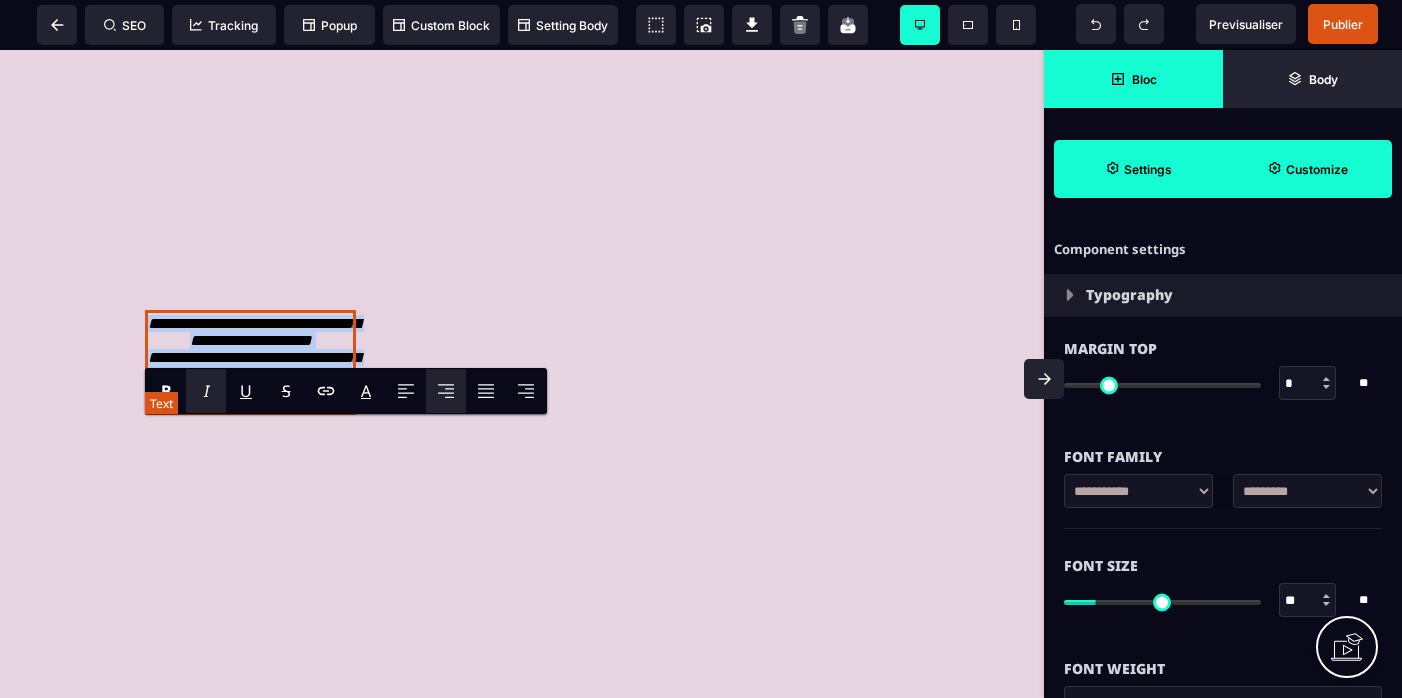 drag, startPoint x: 318, startPoint y: 507, endPoint x: 154, endPoint y: 425, distance: 183.35757 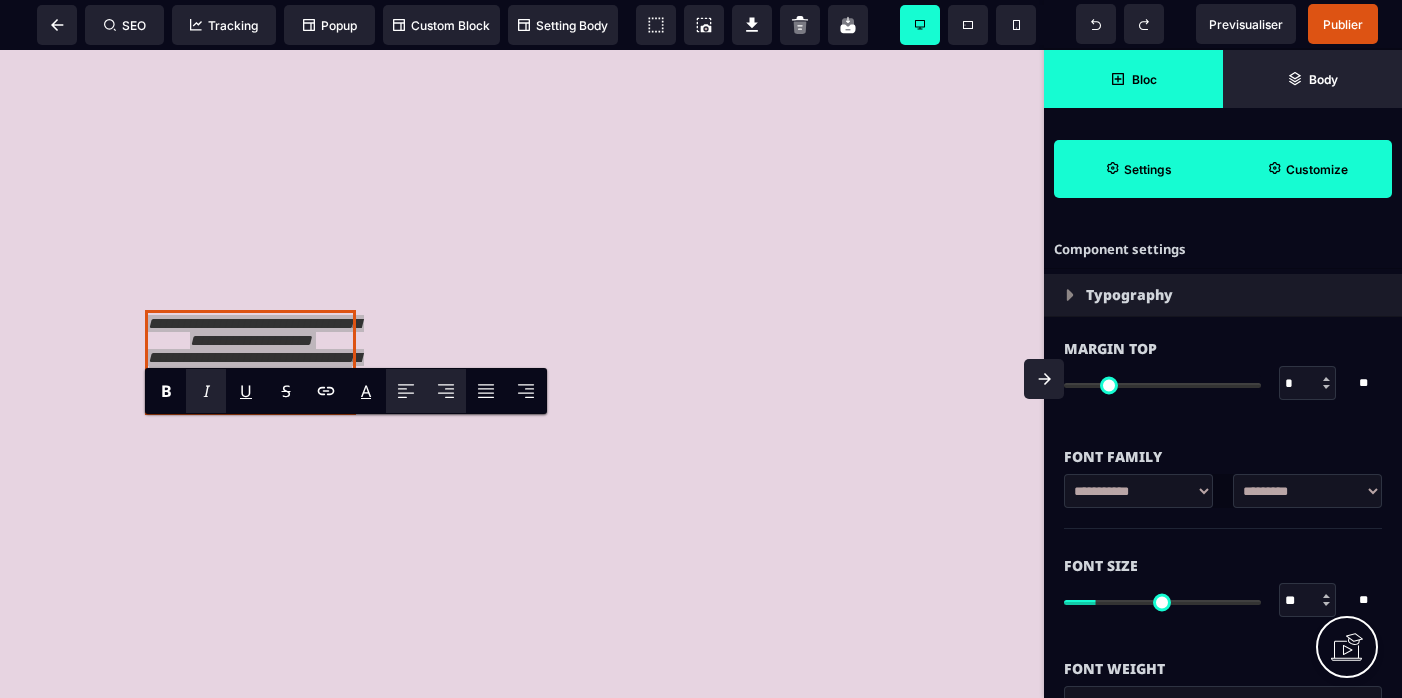 click 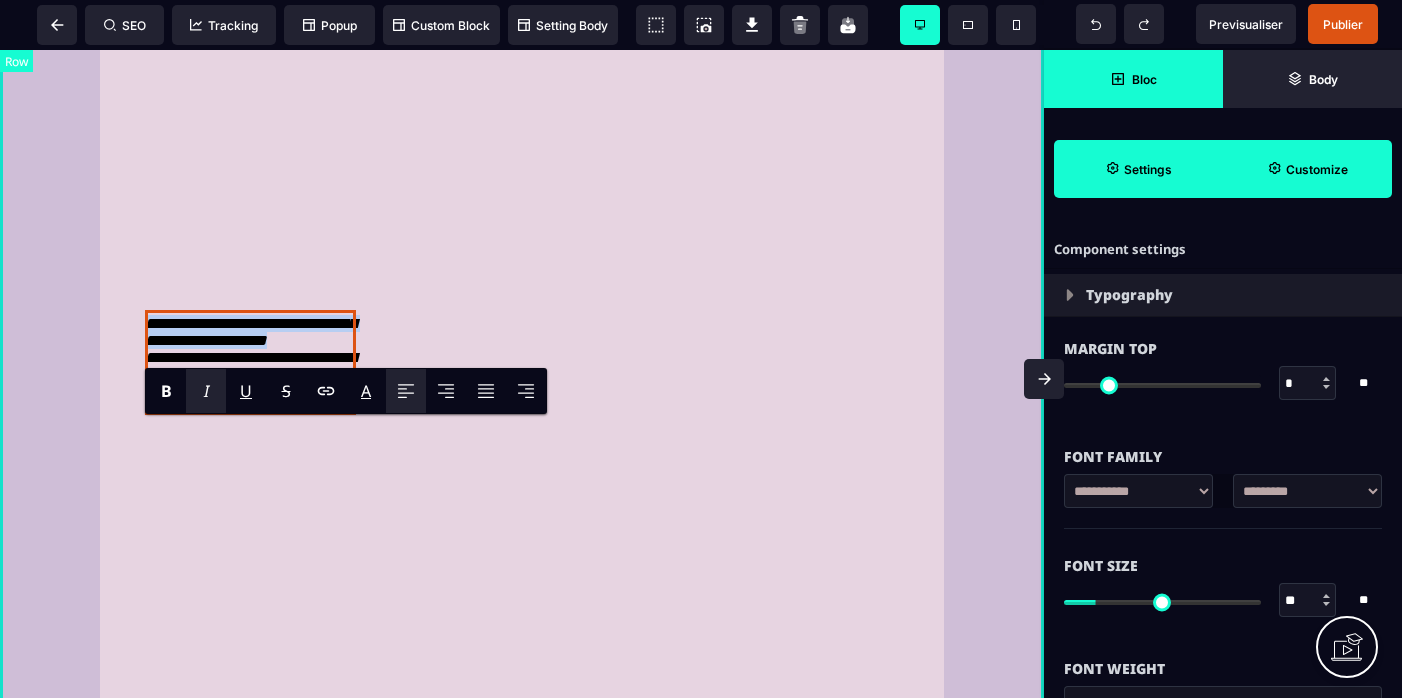 click on "Bonjour à toutes Je m'appelle [PERSON_NAME] et pendant longtemps, j’ai lutté contre un profond mal être lié à mon corps et à ma sexualité. J’avais du mal à ressentir du plaisir, je me mettais beaucoup de pression, et j'ai même fini par croire que c'était peut être juste "comme ça pour moi". Mais un jour, j'ai découvert une autre voie. Une voie qui m’a permis de ralentir, d’apprendre à écouter et à ressentir. J’ai découvert des pratiques simples mais incroyablement puissantes, qui ont tout changé pour moi. Et j’ai décidé de m’y plonger pleinement en me formant intensivement sur le sujet. À force d’essais et d’explorations, j’ai développé une approche qui m’a permis de transformer profondément ma relation à ma sexualité et à moi-même. [DATE], j'ai accompagné une centaine de femmes à se reconnecter à leur corps, leur plaisir et leur sexualité, ▶ S'inscrire Maintenant Elles te racontent leurs transformations : * ▶ S'inscrire Maintenant" at bounding box center [522, 814] 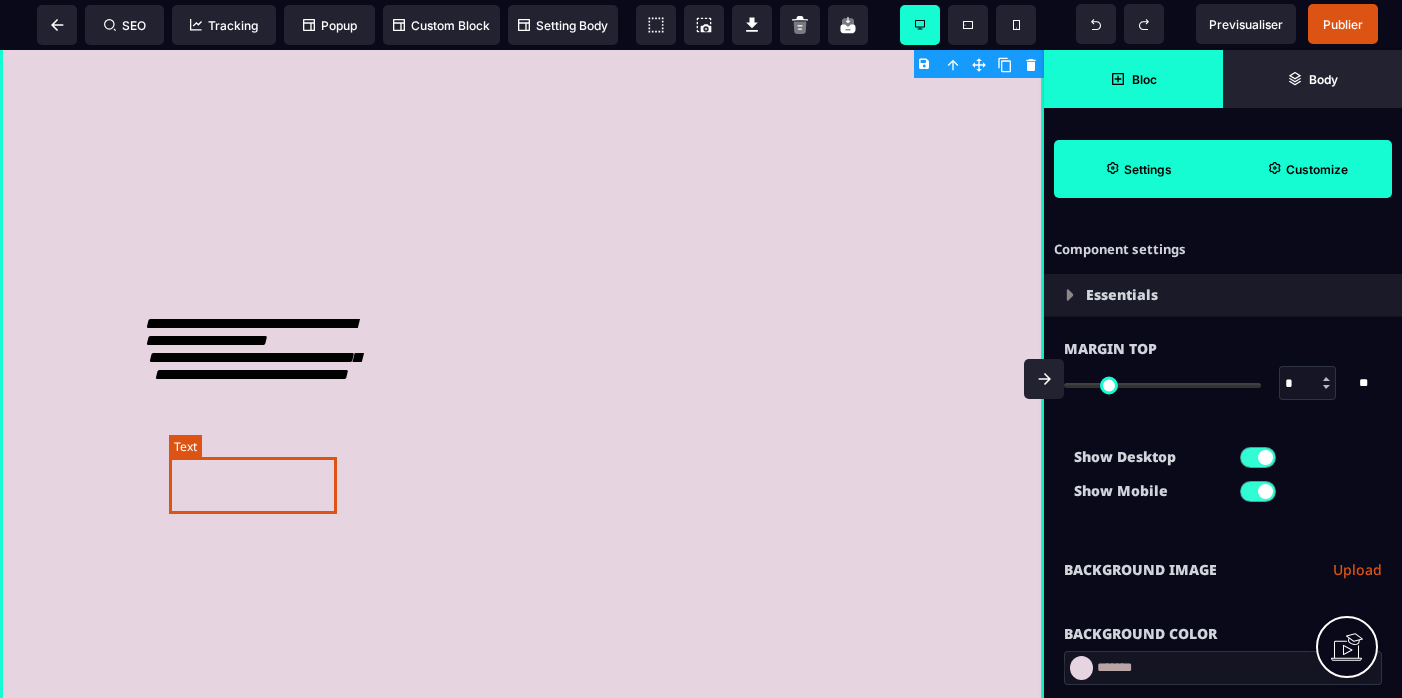 click on "**********" at bounding box center [254, 366] 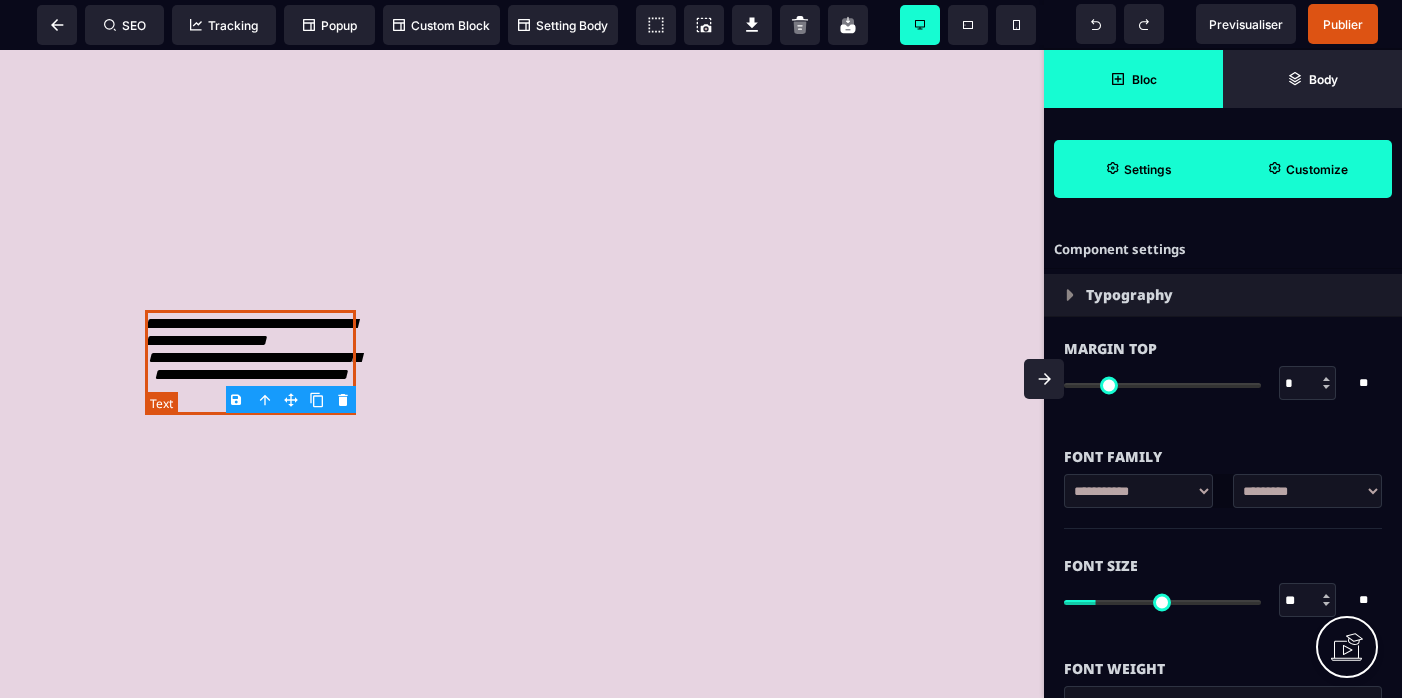 click on "**********" at bounding box center [254, 366] 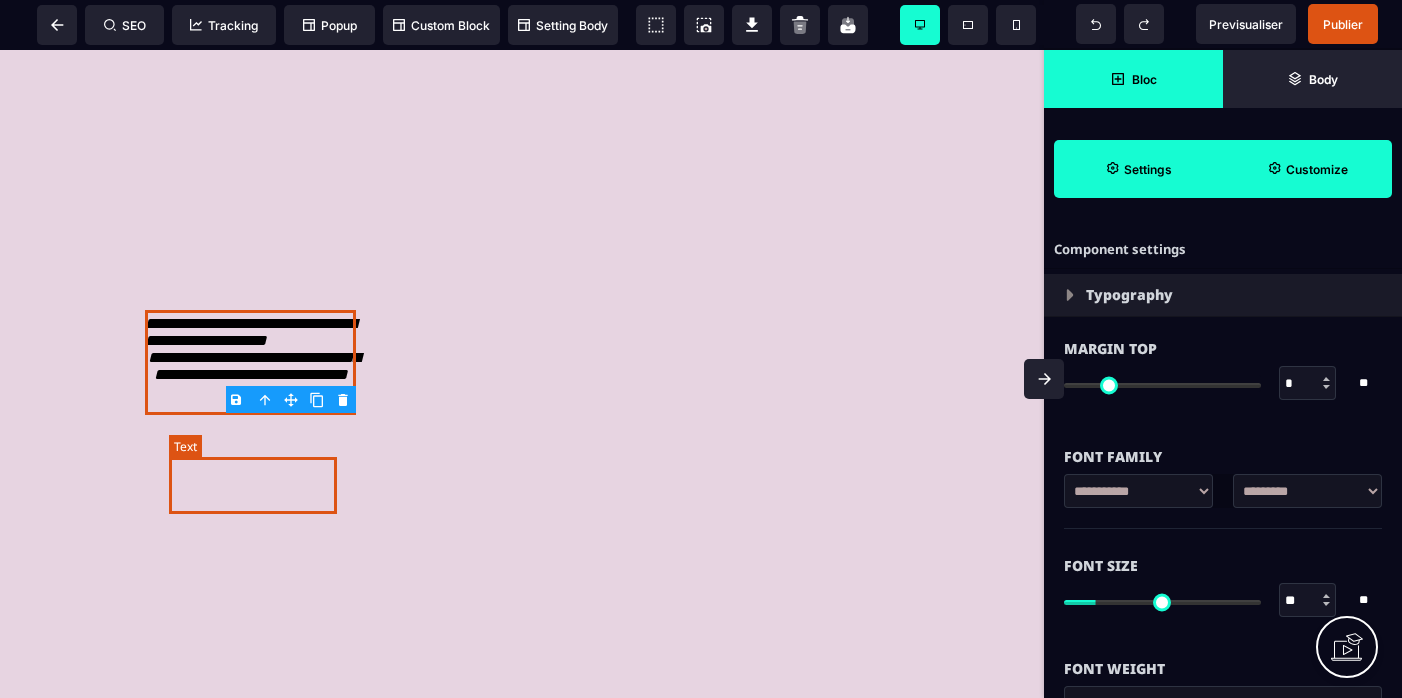 click on "**********" at bounding box center (254, 366) 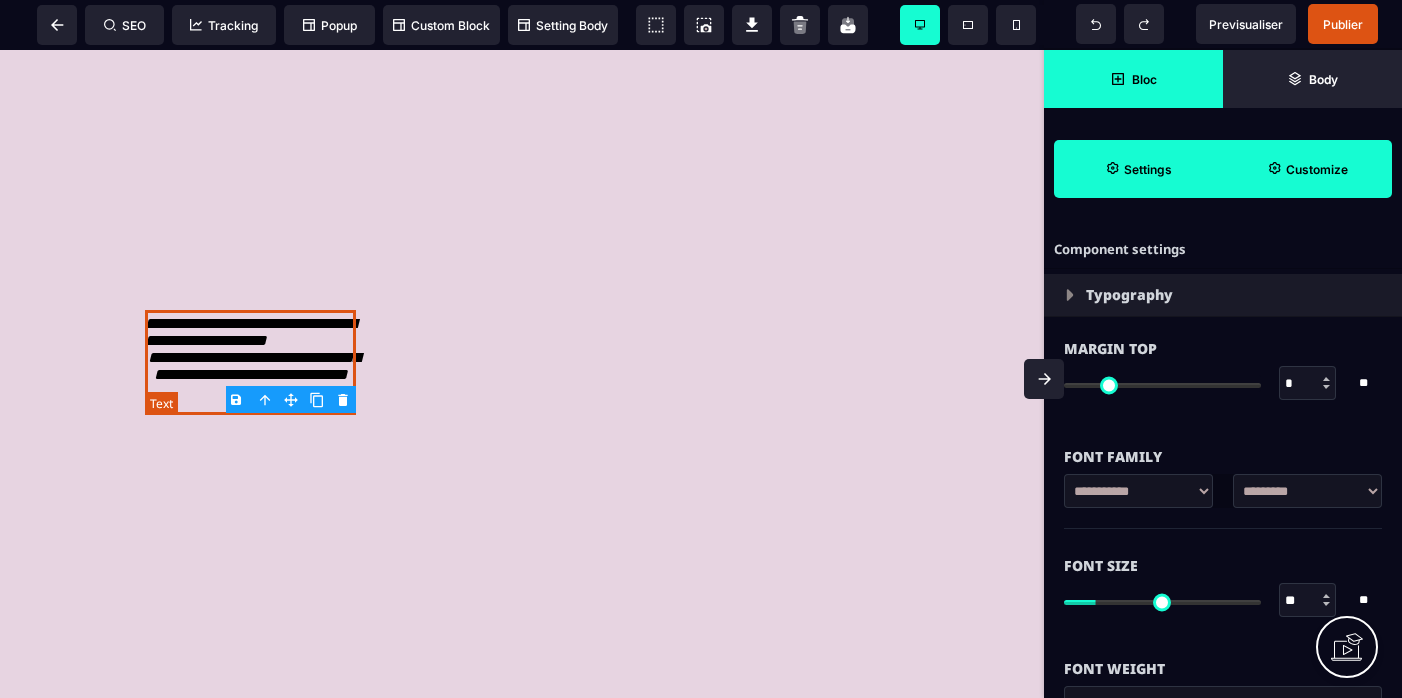 click on "**********" at bounding box center [250, 332] 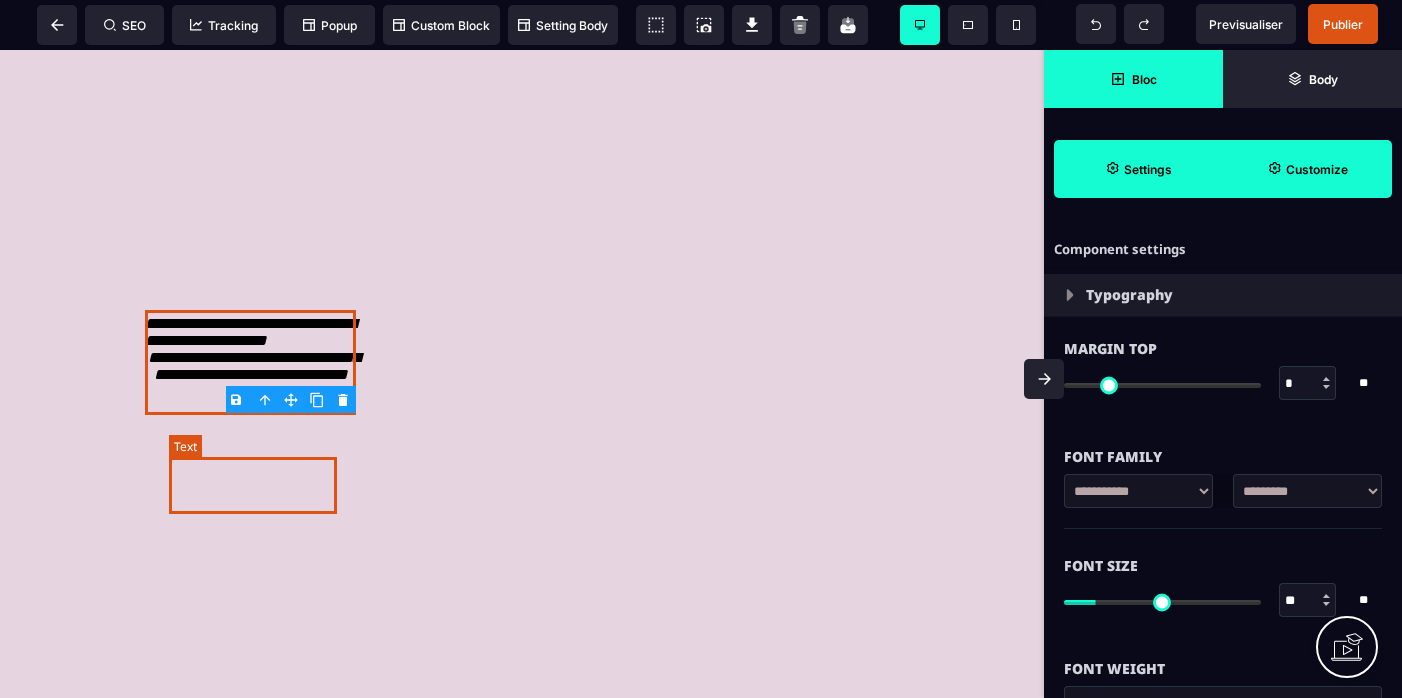 click on "**********" at bounding box center (254, 366) 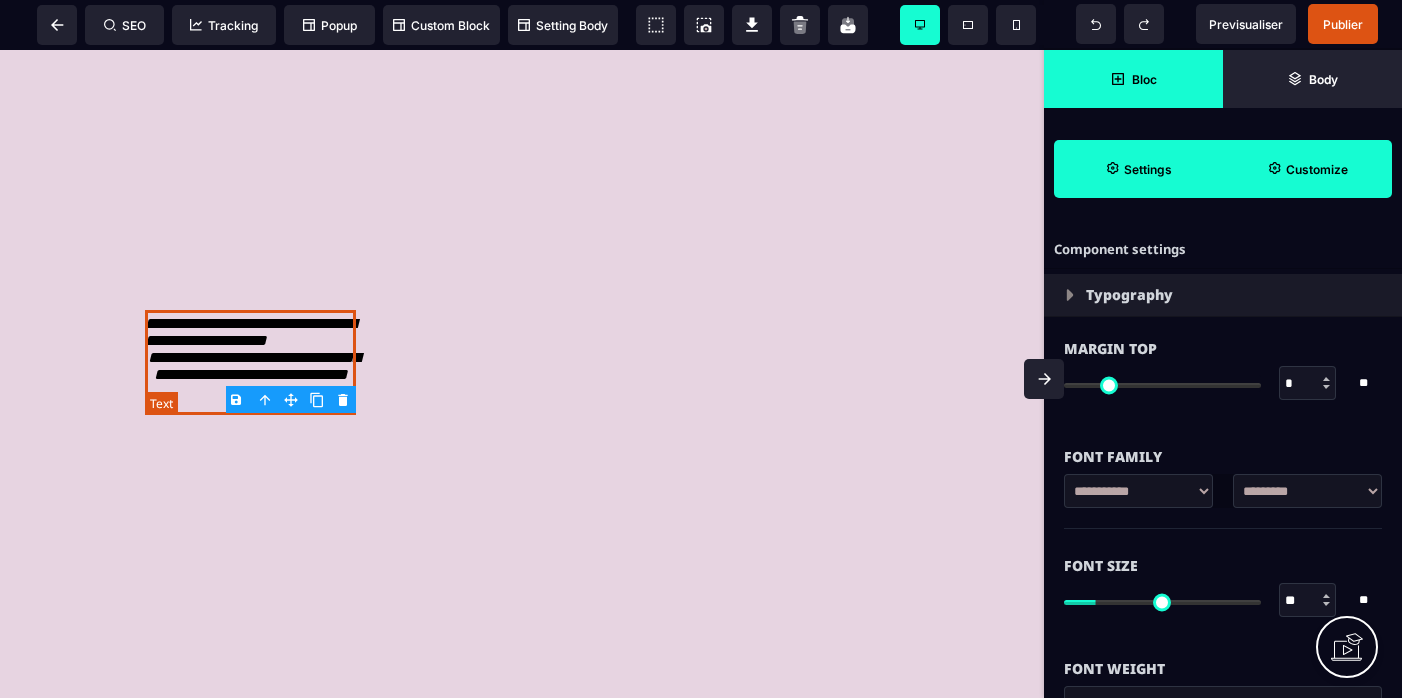 click on "**********" at bounding box center [250, 362] 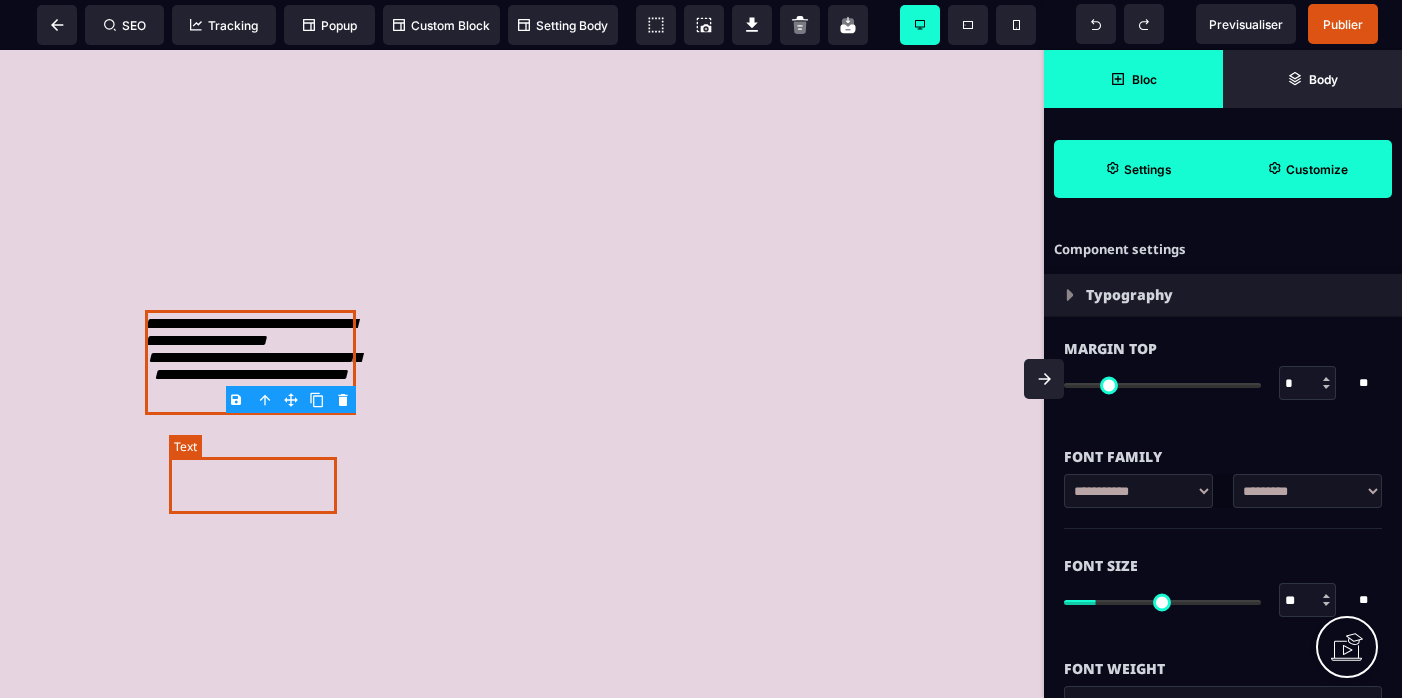 click on "**********" at bounding box center (254, 366) 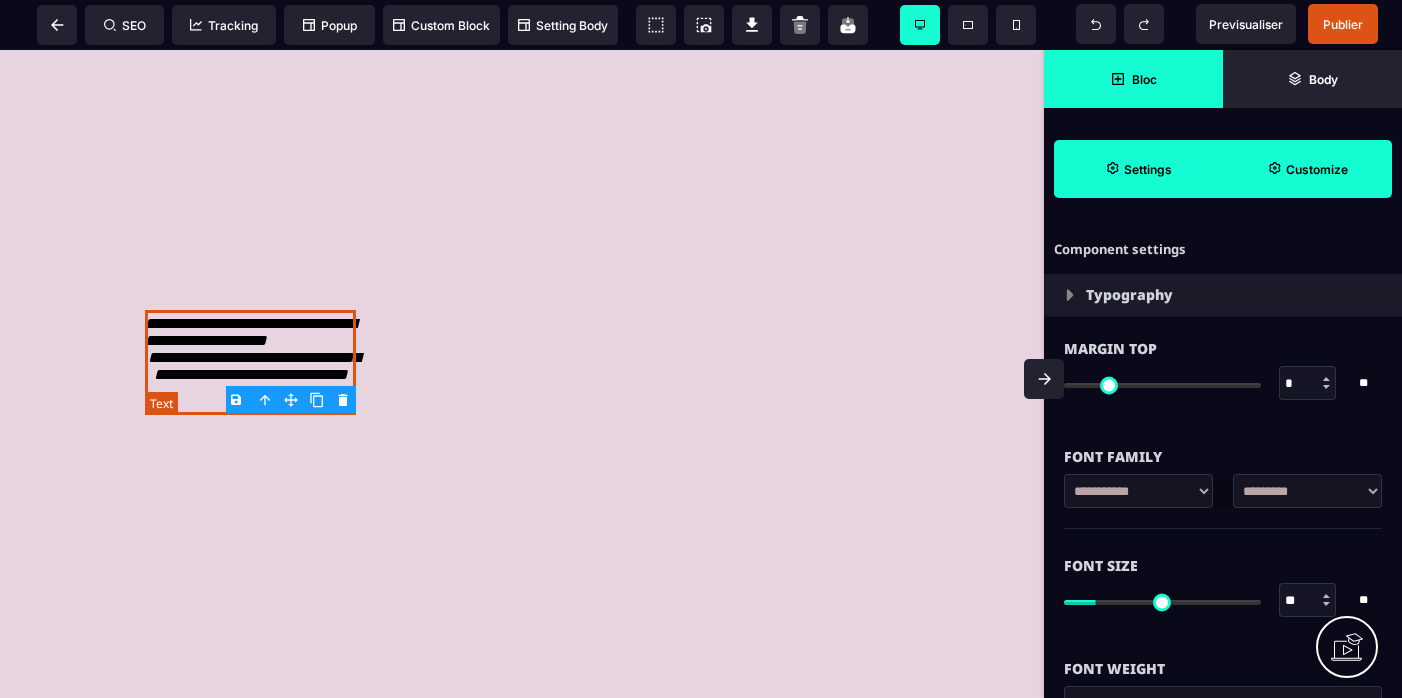 click on "**********" at bounding box center (250, 332) 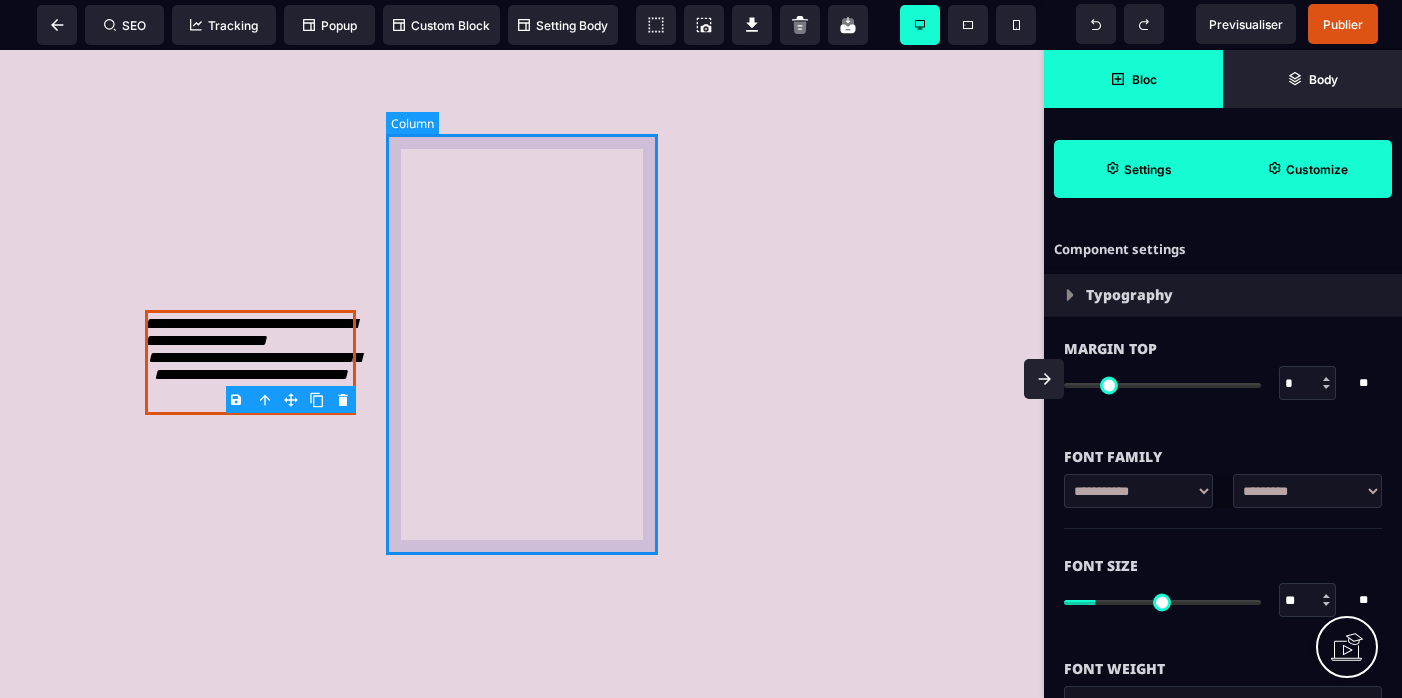 click at bounding box center [521, 240] 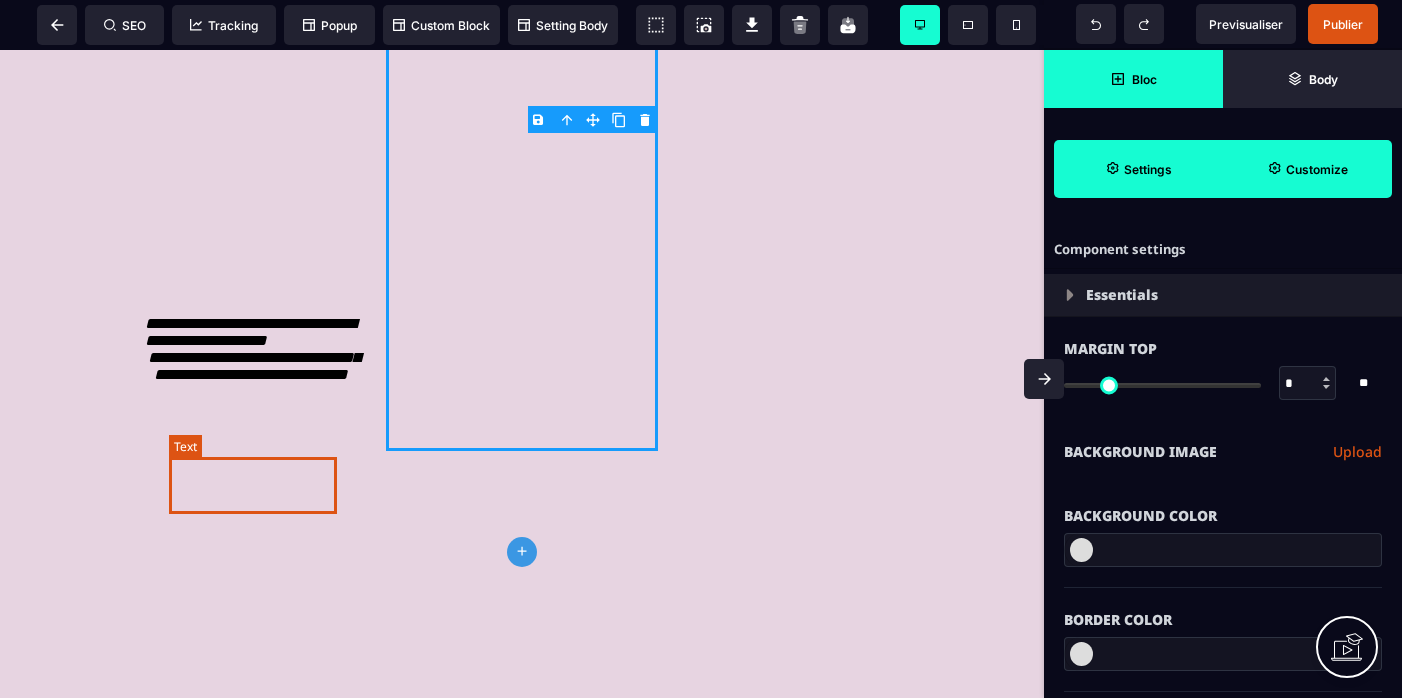 click on "**********" at bounding box center (254, 366) 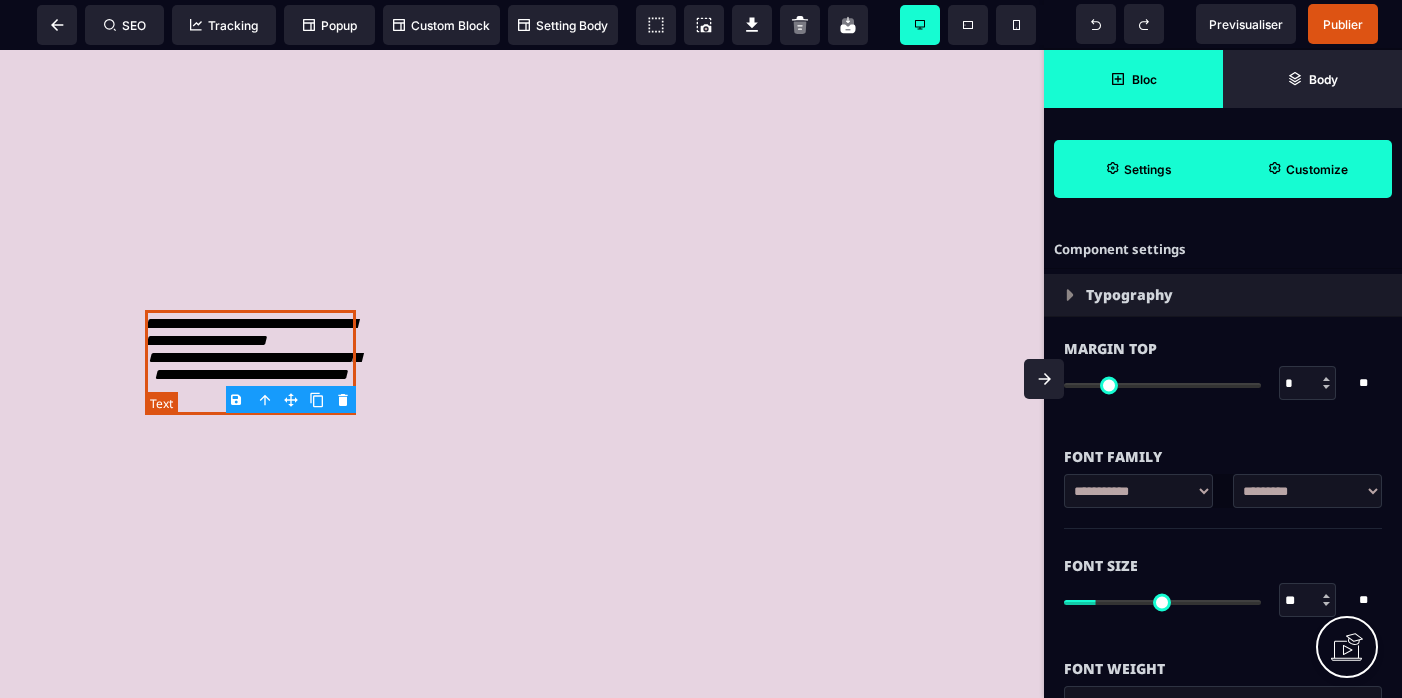 click on "**********" at bounding box center [254, 366] 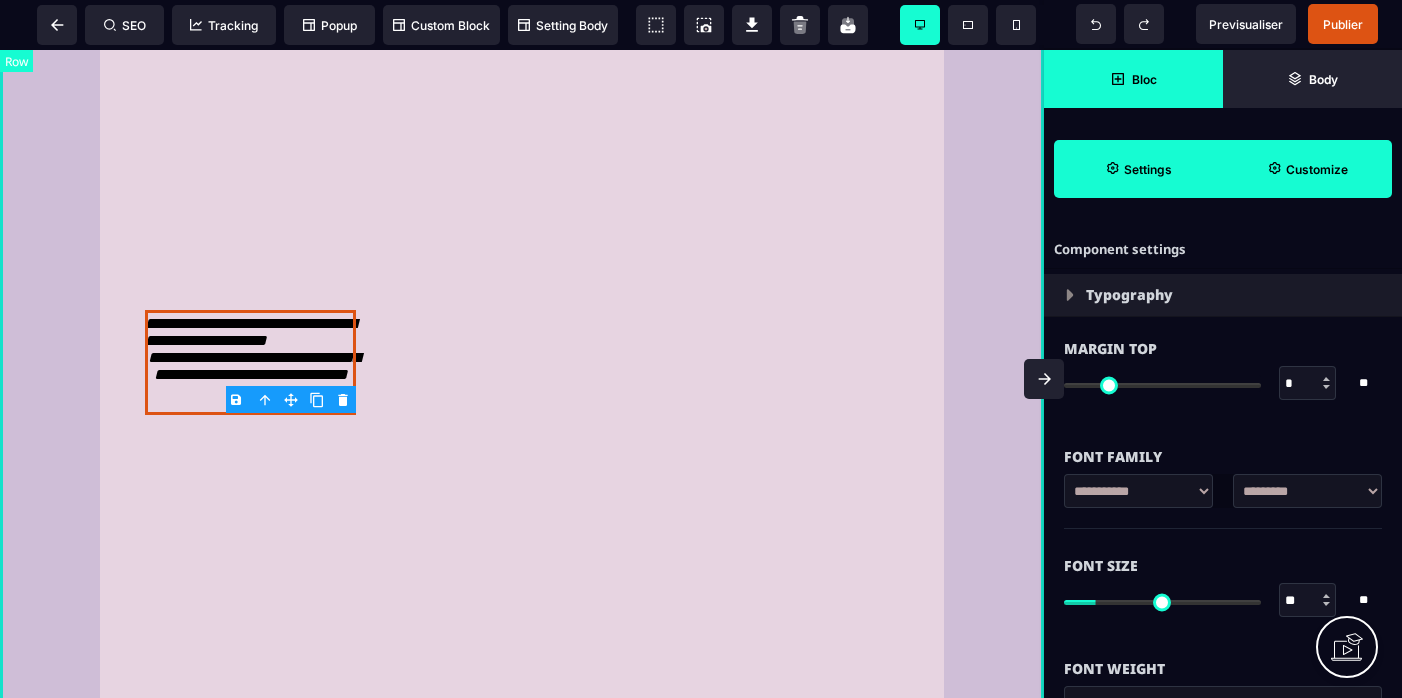 click on "Bonjour à toutes Je m'appelle [PERSON_NAME] et pendant longtemps, j’ai lutté contre un profond mal être lié à mon corps et à ma sexualité. J’avais du mal à ressentir du plaisir, je me mettais beaucoup de pression, et j'ai même fini par croire que c'était peut être juste "comme ça pour moi". Mais un jour, j'ai découvert une autre voie. Une voie qui m’a permis de ralentir, d’apprendre à écouter et à ressentir. J’ai découvert des pratiques simples mais incroyablement puissantes, qui ont tout changé pour moi. Et j’ai décidé de m’y plonger pleinement en me formant intensivement sur le sujet. À force d’essais et d’explorations, j’ai développé une approche qui m’a permis de transformer profondément ma relation à ma sexualité et à moi-même. [DATE], j'ai accompagné une centaine de femmes à se reconnecter à leur corps, leur plaisir et leur sexualité, ▶ S'inscrire Maintenant Elles te racontent leurs transformations : ▶ S'inscrire Maintenant" at bounding box center (522, 814) 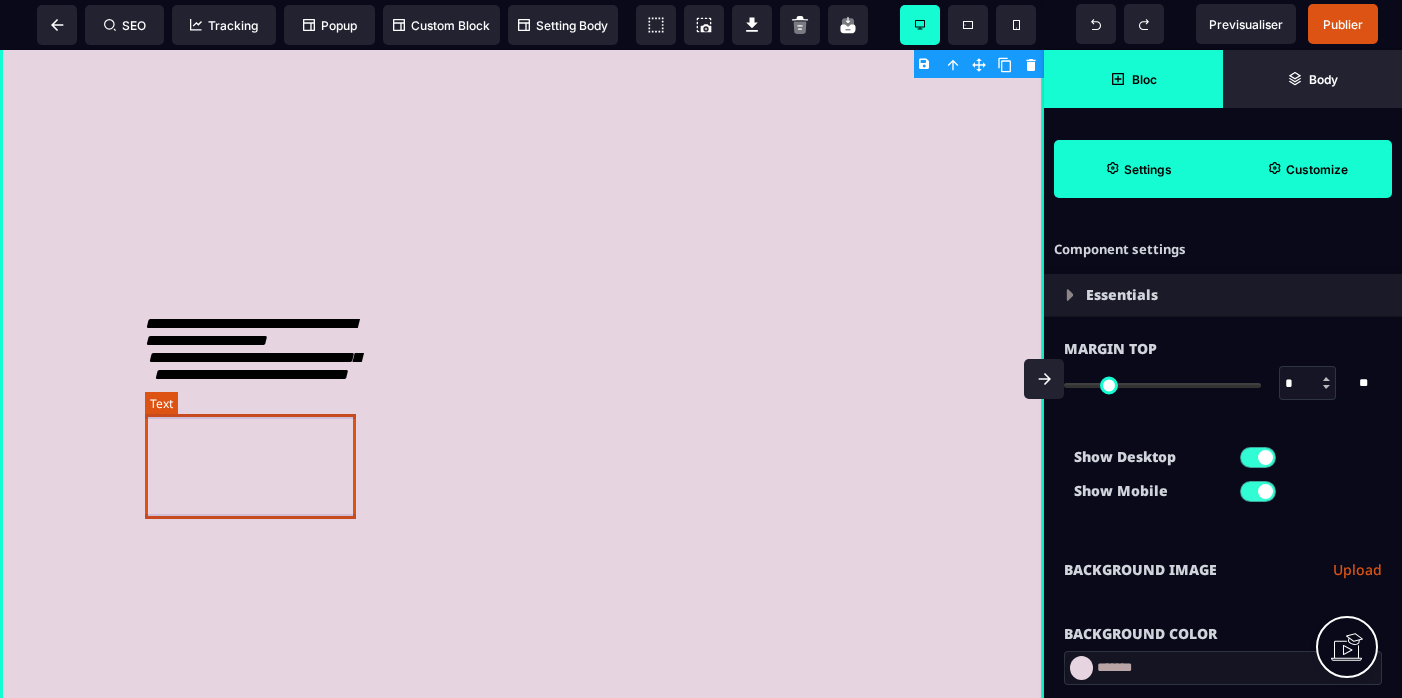 click on "**********" at bounding box center (250, 332) 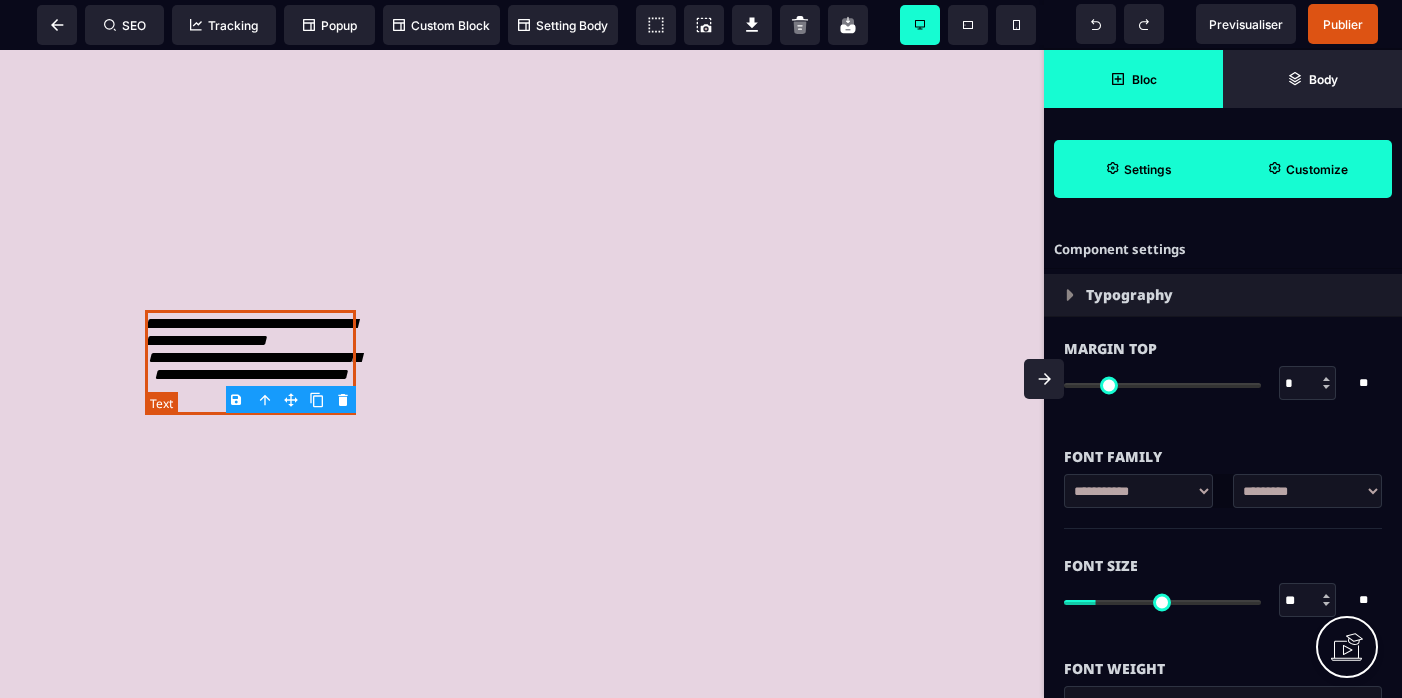 click on "**********" at bounding box center (250, 332) 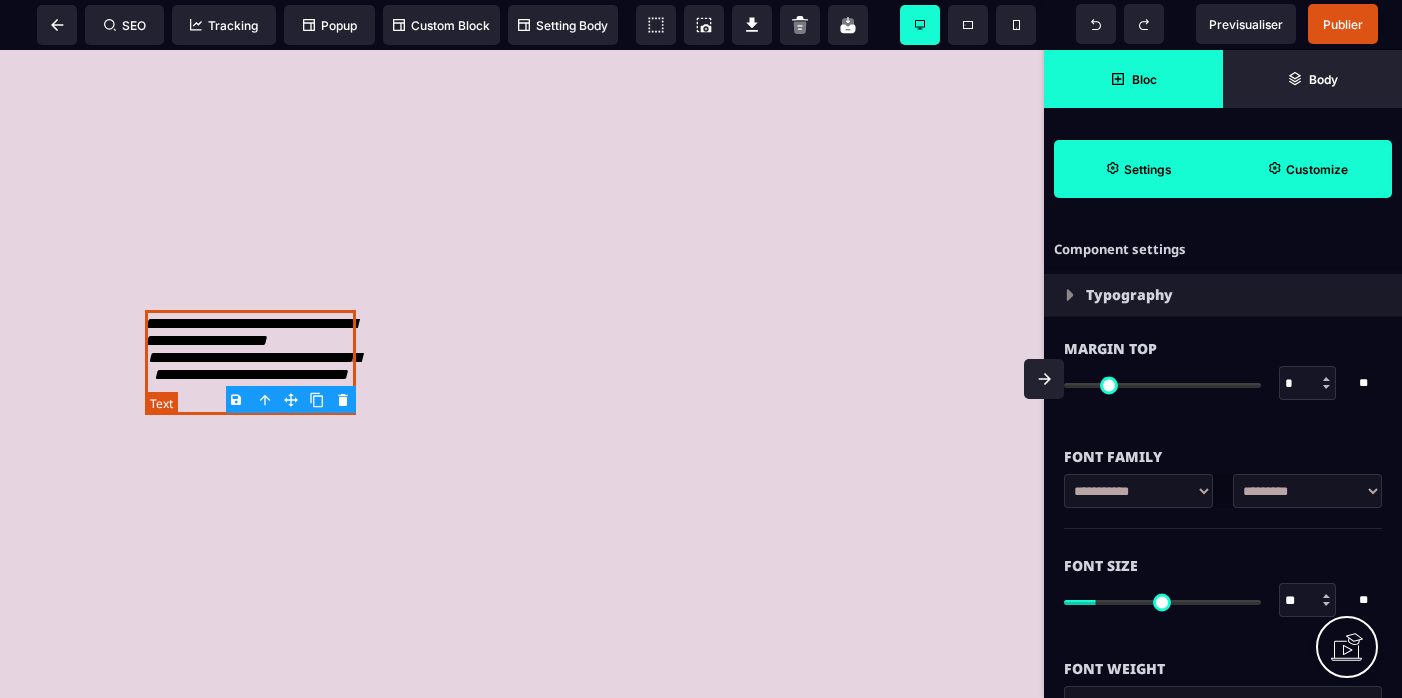 click on "**********" at bounding box center (250, 332) 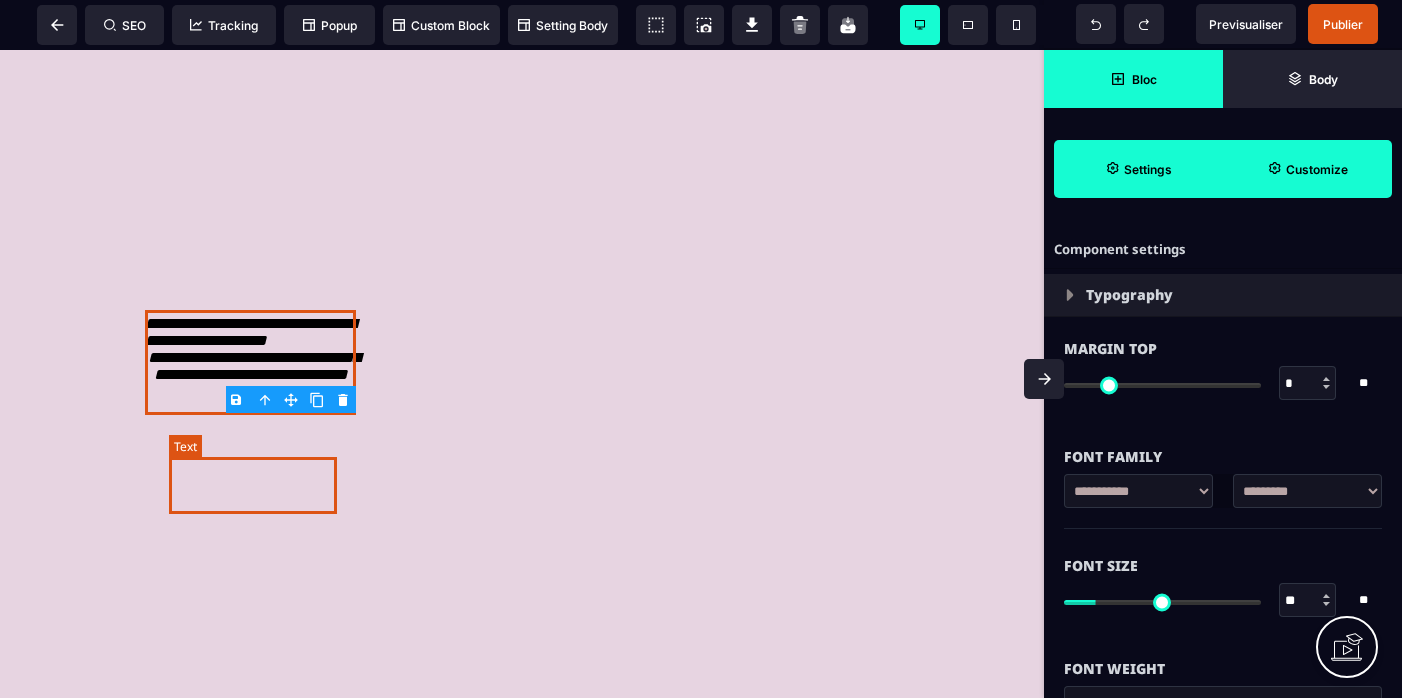 click on "**********" at bounding box center [254, 366] 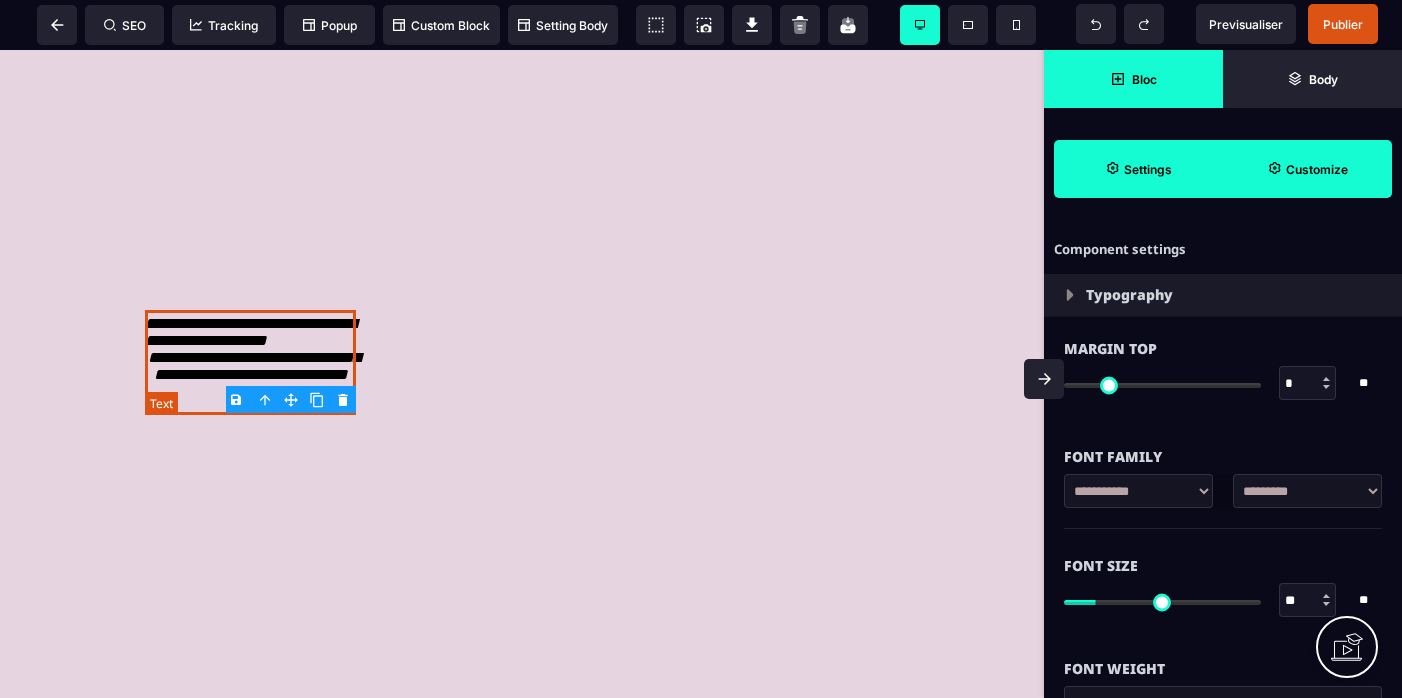 click on "**********" at bounding box center (250, 332) 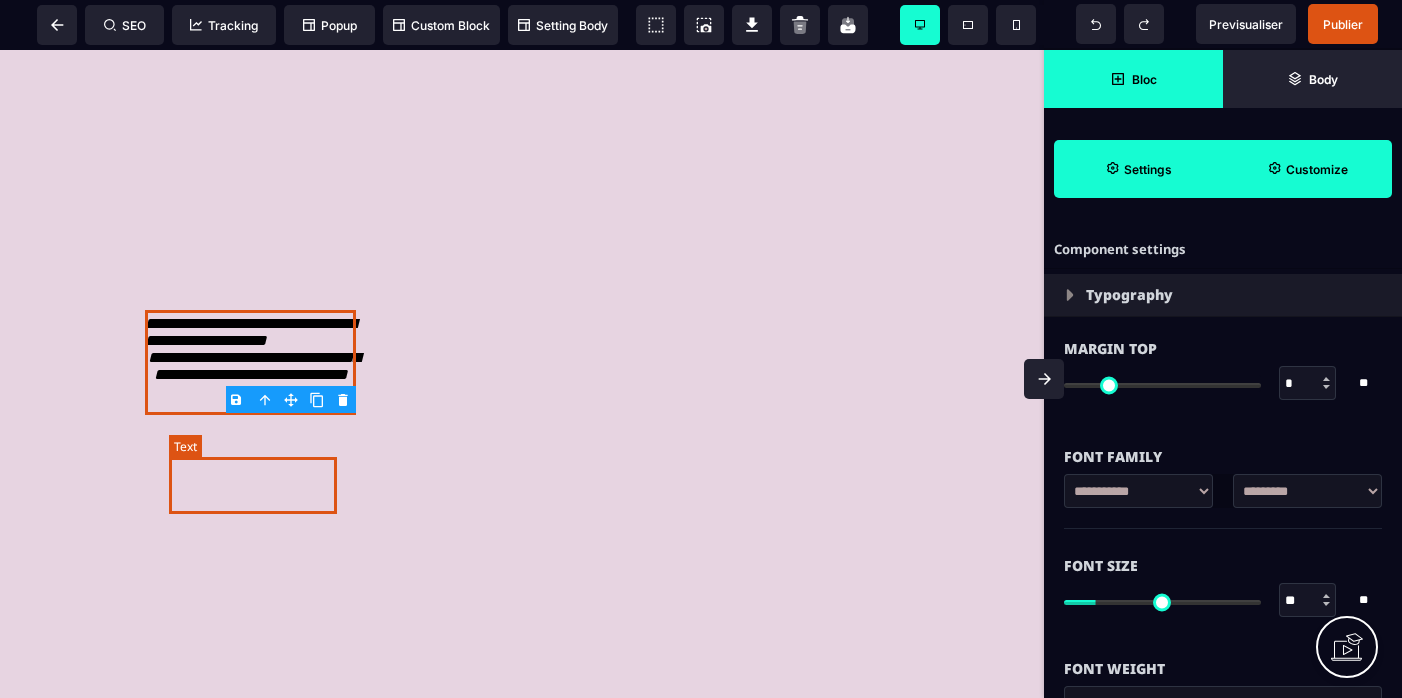 click on "**********" at bounding box center (254, 366) 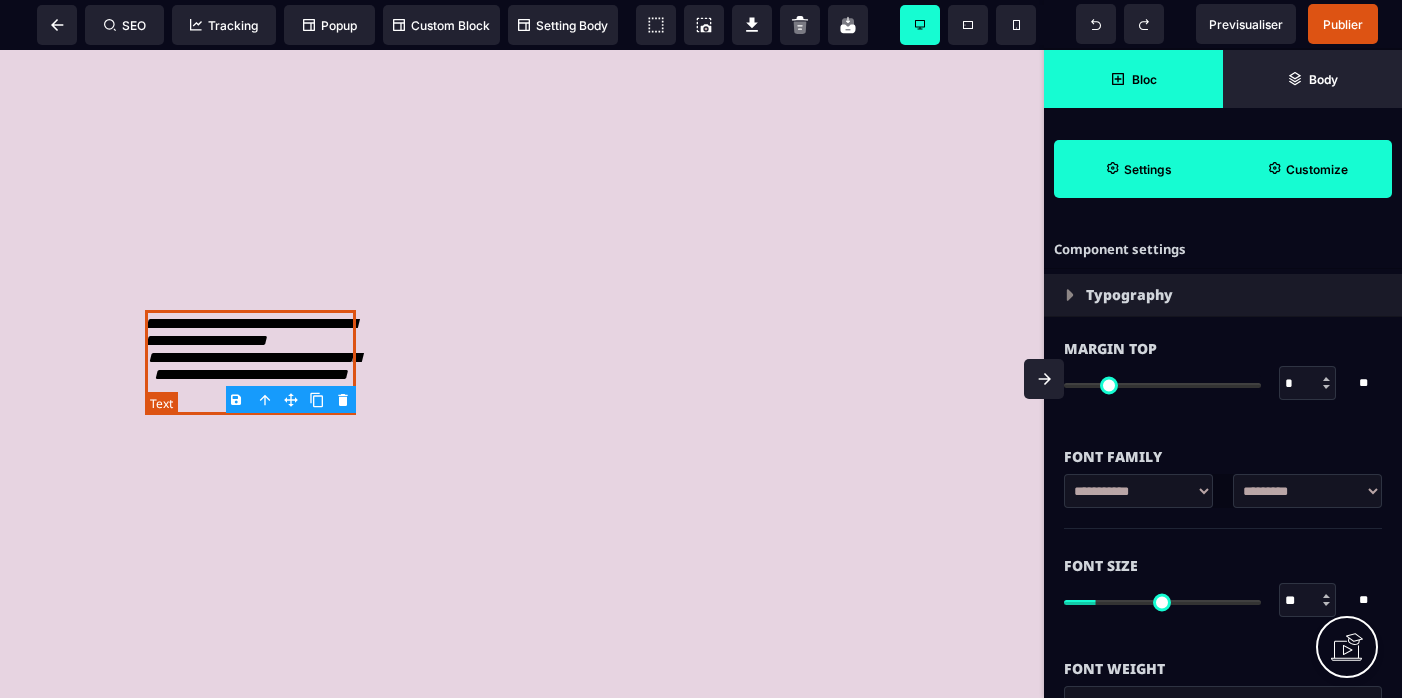 click on "**********" at bounding box center (250, 332) 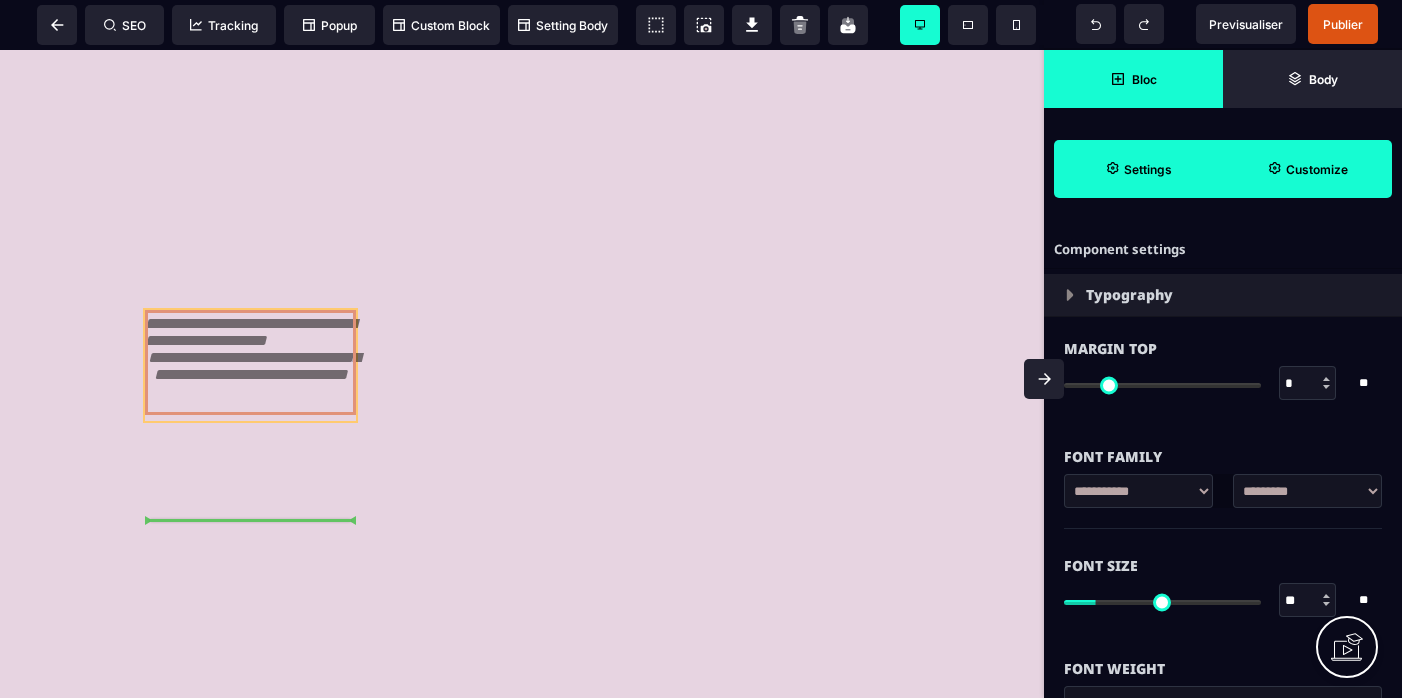 drag, startPoint x: 332, startPoint y: 507, endPoint x: 283, endPoint y: 512, distance: 49.25444 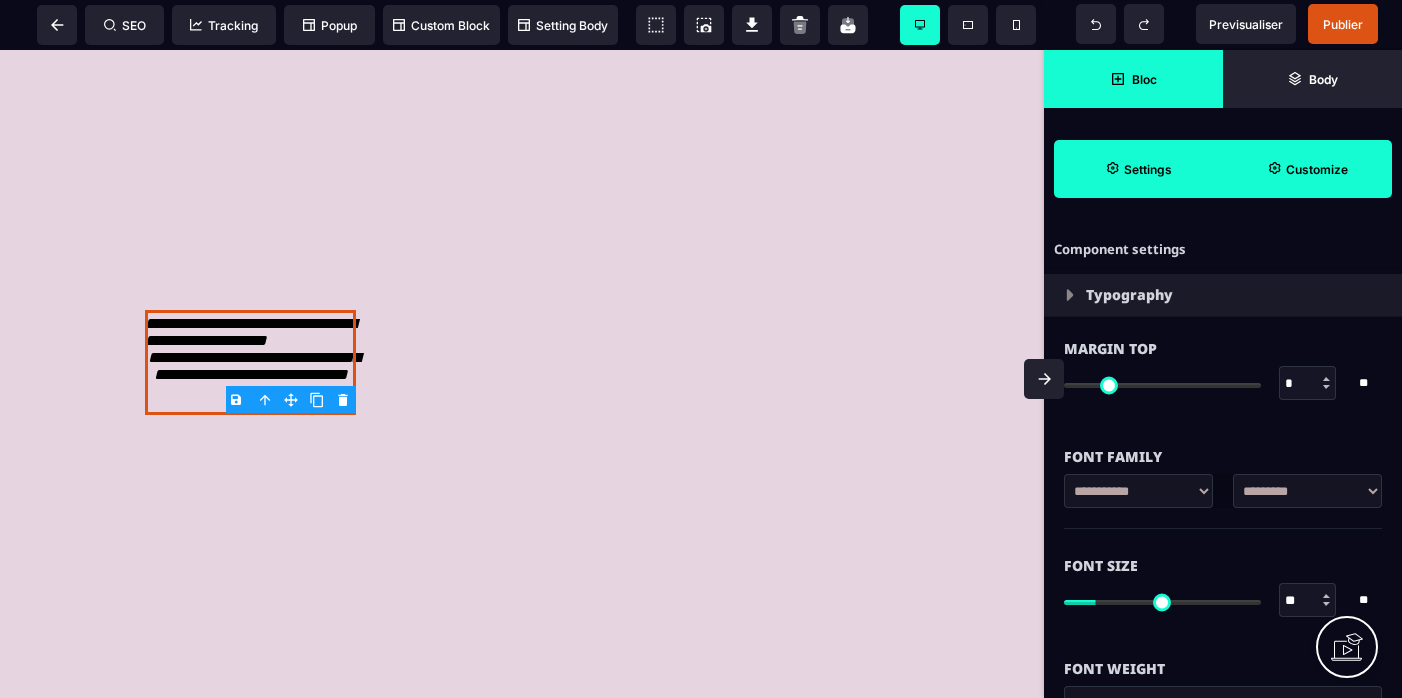 click on "**********" at bounding box center (254, 366) 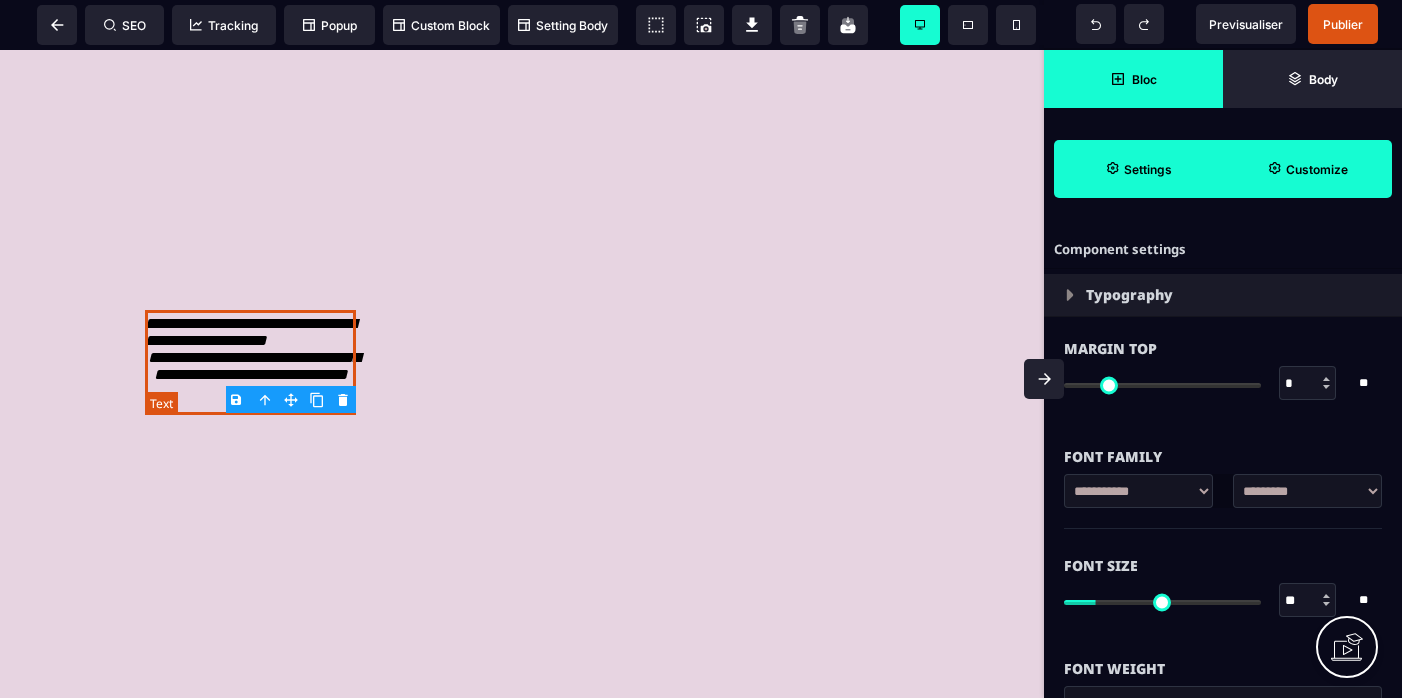 click on "**********" at bounding box center [250, 332] 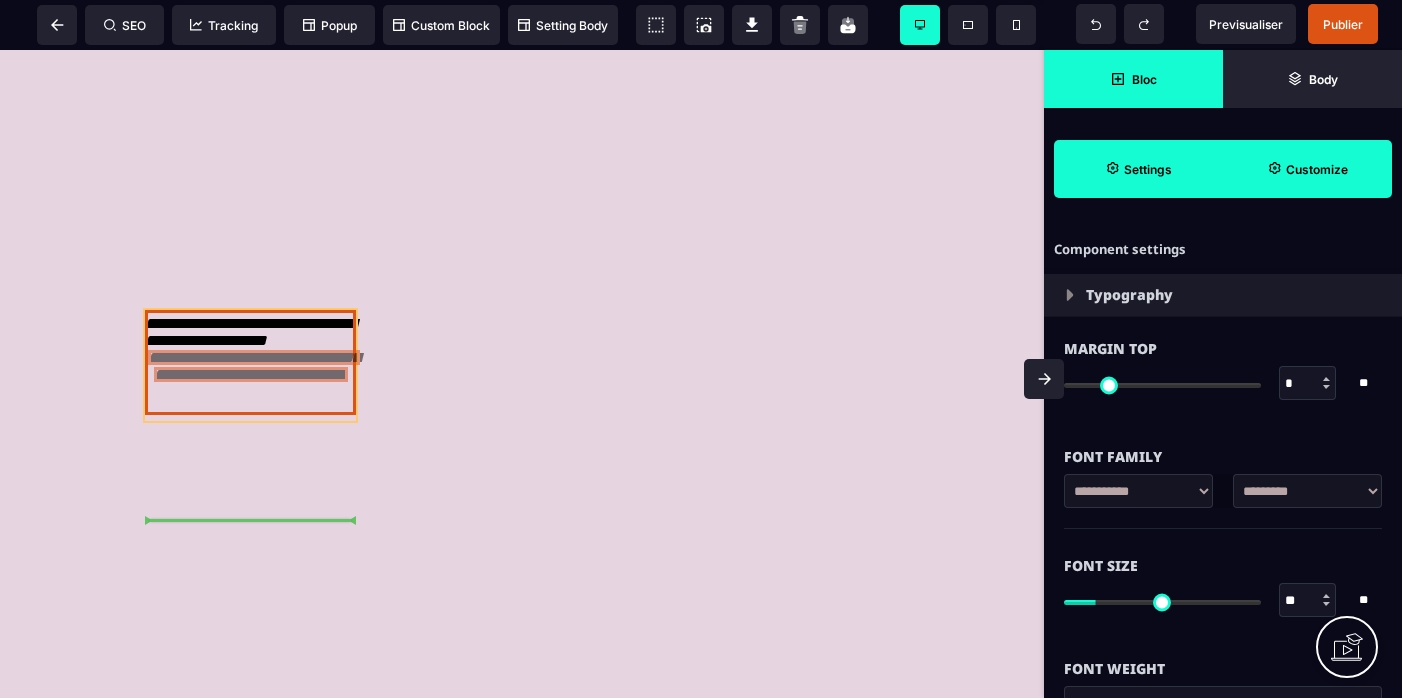 drag, startPoint x: 258, startPoint y: 472, endPoint x: 221, endPoint y: 471, distance: 37.01351 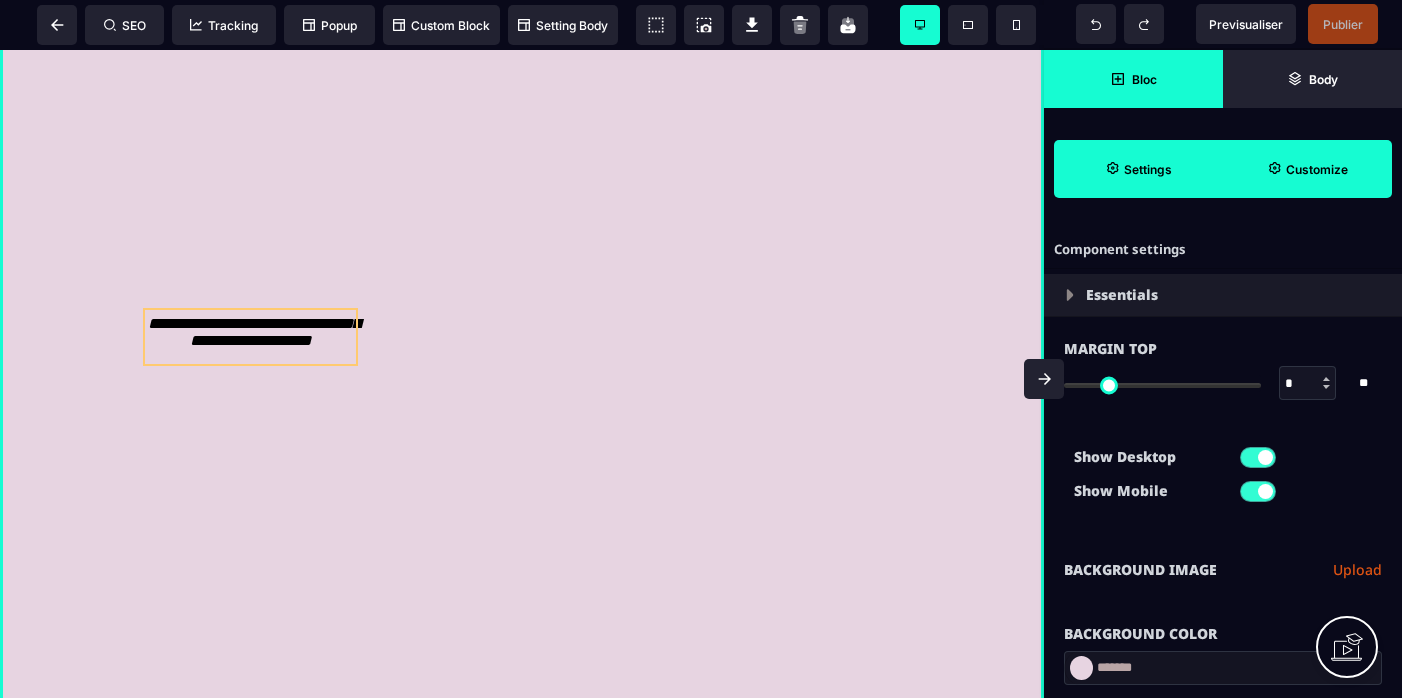 click on "**********" at bounding box center (254, 332) 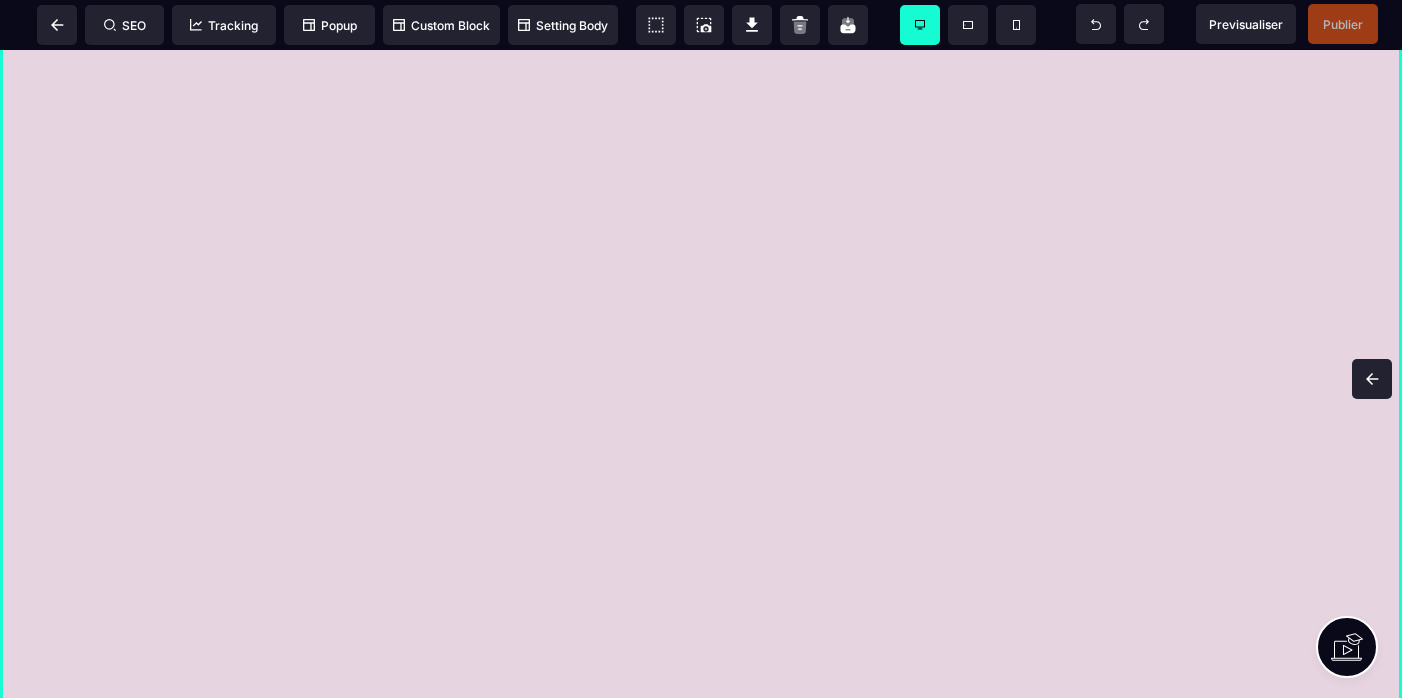 scroll, scrollTop: 2688, scrollLeft: 0, axis: vertical 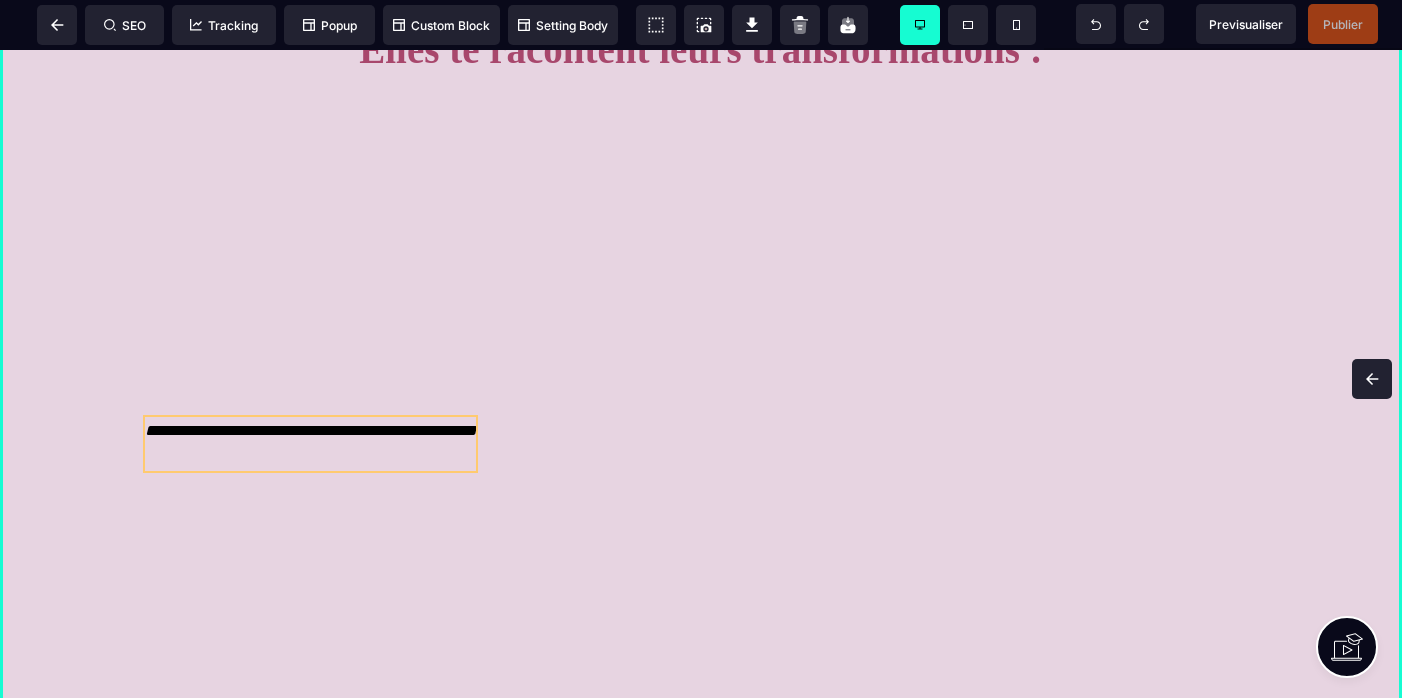 drag, startPoint x: 1374, startPoint y: 381, endPoint x: 1373, endPoint y: 331, distance: 50.01 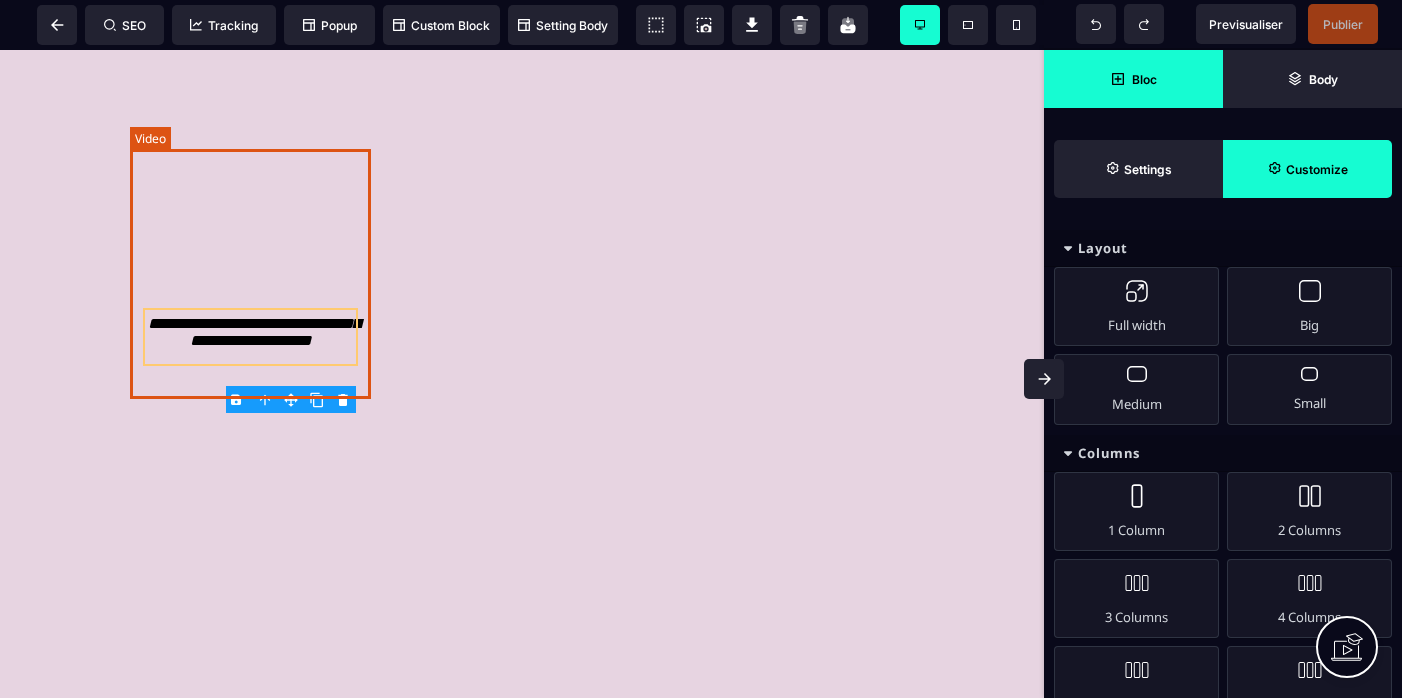 click at bounding box center [250, 170] 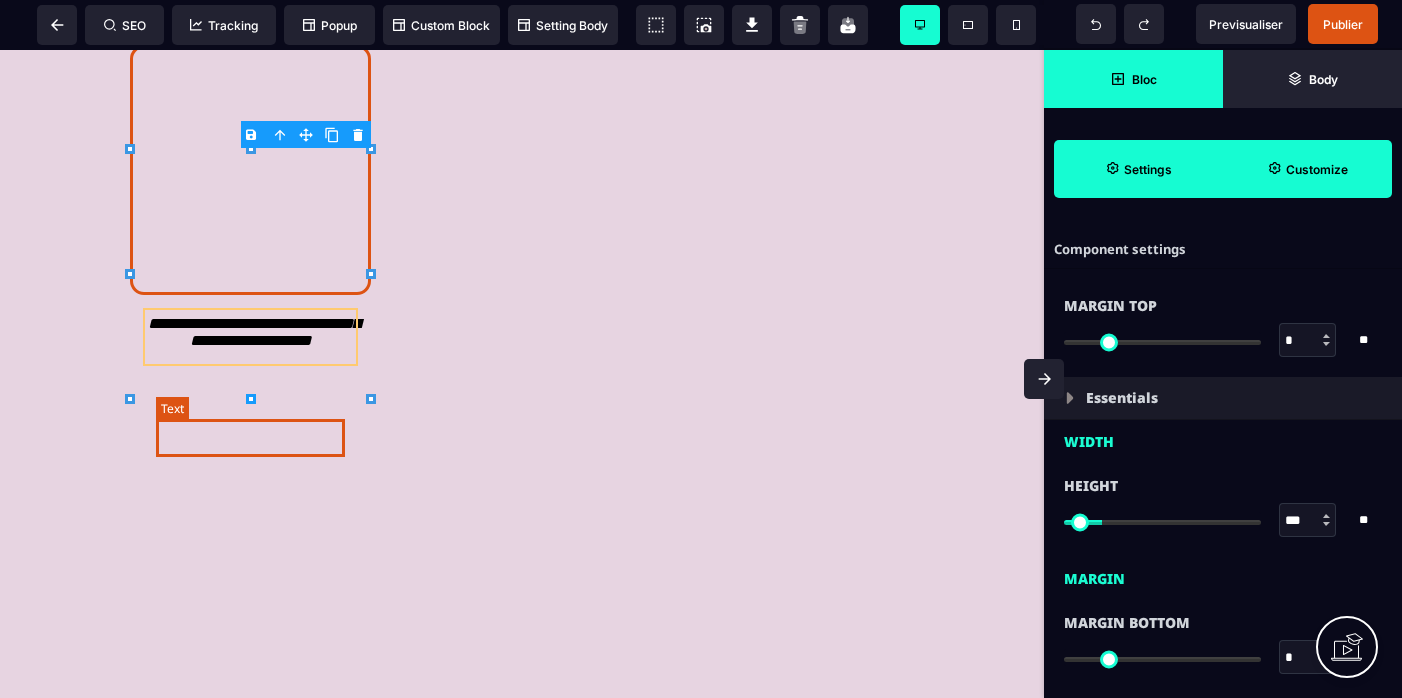 click on "**********" at bounding box center [254, 332] 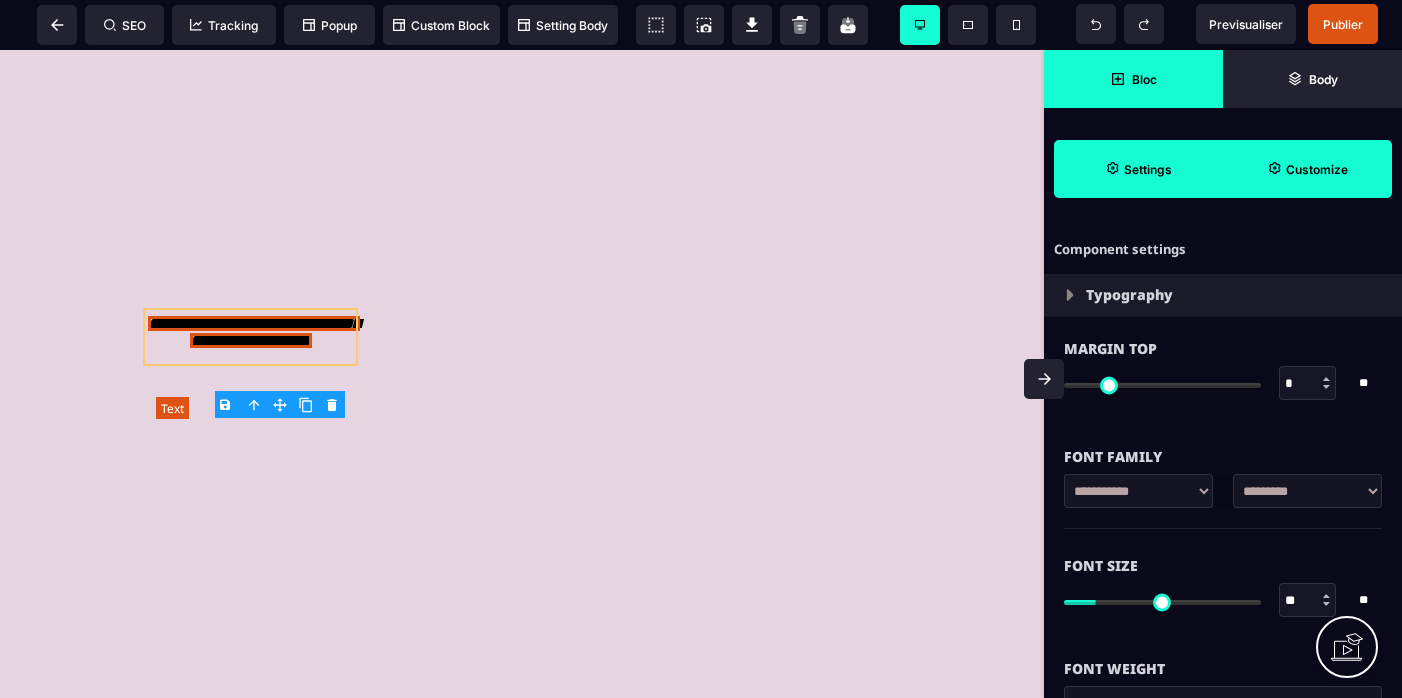 click on "**********" at bounding box center [254, 332] 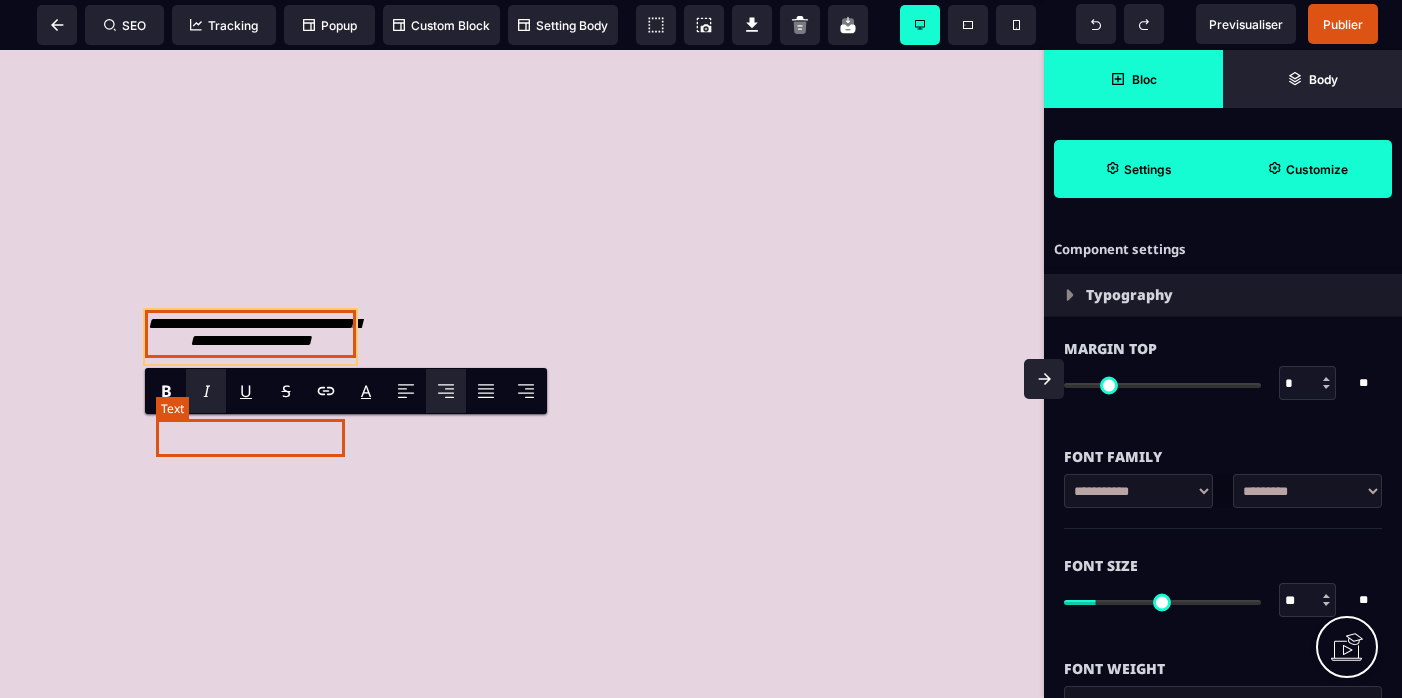 click on "**********" at bounding box center (254, 332) 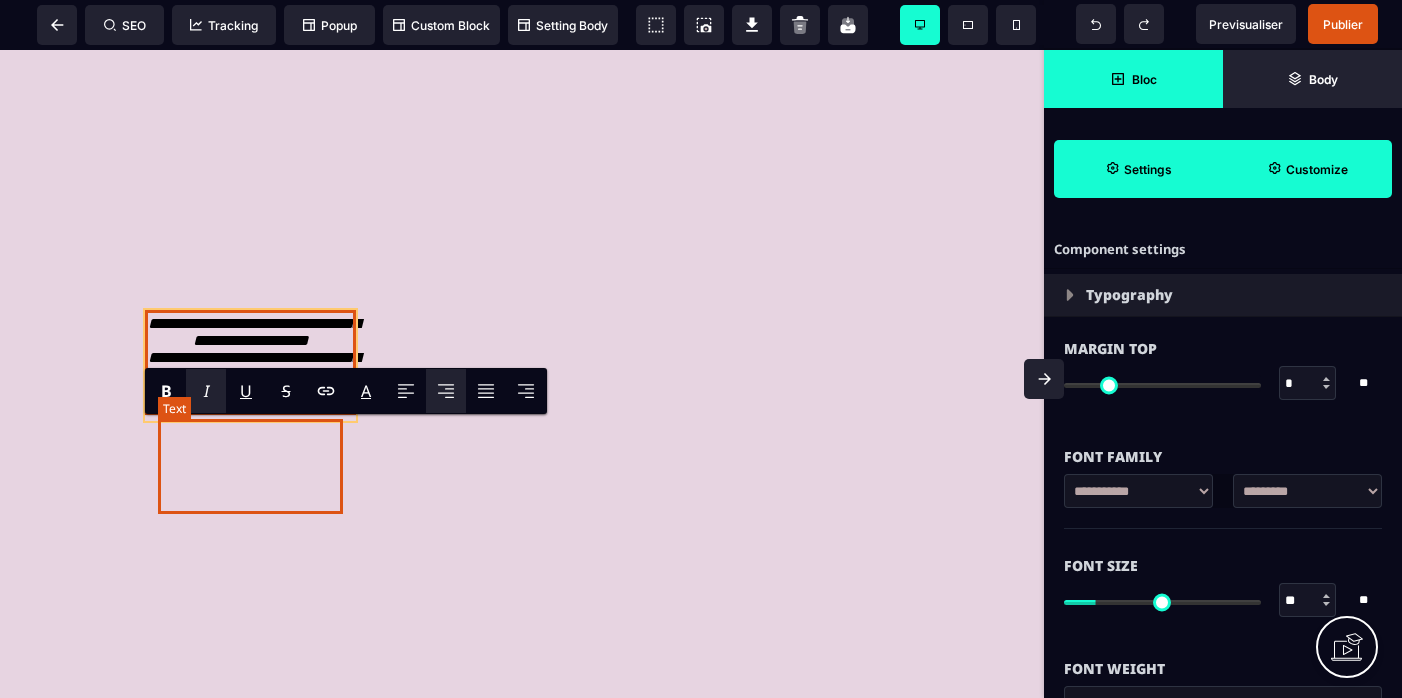 click on "**********" at bounding box center [254, 349] 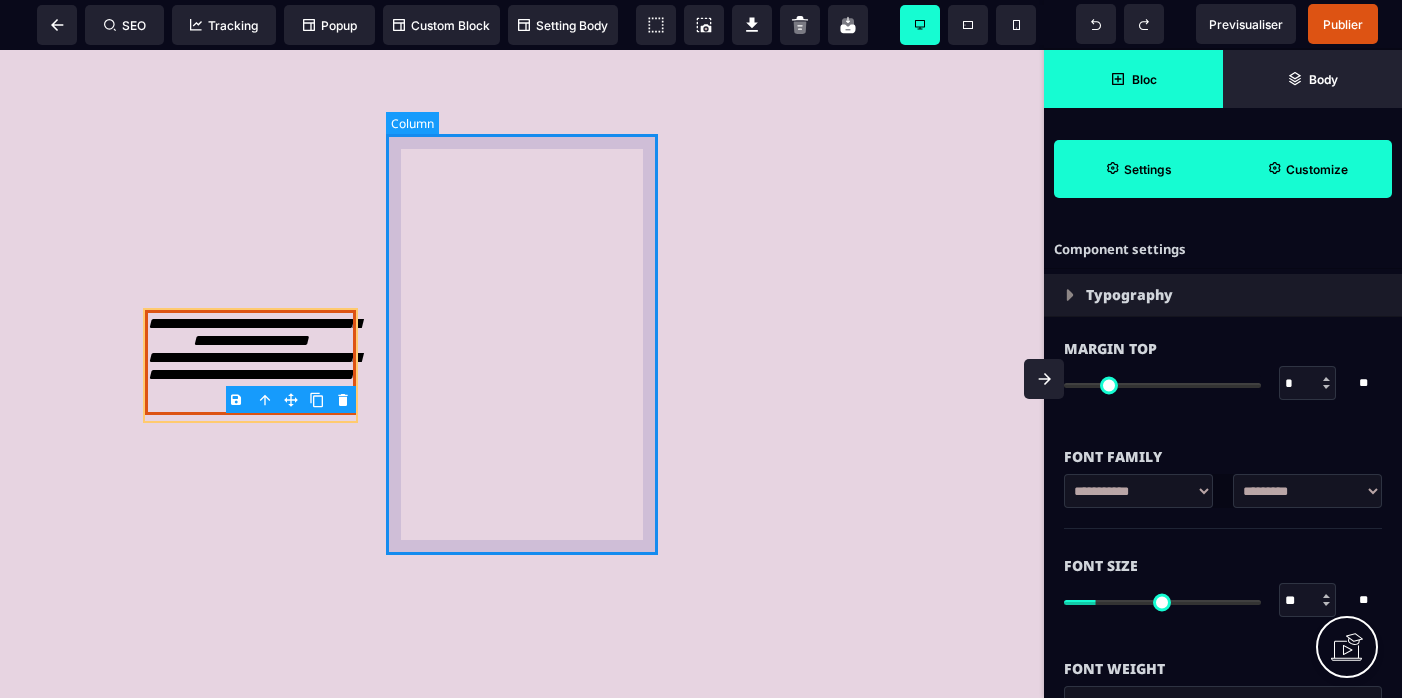 click at bounding box center [521, 240] 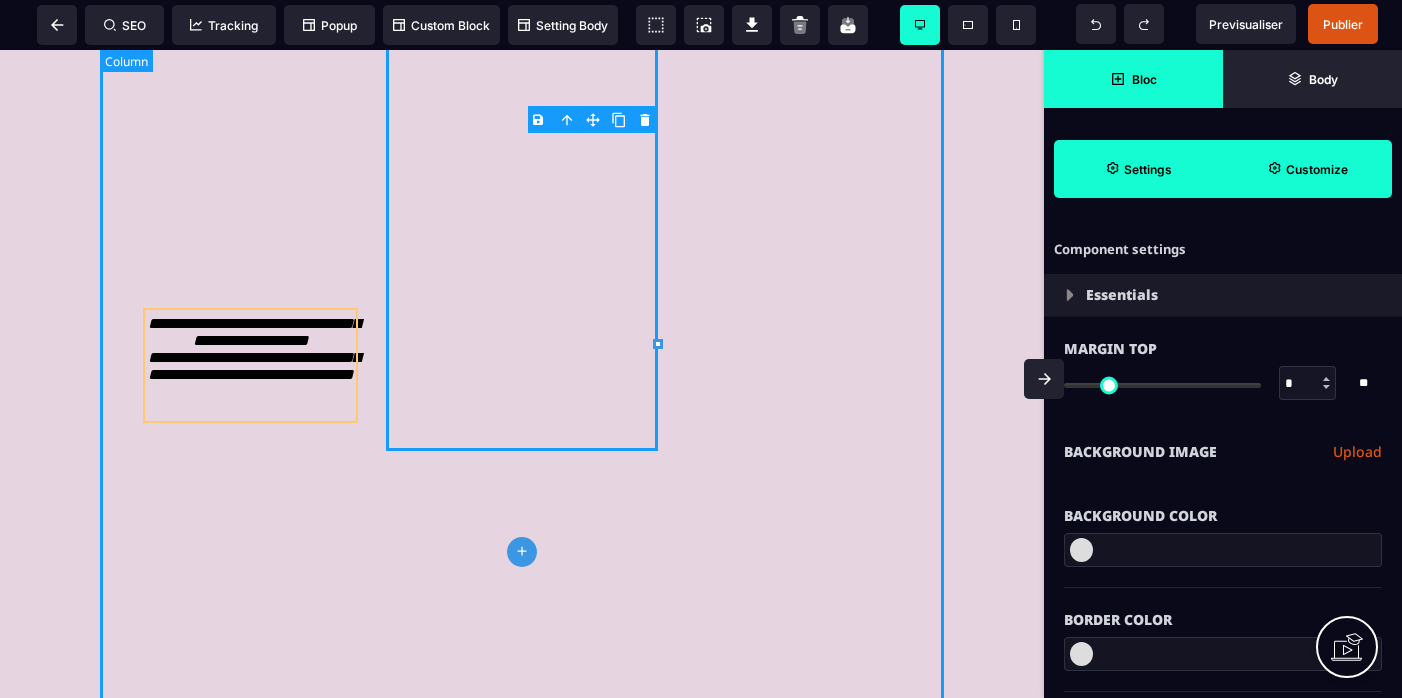 click on "Bonjour à toutes Je m'appelle [PERSON_NAME] et pendant longtemps, j’ai lutté contre un profond mal être lié à mon corps et à ma sexualité. J’avais du mal à ressentir du plaisir, je me mettais beaucoup de pression, et j'ai même fini par croire que c'était peut être juste "comme ça pour moi". Mais un jour, j'ai découvert une autre voie. Une voie qui m’a permis de ralentir, d’apprendre à écouter et à ressentir. J’ai découvert des pratiques simples mais incroyablement puissantes, qui ont tout changé pour moi. Et j’ai décidé de m’y plonger pleinement en me formant intensivement sur le sujet. À force d’essais et d’explorations, j’ai développé une approche qui m’a permis de transformer profondément ma relation à ma sexualité et à moi-même. [DATE], j'ai accompagné une centaine de femmes à se reconnecter à leur corps, leur plaisir et leur sexualité, ▶ S'inscrire Maintenant Elles te racontent leurs transformations : ▶ S'inscrire Maintenant" at bounding box center (522, 814) 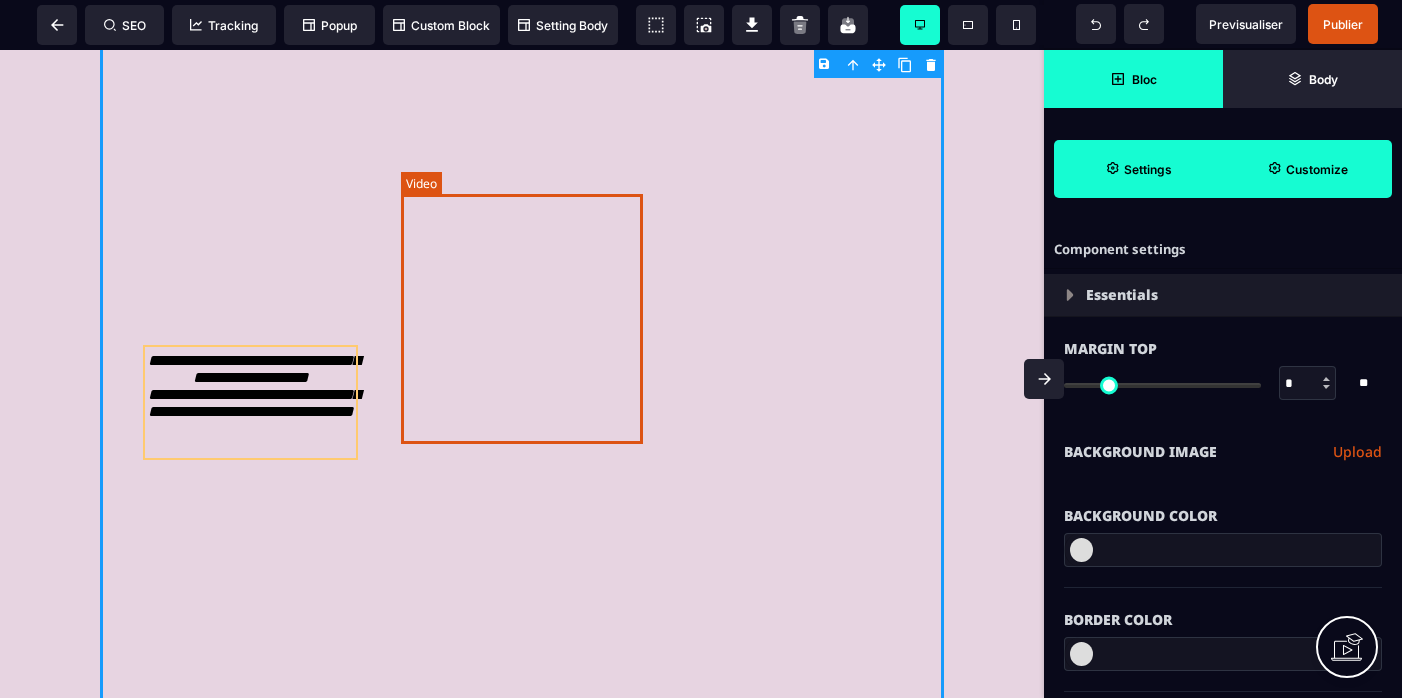 scroll, scrollTop: 3311, scrollLeft: 0, axis: vertical 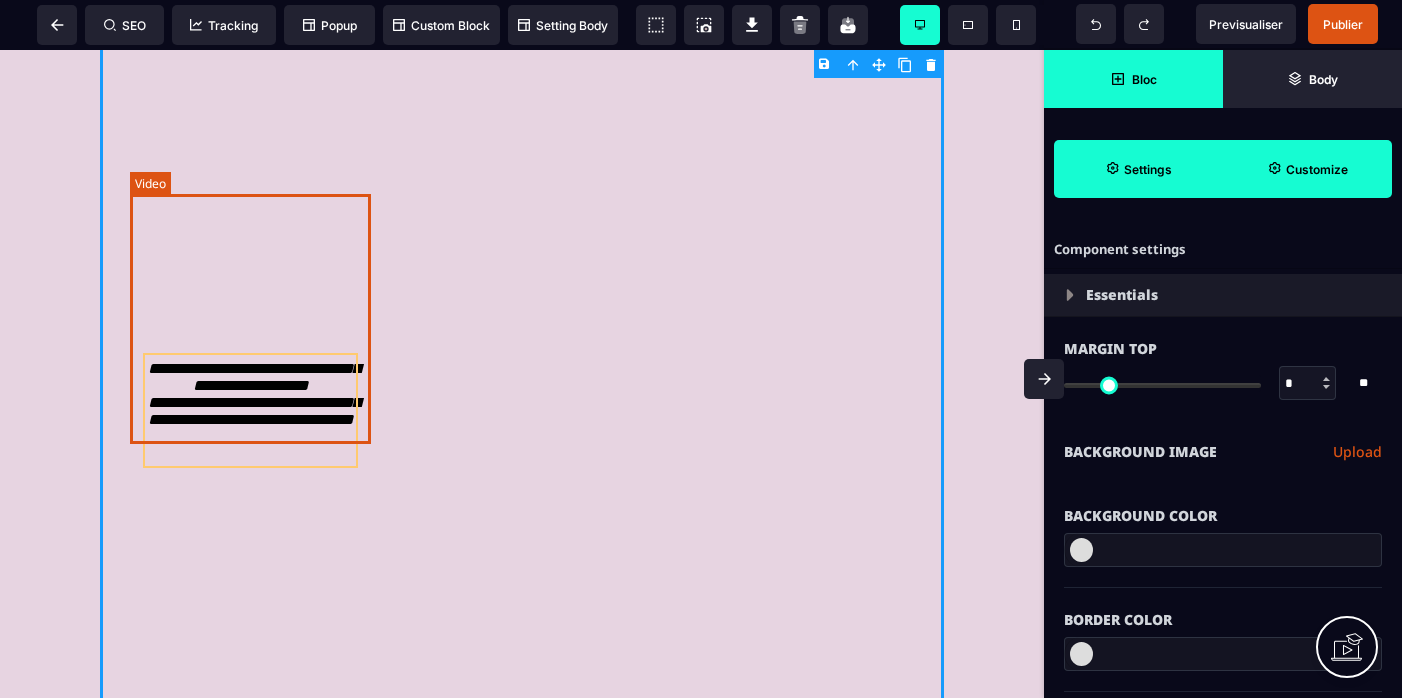 click at bounding box center [250, 215] 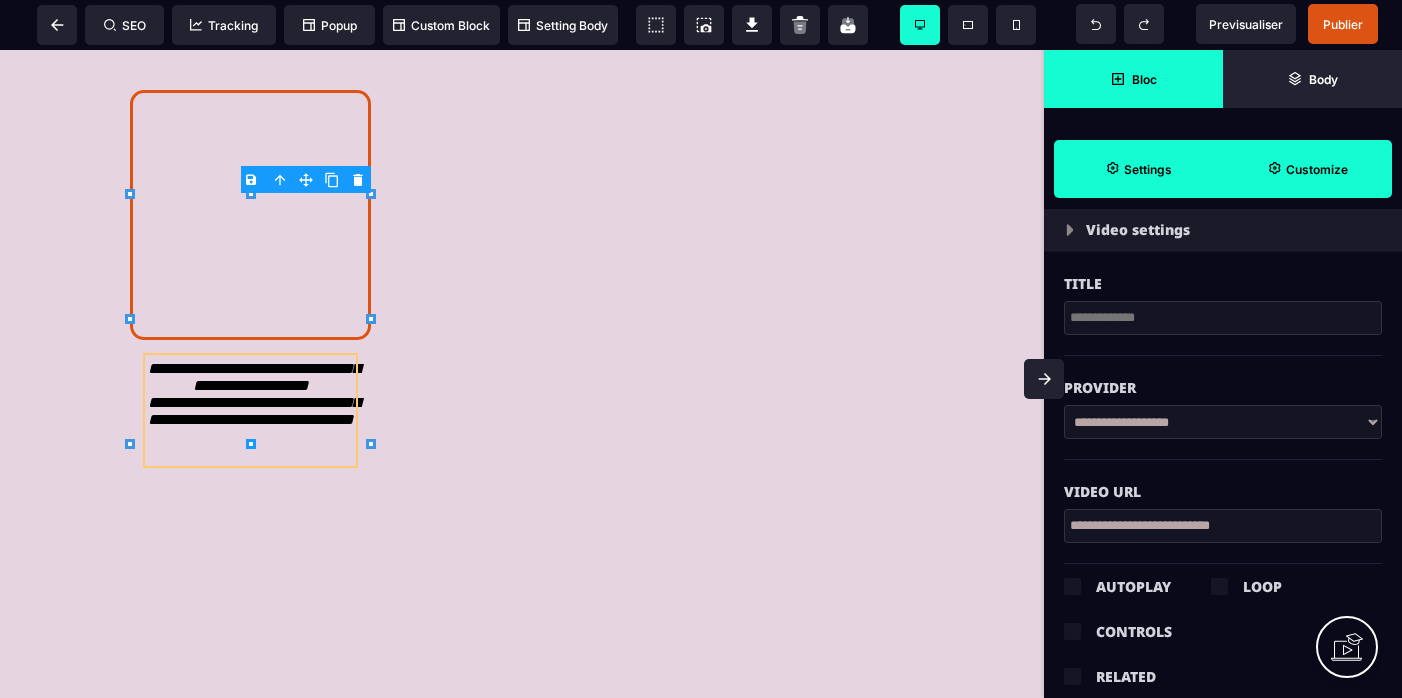 scroll, scrollTop: 673, scrollLeft: 0, axis: vertical 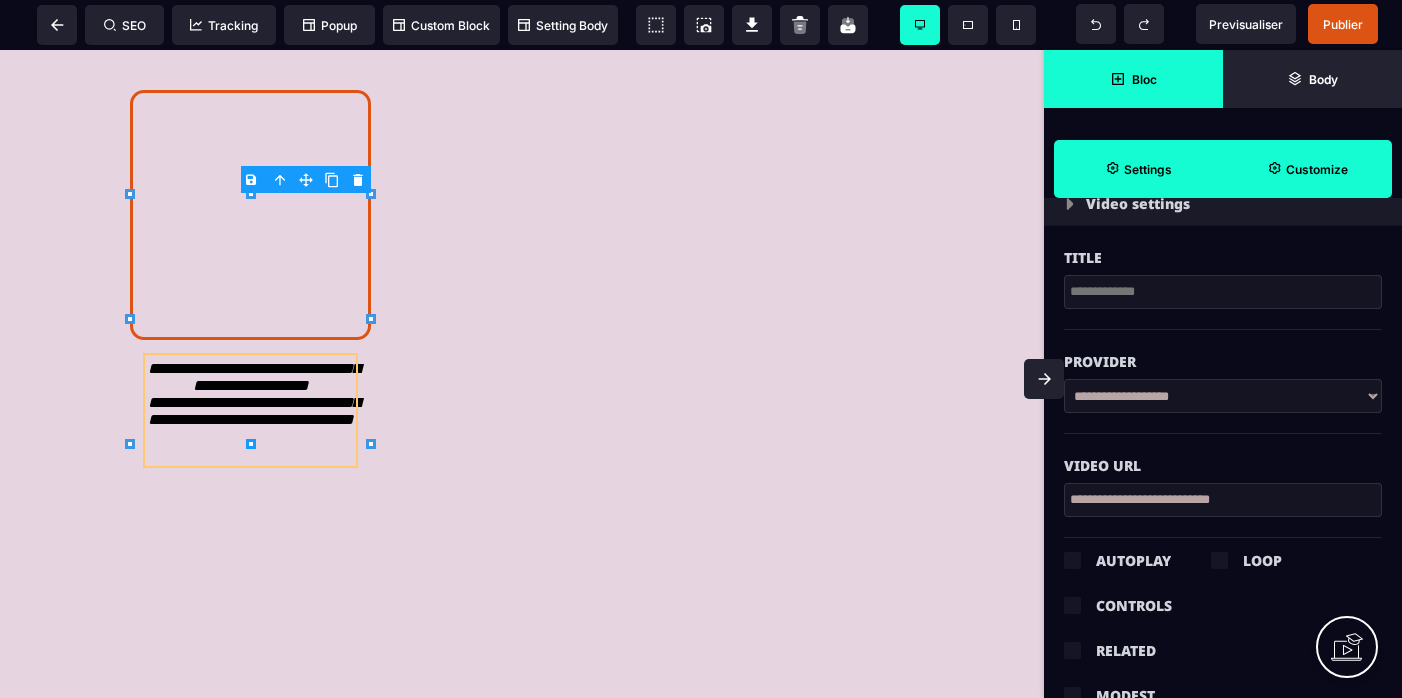 click on "**********" at bounding box center (1223, 500) 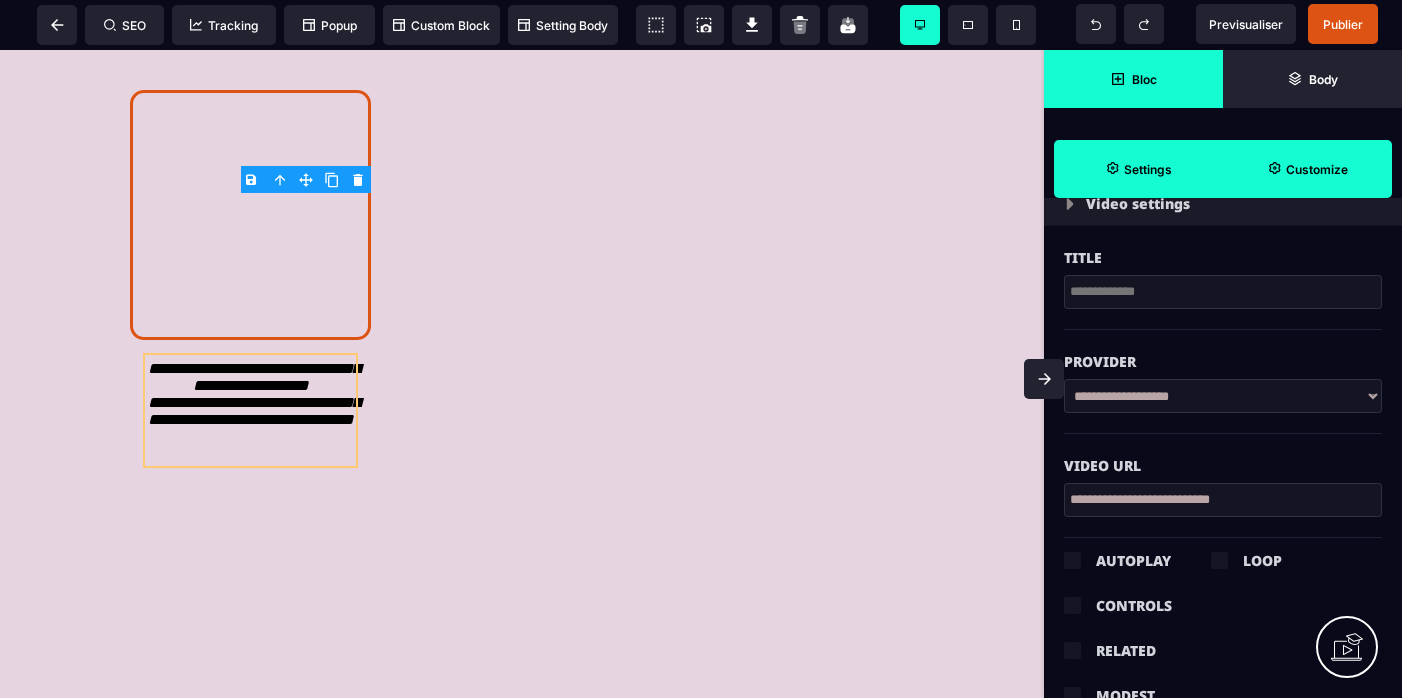 click on "**********" at bounding box center [1223, 500] 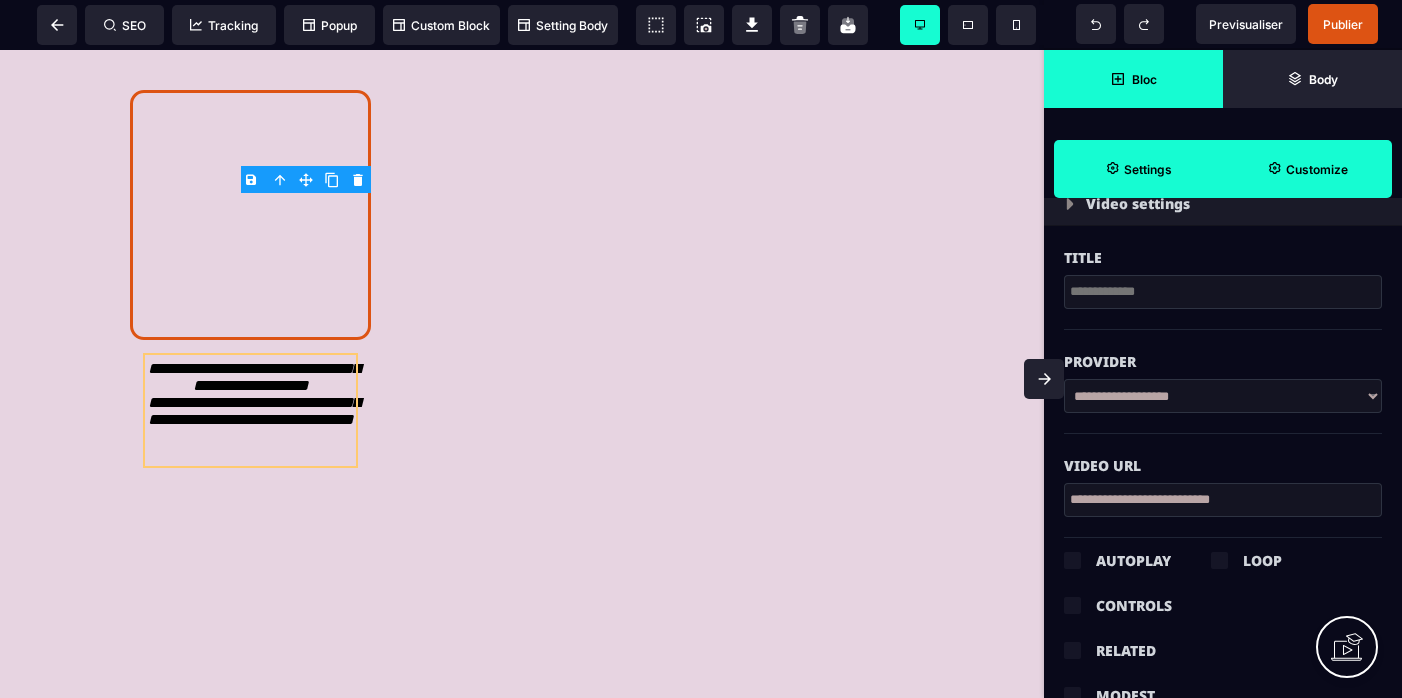 paste 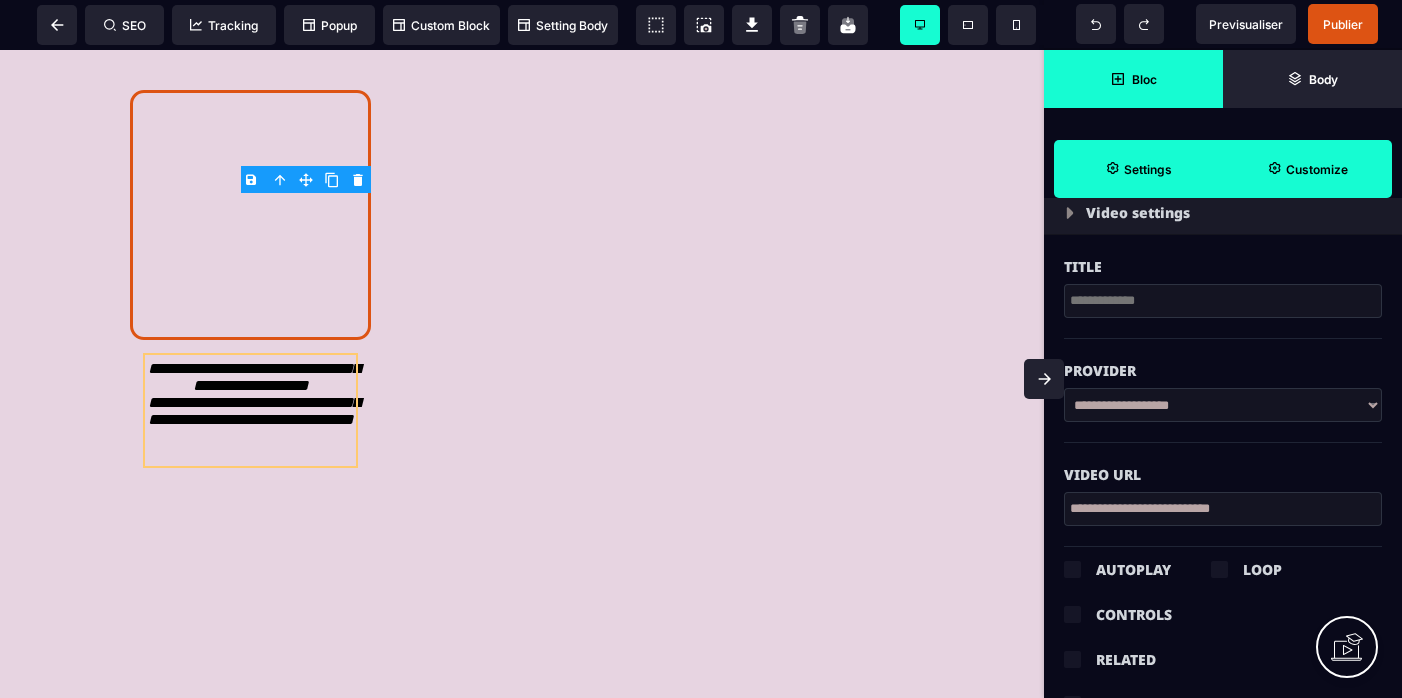 scroll, scrollTop: 659, scrollLeft: 0, axis: vertical 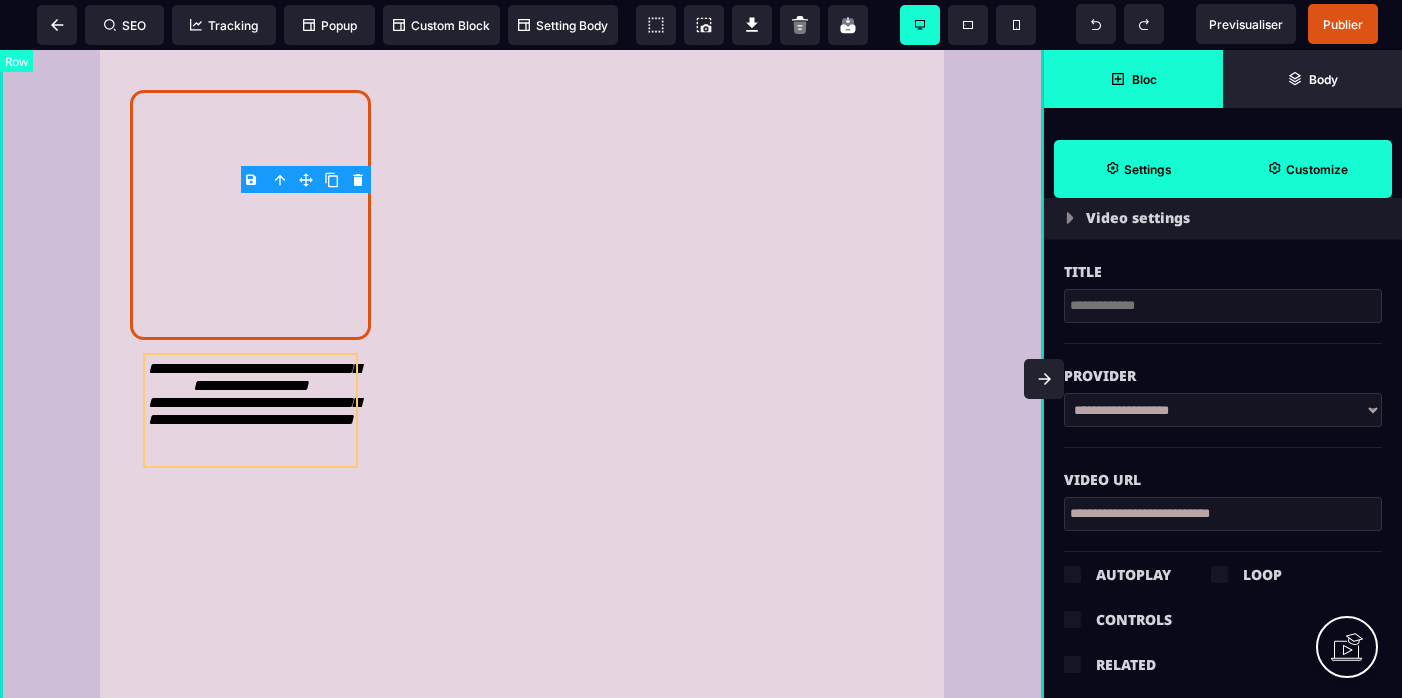 click on "Bonjour à toutes Je m'appelle [PERSON_NAME] et pendant longtemps, j’ai lutté contre un profond mal être lié à mon corps et à ma sexualité. J’avais du mal à ressentir du plaisir, je me mettais beaucoup de pression, et j'ai même fini par croire que c'était peut être juste "comme ça pour moi". Mais un jour, j'ai découvert une autre voie. Une voie qui m’a permis de ralentir, d’apprendre à écouter et à ressentir. J’ai découvert des pratiques simples mais incroyablement puissantes, qui ont tout changé pour moi. Et j’ai décidé de m’y plonger pleinement en me formant intensivement sur le sujet. À force d’essais et d’explorations, j’ai développé une approche qui m’a permis de transformer profondément ma relation à ma sexualité et à moi-même. [DATE], j'ai accompagné une centaine de femmes à se reconnecter à leur corps, leur plaisir et leur sexualité, ▶ S'inscrire Maintenant Elles te racontent leurs transformations : ▶ S'inscrire Maintenant" at bounding box center (522, 859) 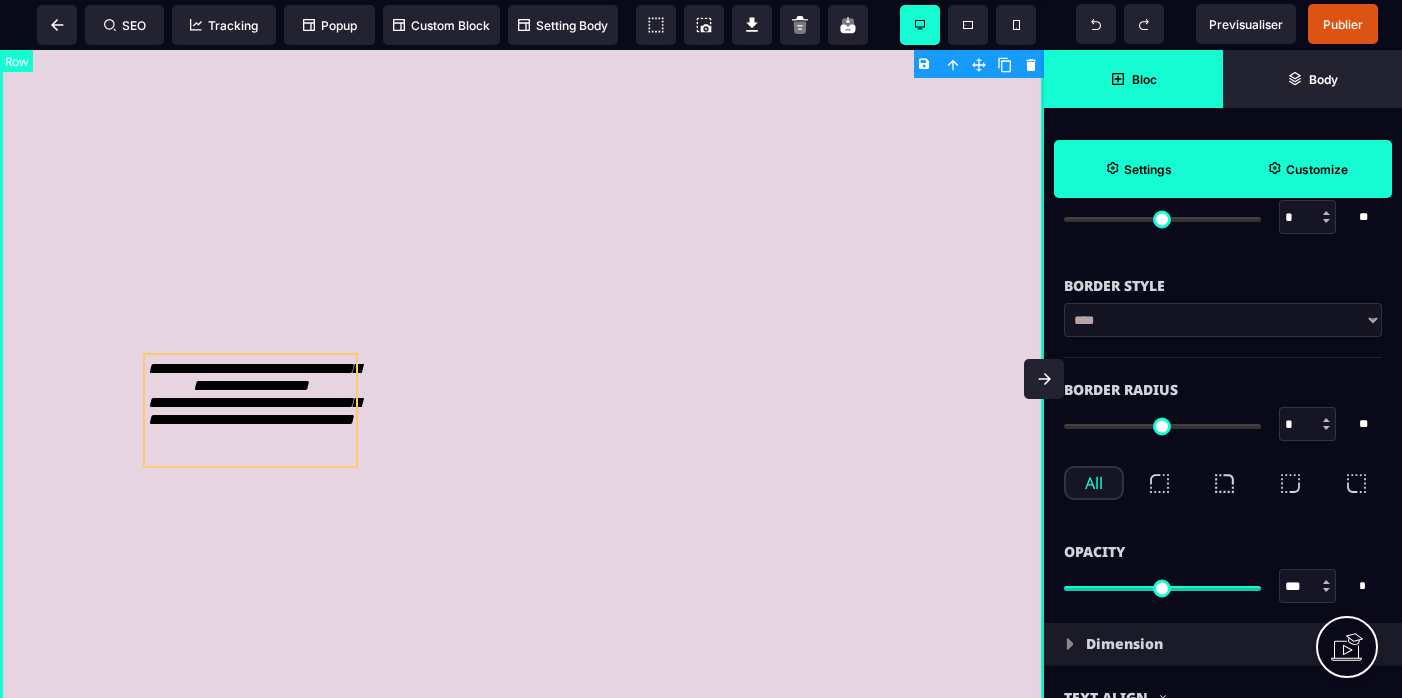 scroll, scrollTop: 0, scrollLeft: 0, axis: both 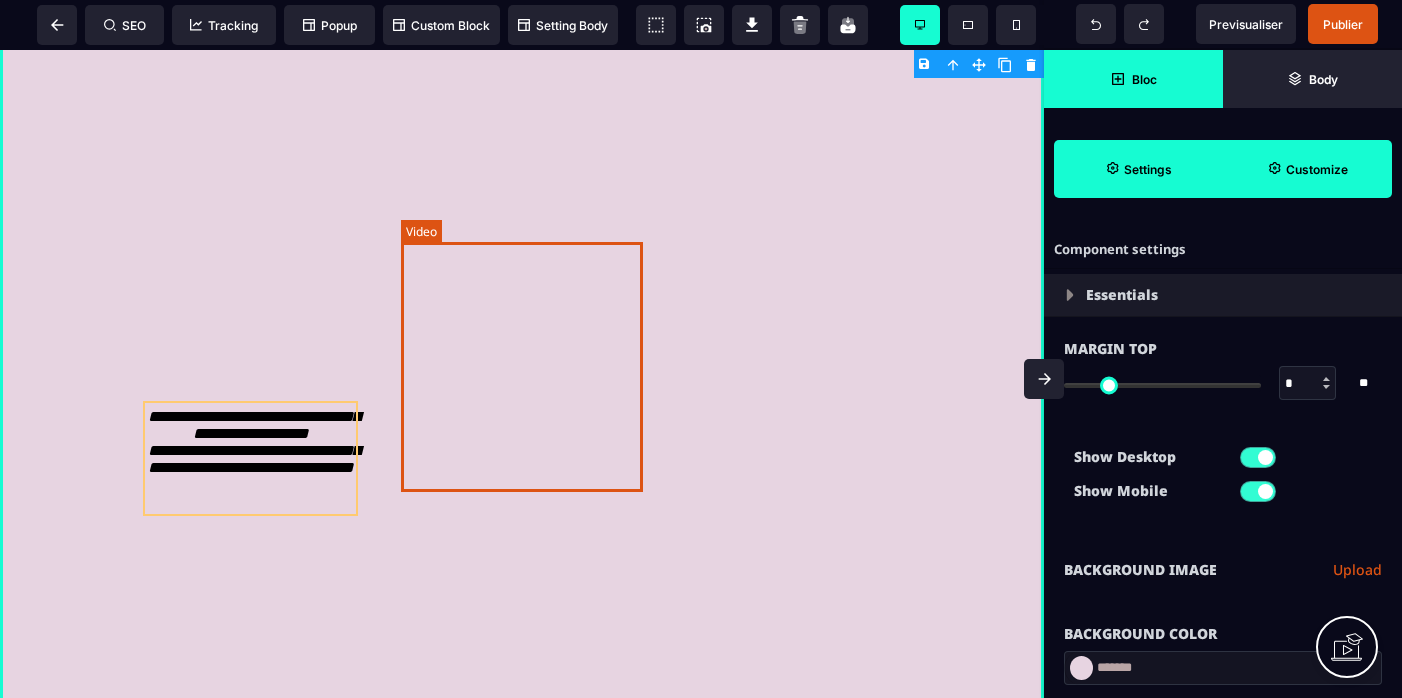 click at bounding box center [521, 263] 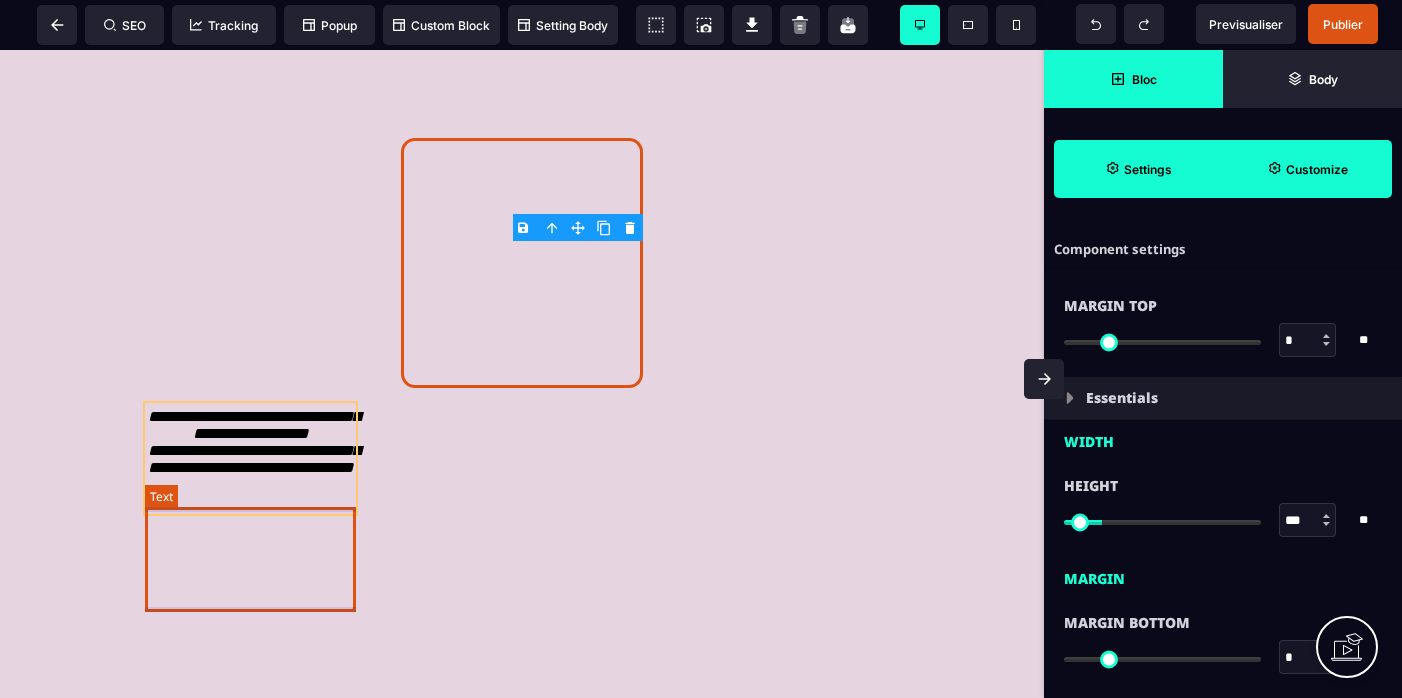 click on "**********" at bounding box center (250, 455) 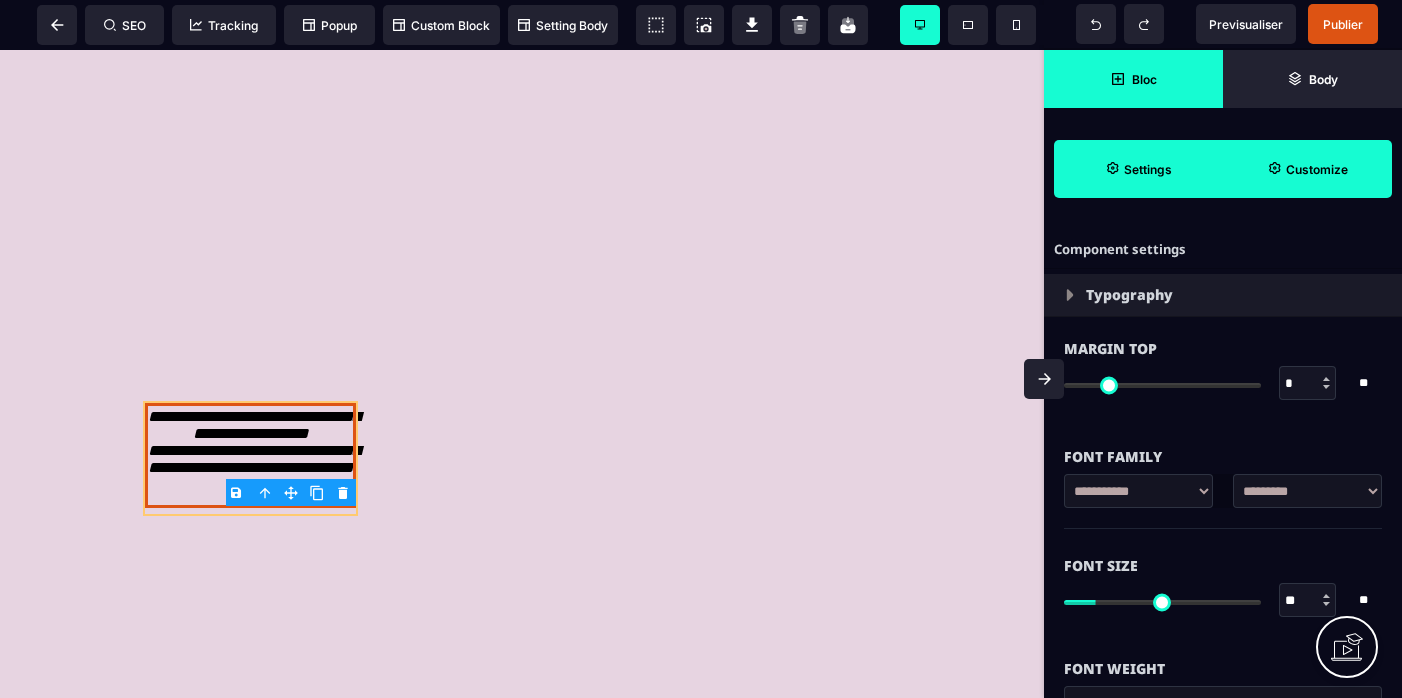 click 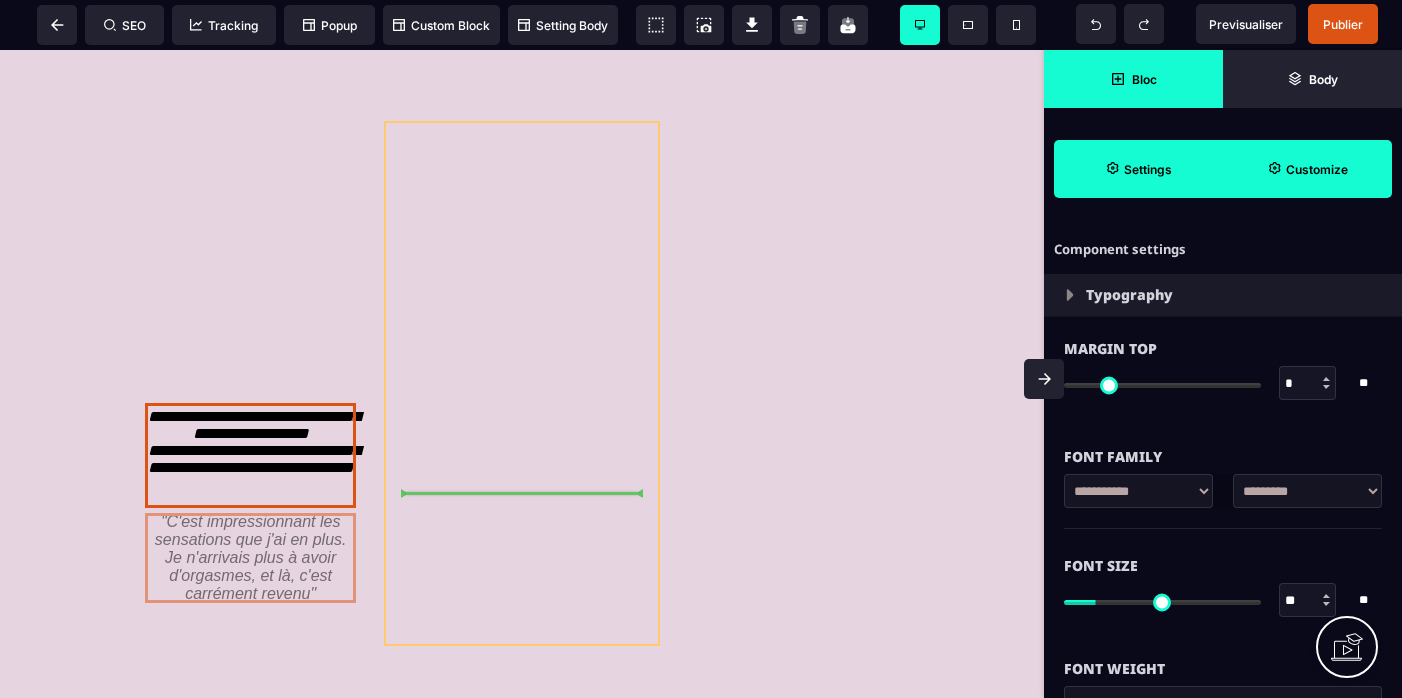 drag, startPoint x: 347, startPoint y: 646, endPoint x: 522, endPoint y: 556, distance: 196.78668 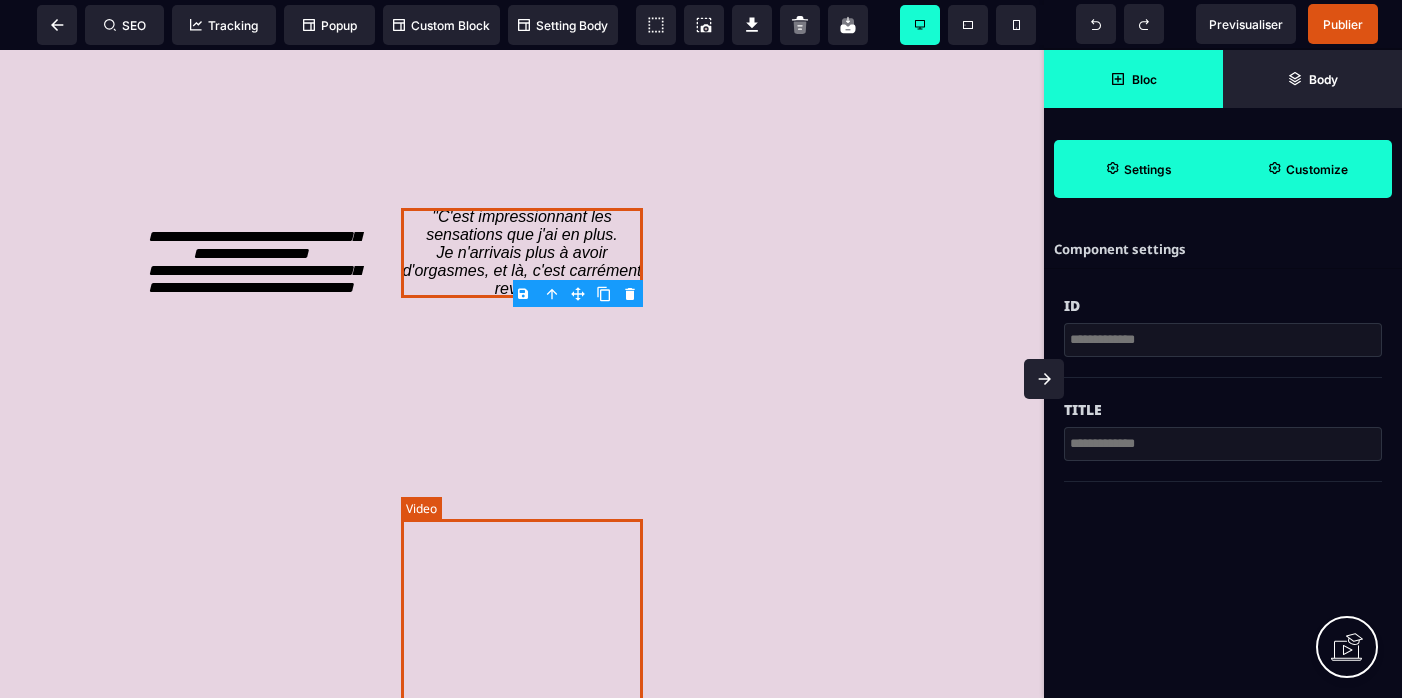 scroll, scrollTop: 3449, scrollLeft: 0, axis: vertical 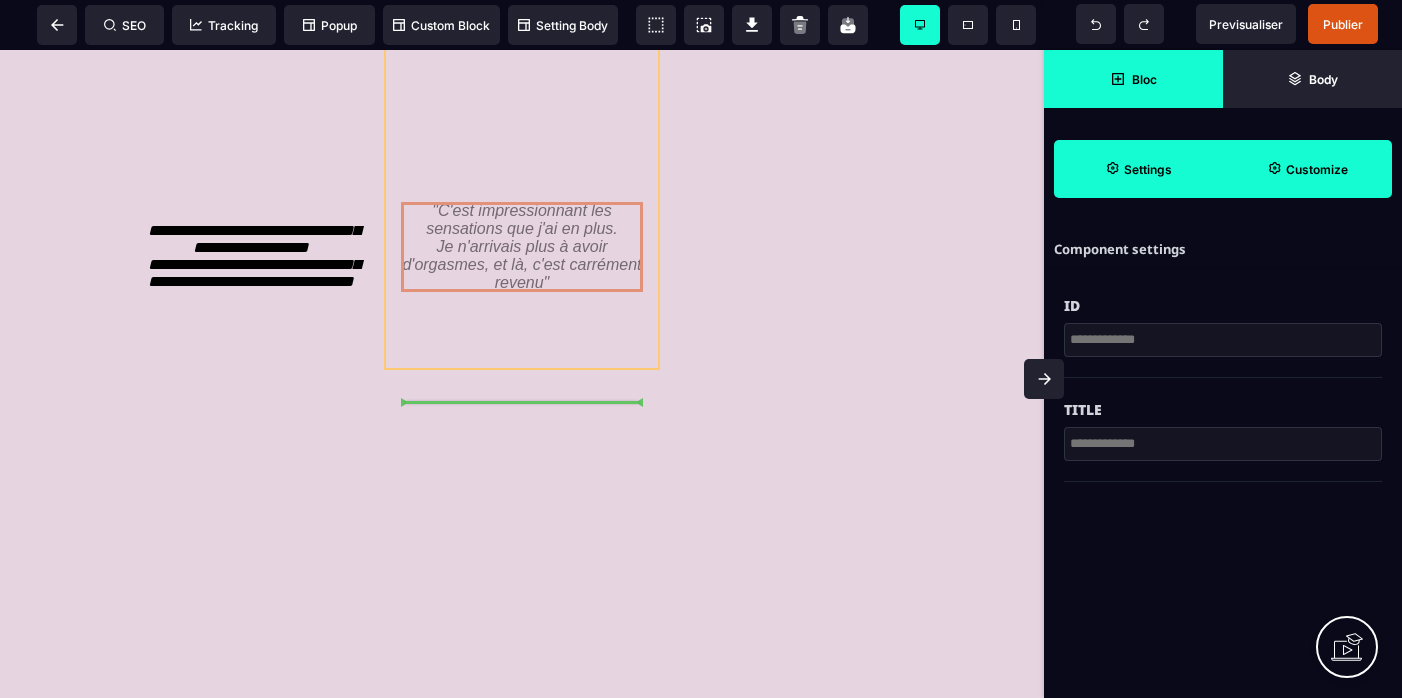 drag, startPoint x: 616, startPoint y: 338, endPoint x: 616, endPoint y: 362, distance: 24 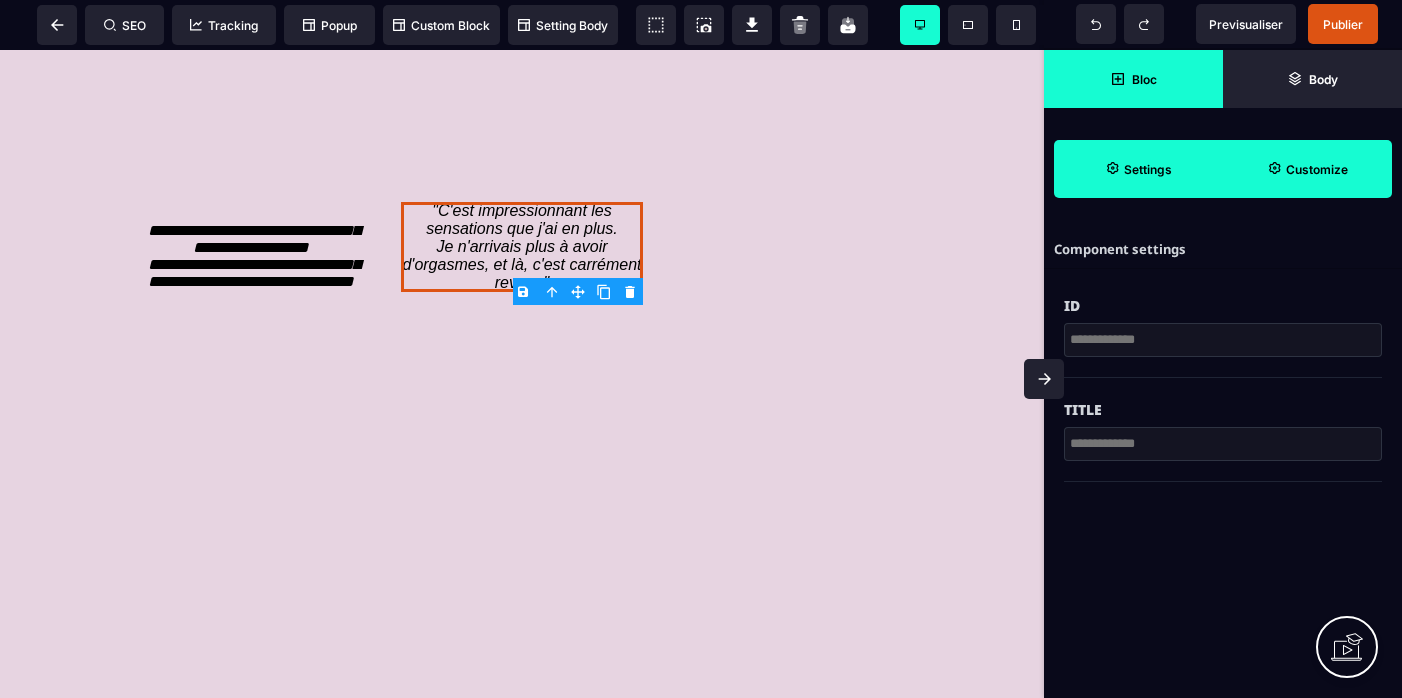 click on "B I U S
A *******
Div
SEO
Tracking
Popup" at bounding box center [701, 349] 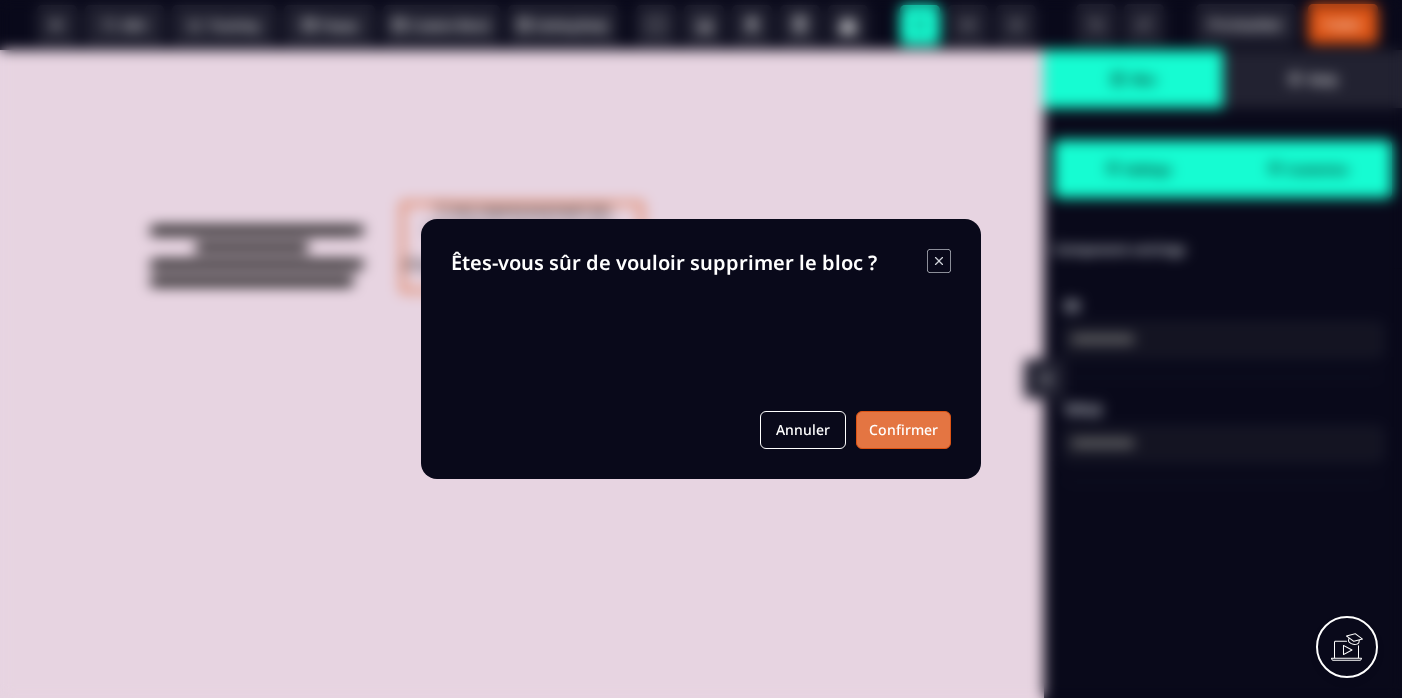 click on "Confirmer" at bounding box center [903, 430] 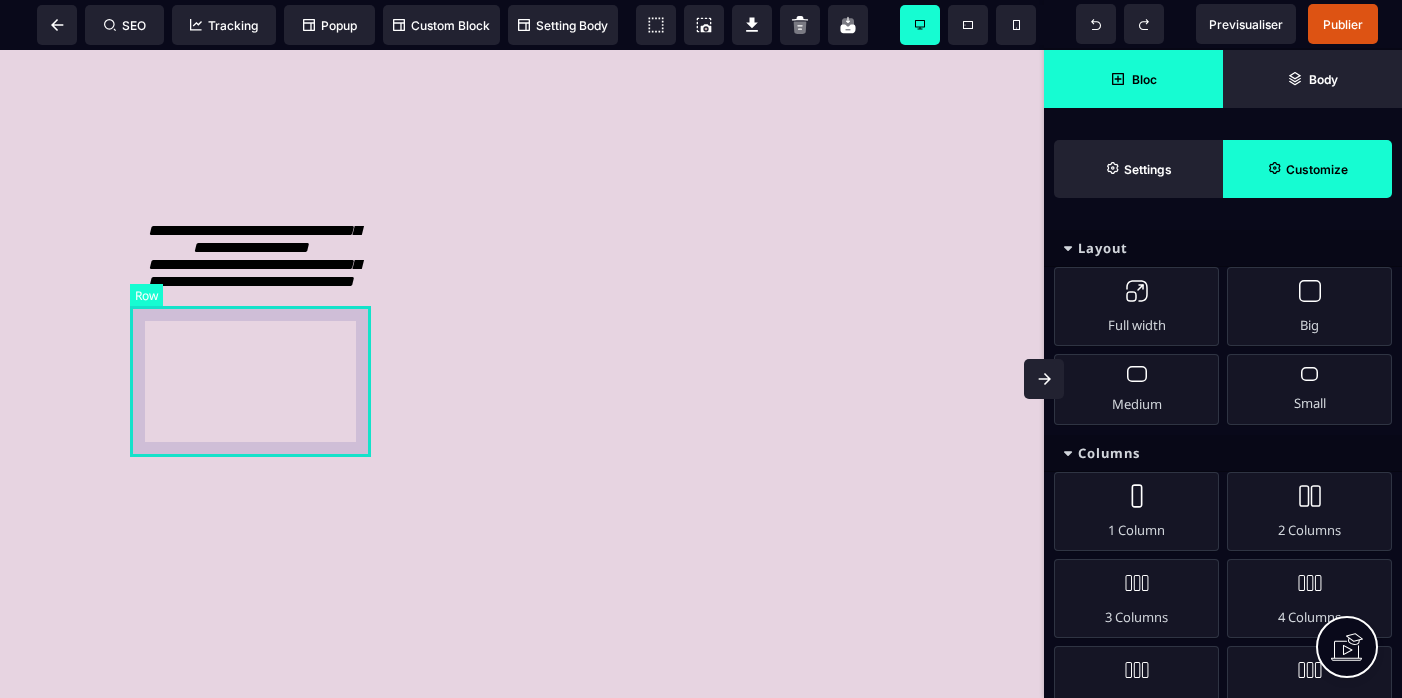 click on "**********" at bounding box center (250, 277) 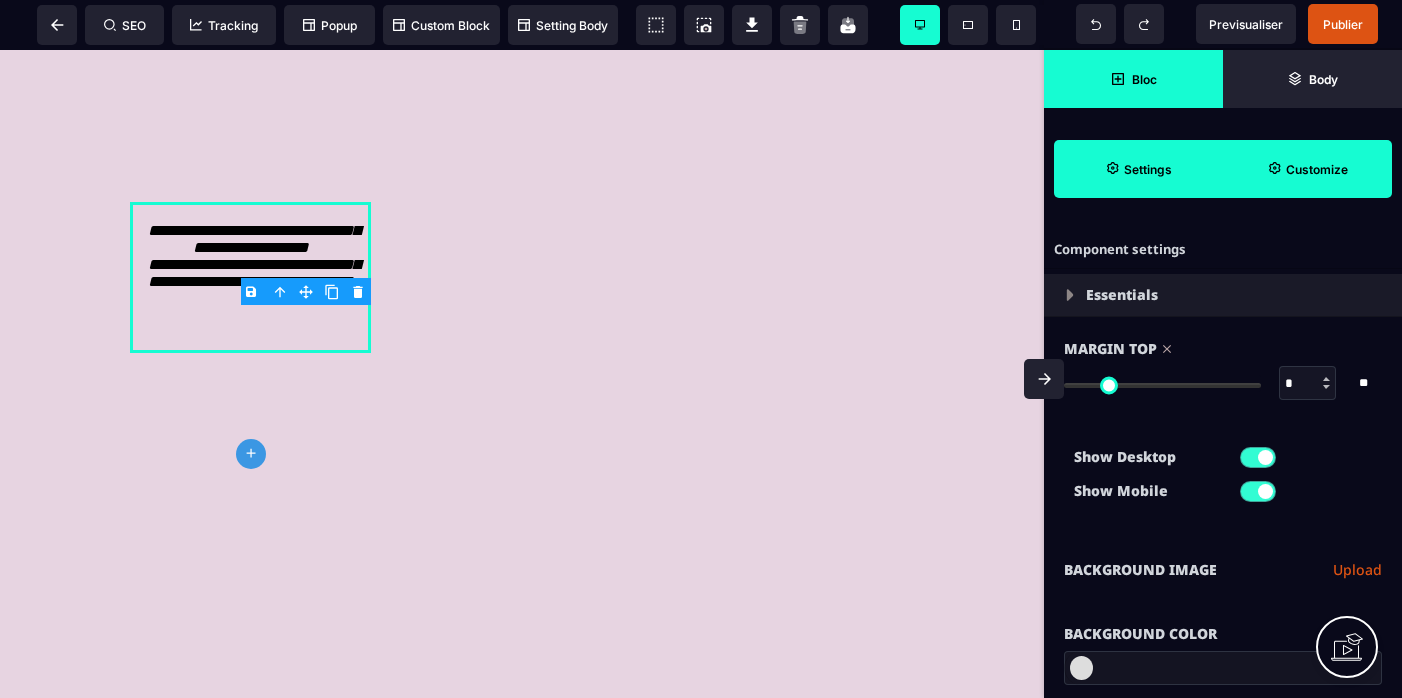 click 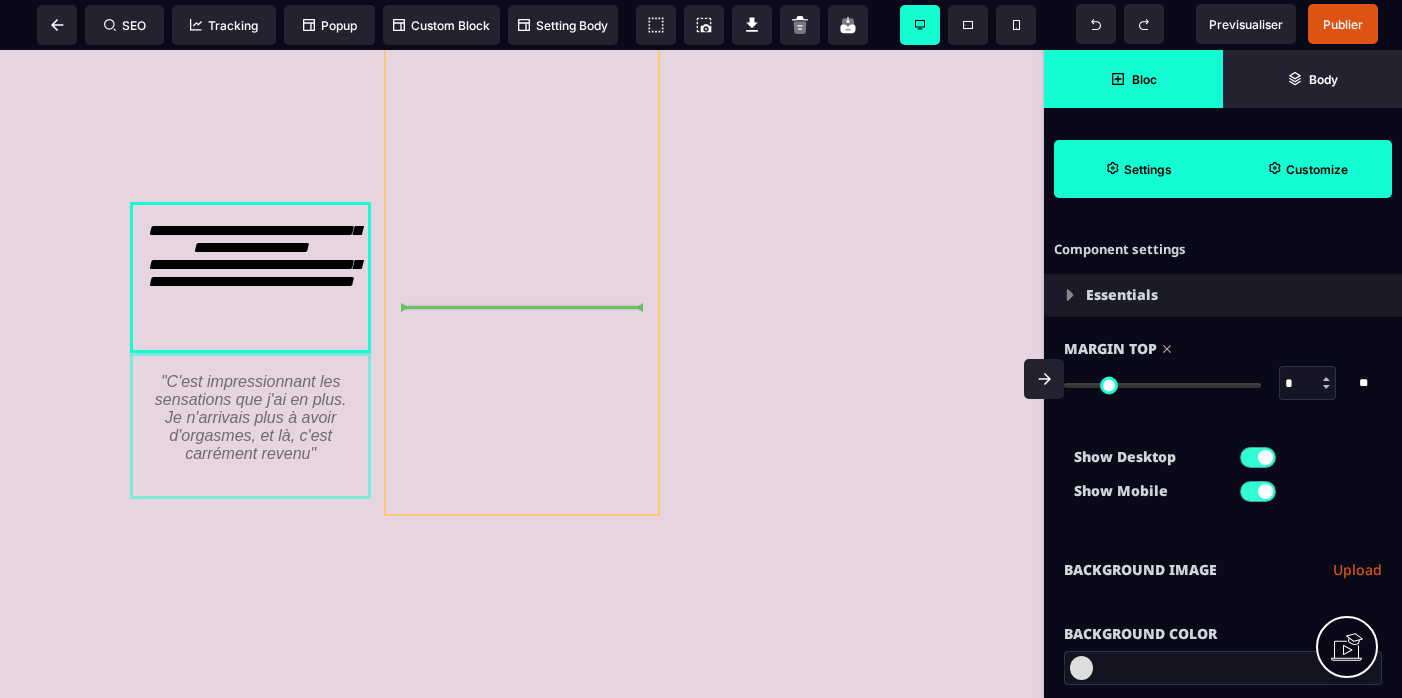 drag, startPoint x: 330, startPoint y: 462, endPoint x: 583, endPoint y: 355, distance: 274.6962 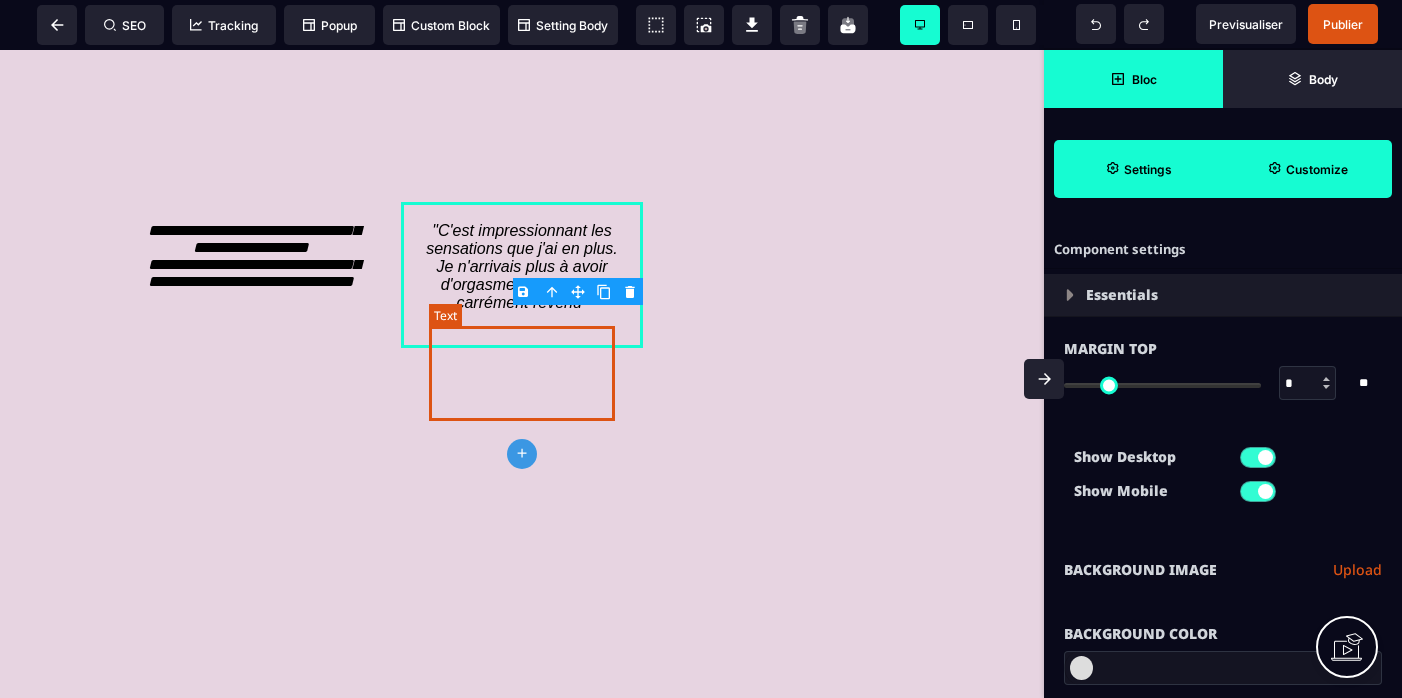 click on ""C'est impressionnant les sensations que j'ai en plus.
Je n'arrivais plus à avoir d'orgasmes, et là, c'est carrément revenu"" at bounding box center [522, 266] 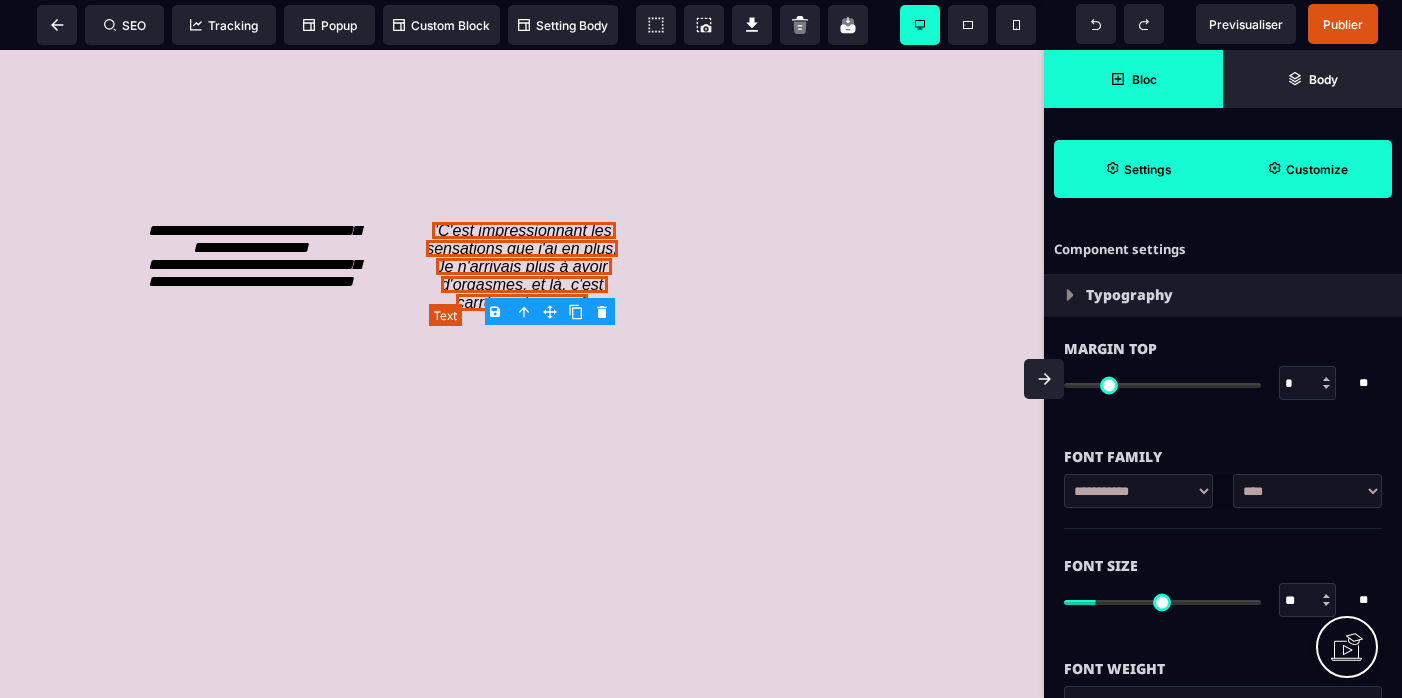 click on ""C'est impressionnant les sensations que j'ai en plus.
Je n'arrivais plus à avoir d'orgasmes, et là, c'est carrément revenu"" at bounding box center [522, 266] 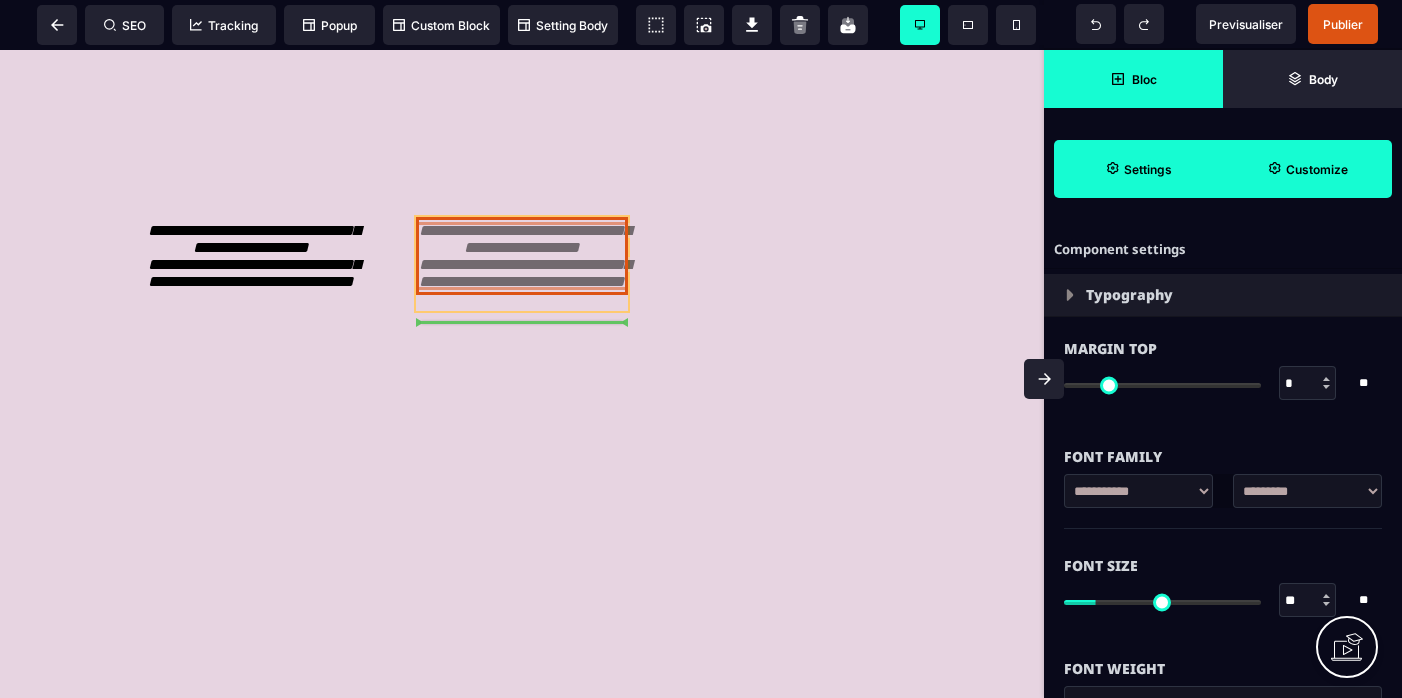 drag, startPoint x: 590, startPoint y: 412, endPoint x: 512, endPoint y: 372, distance: 87.658424 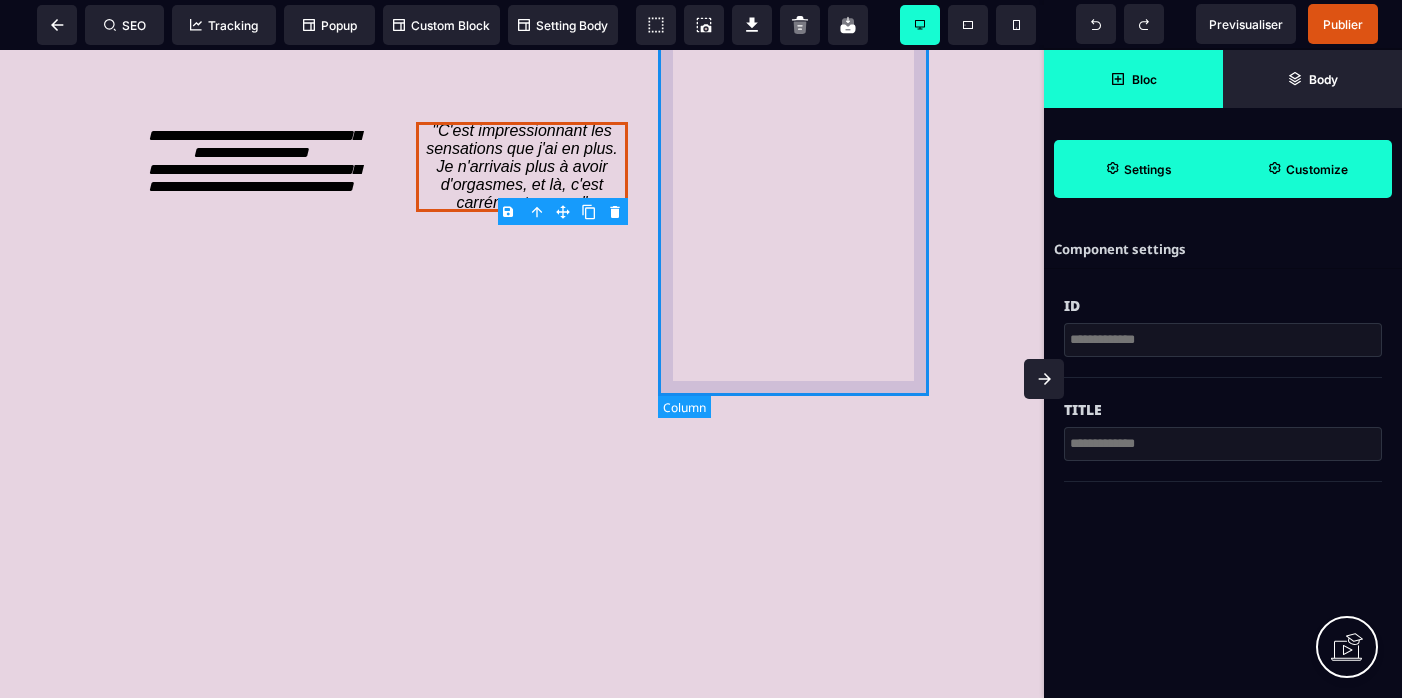 click at bounding box center (793, 57) 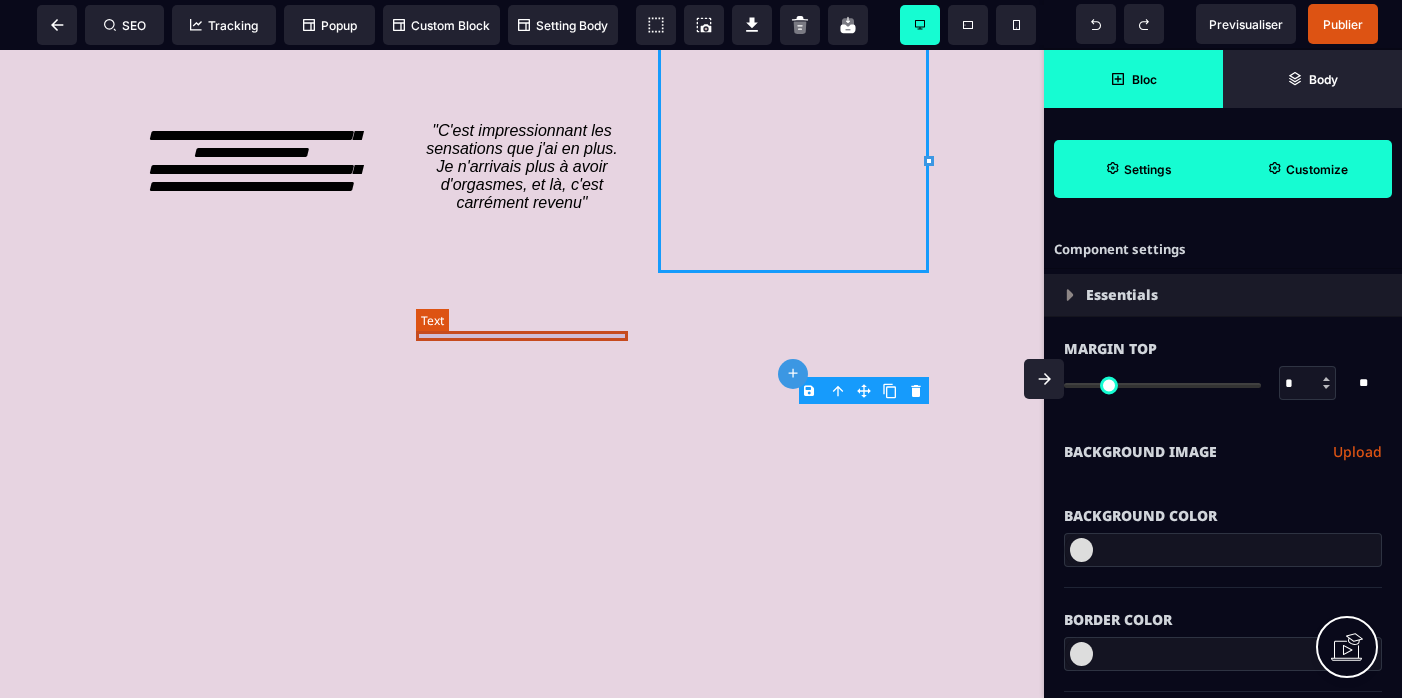 click at bounding box center (521, 227) 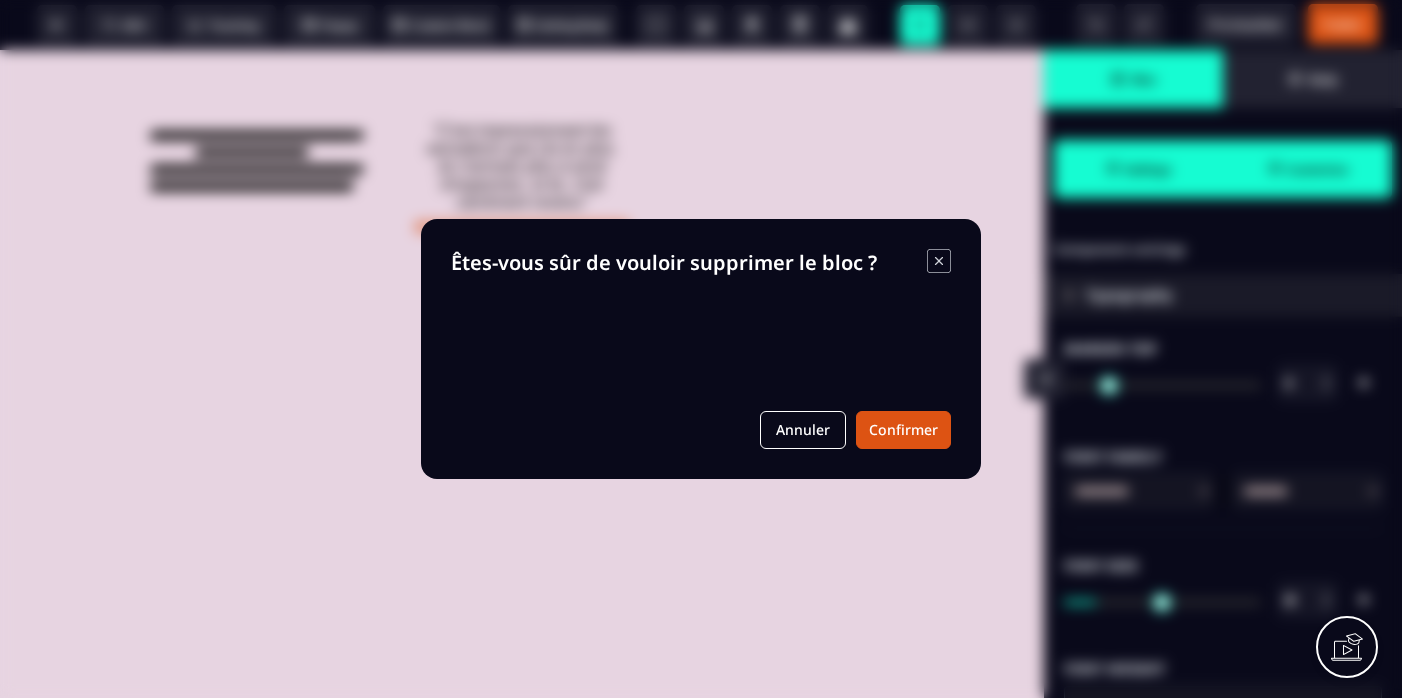 click on "B I U S
A *******
Text
SEO
Tracking
Popup" at bounding box center (701, 349) 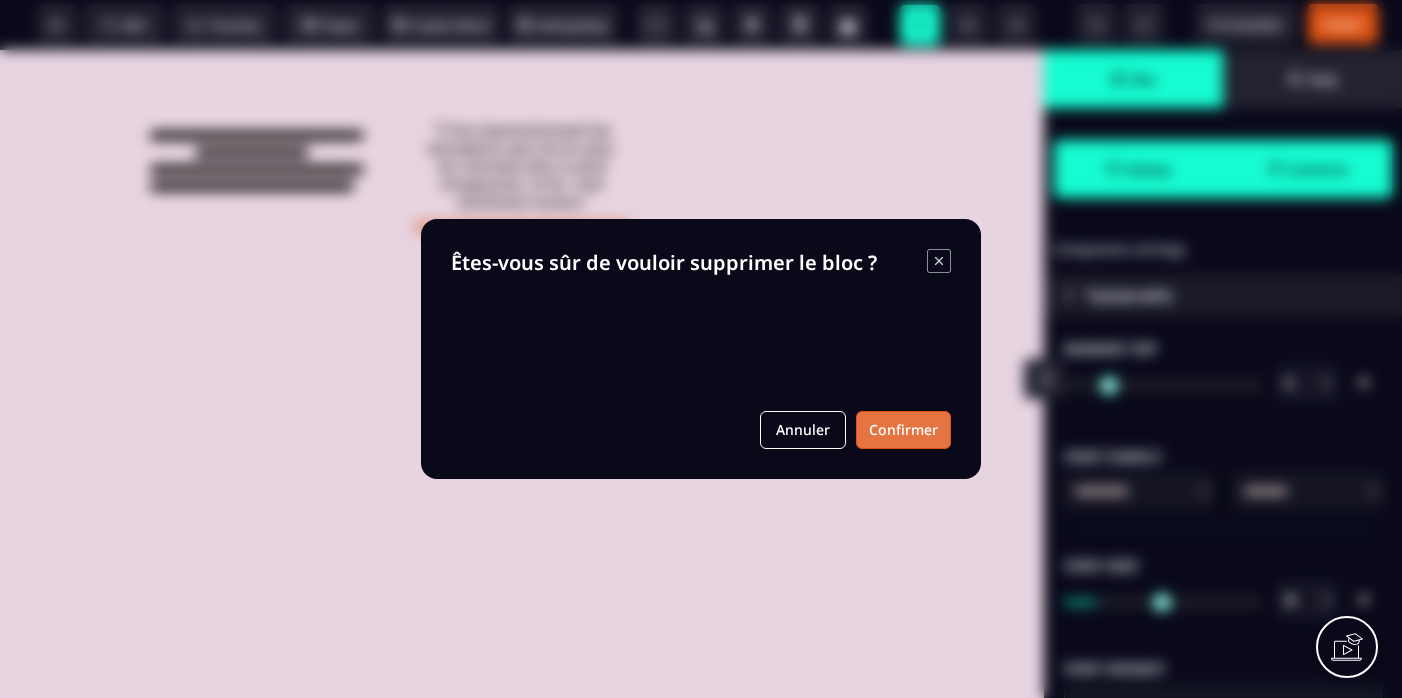 click on "Confirmer" at bounding box center [903, 430] 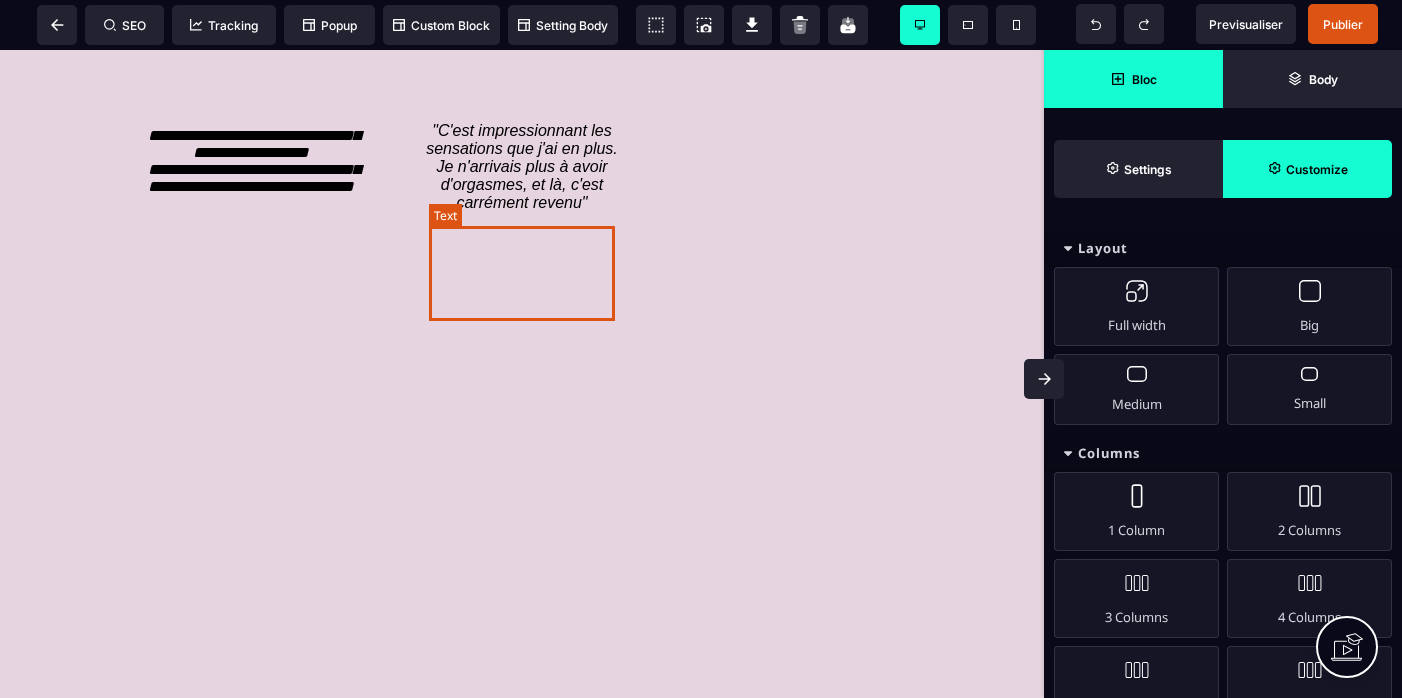 click on ""C'est impressionnant les sensations que j'ai en plus.
Je n'arrivais plus à avoir d'orgasmes, et là, c'est carrément revenu"" at bounding box center [522, 166] 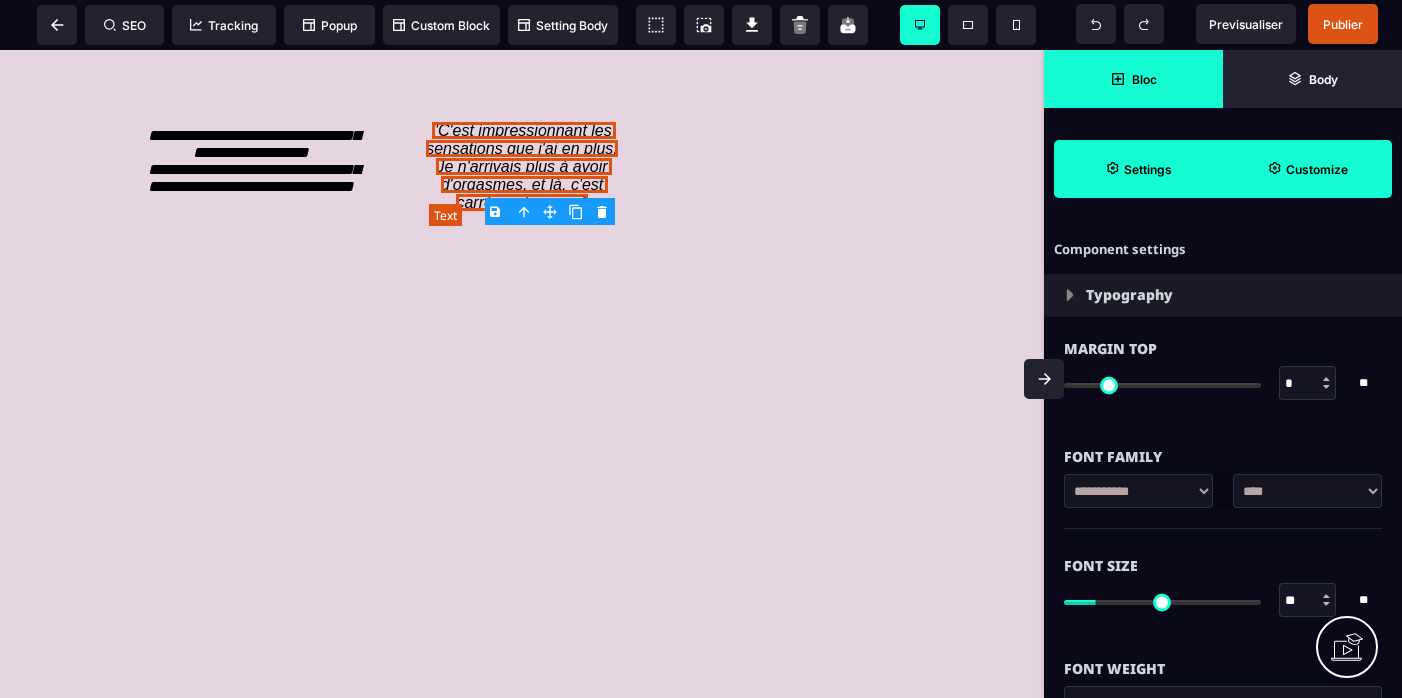 click on ""C'est impressionnant les sensations que j'ai en plus.
Je n'arrivais plus à avoir d'orgasmes, et là, c'est carrément revenu"" at bounding box center [522, 166] 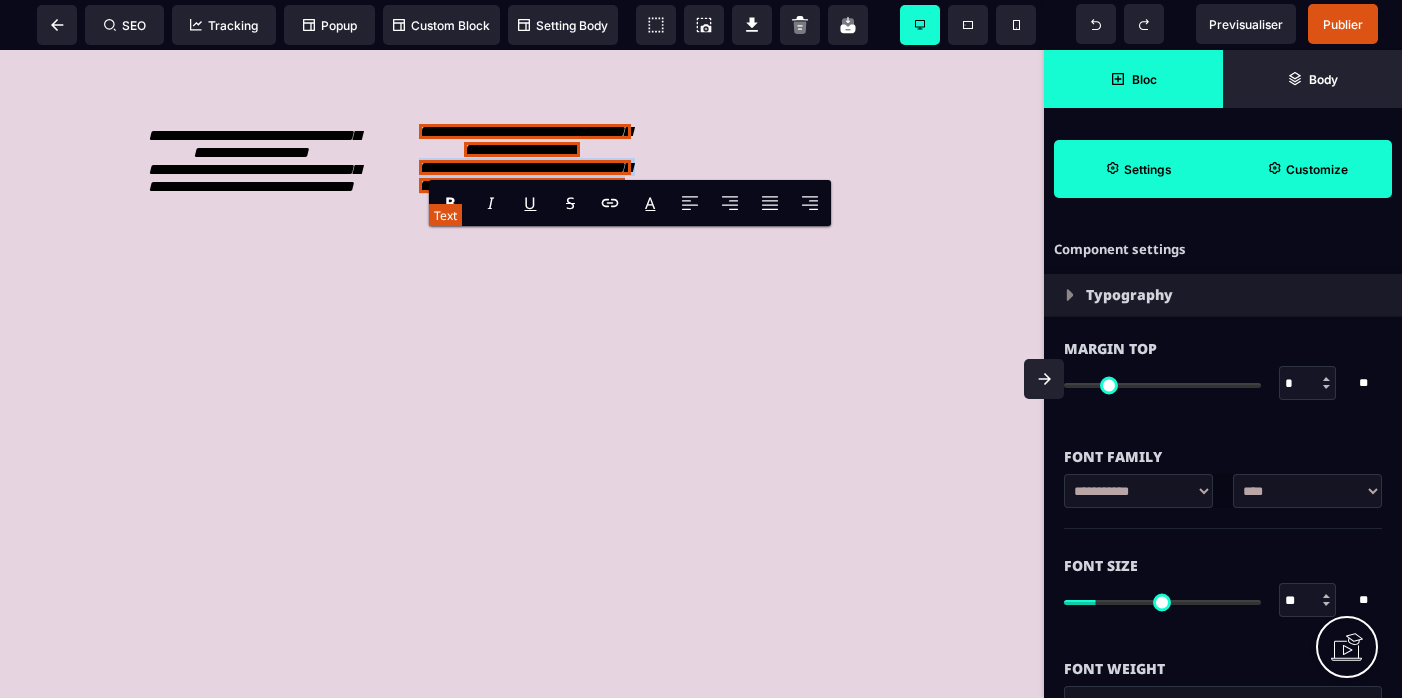 click on "**********" at bounding box center [525, 158] 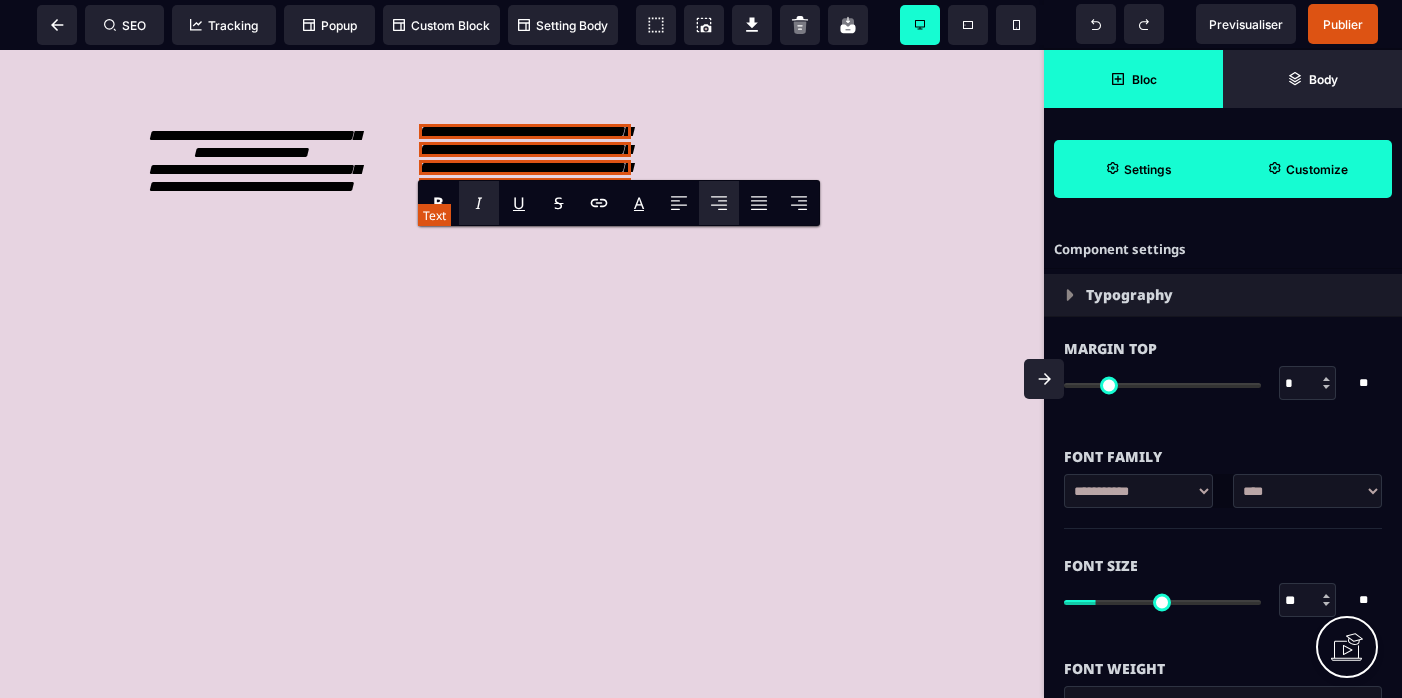 click on "**********" at bounding box center [525, 167] 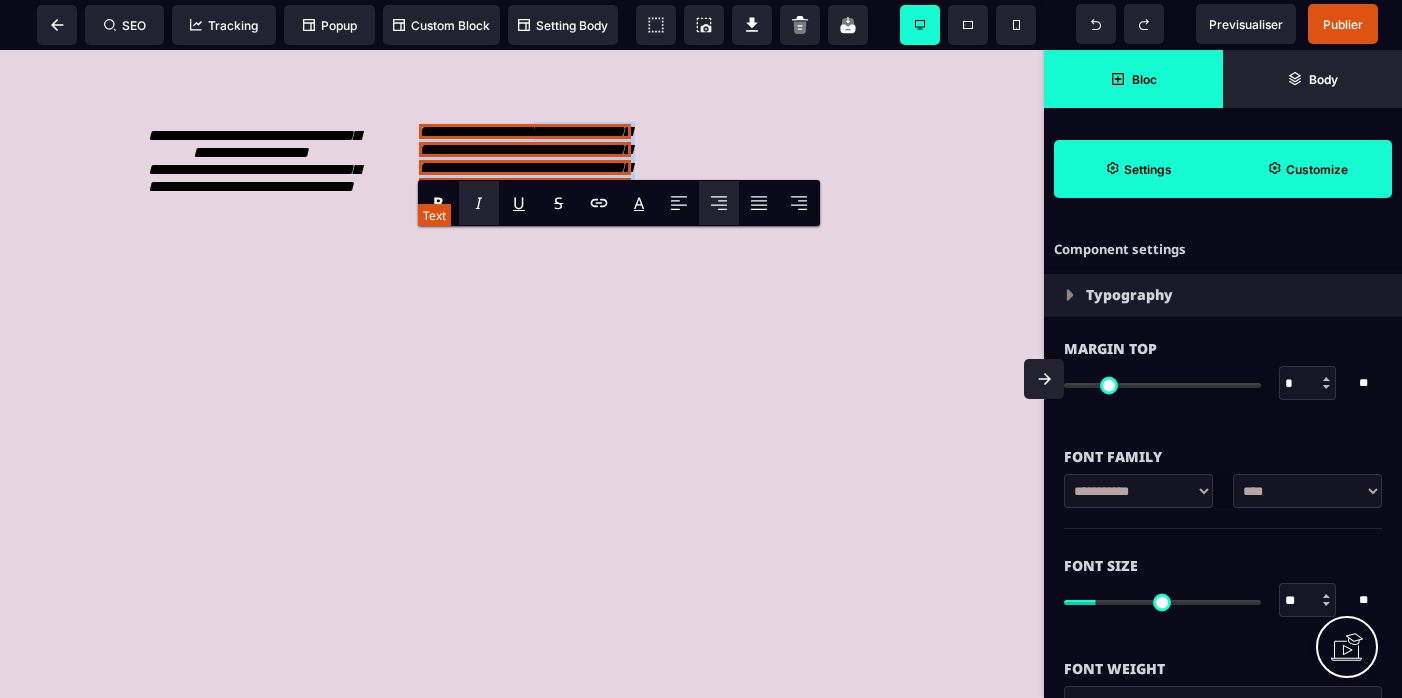 drag, startPoint x: 607, startPoint y: 308, endPoint x: 550, endPoint y: 237, distance: 91.04944 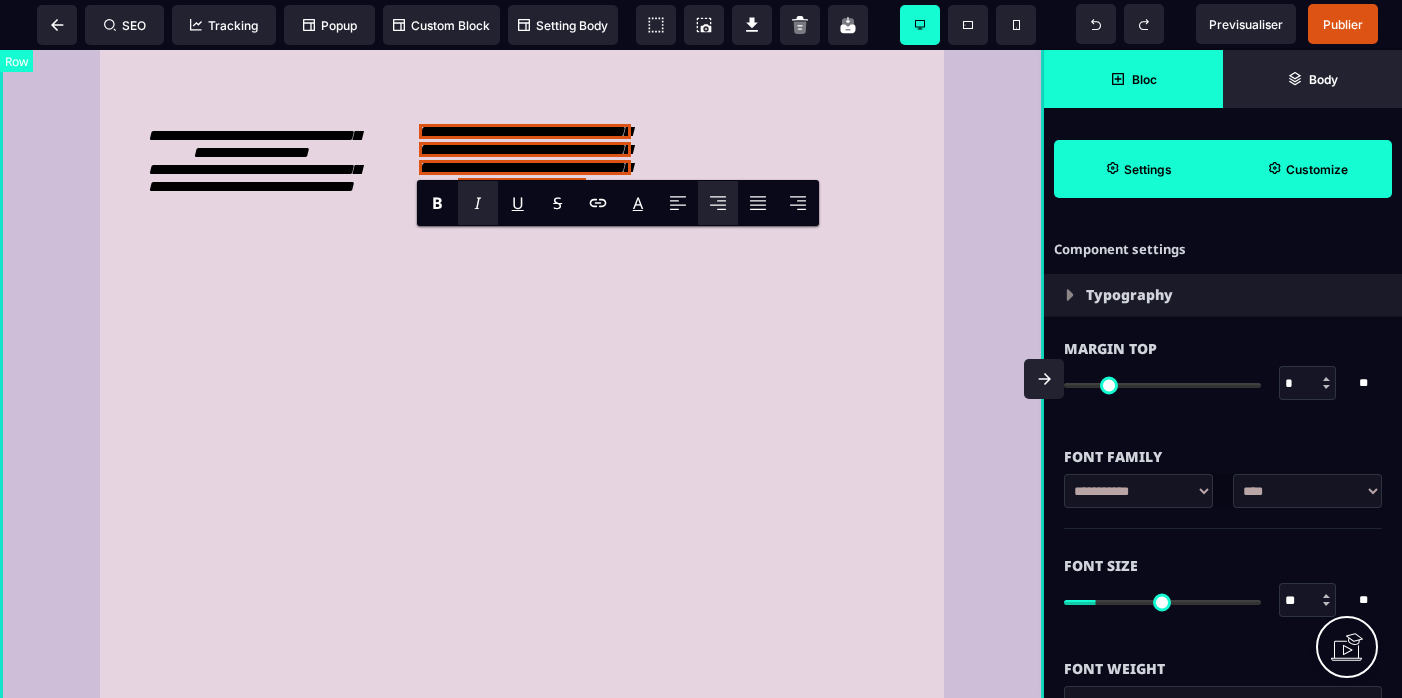 click on "Bonjour à toutes Je m'appelle [PERSON_NAME] et pendant longtemps, j’ai lutté contre un profond mal être lié à mon corps et à ma sexualité. J’avais du mal à ressentir du plaisir, je me mettais beaucoup de pression, et j'ai même fini par croire que c'était peut être juste "comme ça pour moi". Mais un jour, j'ai découvert une autre voie. Une voie qui m’a permis de ralentir, d’apprendre à écouter et à ressentir. J’ai découvert des pratiques simples mais incroyablement puissantes, qui ont tout changé pour moi. Et j’ai décidé de m’y plonger pleinement en me formant intensivement sur le sujet. À force d’essais et d’explorations, j’ai développé une approche qui m’a permis de transformer profondément ma relation à ma sexualité et à moi-même. [DATE], j'ai accompagné une centaine de femmes à se reconnecter à leur corps, leur plaisir et leur sexualité, ▶ S'inscrire Maintenant Elles te racontent leurs transformations : ▶ S'inscrire Maintenant" at bounding box center [522, 631] 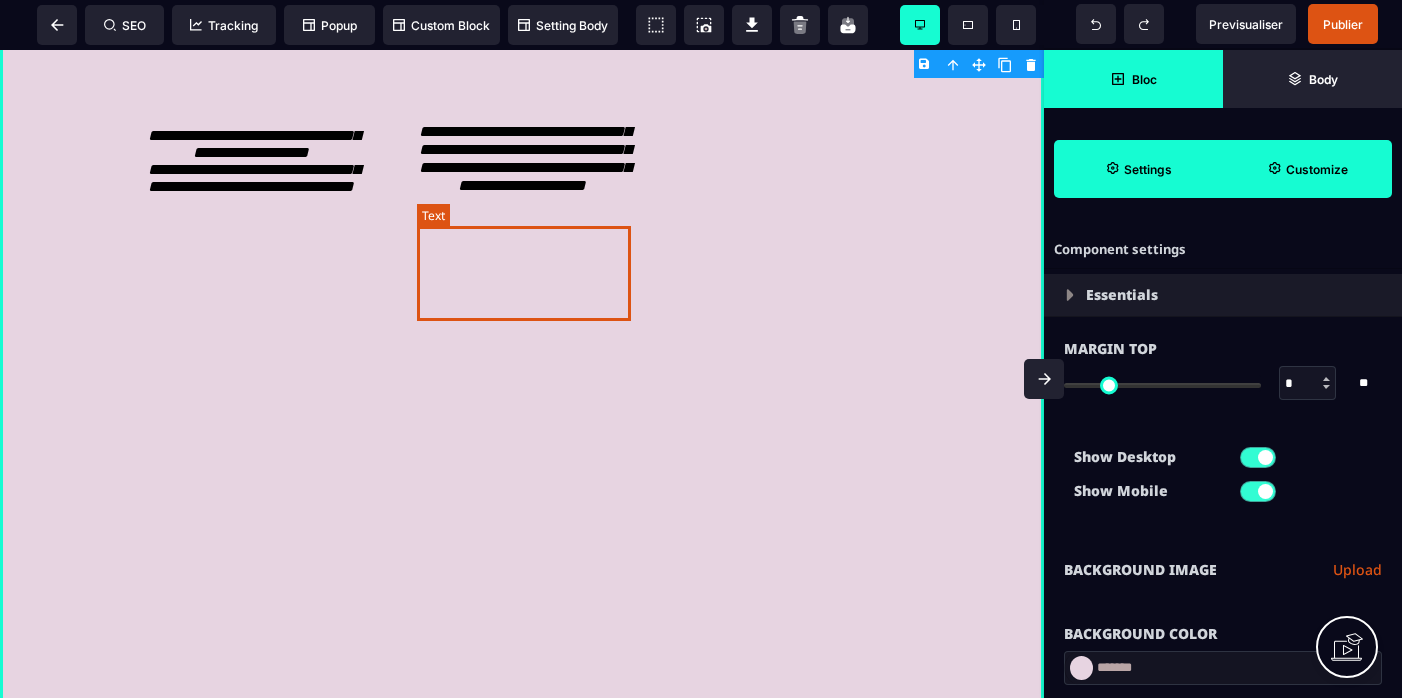 click on "**********" at bounding box center [525, 158] 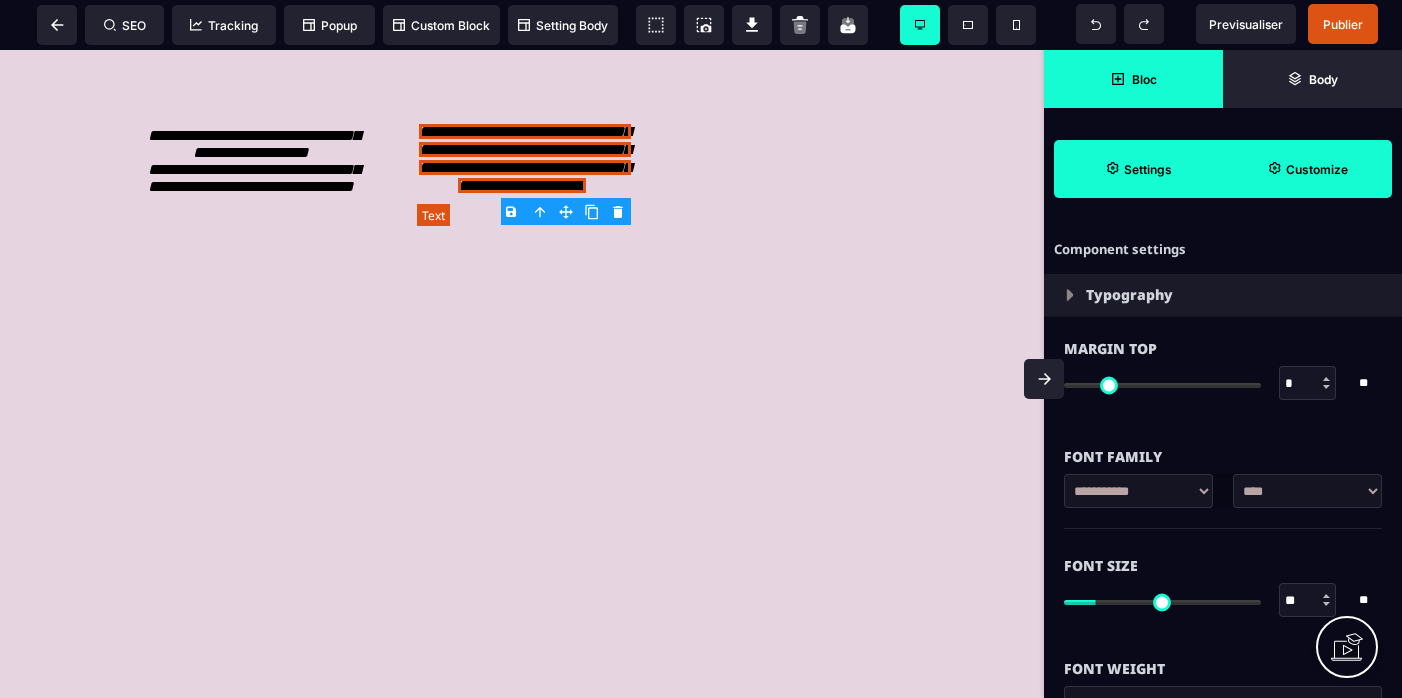 click on "**********" at bounding box center (525, 158) 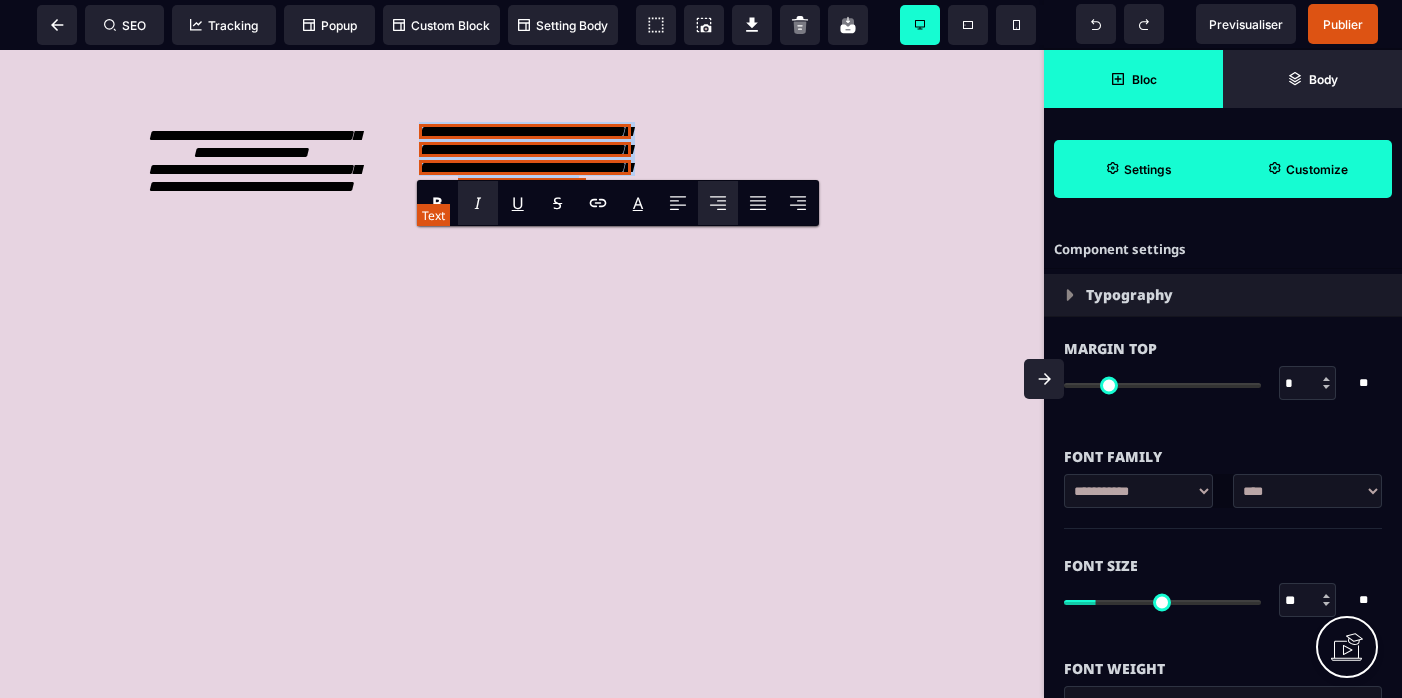click on "**********" at bounding box center [525, 158] 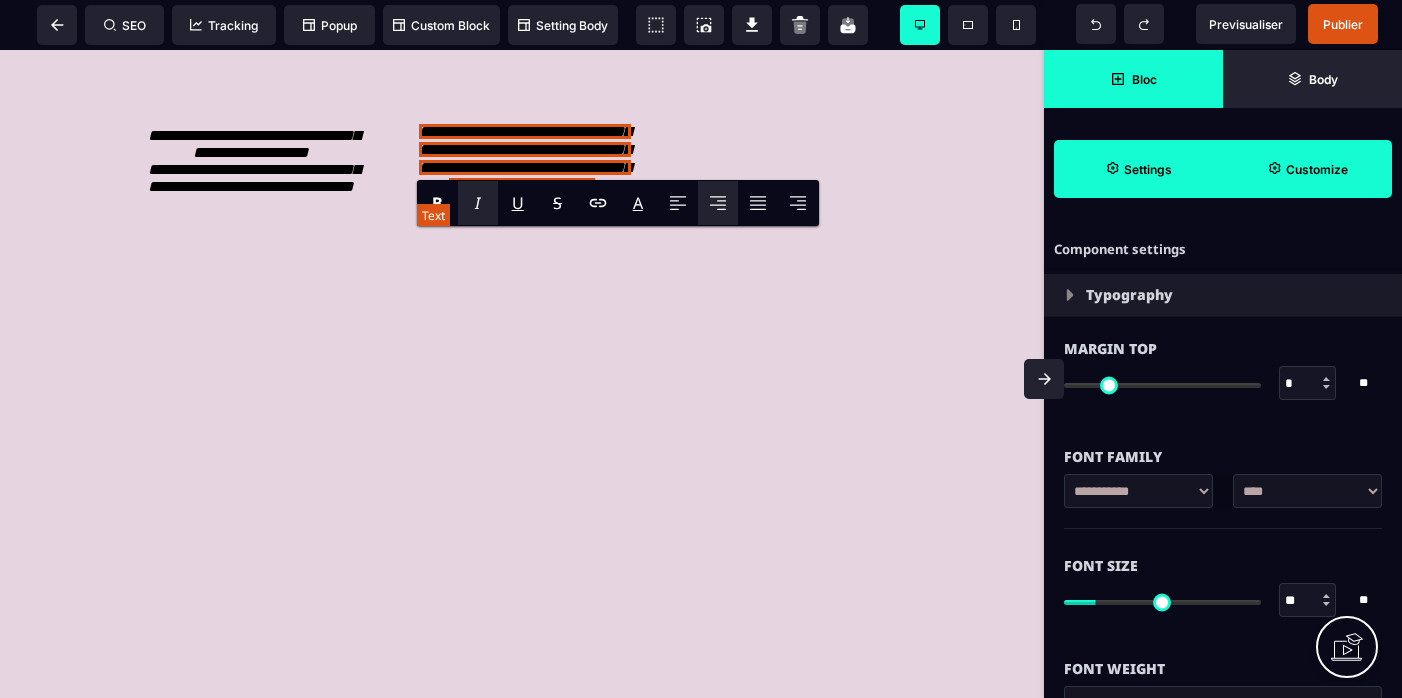 click on "**********" at bounding box center (525, 158) 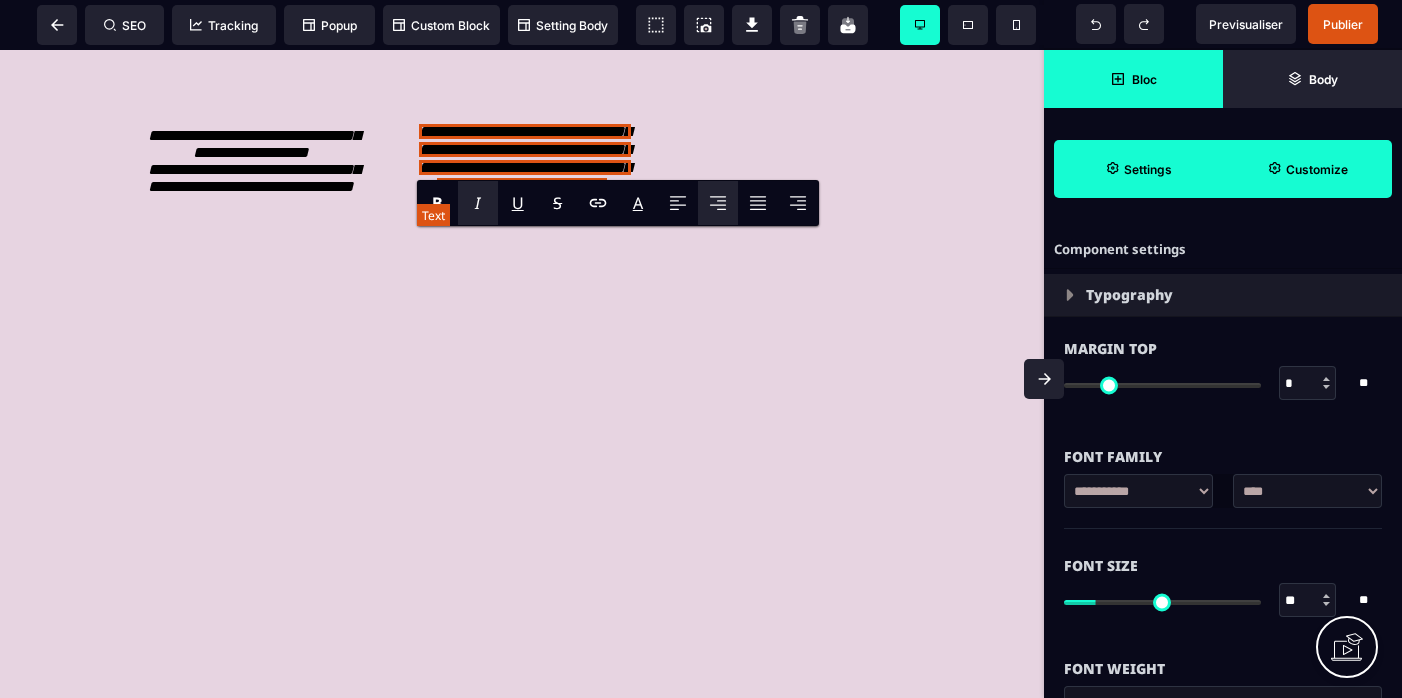 click on "**********" at bounding box center (525, 158) 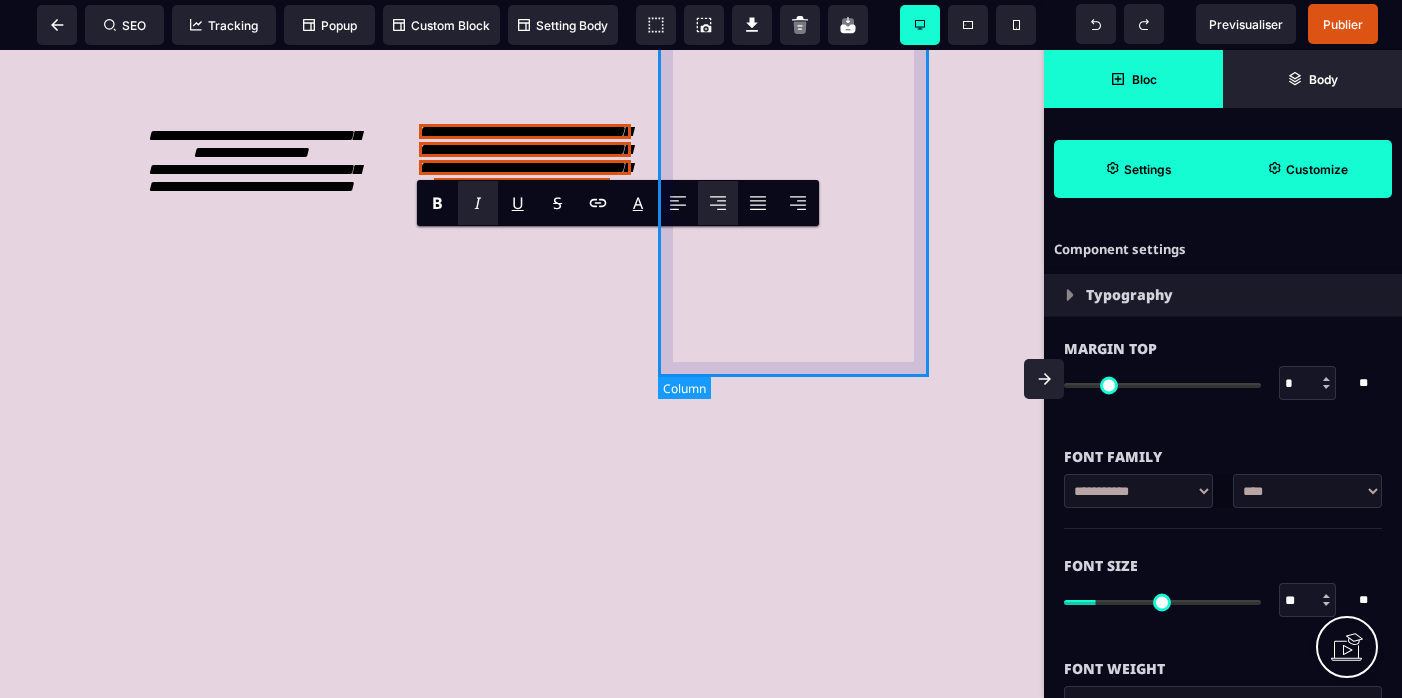click at bounding box center [793, 57] 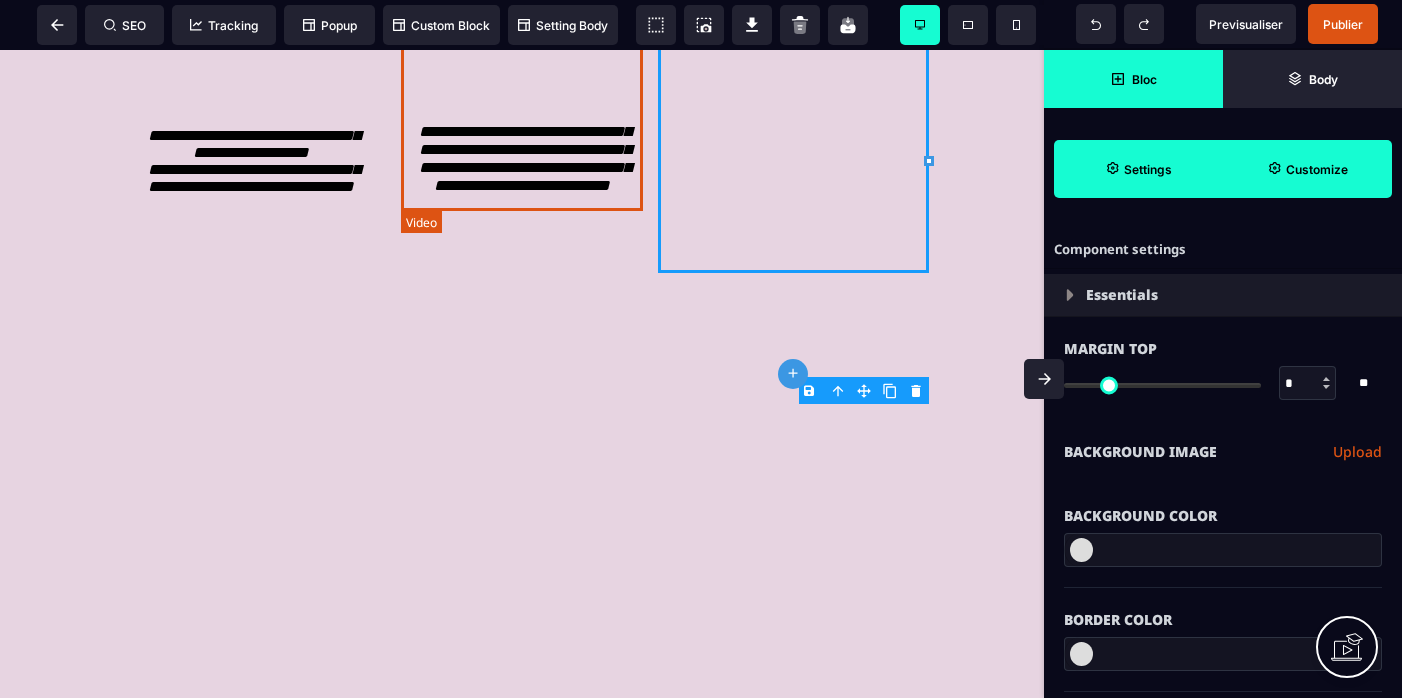 click at bounding box center (521, -18) 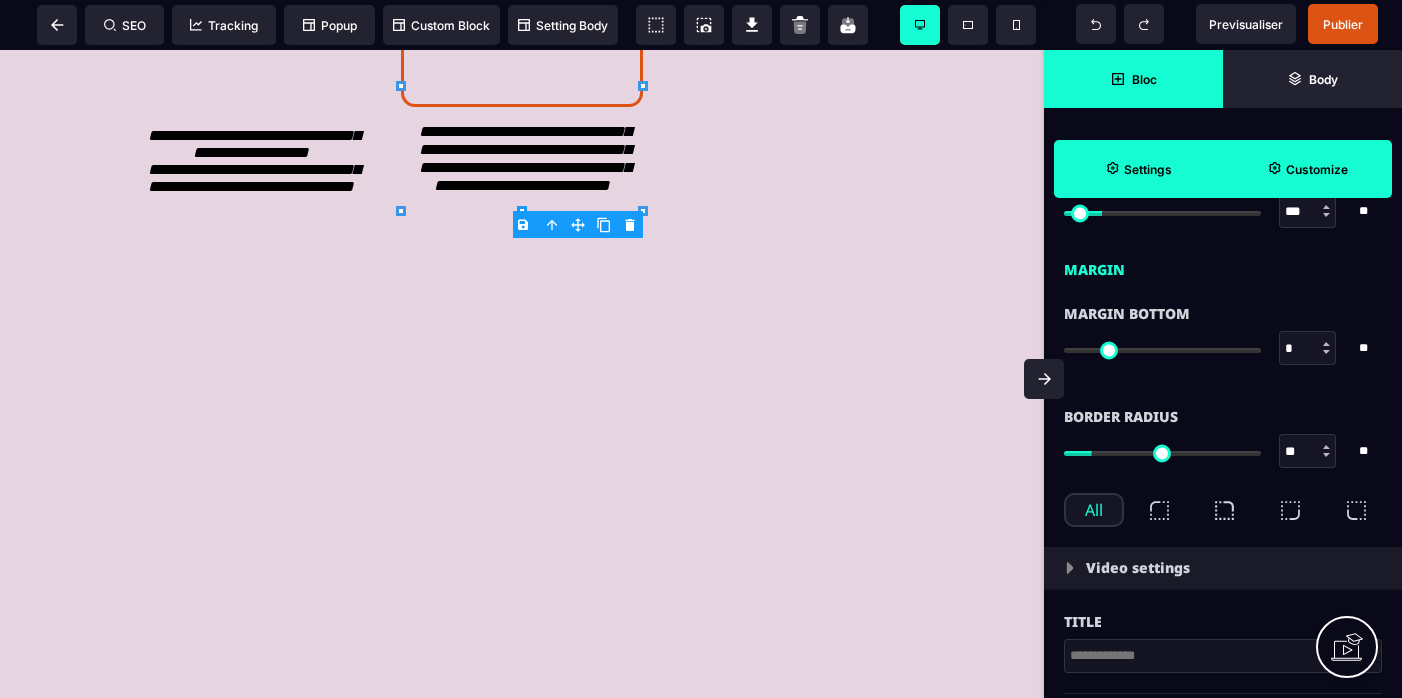 scroll, scrollTop: 713, scrollLeft: 0, axis: vertical 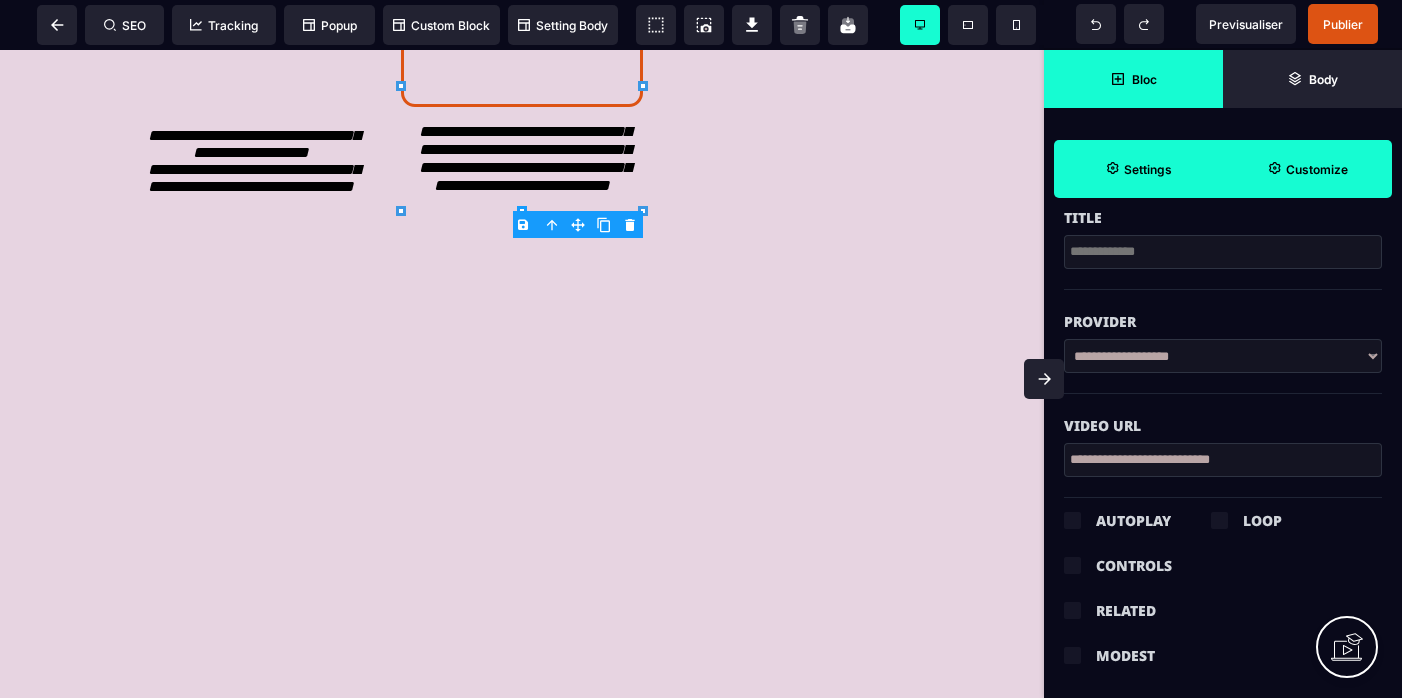 click on "**********" at bounding box center [1223, 460] 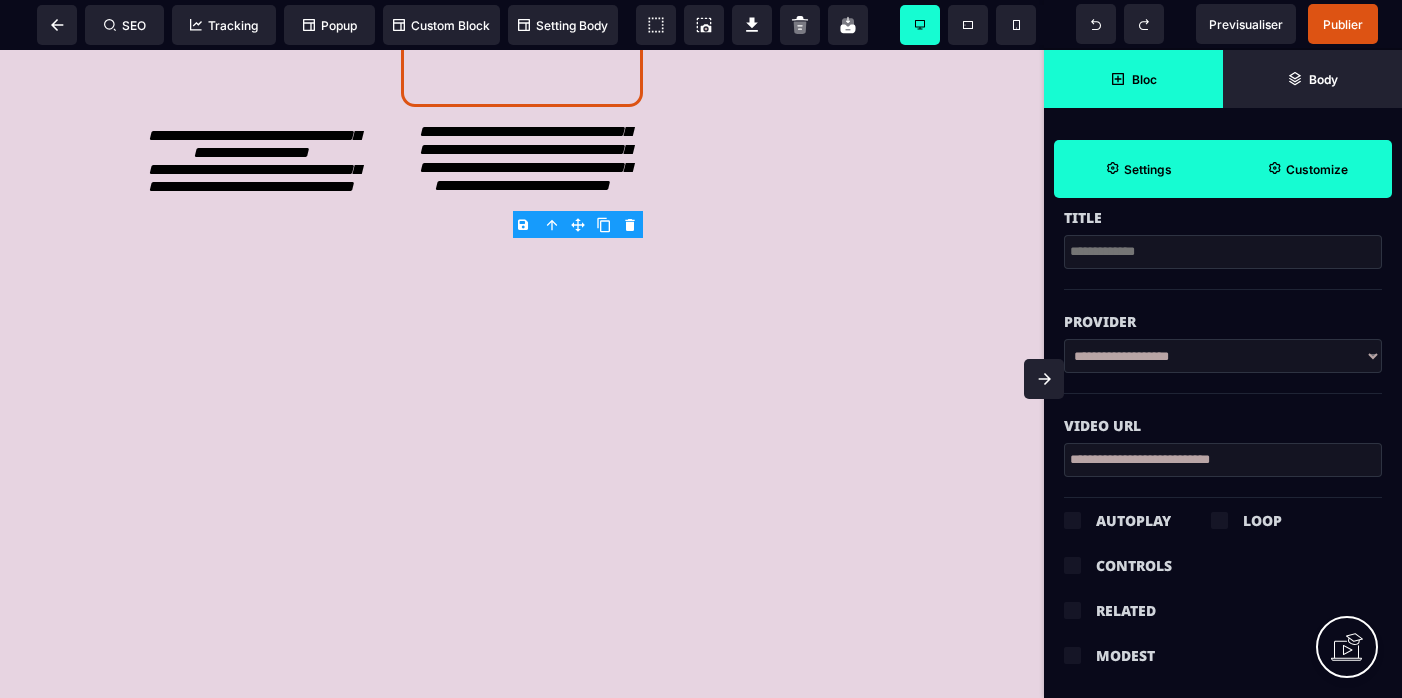 click on "**********" at bounding box center [1223, 460] 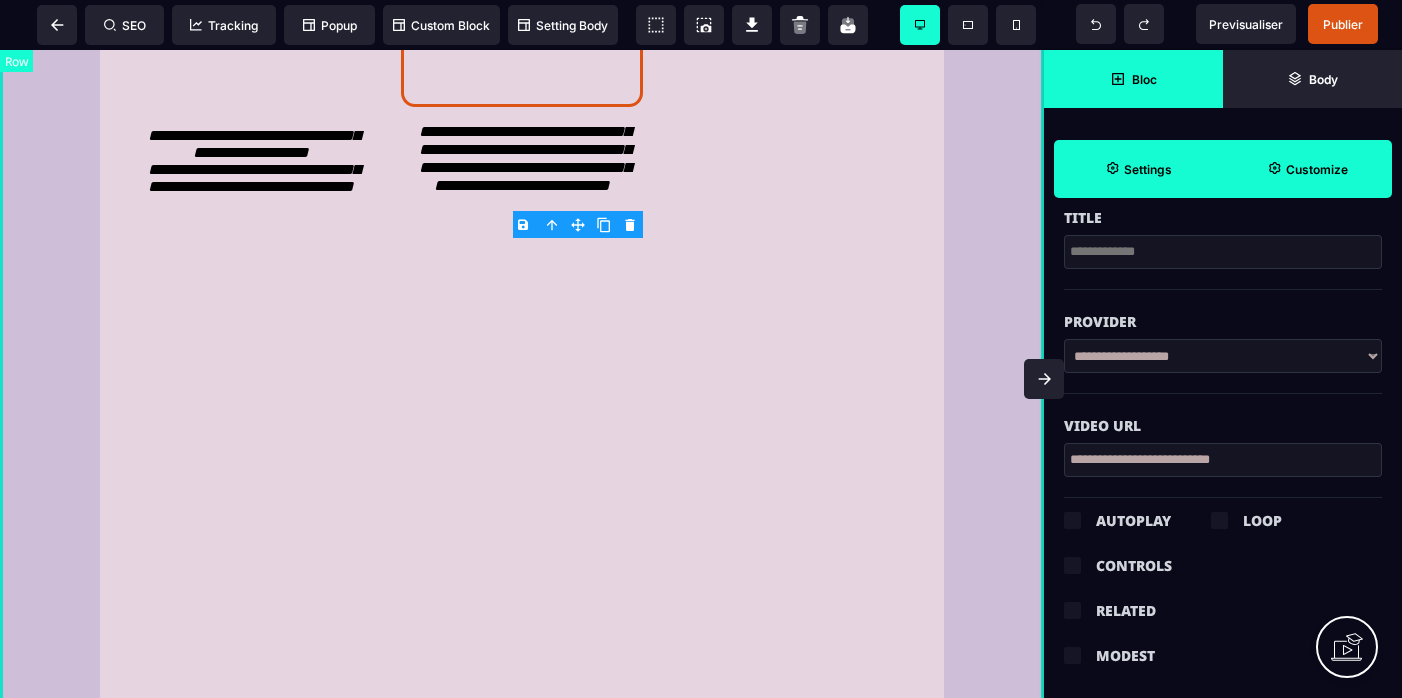 click on "Bonjour à toutes Je m'appelle [PERSON_NAME] et pendant longtemps, j’ai lutté contre un profond mal être lié à mon corps et à ma sexualité. J’avais du mal à ressentir du plaisir, je me mettais beaucoup de pression, et j'ai même fini par croire que c'était peut être juste "comme ça pour moi". Mais un jour, j'ai découvert une autre voie. Une voie qui m’a permis de ralentir, d’apprendre à écouter et à ressentir. J’ai découvert des pratiques simples mais incroyablement puissantes, qui ont tout changé pour moi. Et j’ai décidé de m’y plonger pleinement en me formant intensivement sur le sujet. À force d’essais et d’explorations, j’ai développé une approche qui m’a permis de transformer profondément ma relation à ma sexualité et à moi-même. [DATE], j'ai accompagné une centaine de femmes à se reconnecter à leur corps, leur plaisir et leur sexualité, ▶ S'inscrire Maintenant Elles te racontent leurs transformations : ▶ S'inscrire Maintenant" at bounding box center (522, 631) 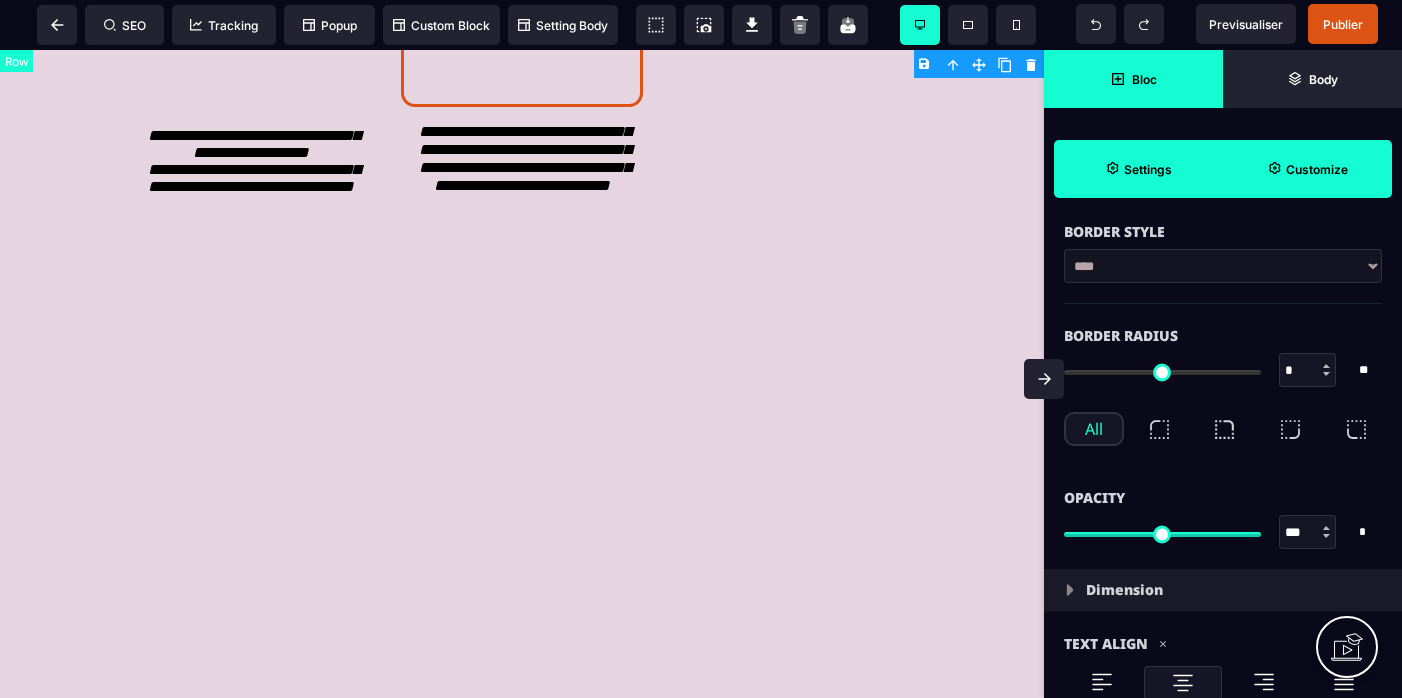 scroll, scrollTop: 0, scrollLeft: 0, axis: both 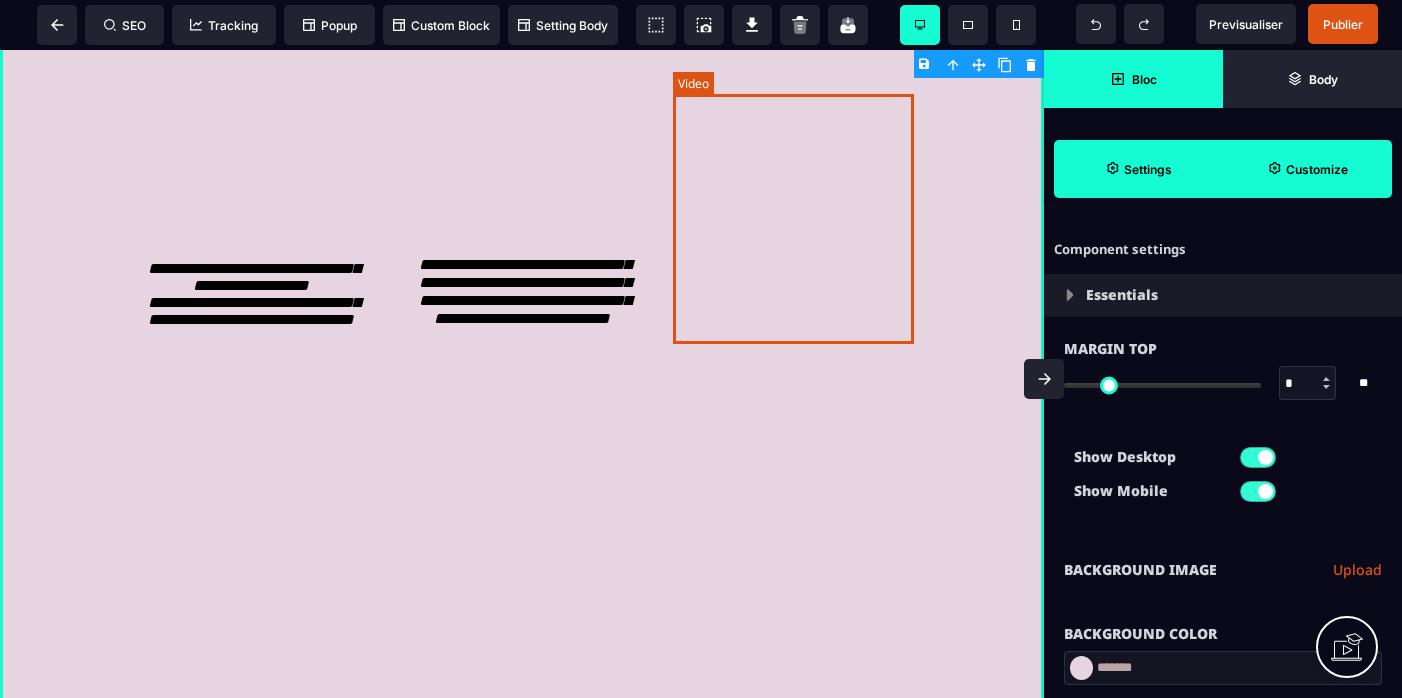 click at bounding box center (793, 115) 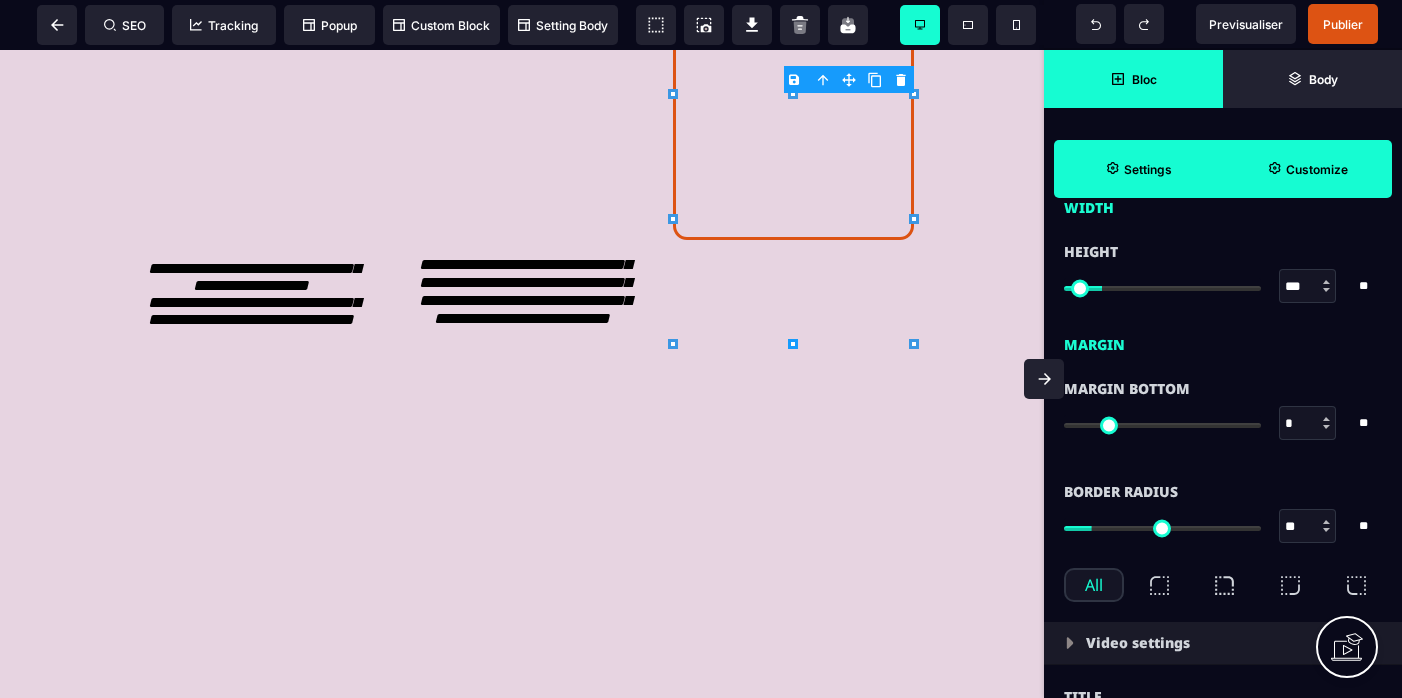 scroll, scrollTop: 686, scrollLeft: 0, axis: vertical 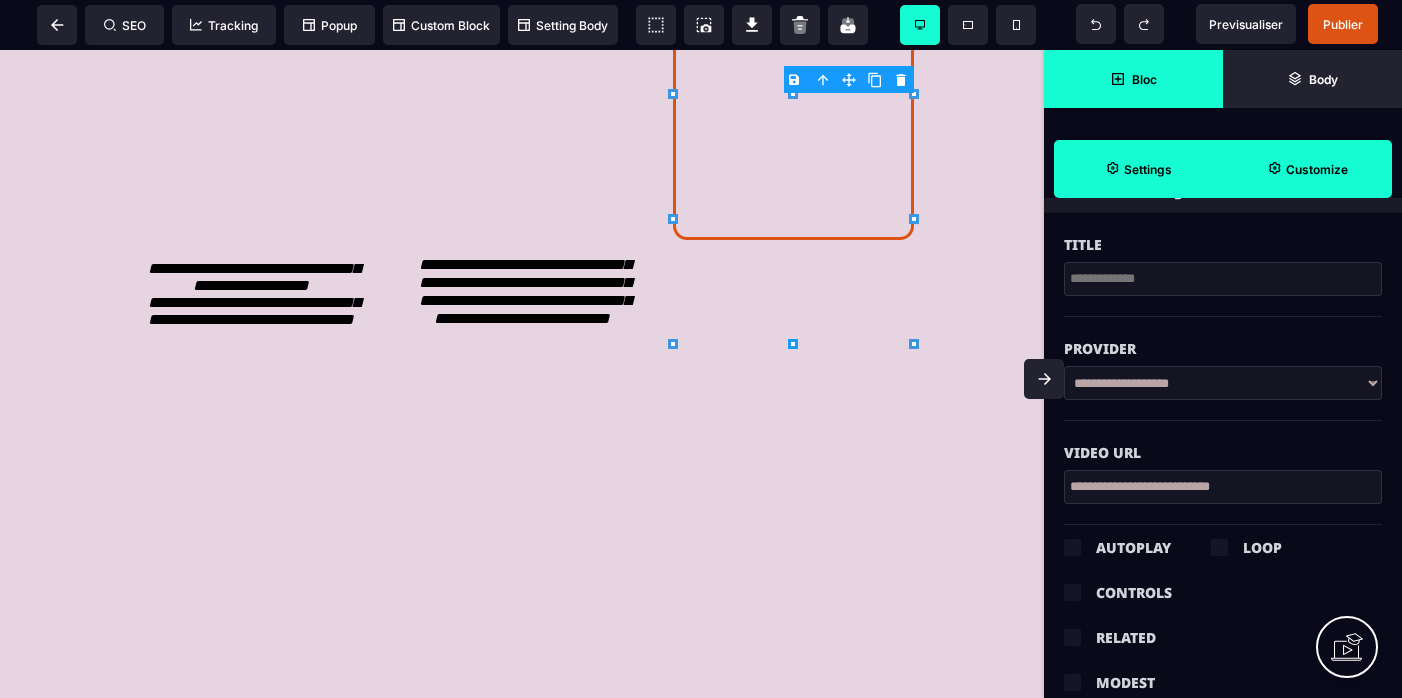 click on "**********" at bounding box center (1223, 487) 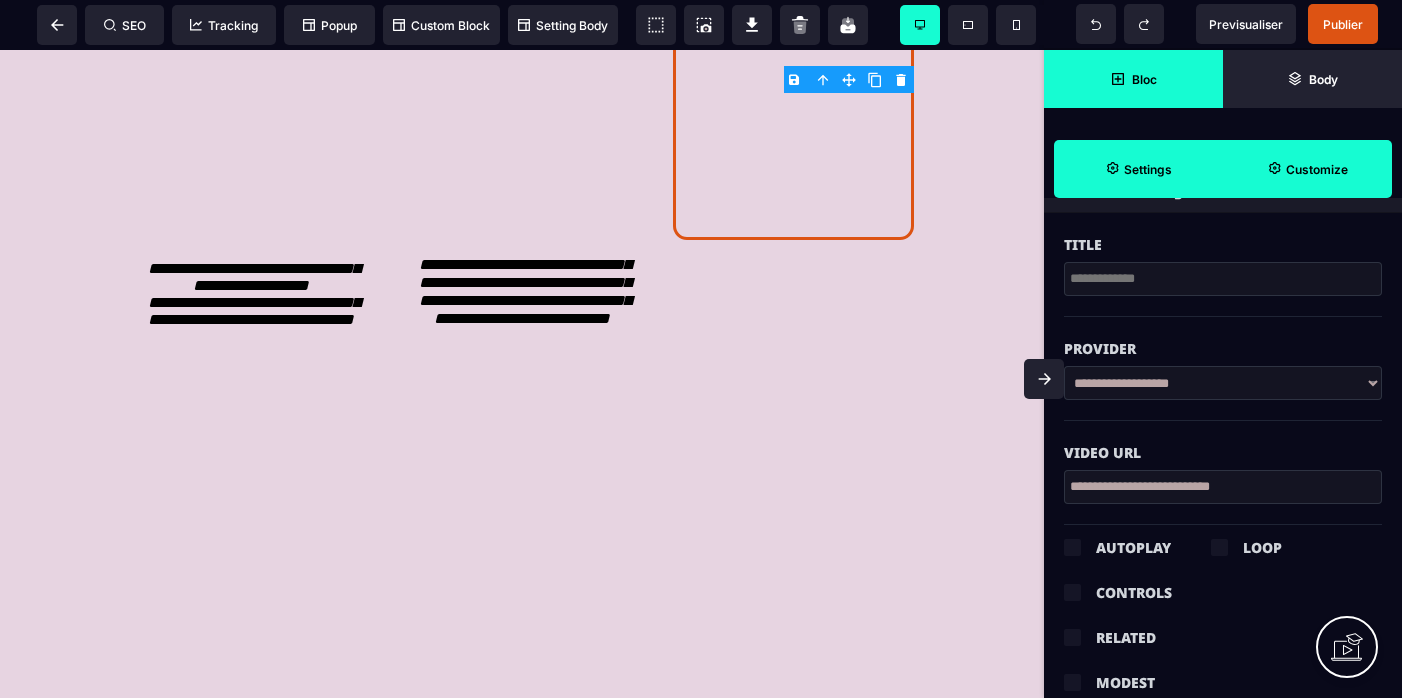 paste on "**********" 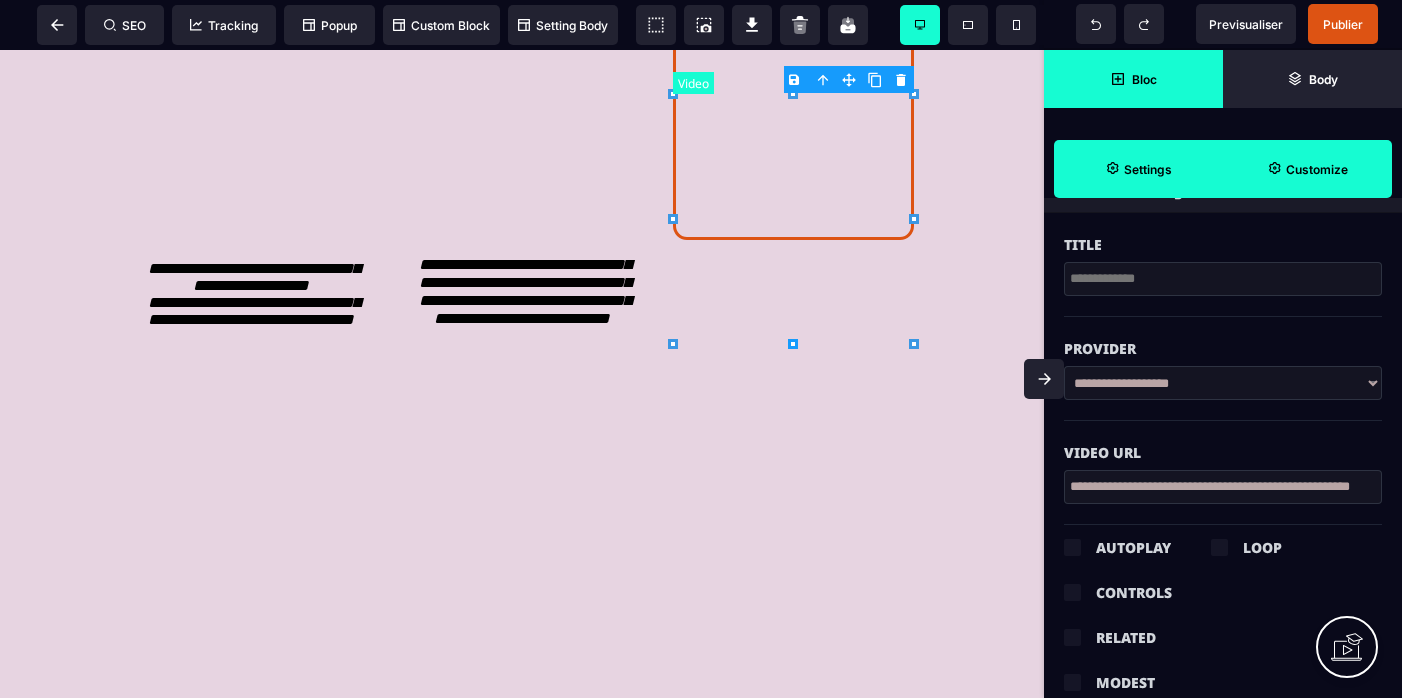click on "**********" at bounding box center (521, 299) 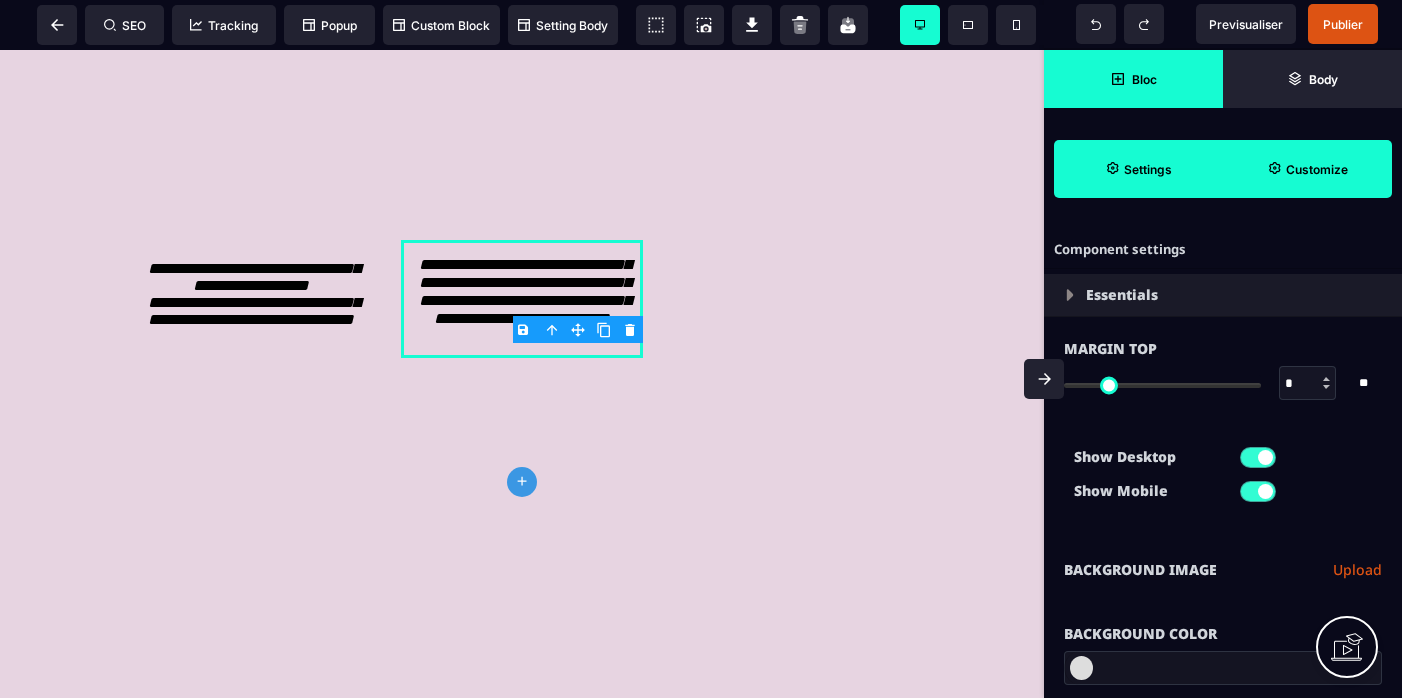 click 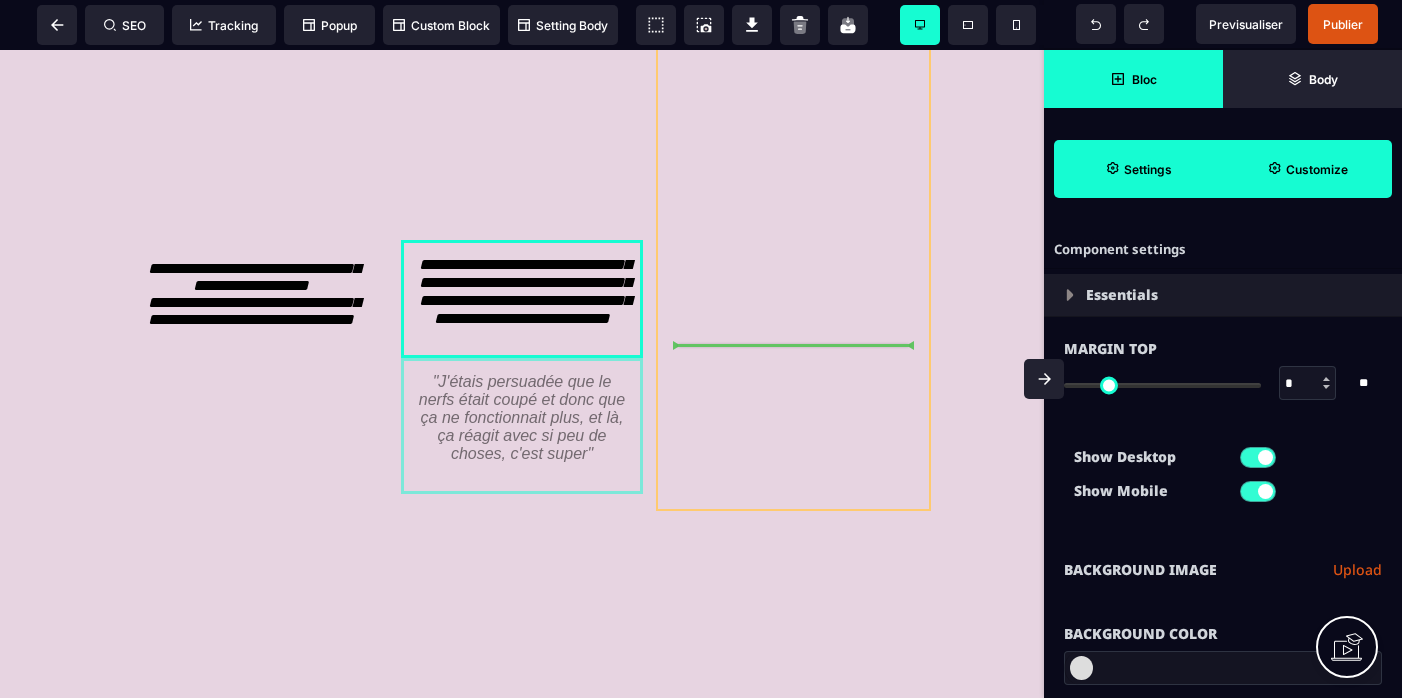 drag, startPoint x: 587, startPoint y: 491, endPoint x: 861, endPoint y: 395, distance: 290.33084 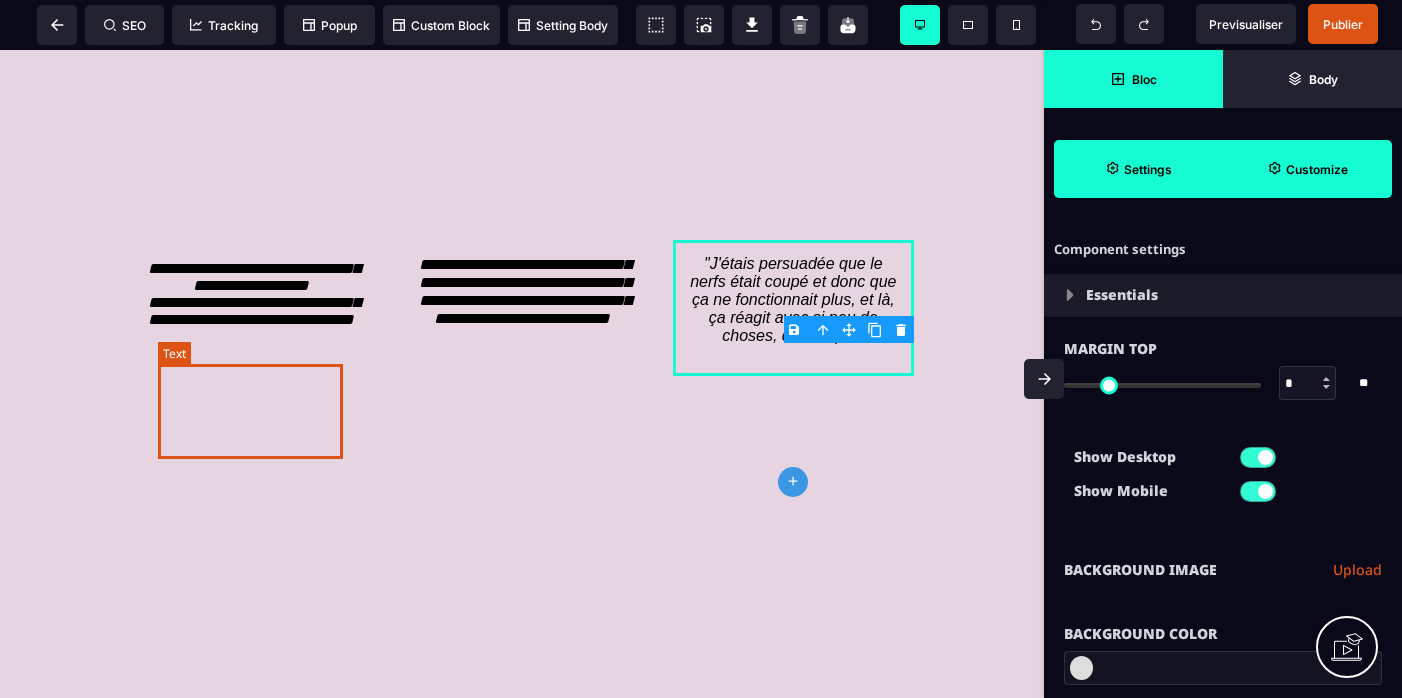 click on "**********" at bounding box center [254, 294] 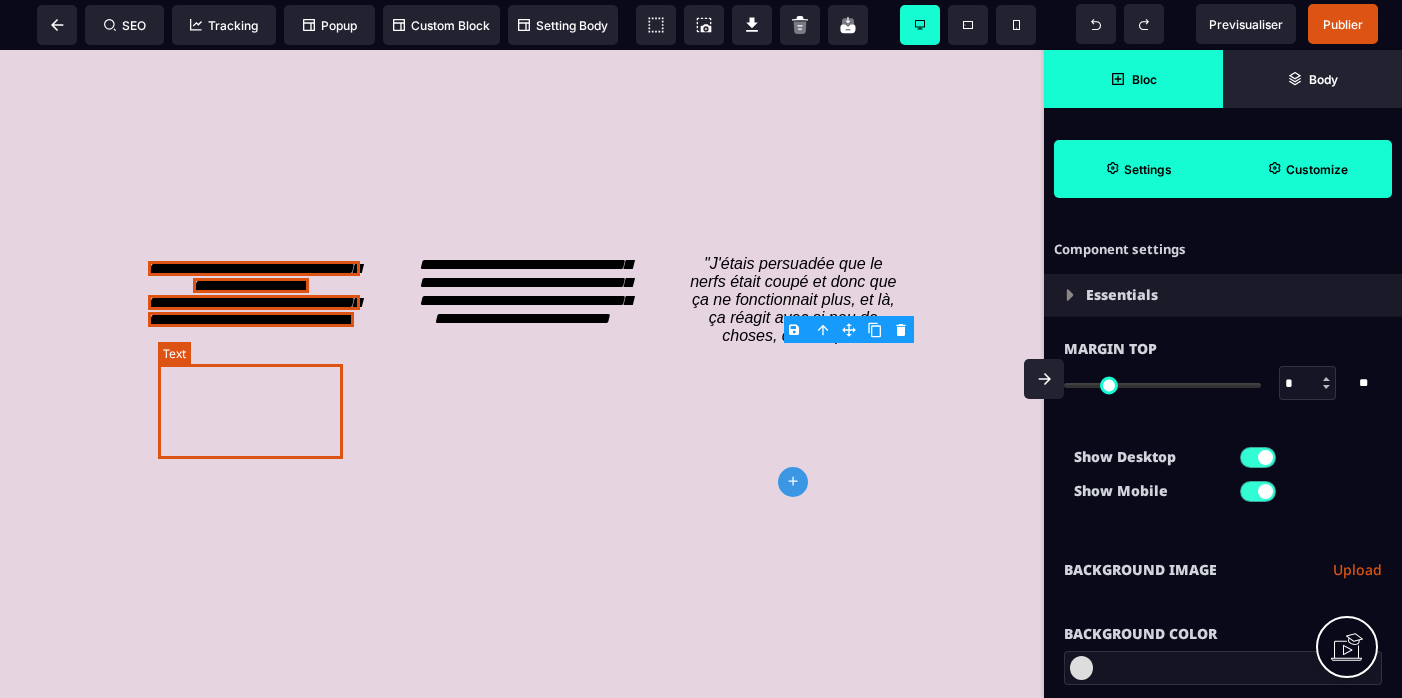 click on "**********" at bounding box center [254, 294] 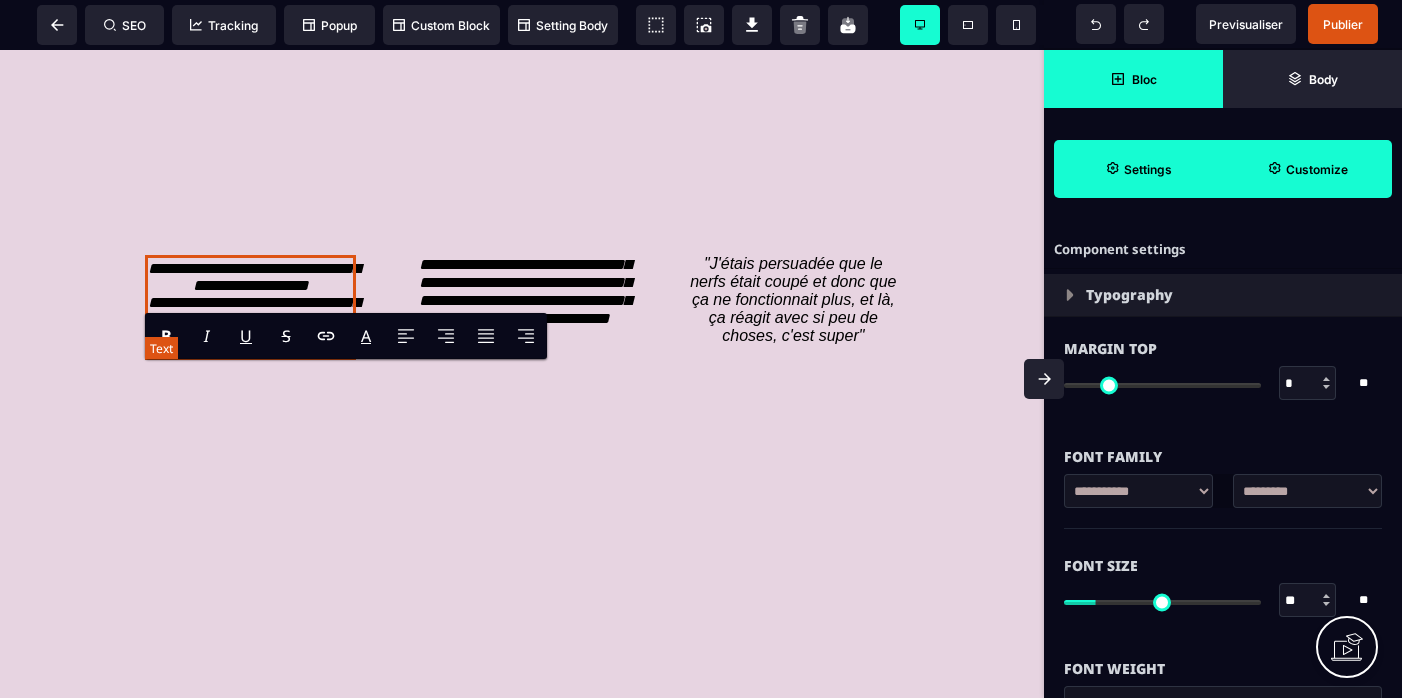 click on "**********" at bounding box center [254, 294] 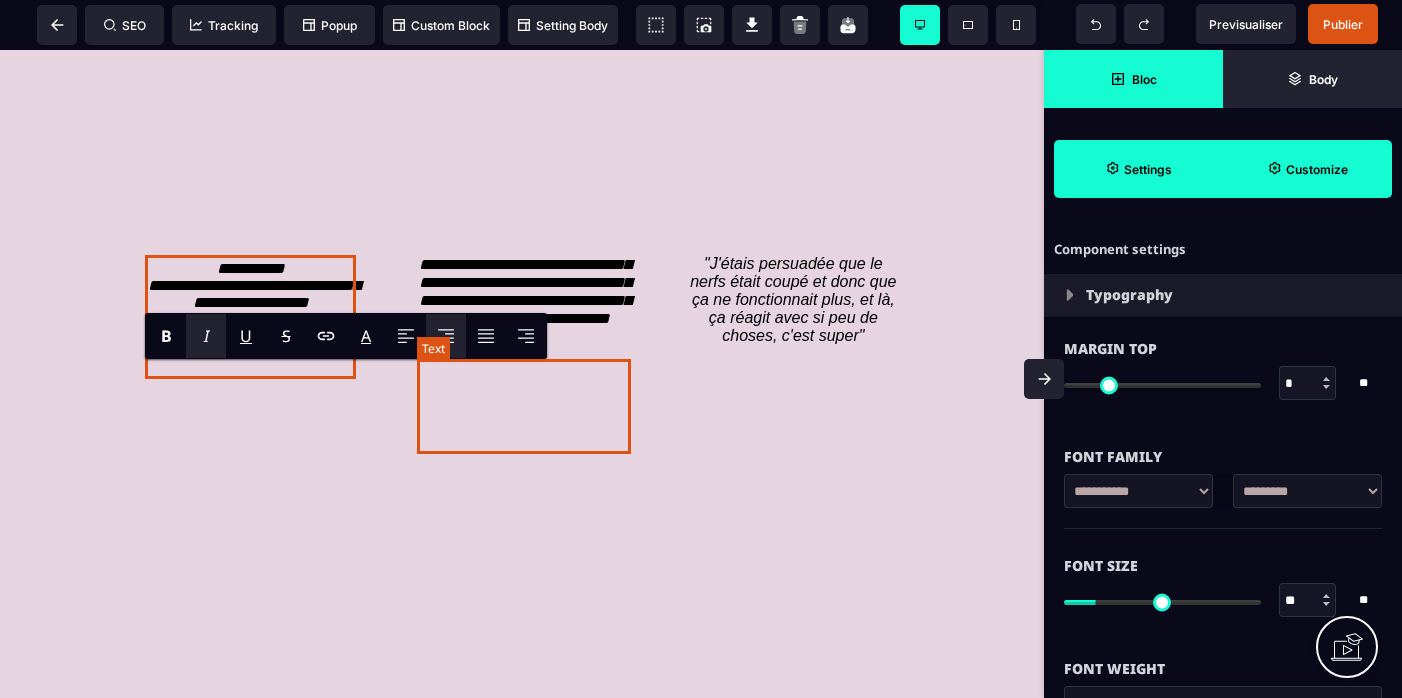 click on "**********" at bounding box center (525, 291) 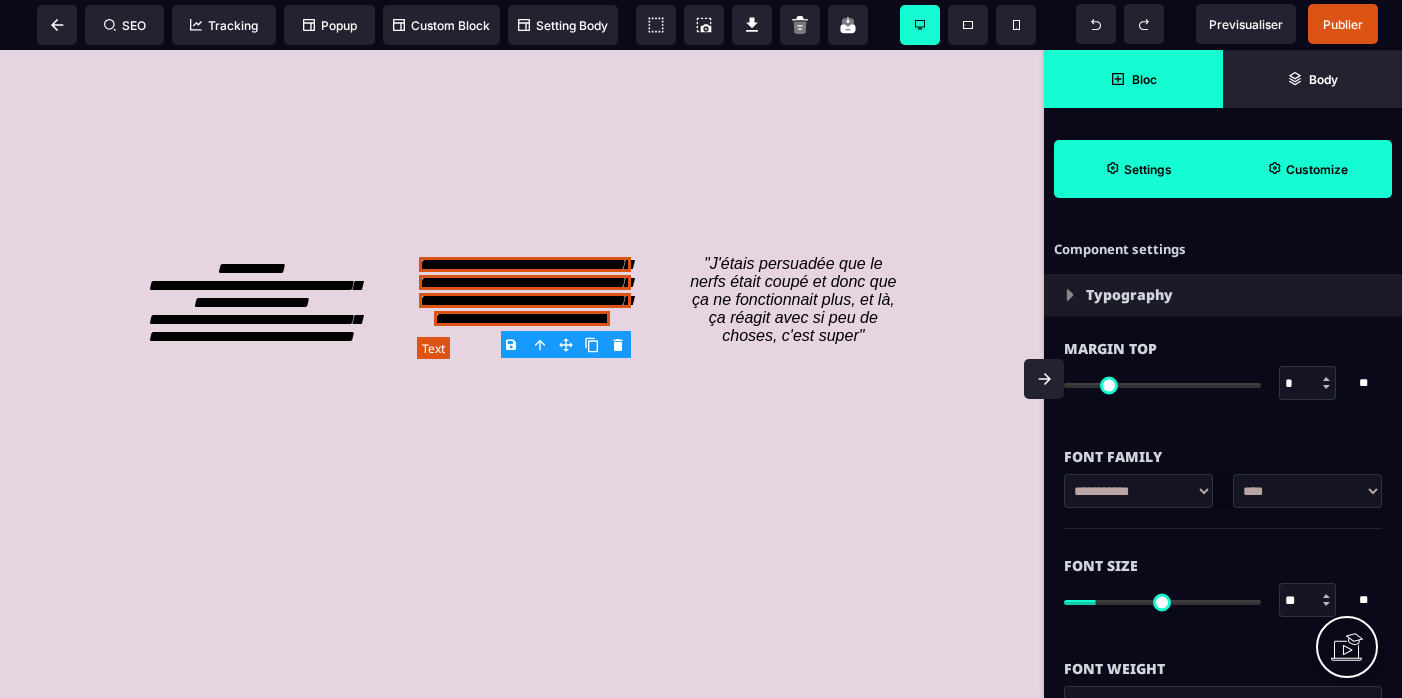 click on "**********" at bounding box center [525, 291] 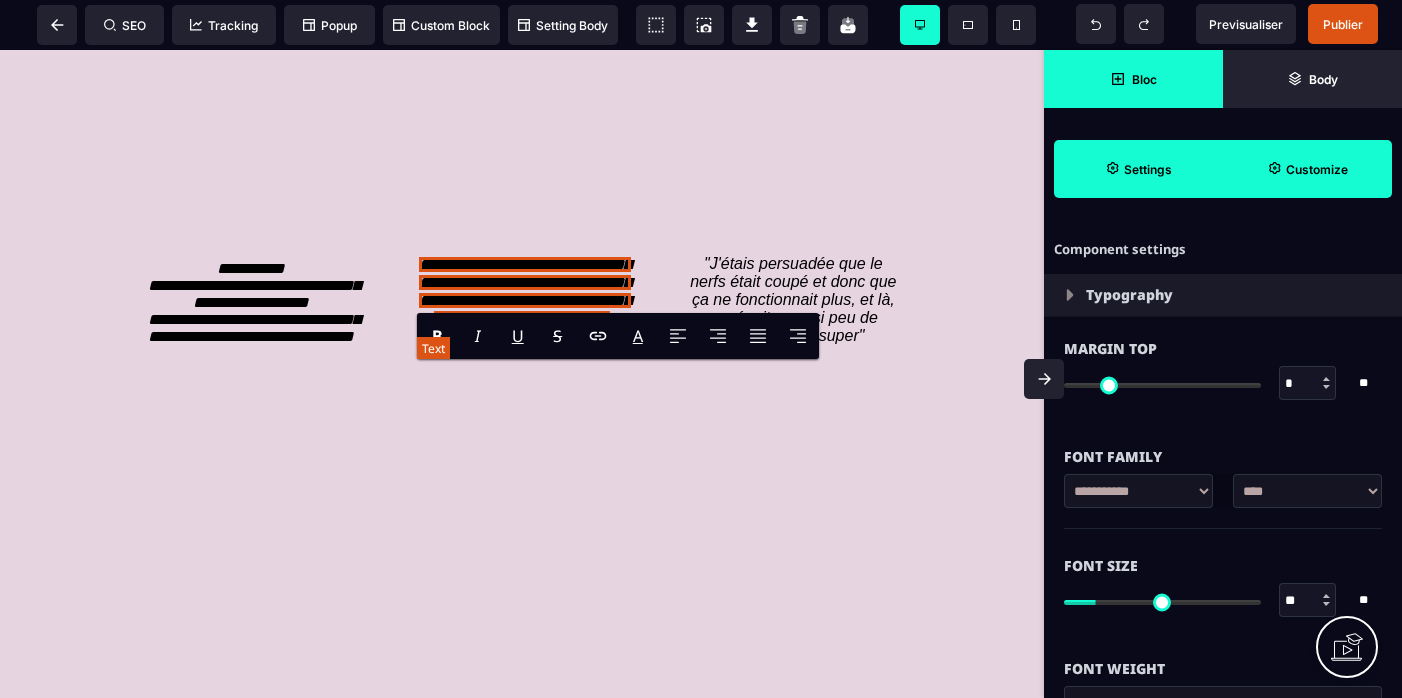 click on "**********" at bounding box center (525, 291) 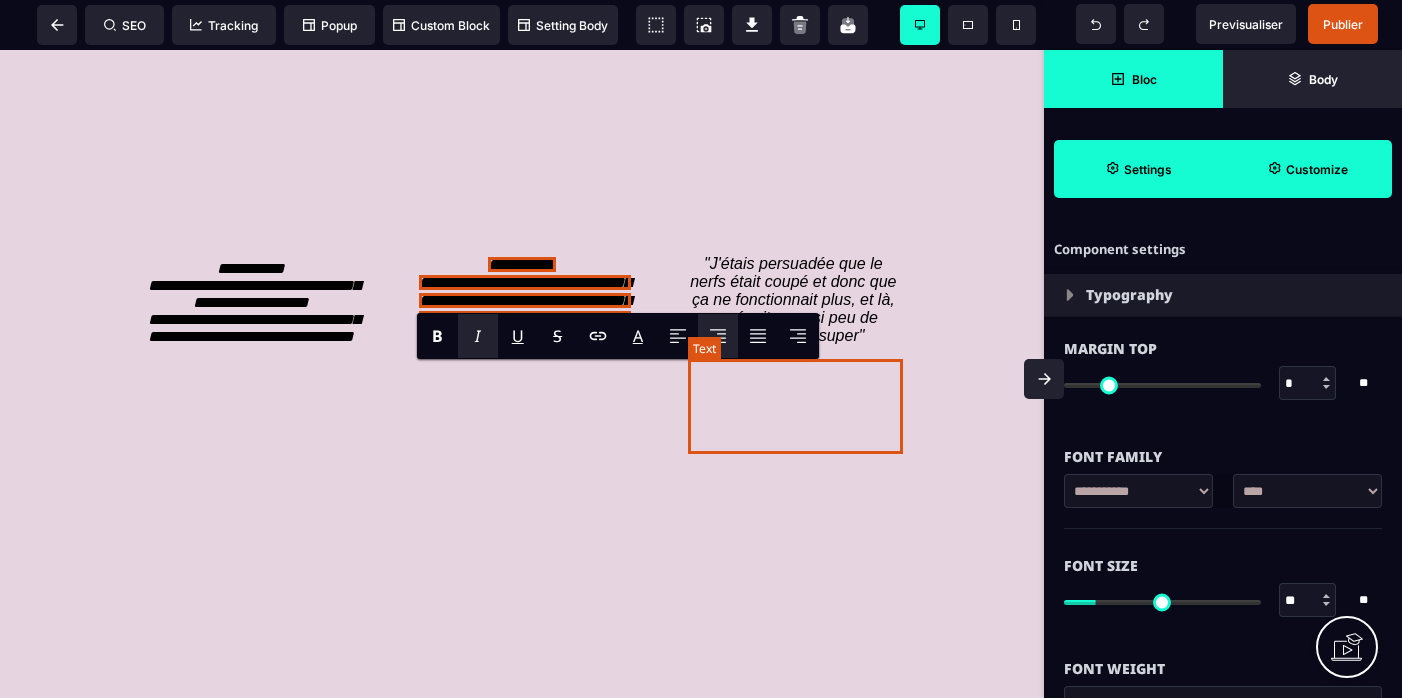 click on ""J'étais persuadée que le nerfs était coupé et donc que ça ne fonctionnait plus, et là, ça réagit avec si peu de choses, c'est super"" at bounding box center (795, 299) 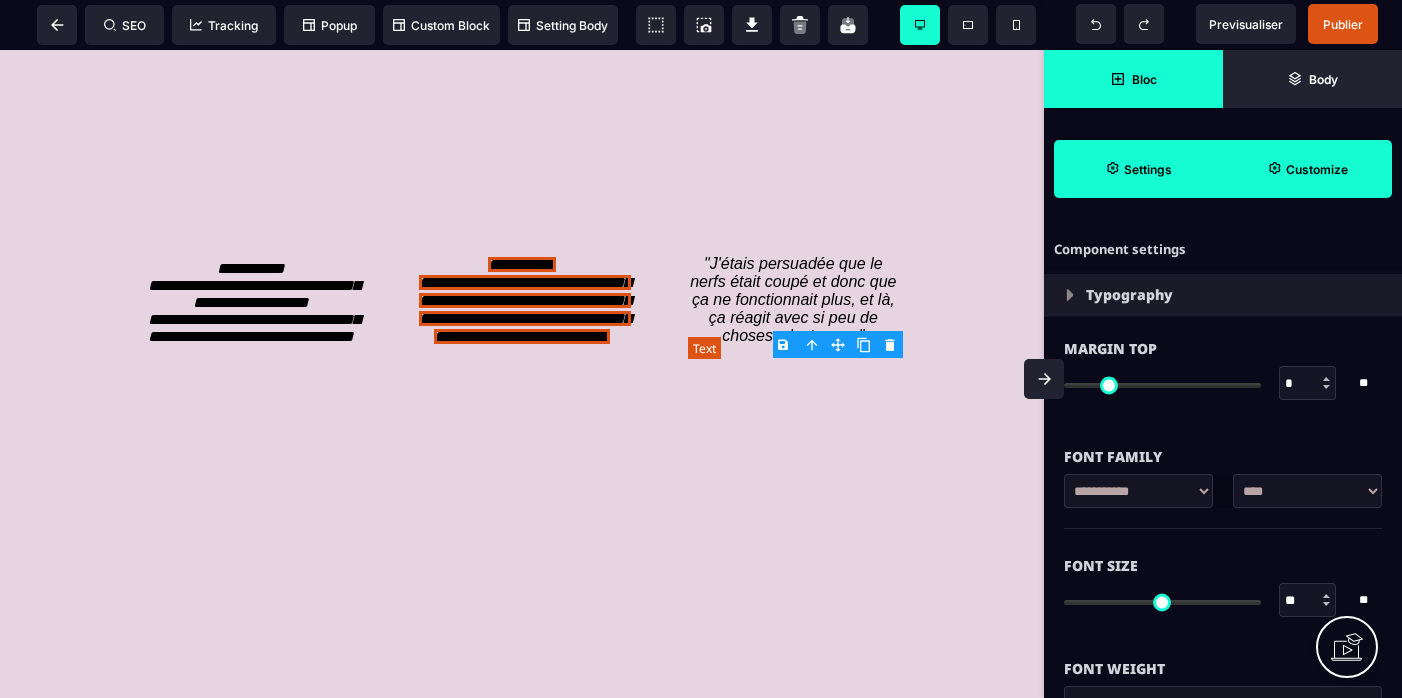 click on ""J'étais persuadée que le nerfs était coupé et donc que ça ne fonctionnait plus, et là, ça réagit avec si peu de choses, c'est super"" at bounding box center (795, 299) 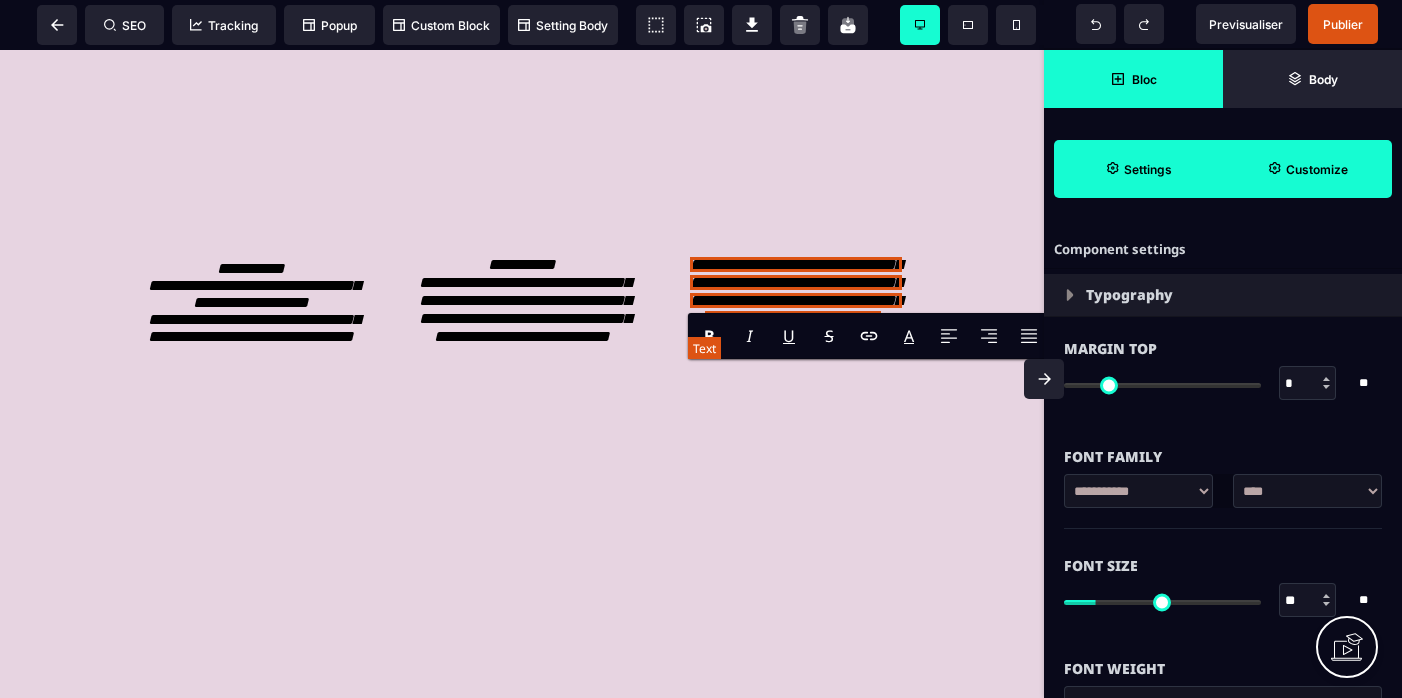 click on "**********" at bounding box center [796, 291] 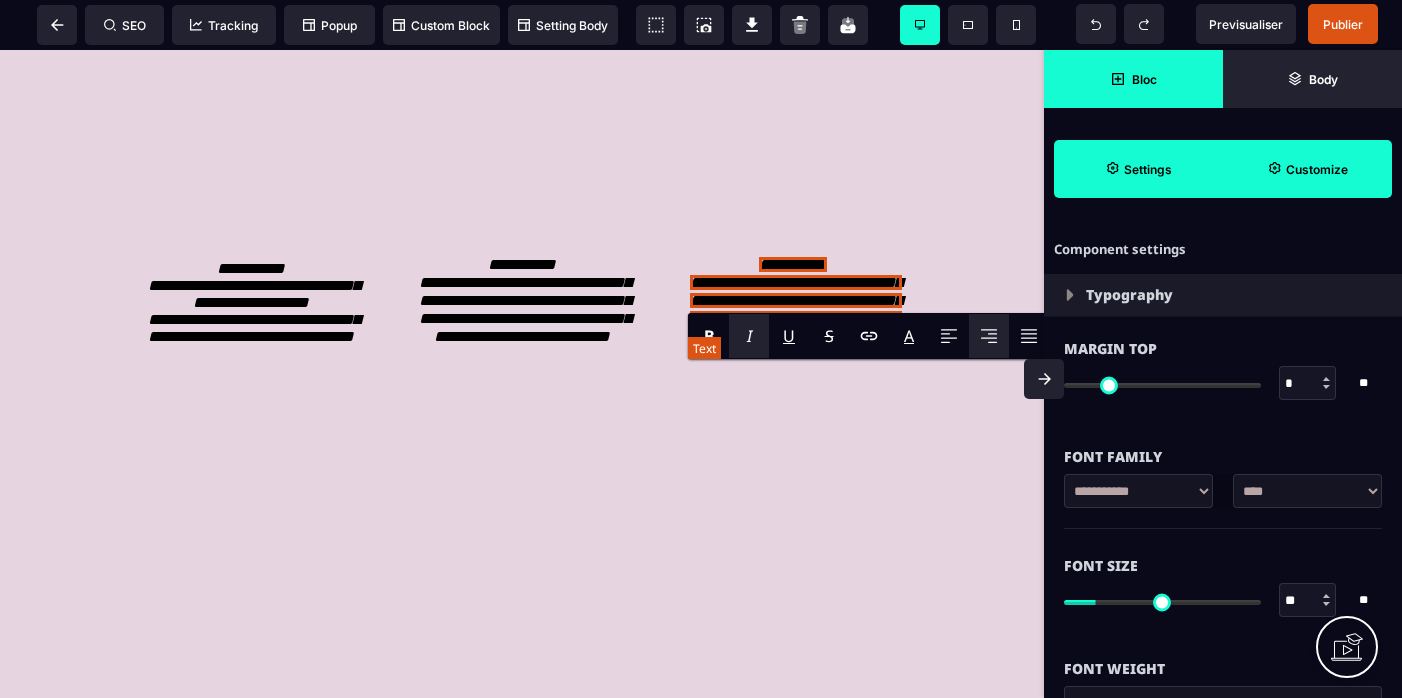 click on "**********" at bounding box center (796, 300) 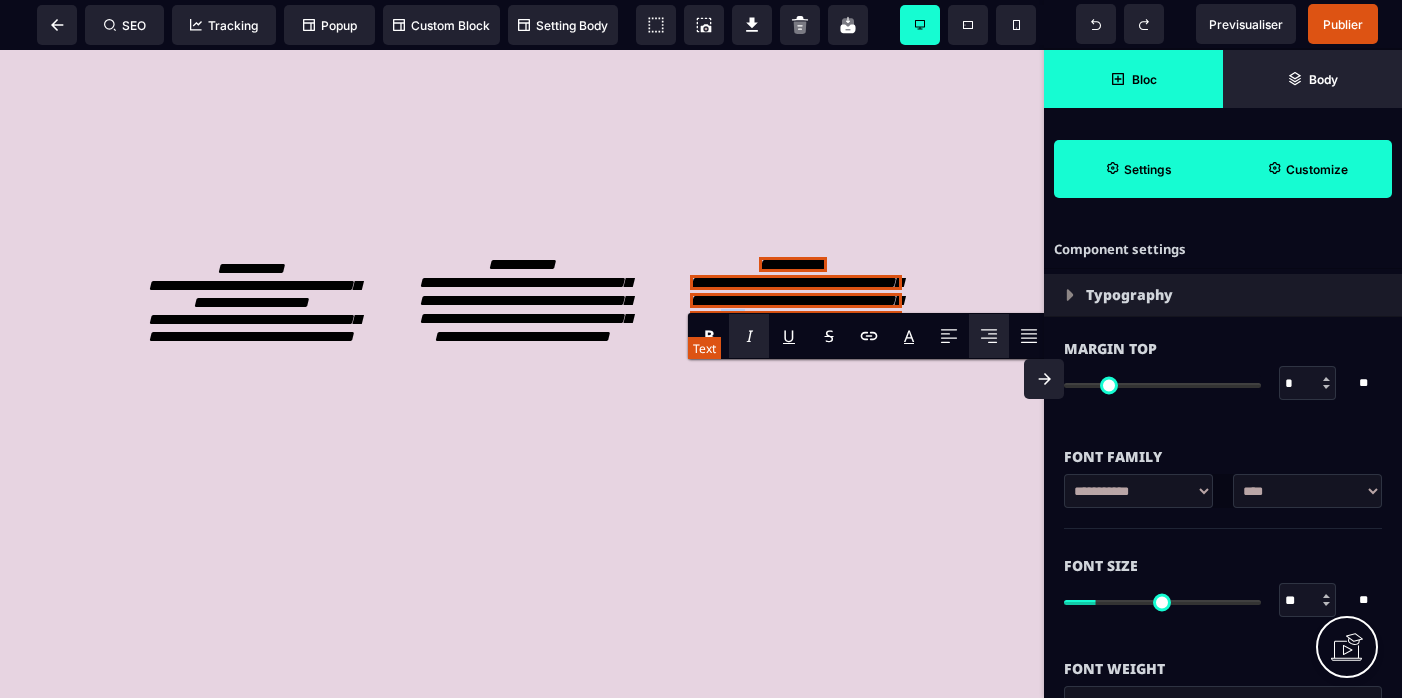 click on "**********" at bounding box center [796, 300] 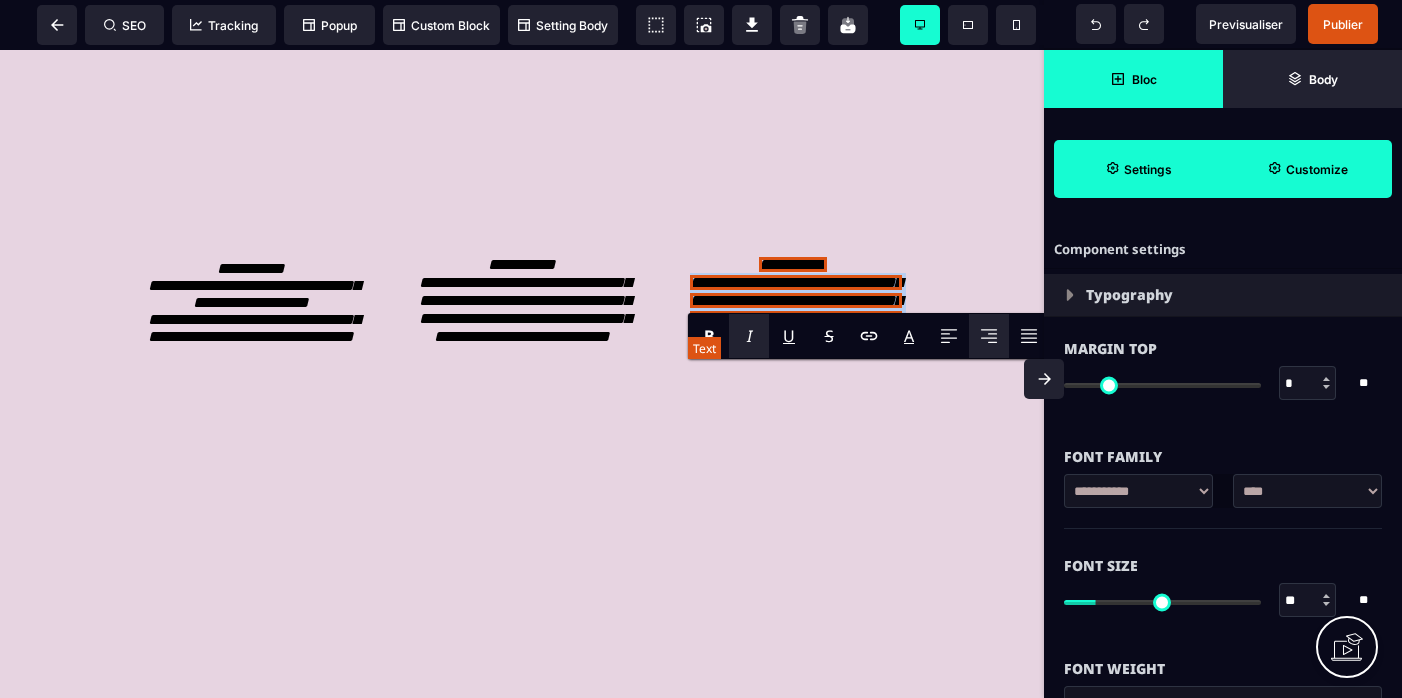 click on "**********" at bounding box center [796, 300] 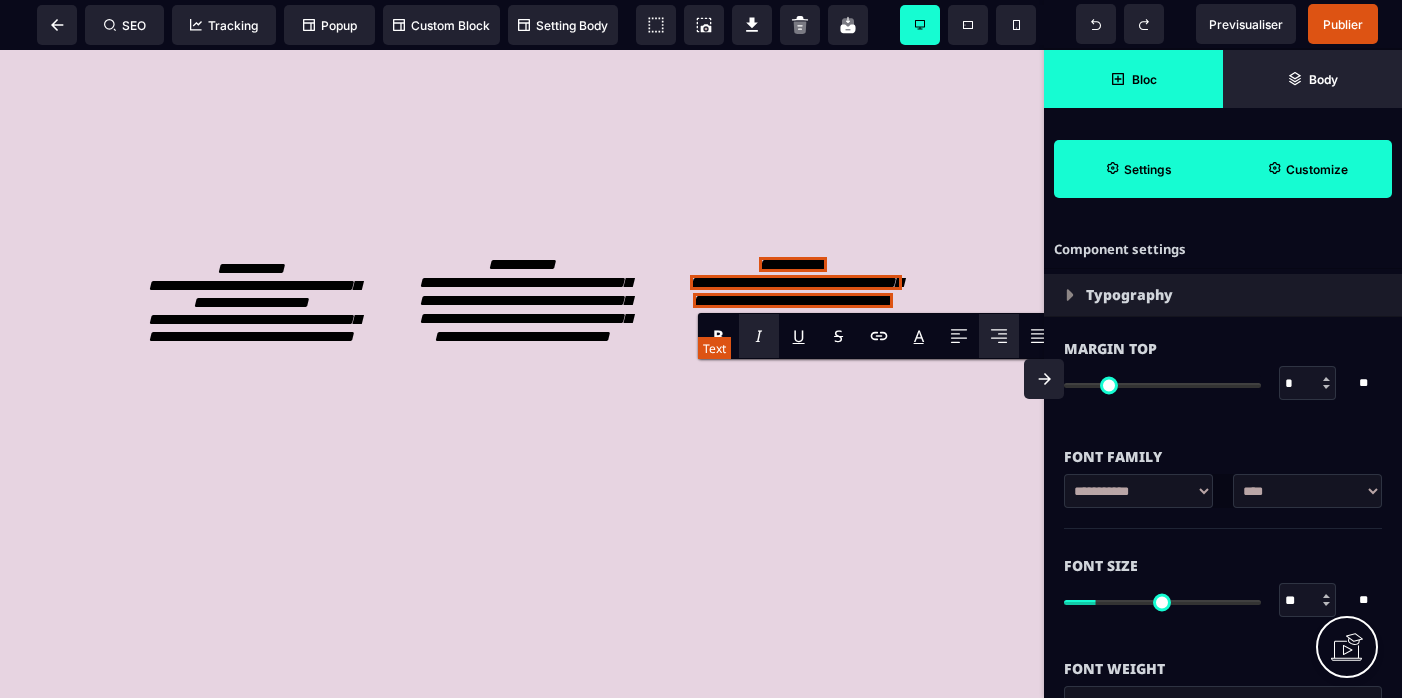 click on "**********" at bounding box center (796, 282) 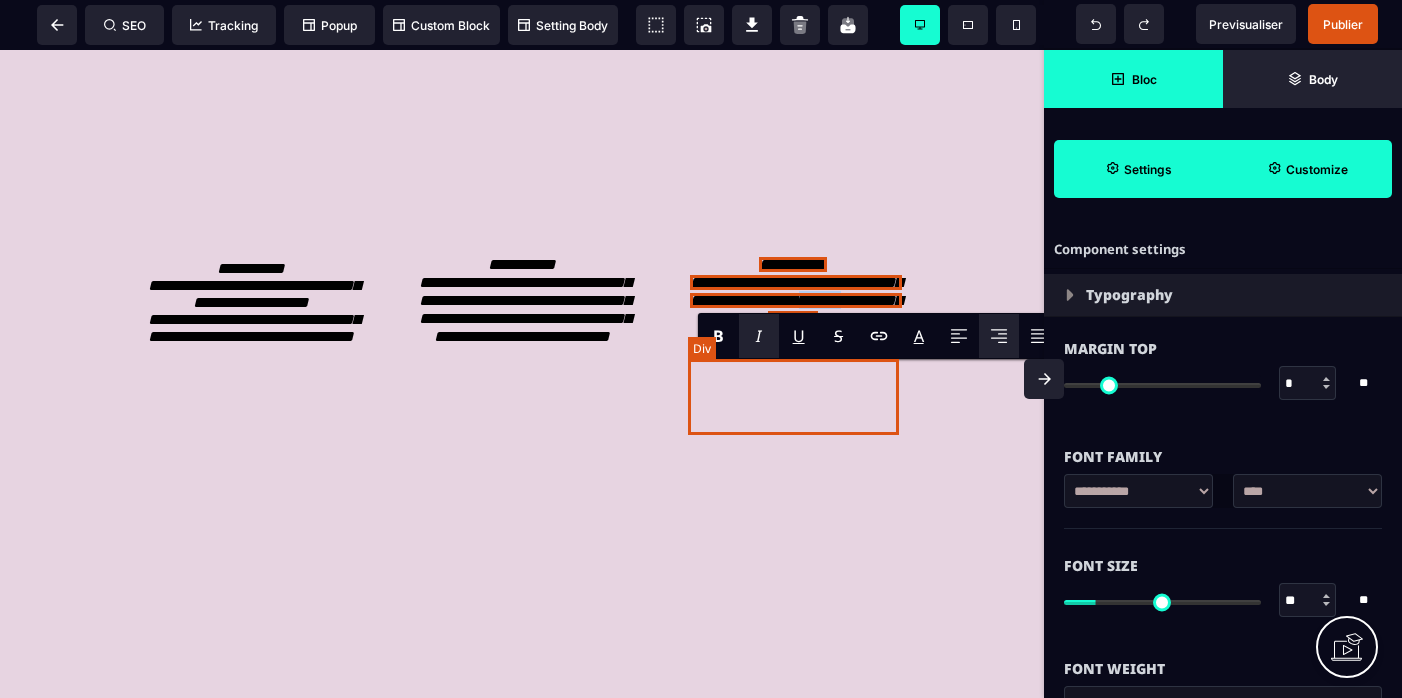 drag, startPoint x: 758, startPoint y: 423, endPoint x: 708, endPoint y: 425, distance: 50.039986 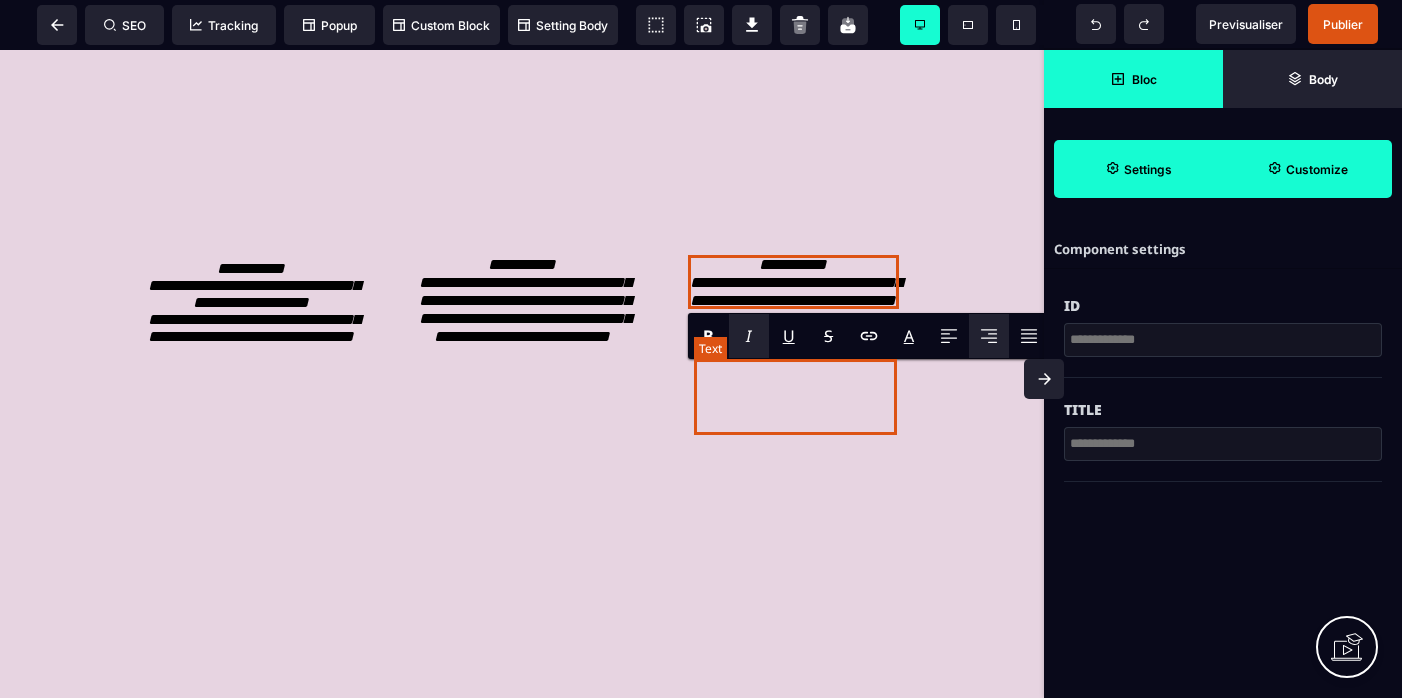 click on "**********" at bounding box center [796, 282] 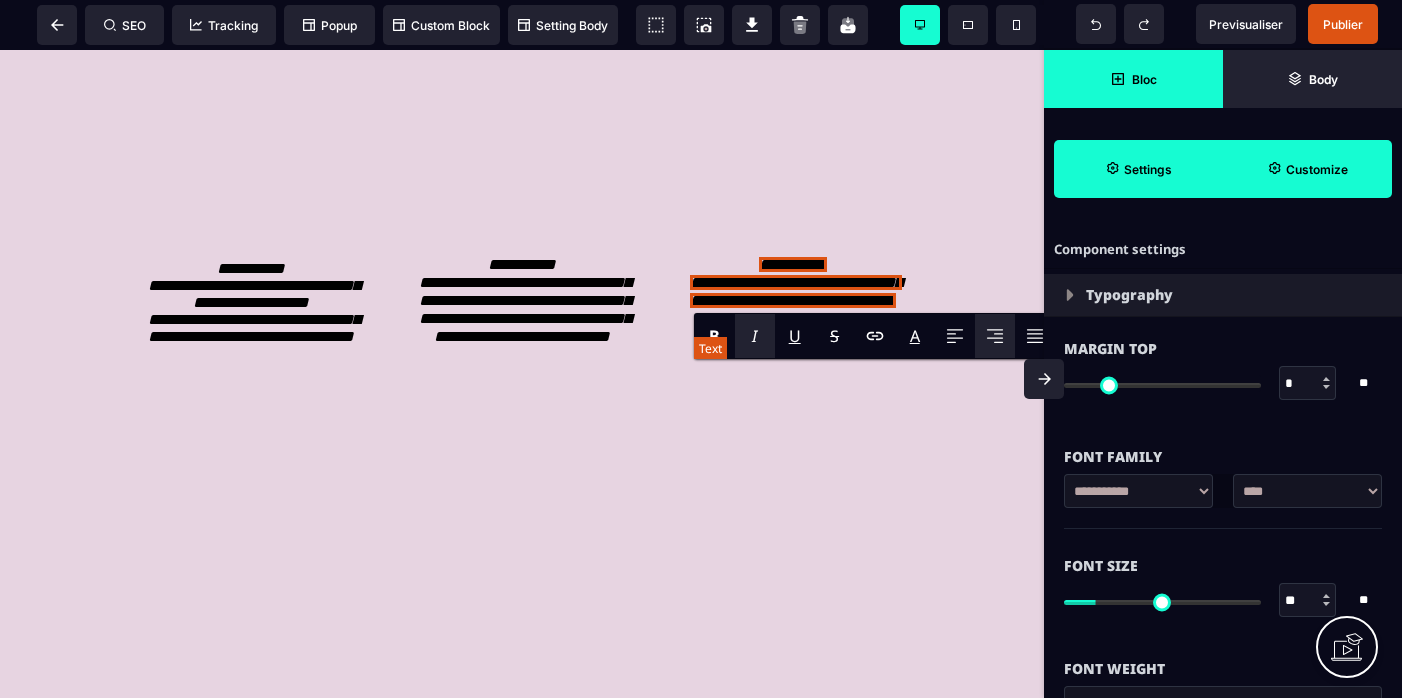 click on "**********" at bounding box center (796, 282) 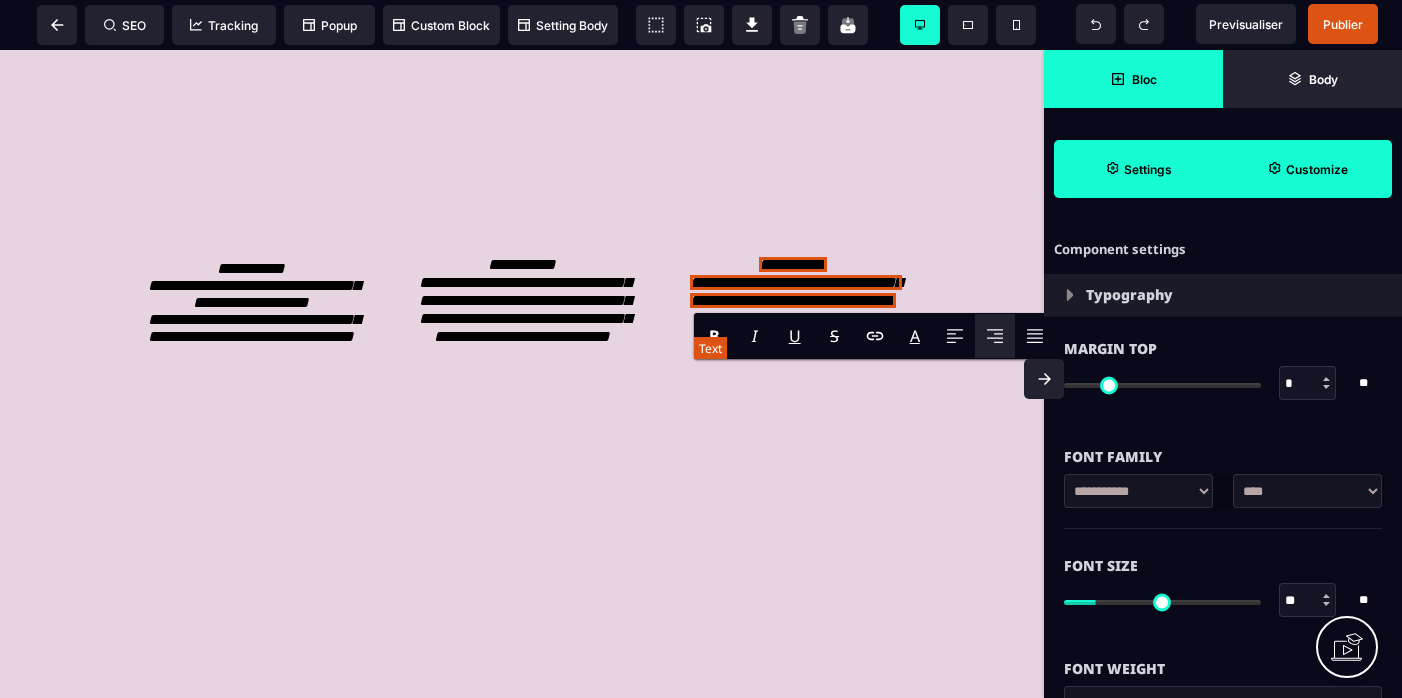 click on "**********" at bounding box center [796, 282] 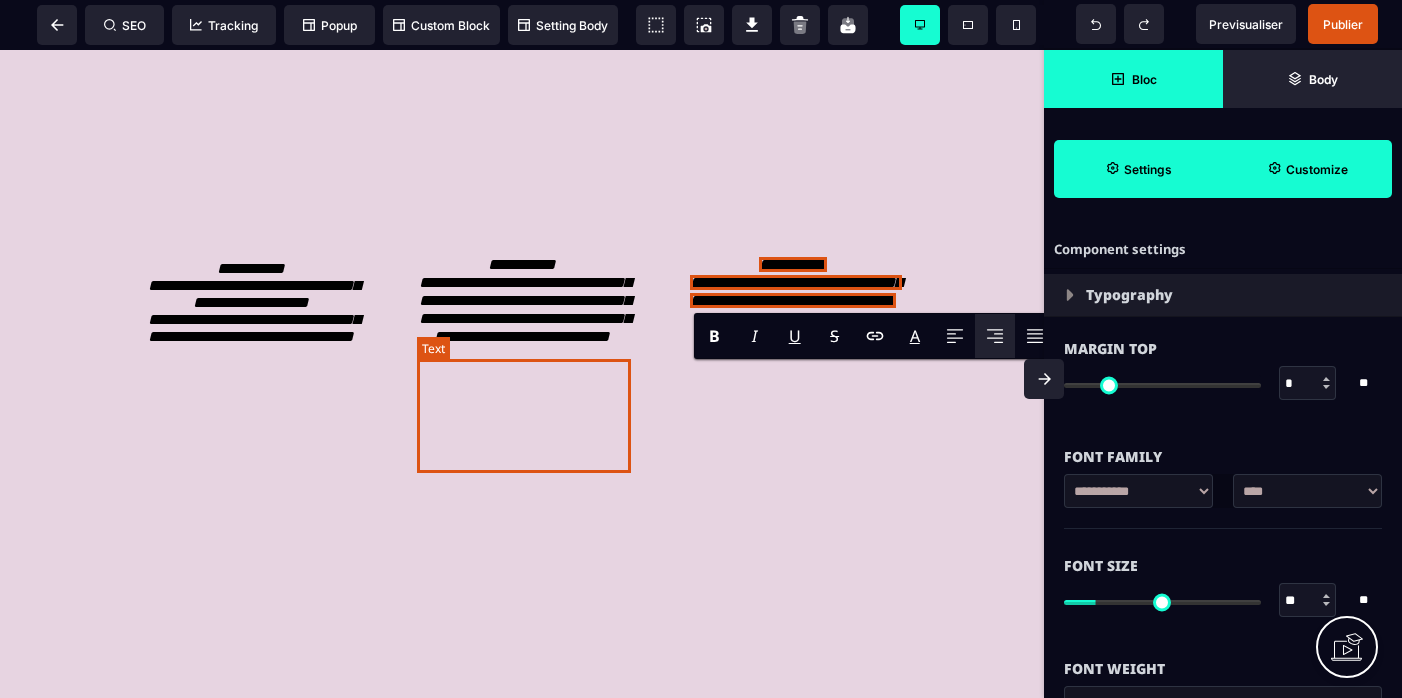 click on "**********" at bounding box center (525, 300) 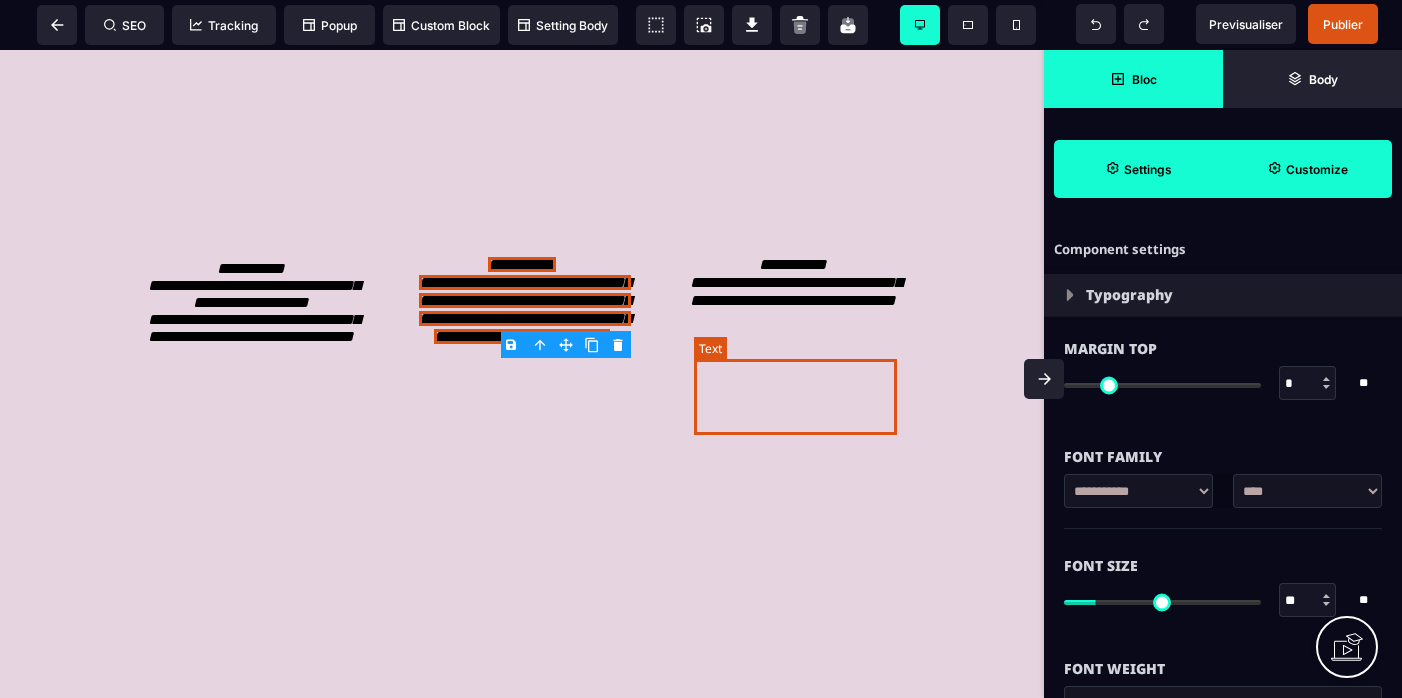 click on "**********" at bounding box center (796, 282) 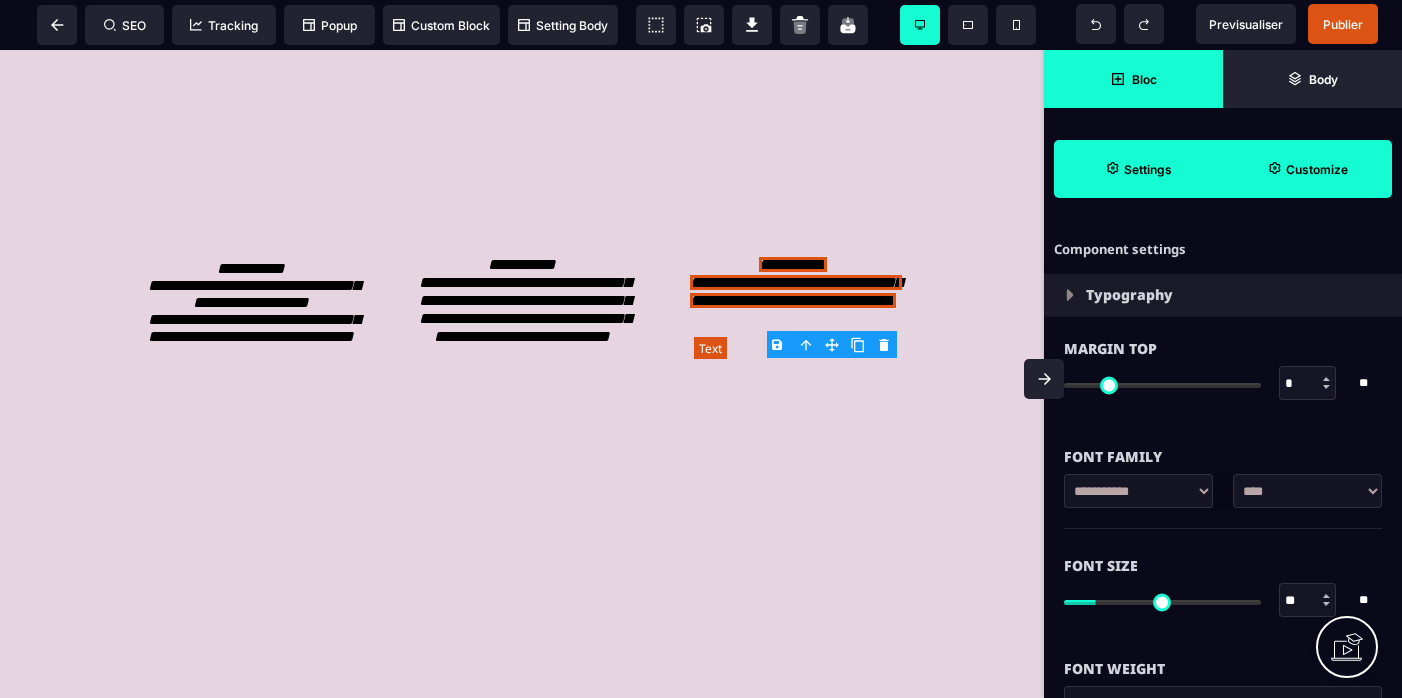 click on "**********" at bounding box center [796, 282] 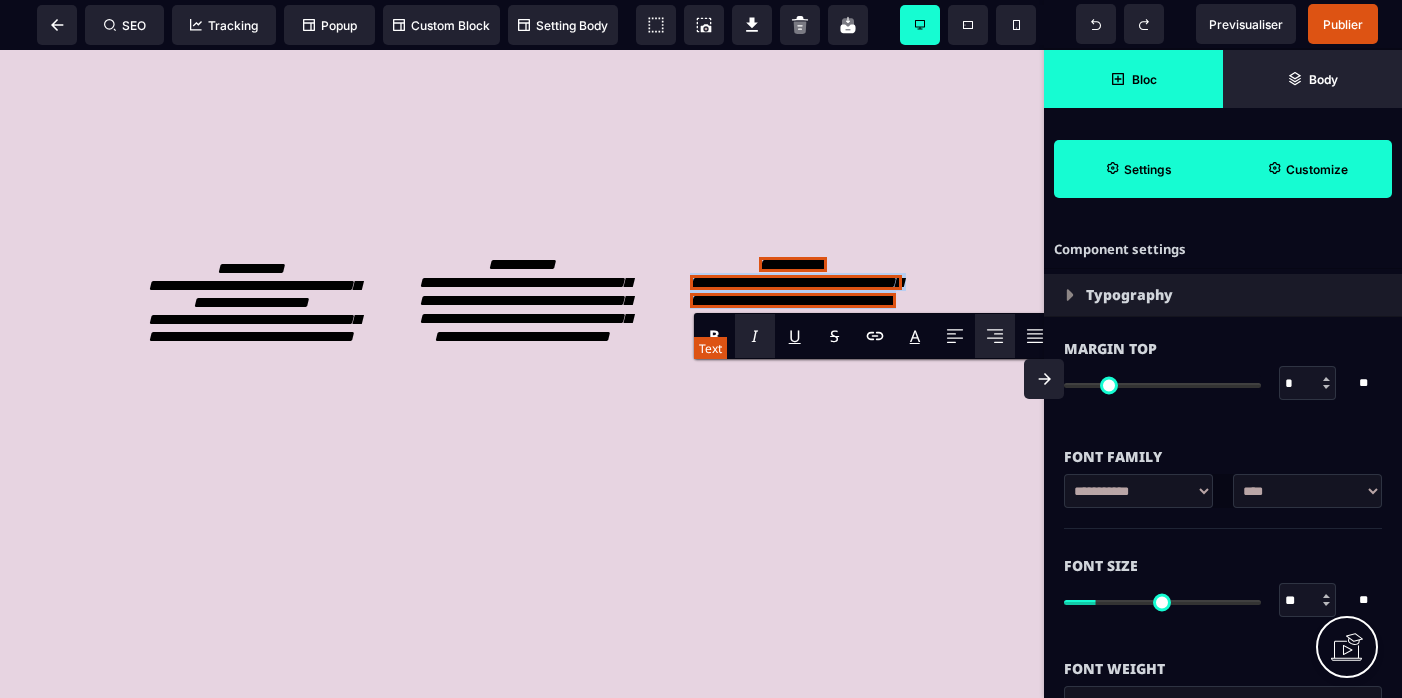 click on "**********" at bounding box center (796, 282) 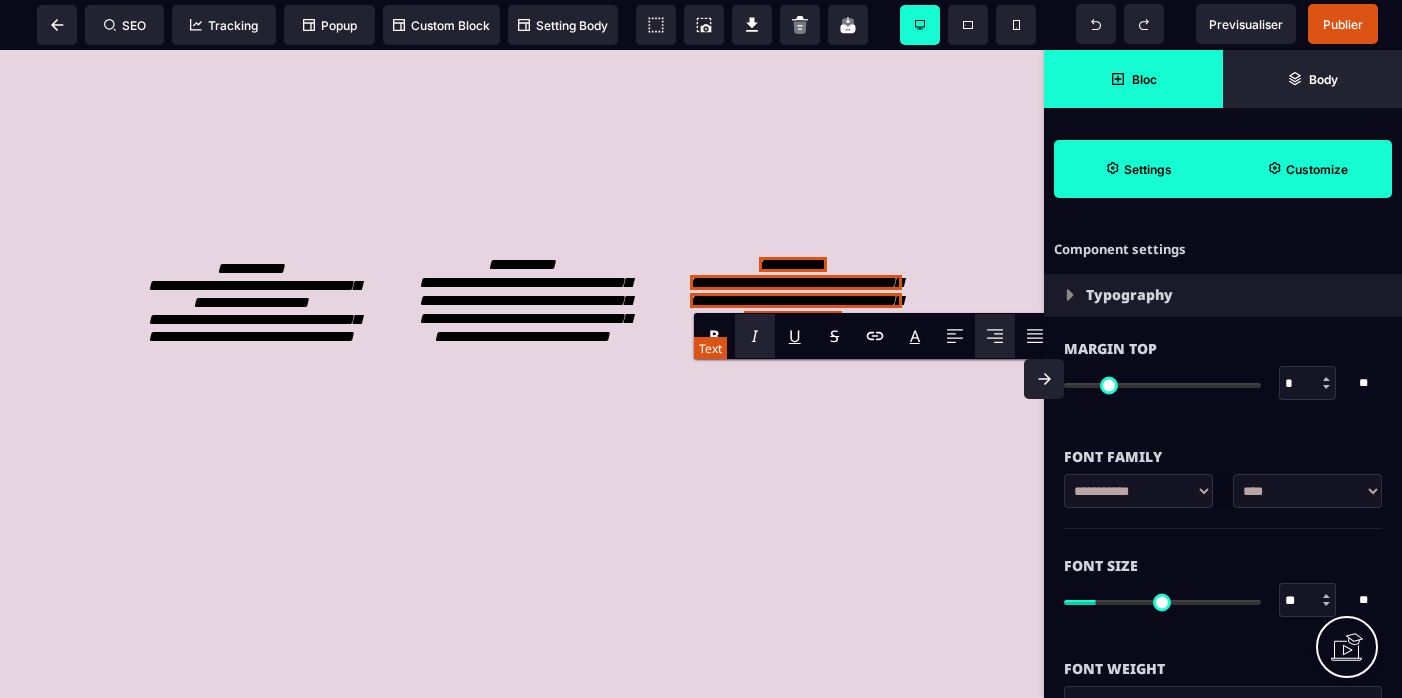 click on "**********" at bounding box center (796, 300) 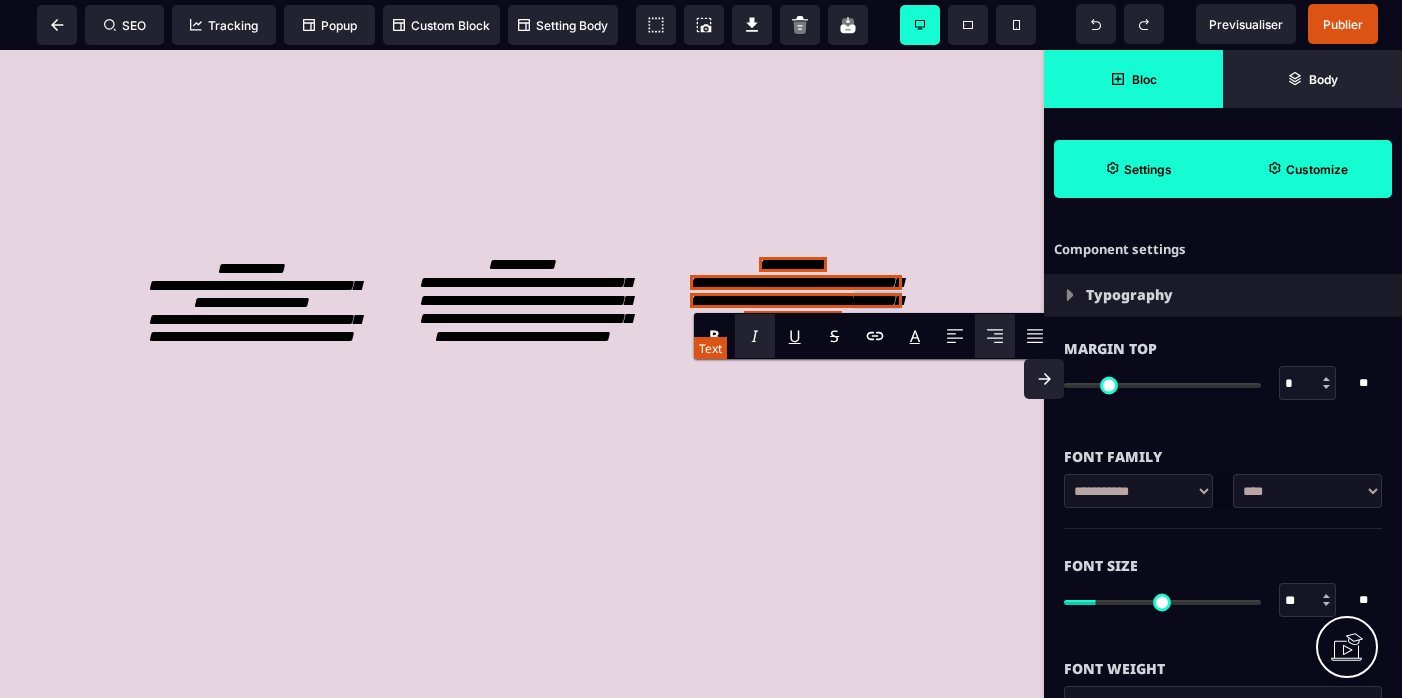 click on "**********" at bounding box center (796, 300) 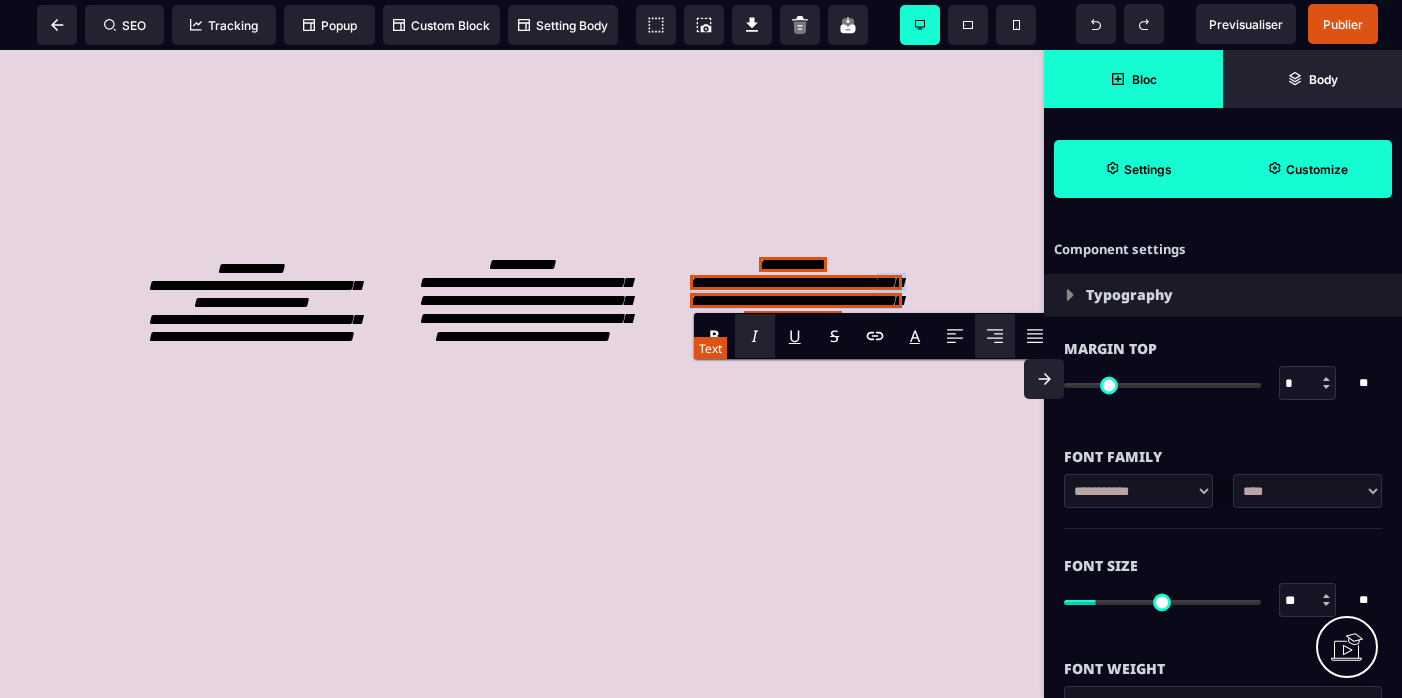 drag, startPoint x: 787, startPoint y: 423, endPoint x: 704, endPoint y: 410, distance: 84.0119 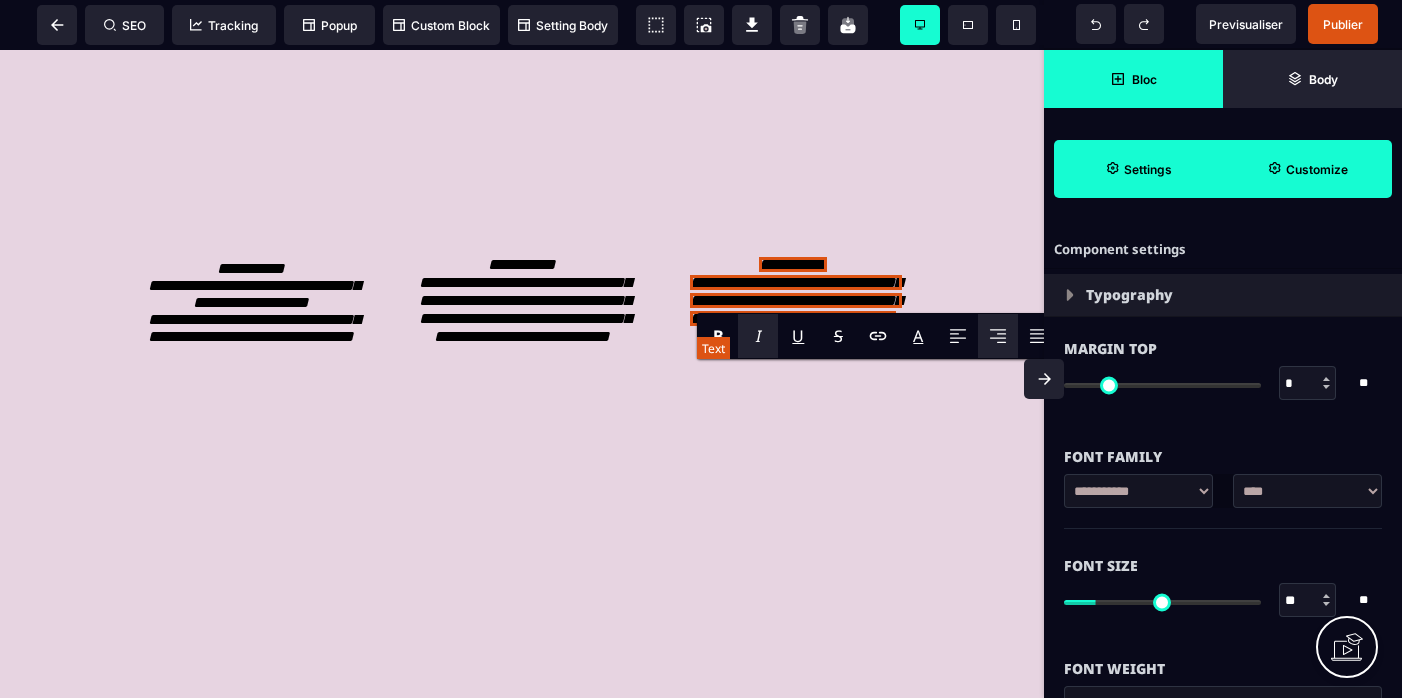 click on "**********" at bounding box center (796, 300) 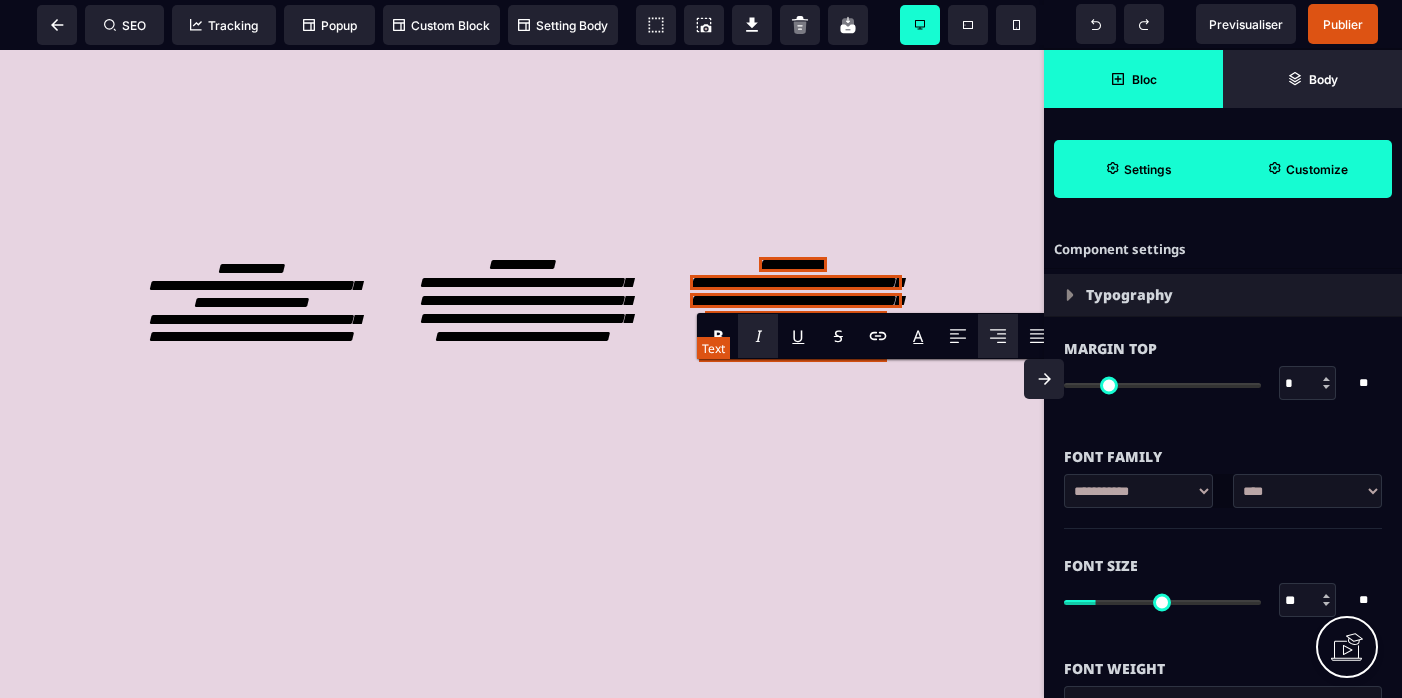 click on "**********" at bounding box center (796, 309) 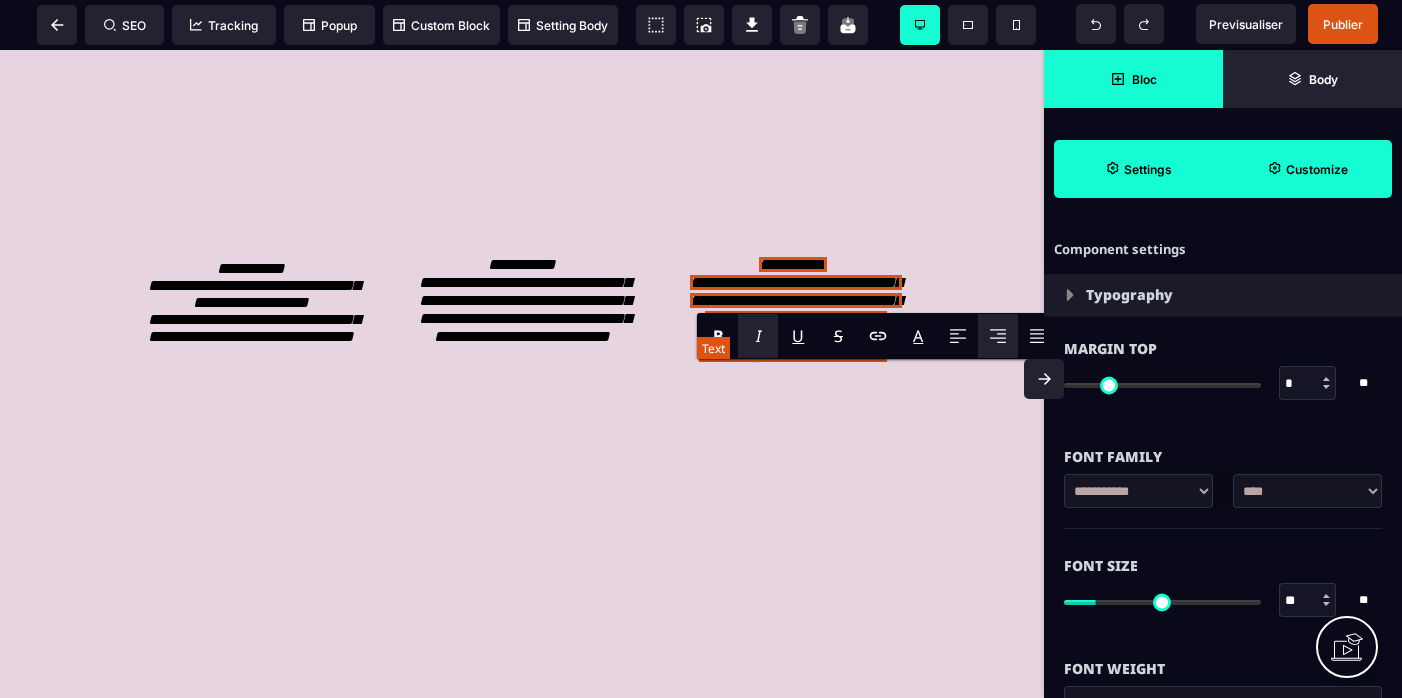 click on "**********" at bounding box center (796, 309) 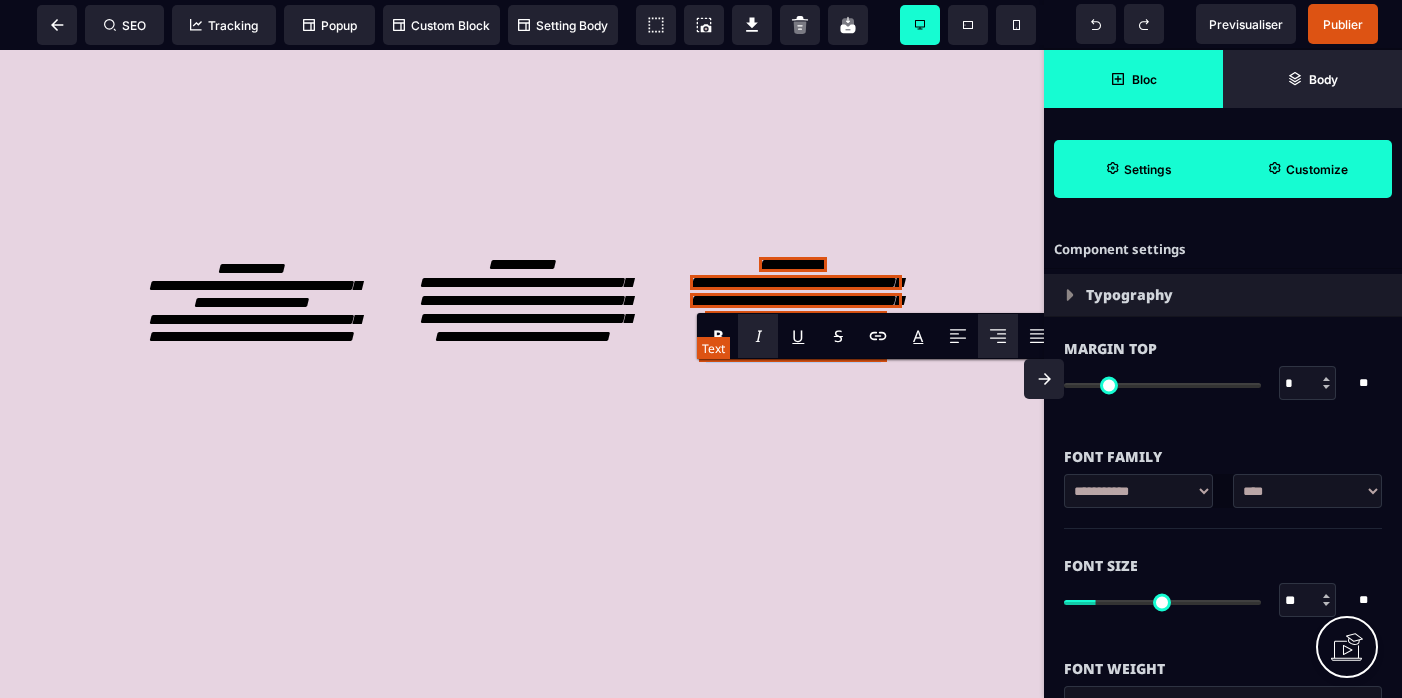 drag, startPoint x: 818, startPoint y: 482, endPoint x: 722, endPoint y: 464, distance: 97.67292 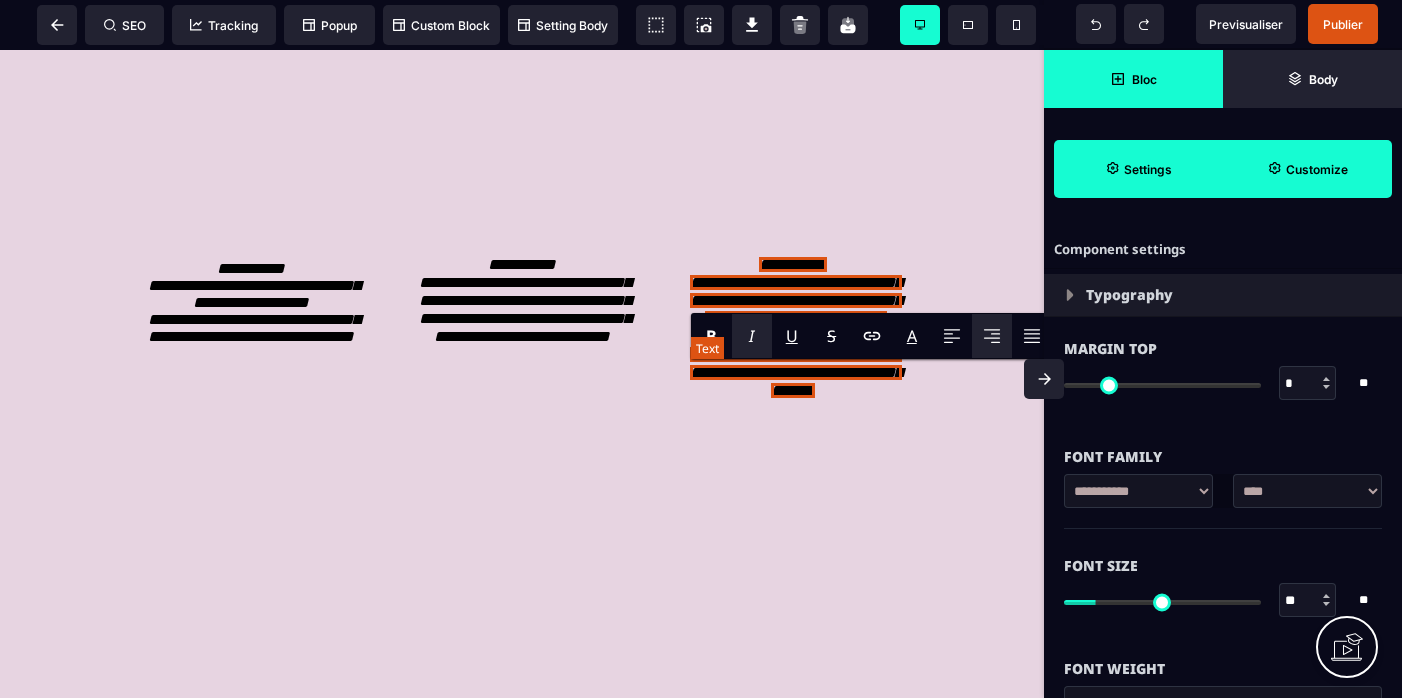 click on "**********" at bounding box center (796, 327) 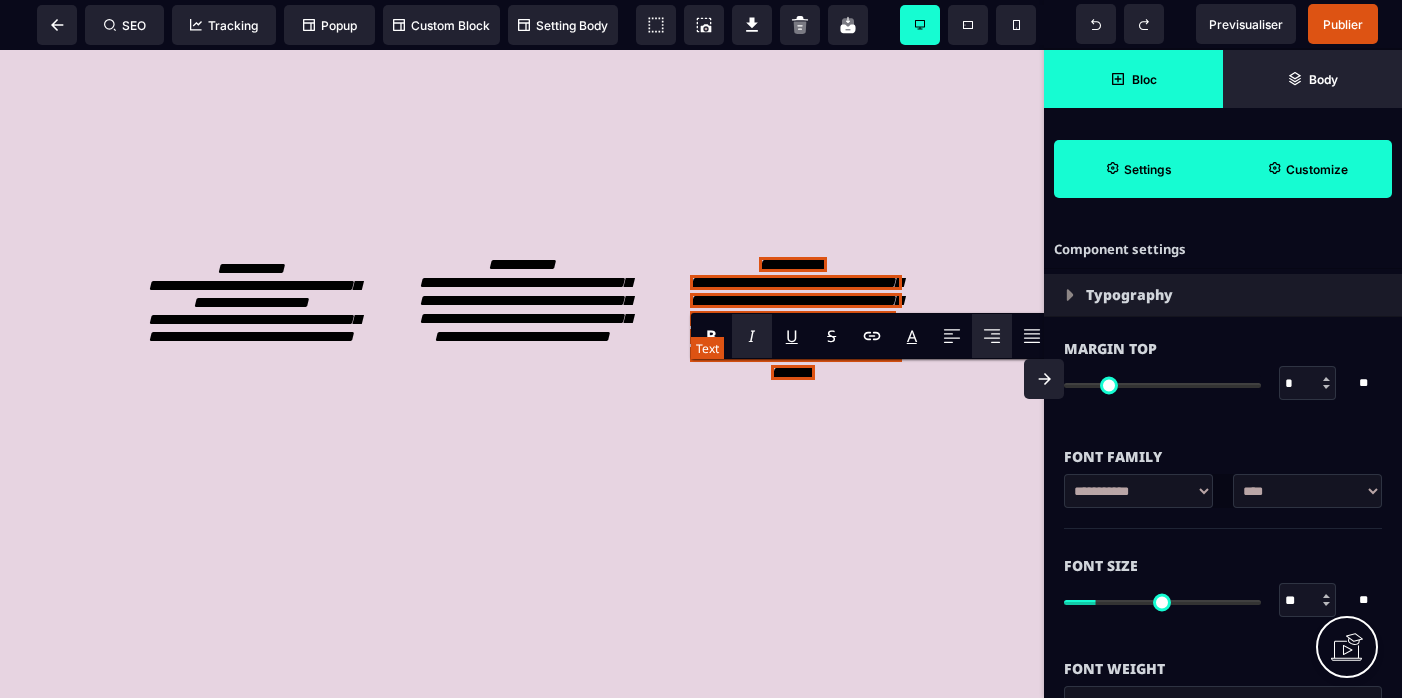 click on "**********" at bounding box center (796, 318) 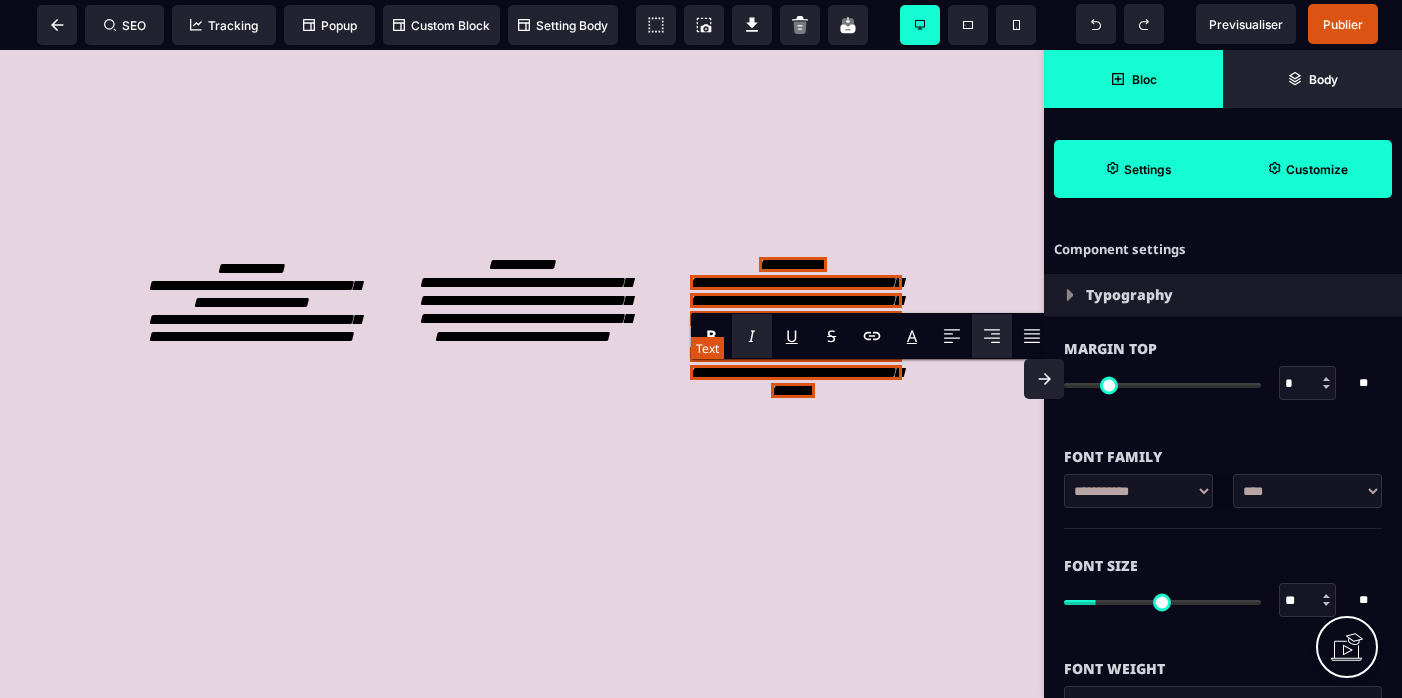 drag, startPoint x: 753, startPoint y: 428, endPoint x: 762, endPoint y: 445, distance: 19.235384 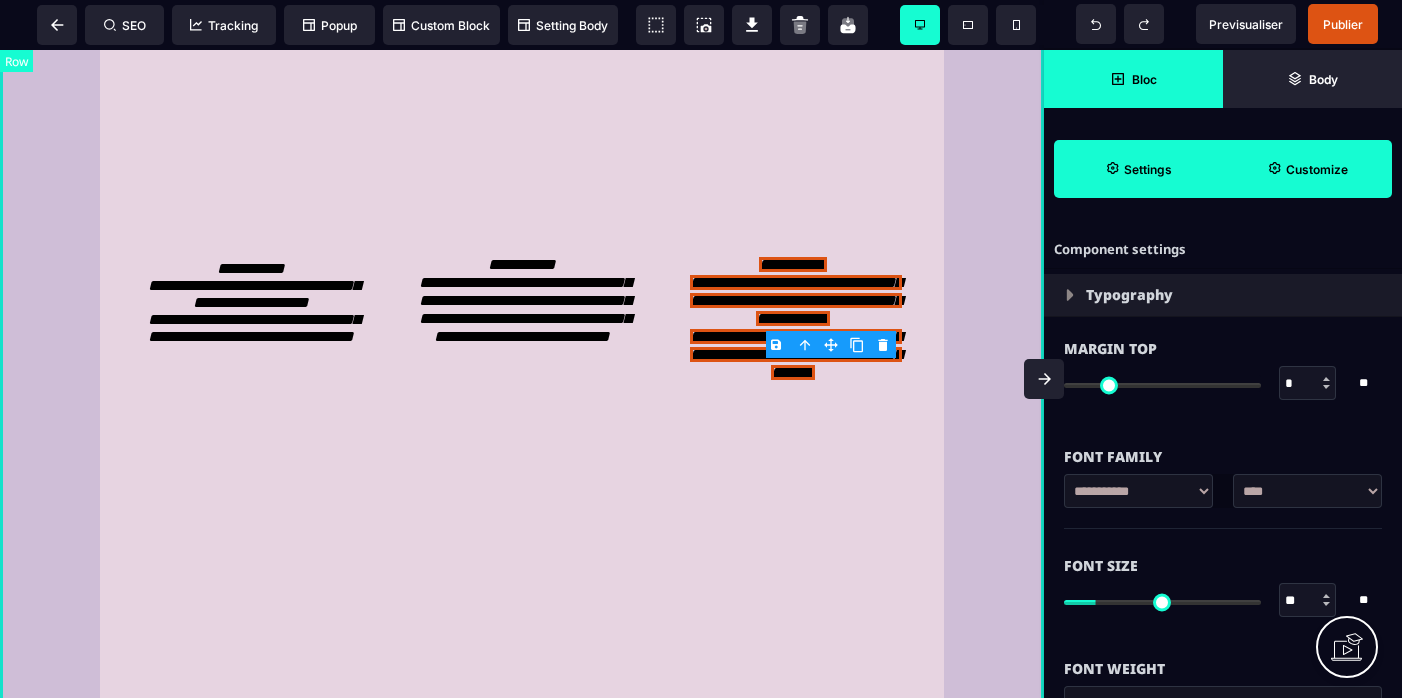 click on "Bonjour à toutes Je m'appelle [PERSON_NAME] et pendant longtemps, j’ai lutté contre un profond mal être lié à mon corps et à ma sexualité. J’avais du mal à ressentir du plaisir, je me mettais beaucoup de pression, et j'ai même fini par croire que c'était peut être juste "comme ça pour moi". Mais un jour, j'ai découvert une autre voie. Une voie qui m’a permis de ralentir, d’apprendre à écouter et à ressentir. J’ai découvert des pratiques simples mais incroyablement puissantes, qui ont tout changé pour moi. Et j’ai décidé de m’y plonger pleinement en me formant intensivement sur le sujet. À force d’essais et d’explorations, j’ai développé une approche qui m’a permis de transformer profondément ma relation à ma sexualité et à moi-même. [DATE], j'ai accompagné une centaine de femmes à se reconnecter à leur corps, leur plaisir et leur sexualité, ▶ S'inscrire Maintenant Elles te racontent leurs transformations : ▶ S'inscrire Maintenant" at bounding box center [522, 775] 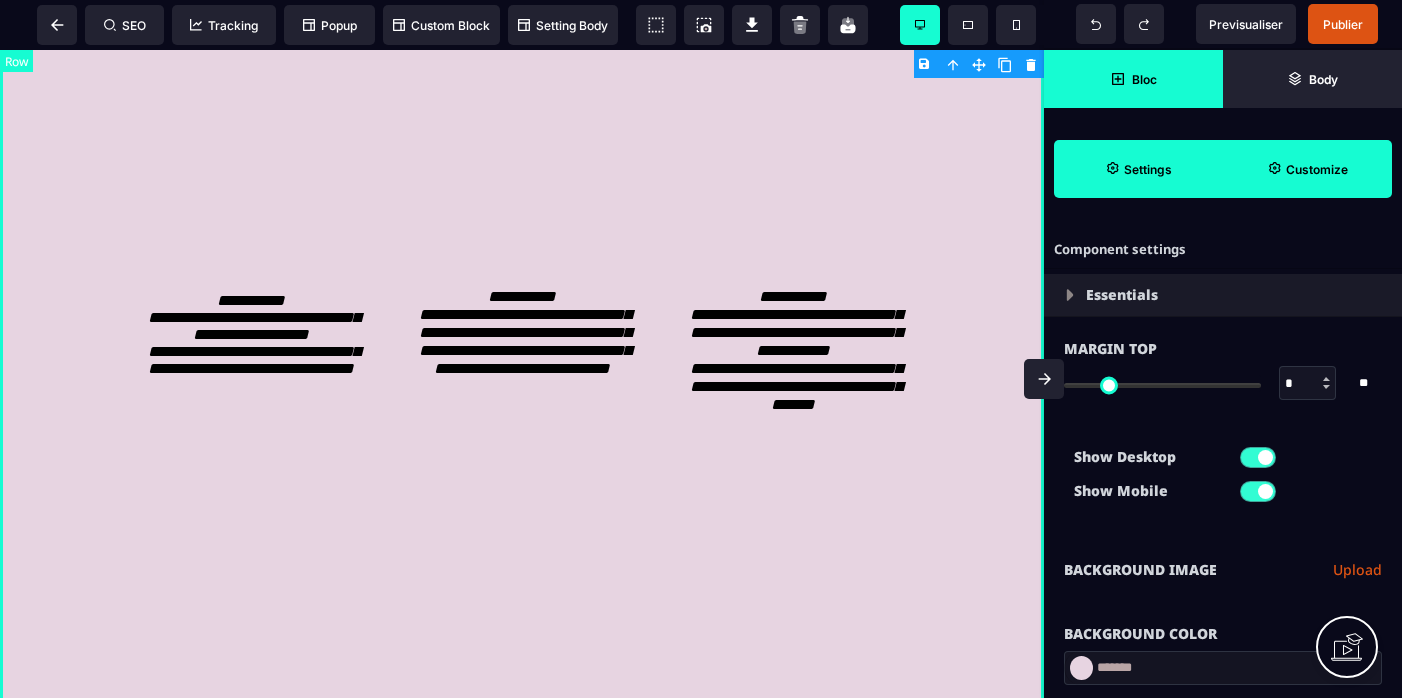 scroll, scrollTop: 3391, scrollLeft: 0, axis: vertical 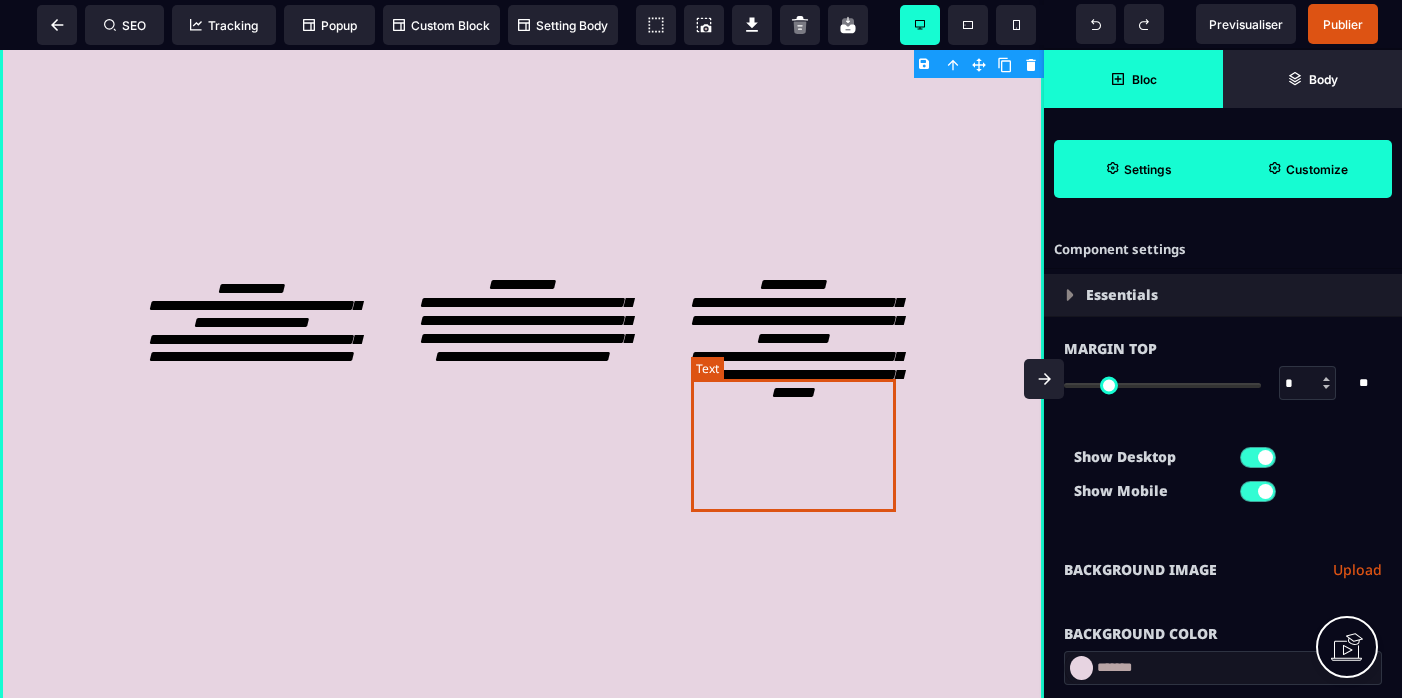 click on "**********" at bounding box center (796, 338) 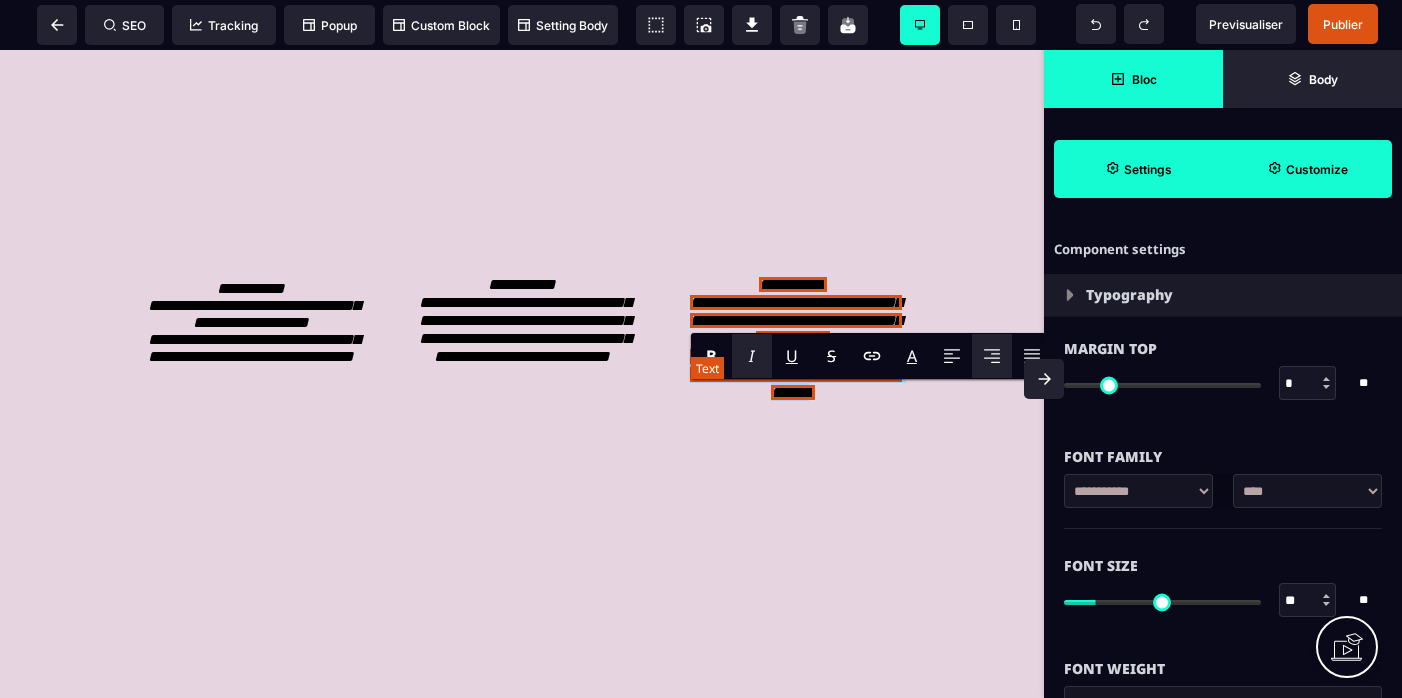 click on "**********" at bounding box center (796, 338) 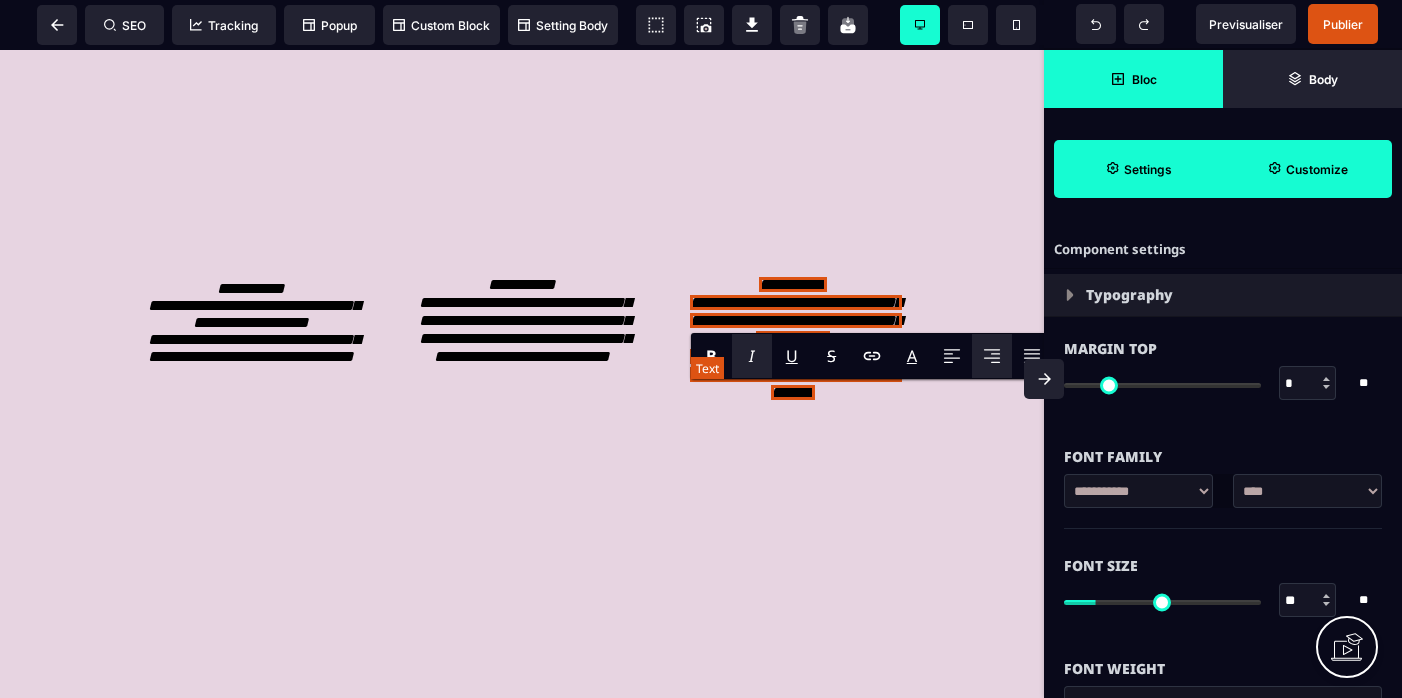 click on "**********" at bounding box center (796, 338) 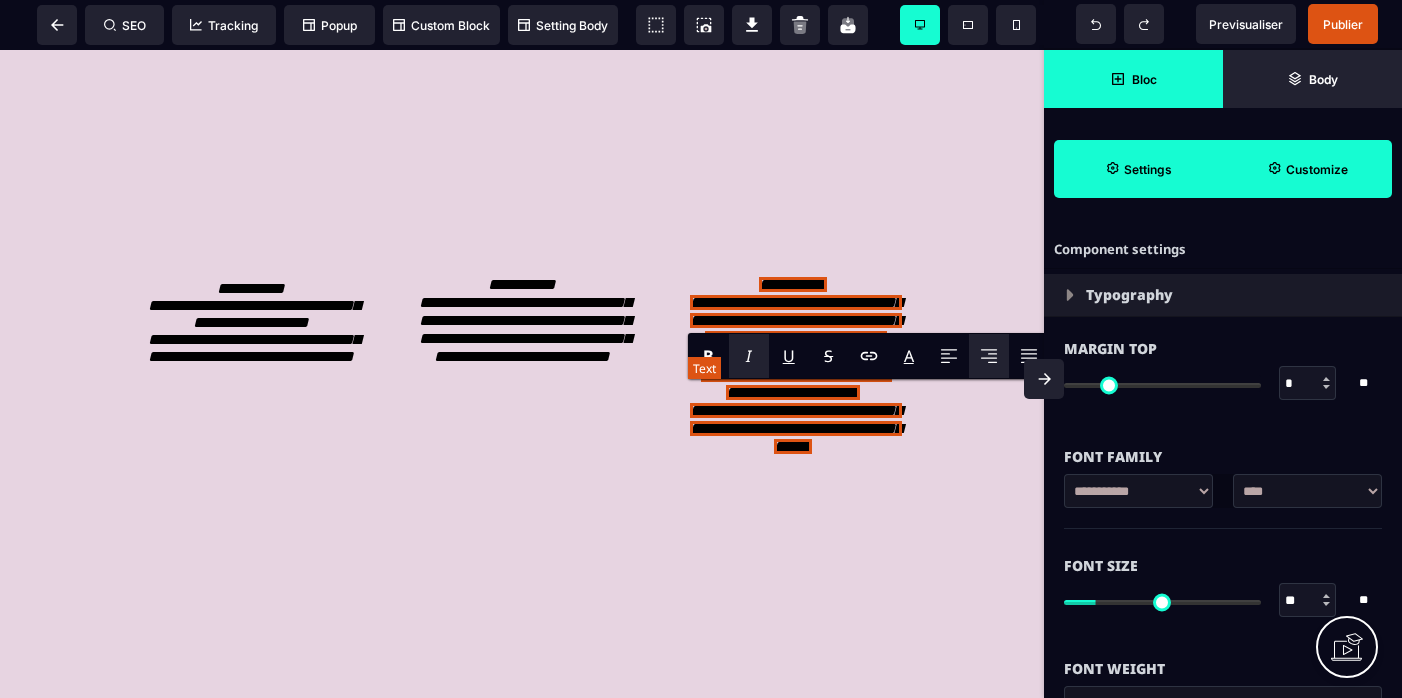 click on "**********" at bounding box center (796, 365) 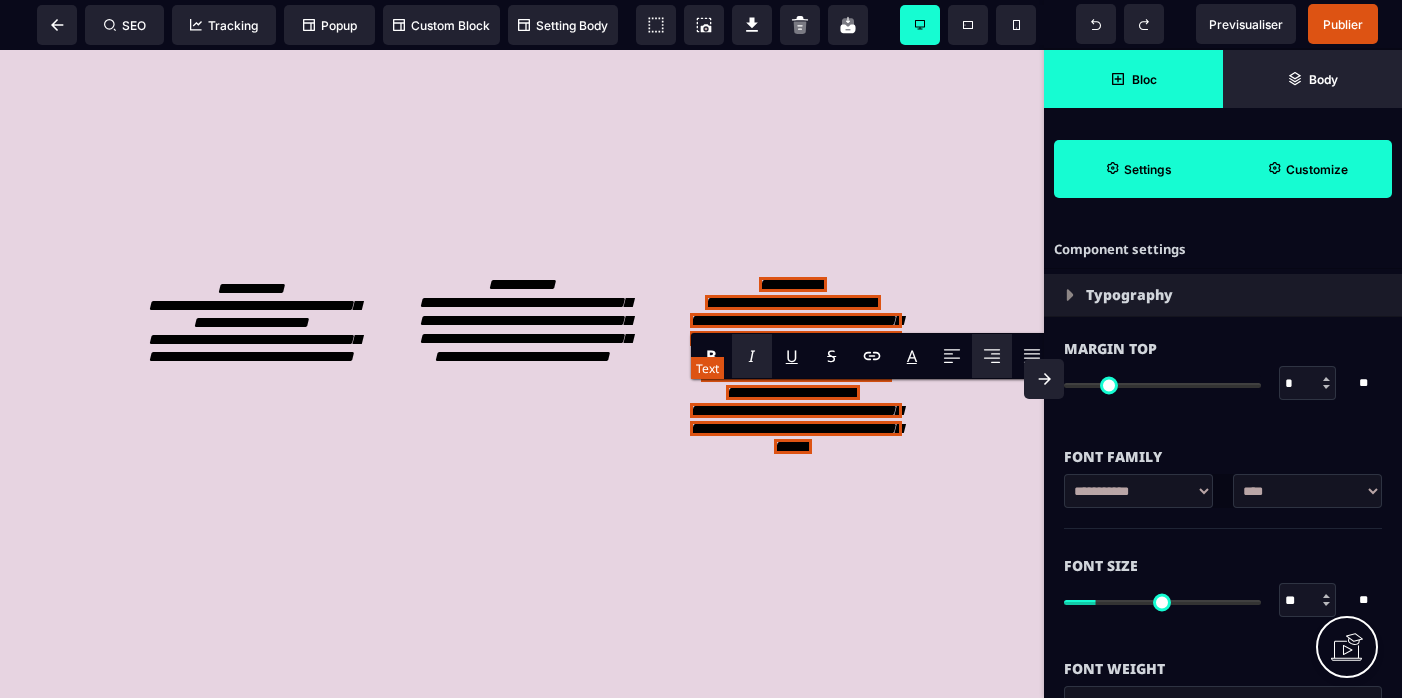 click on "**********" at bounding box center [796, 365] 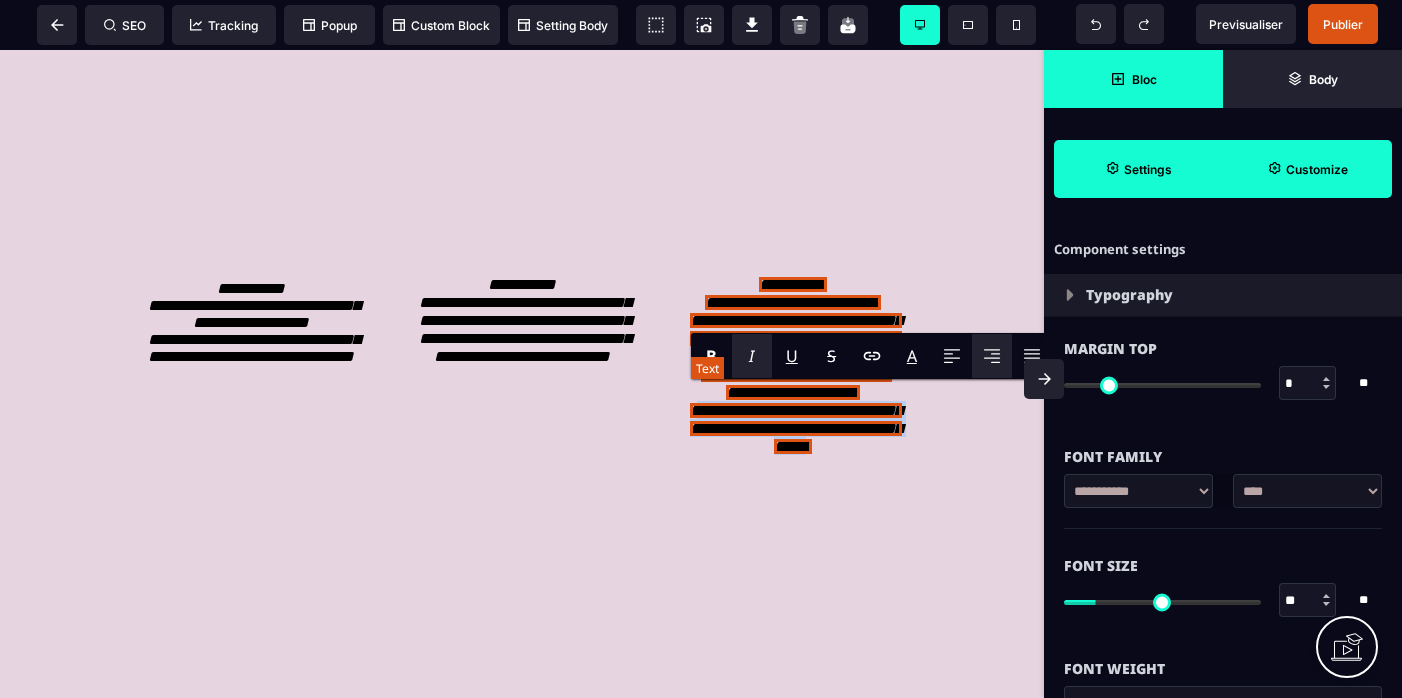 drag, startPoint x: 713, startPoint y: 519, endPoint x: 890, endPoint y: 560, distance: 181.68654 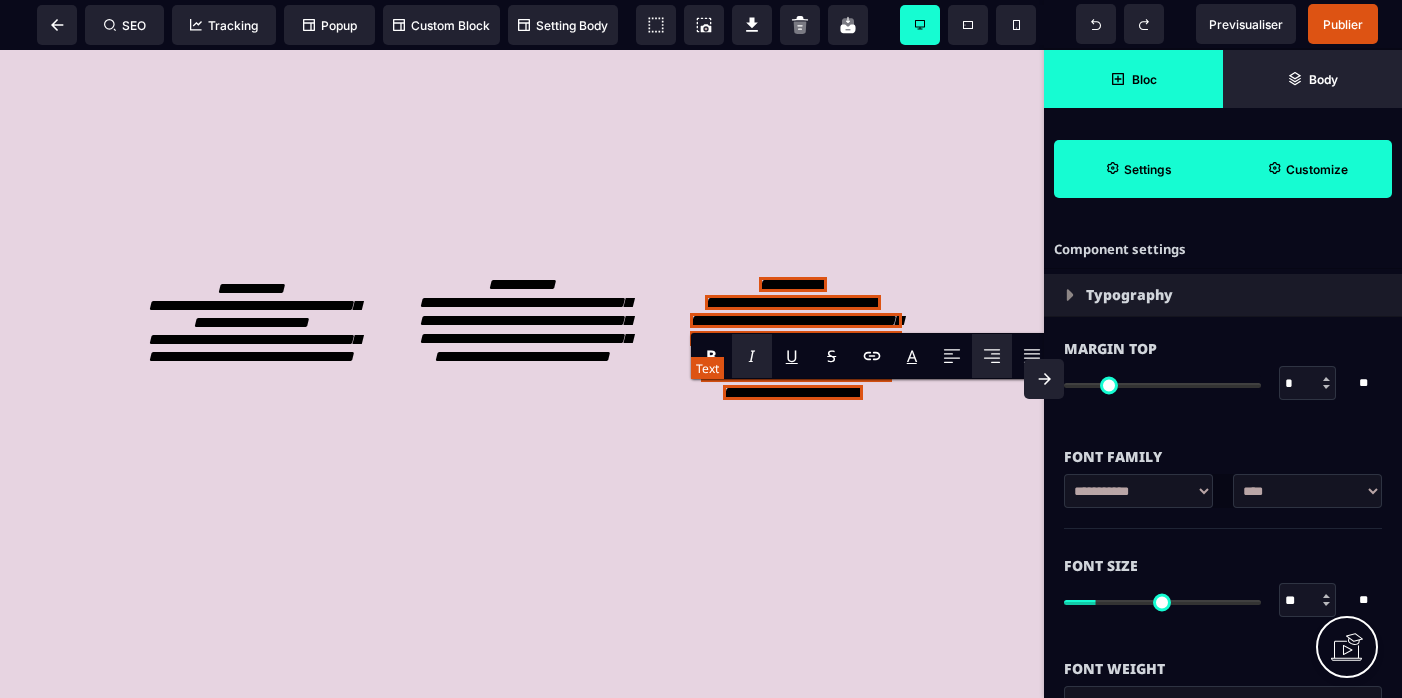 click on "**********" at bounding box center [796, 338] 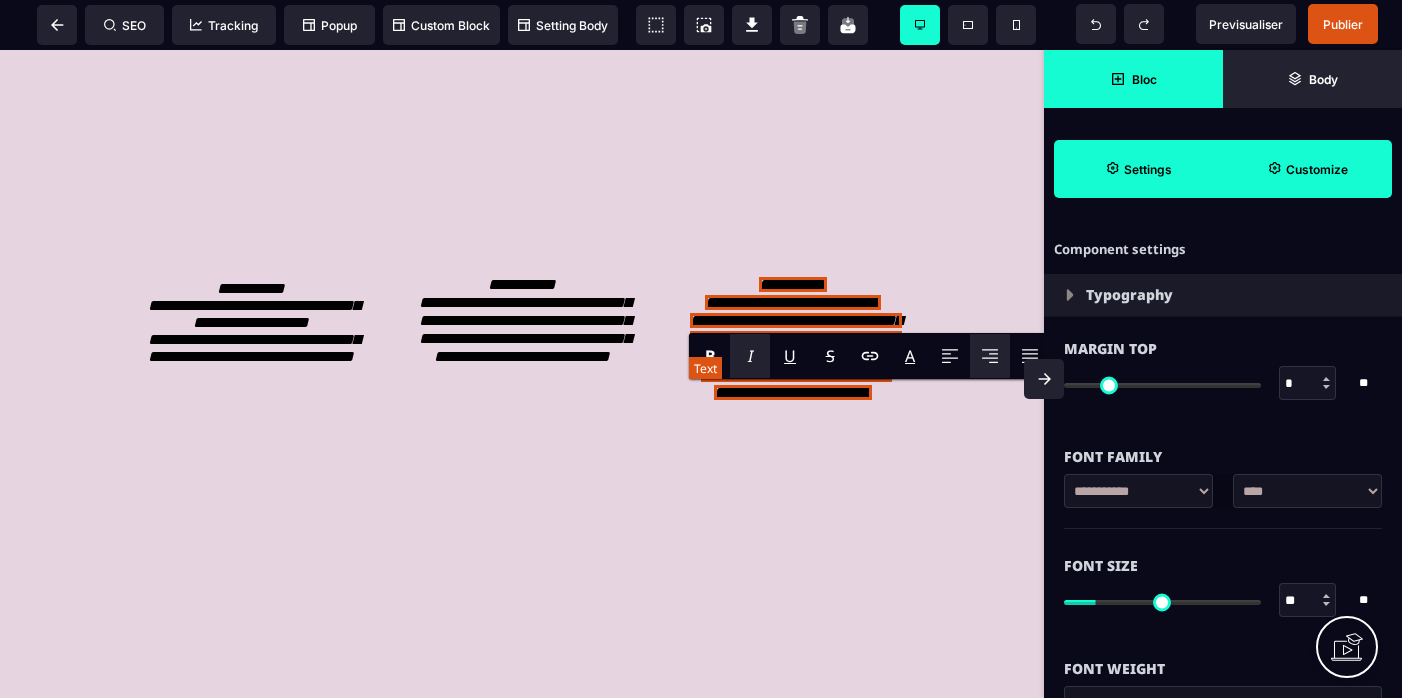 click on "**********" at bounding box center [796, 338] 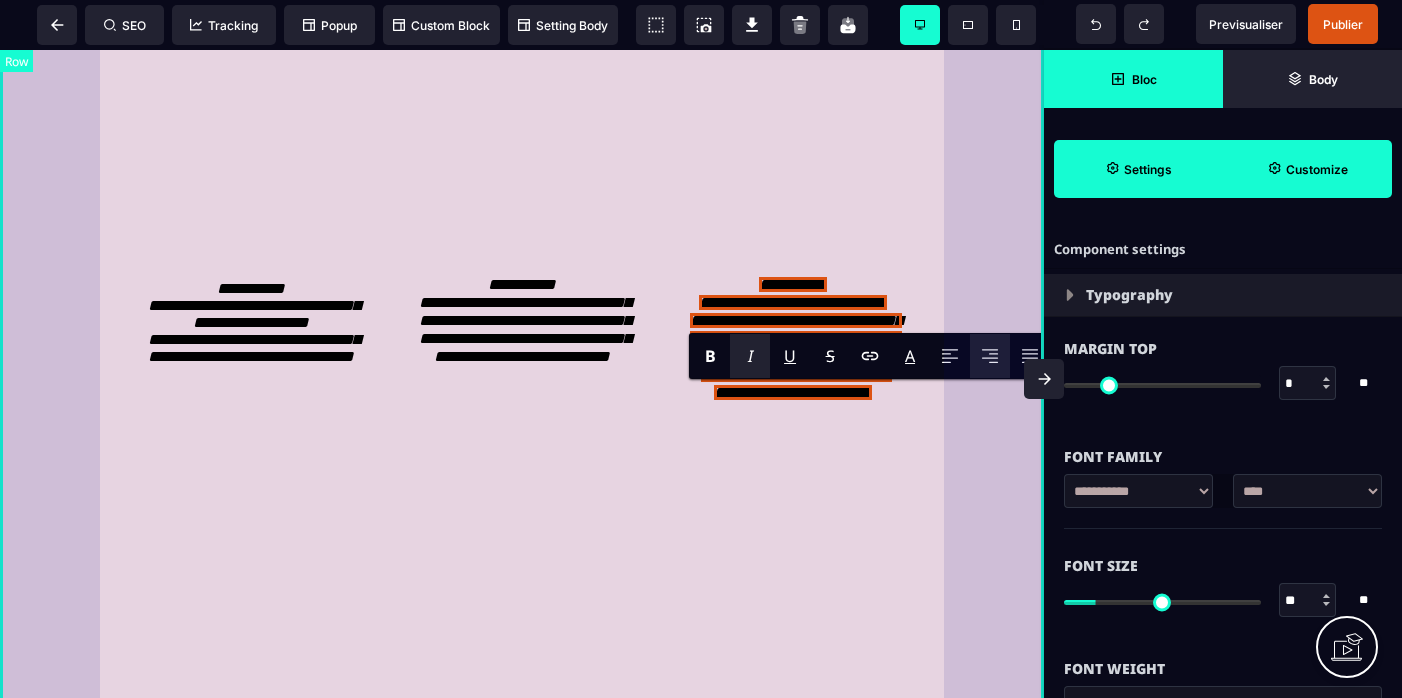 click on "**********" at bounding box center (522, 795) 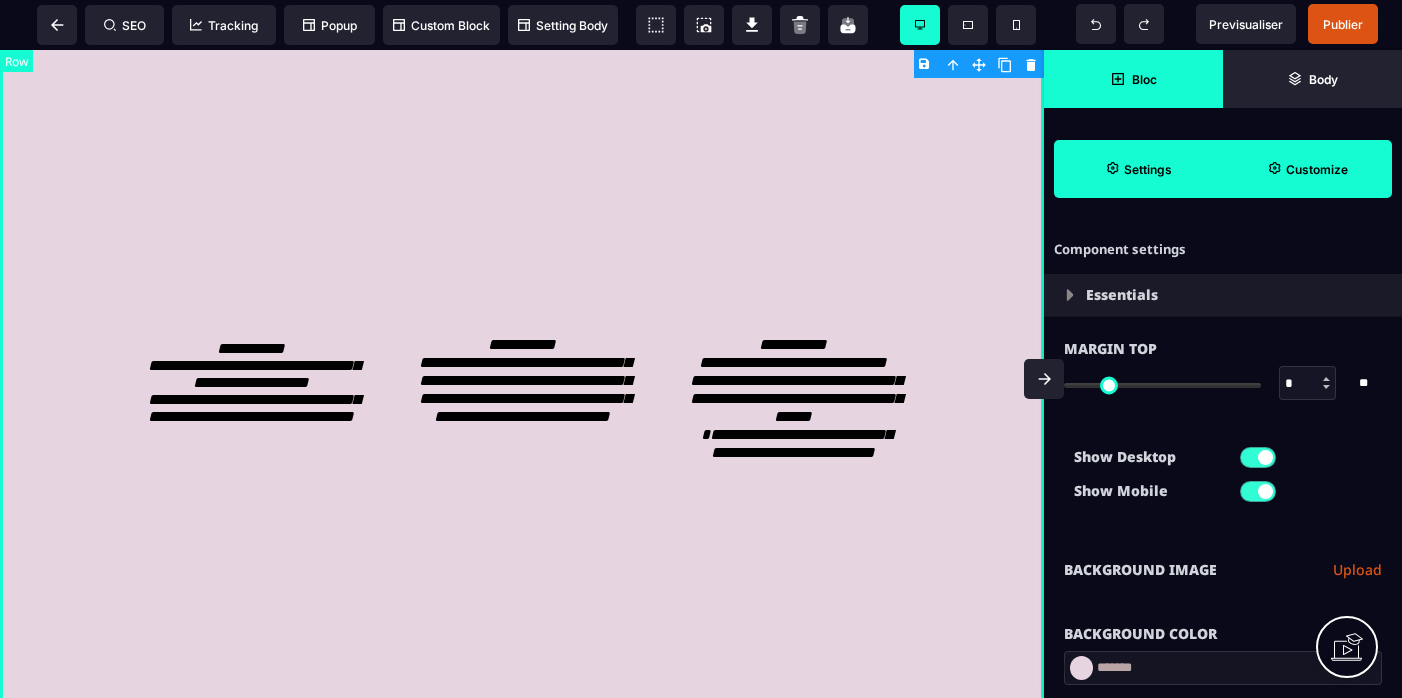 scroll, scrollTop: 3326, scrollLeft: 0, axis: vertical 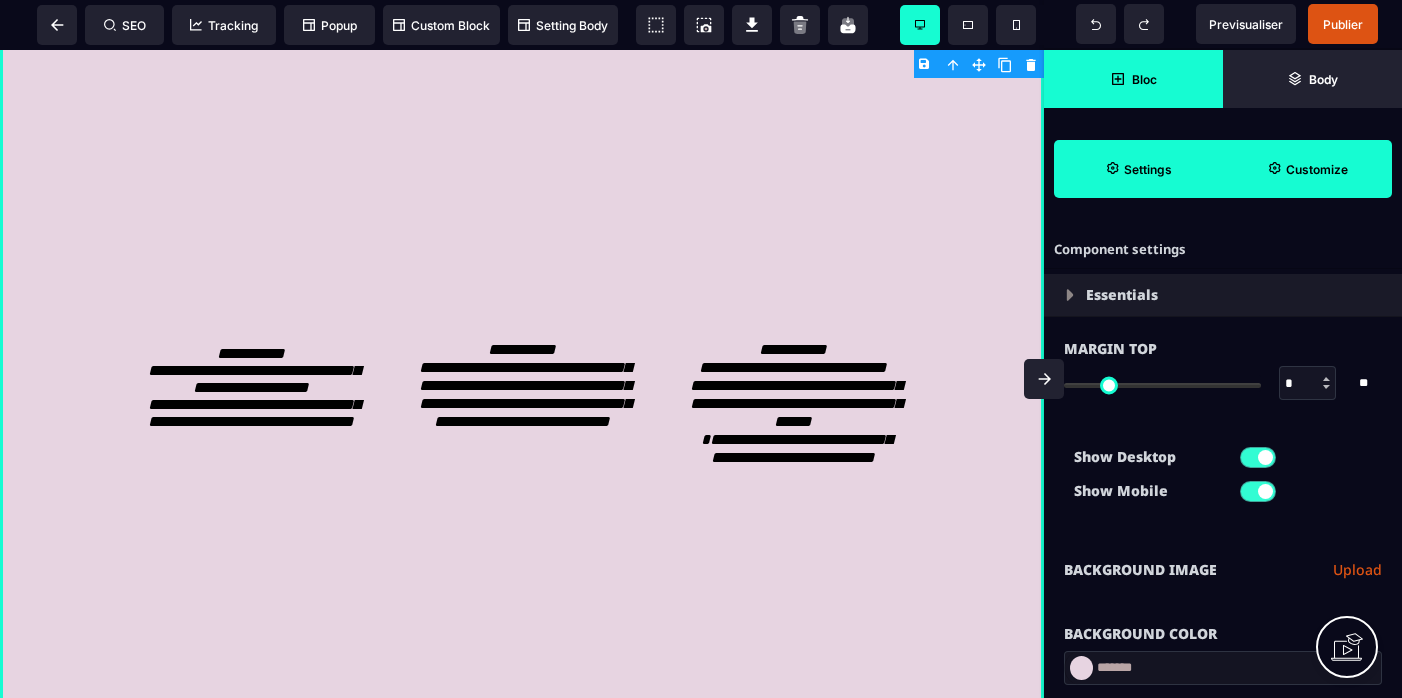 click 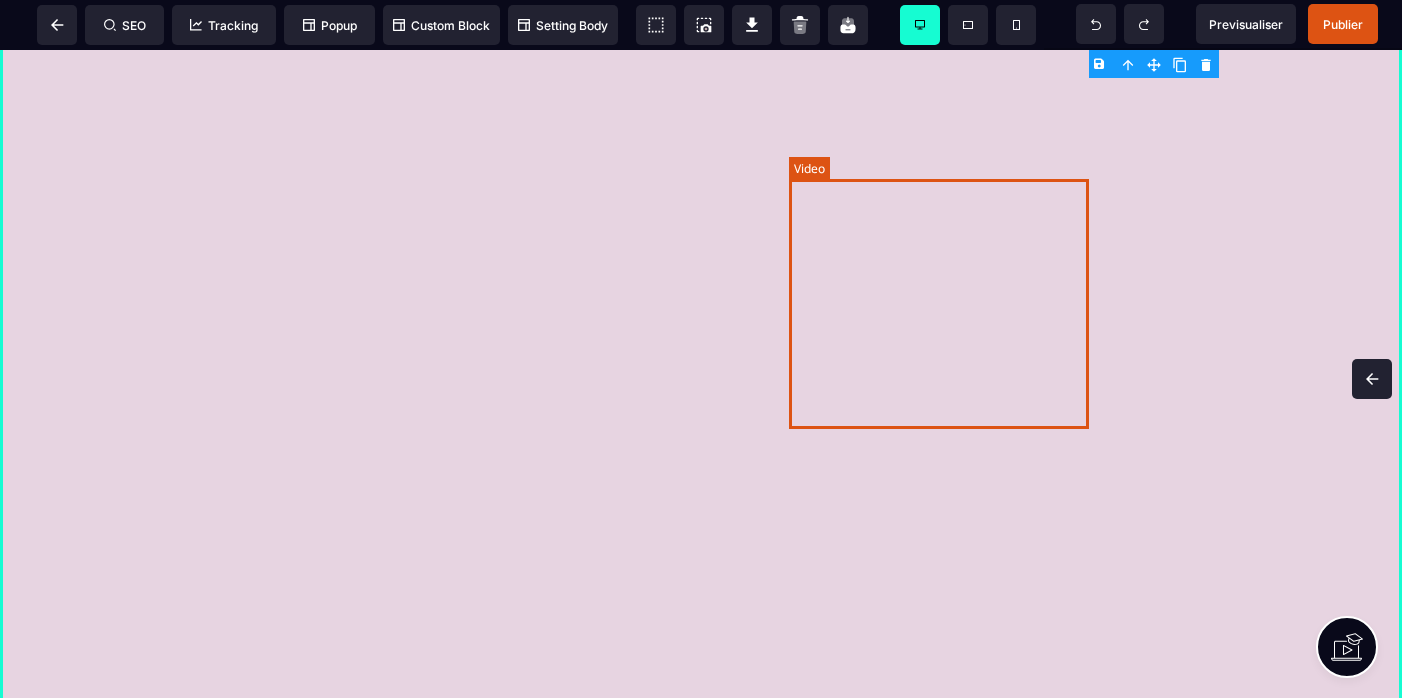 scroll, scrollTop: 2658, scrollLeft: 0, axis: vertical 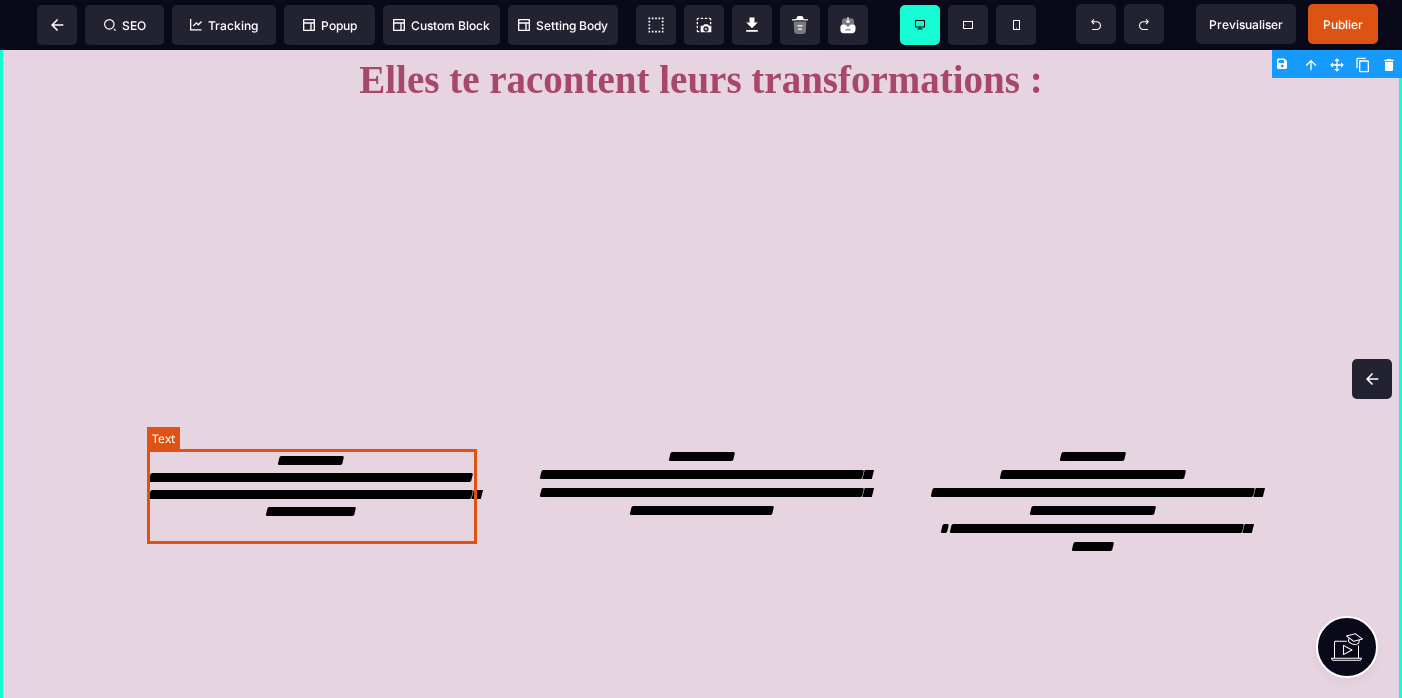 click on "**********" at bounding box center [313, 486] 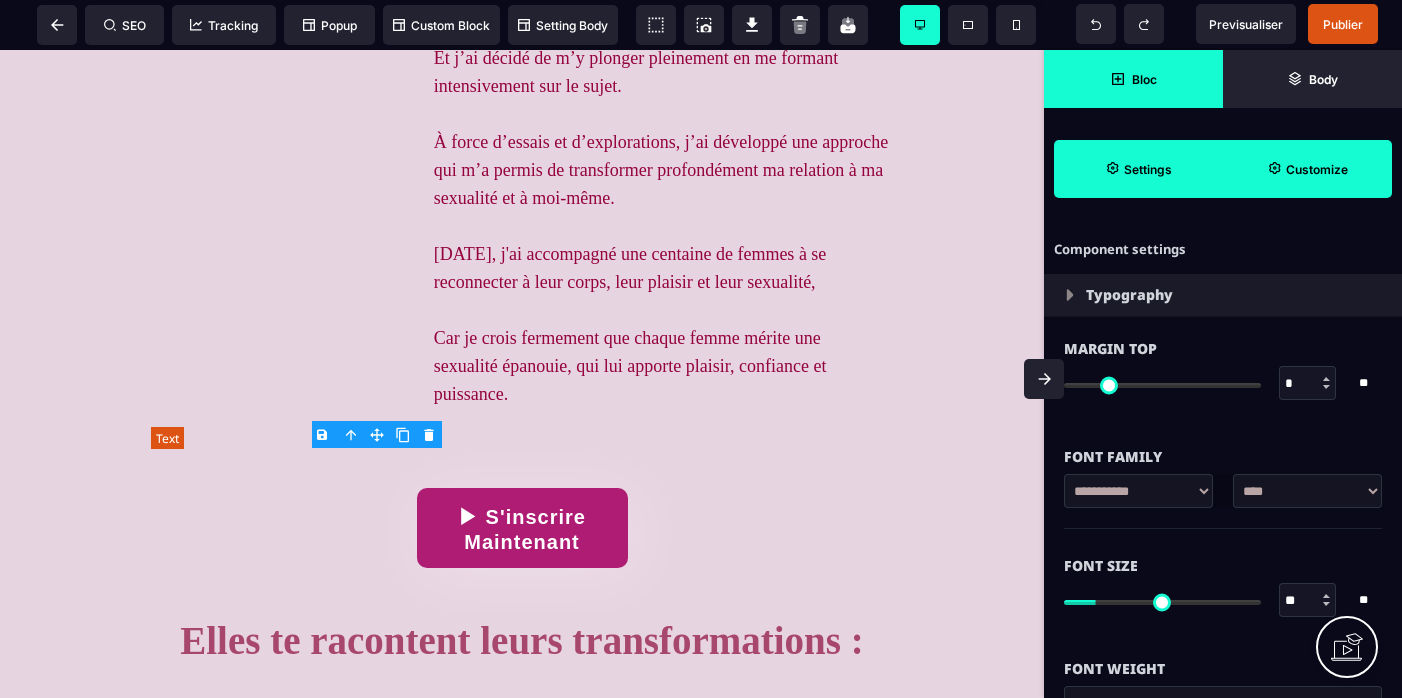 scroll, scrollTop: 3326, scrollLeft: 0, axis: vertical 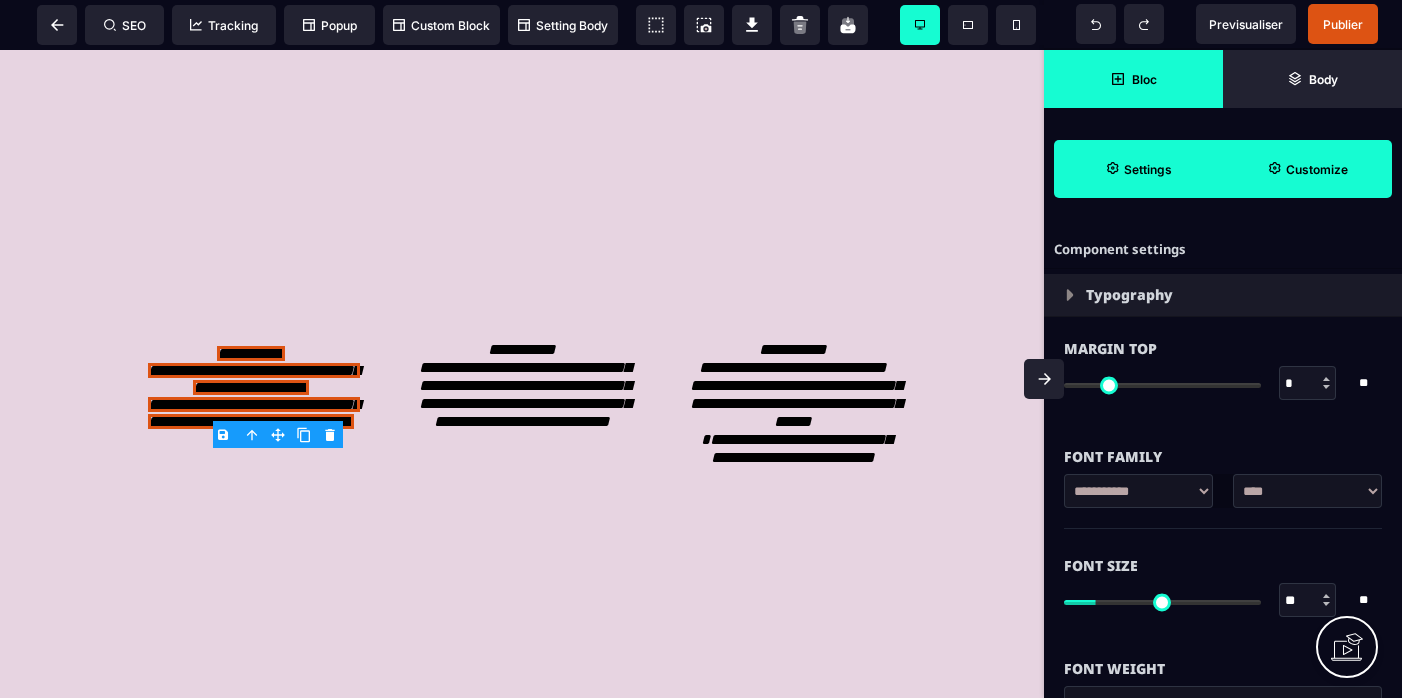 click 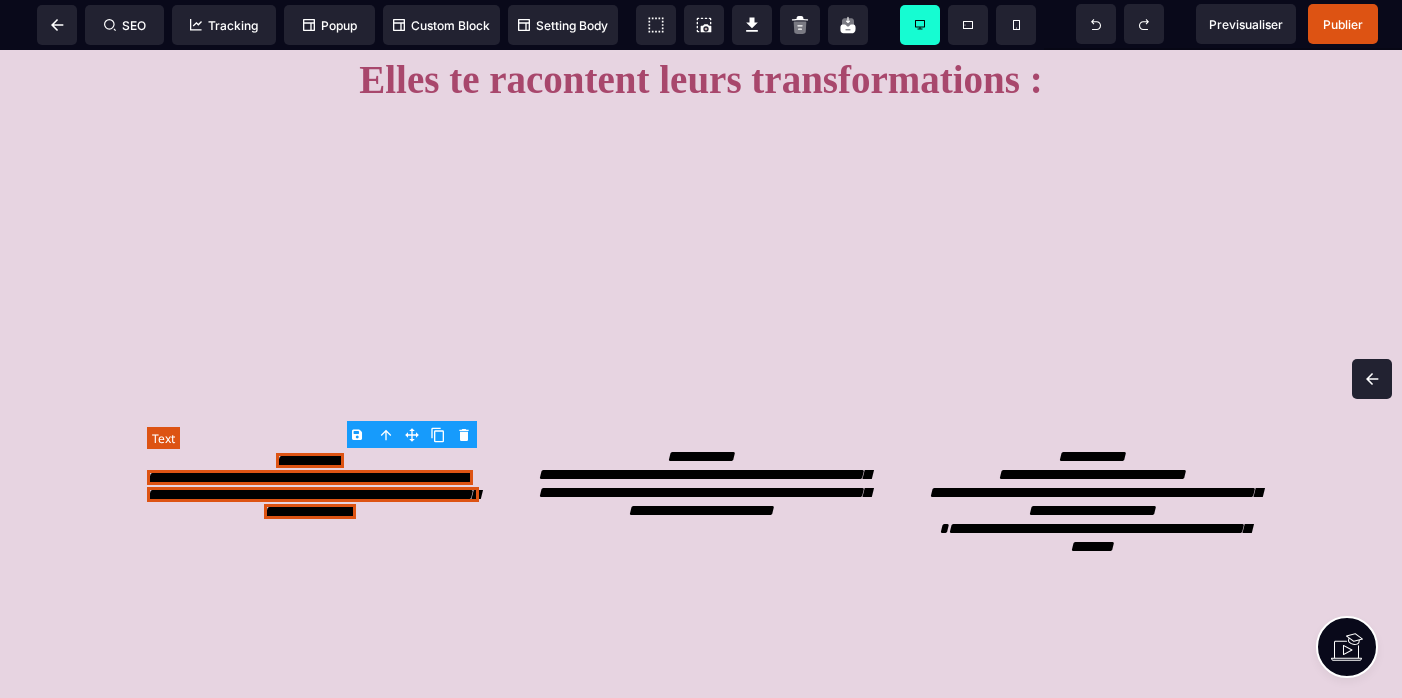 click on "**********" at bounding box center (313, 486) 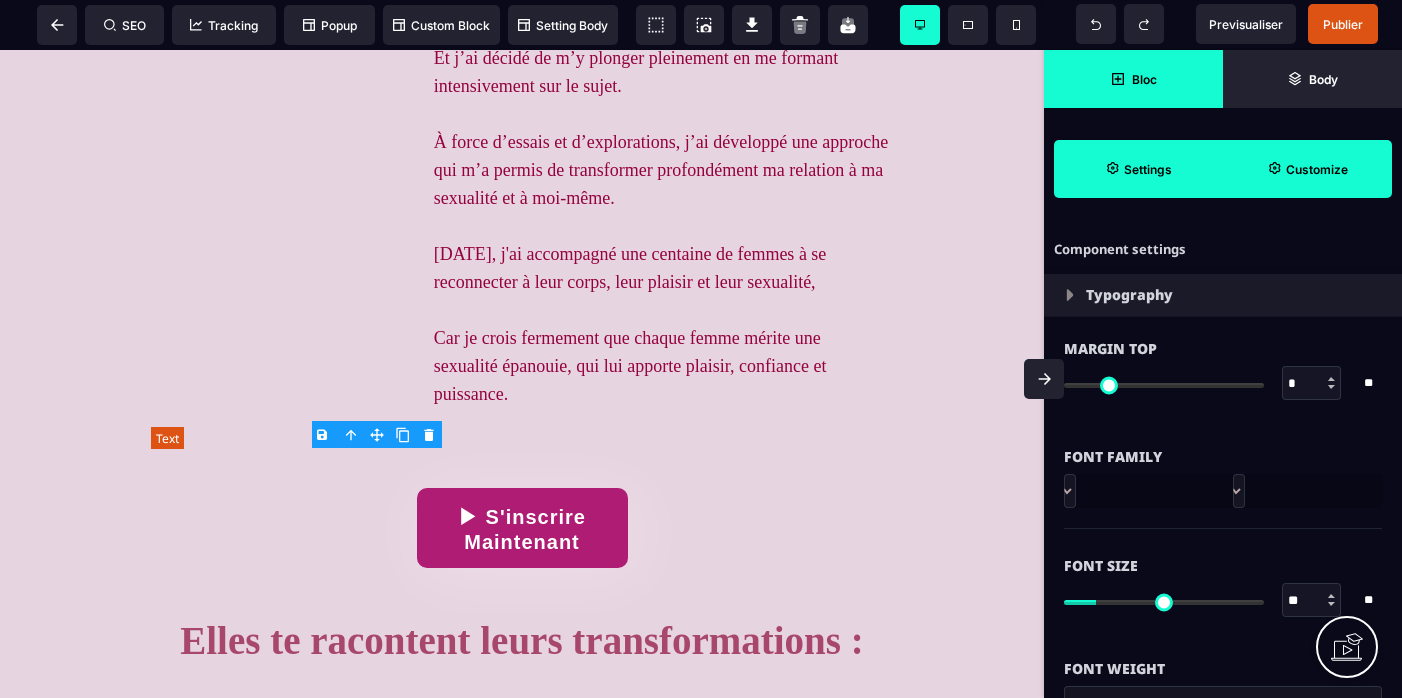 click on "**********" at bounding box center (313, 1047) 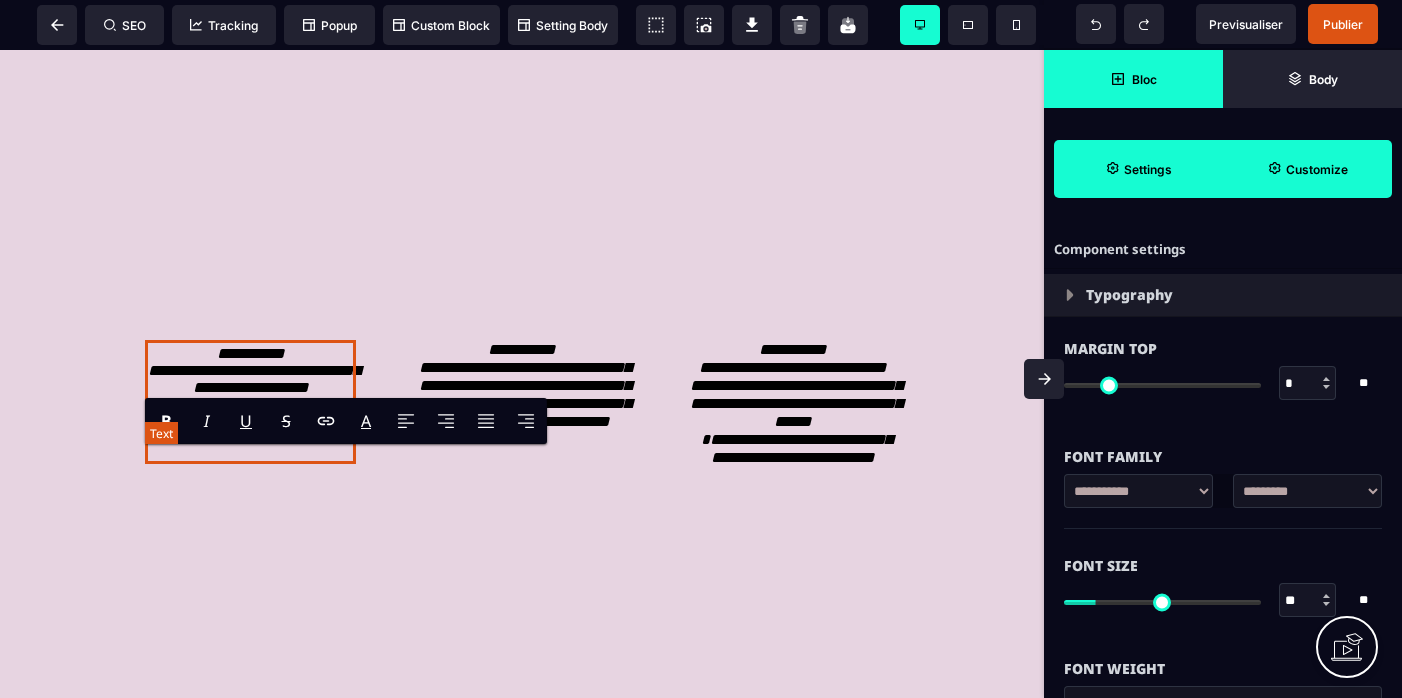 click on "**********" at bounding box center [254, 387] 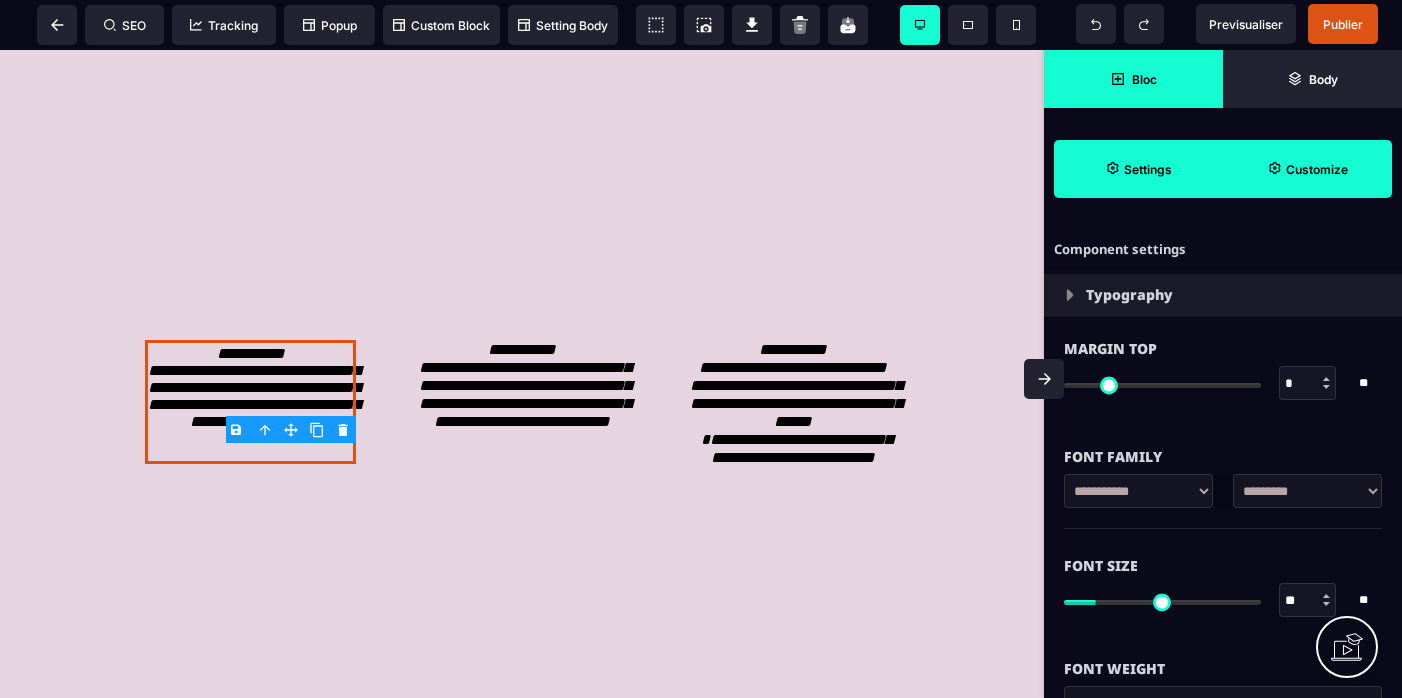 click 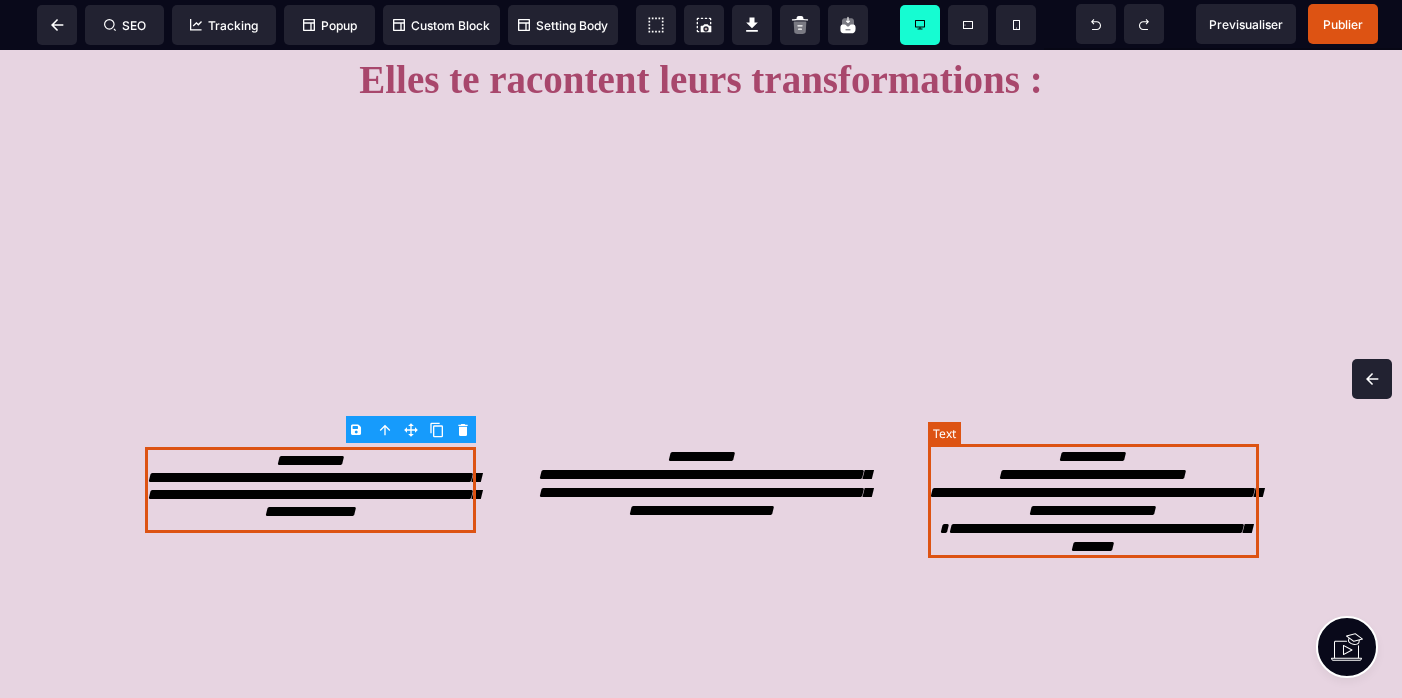 click on "**********" at bounding box center [1095, 501] 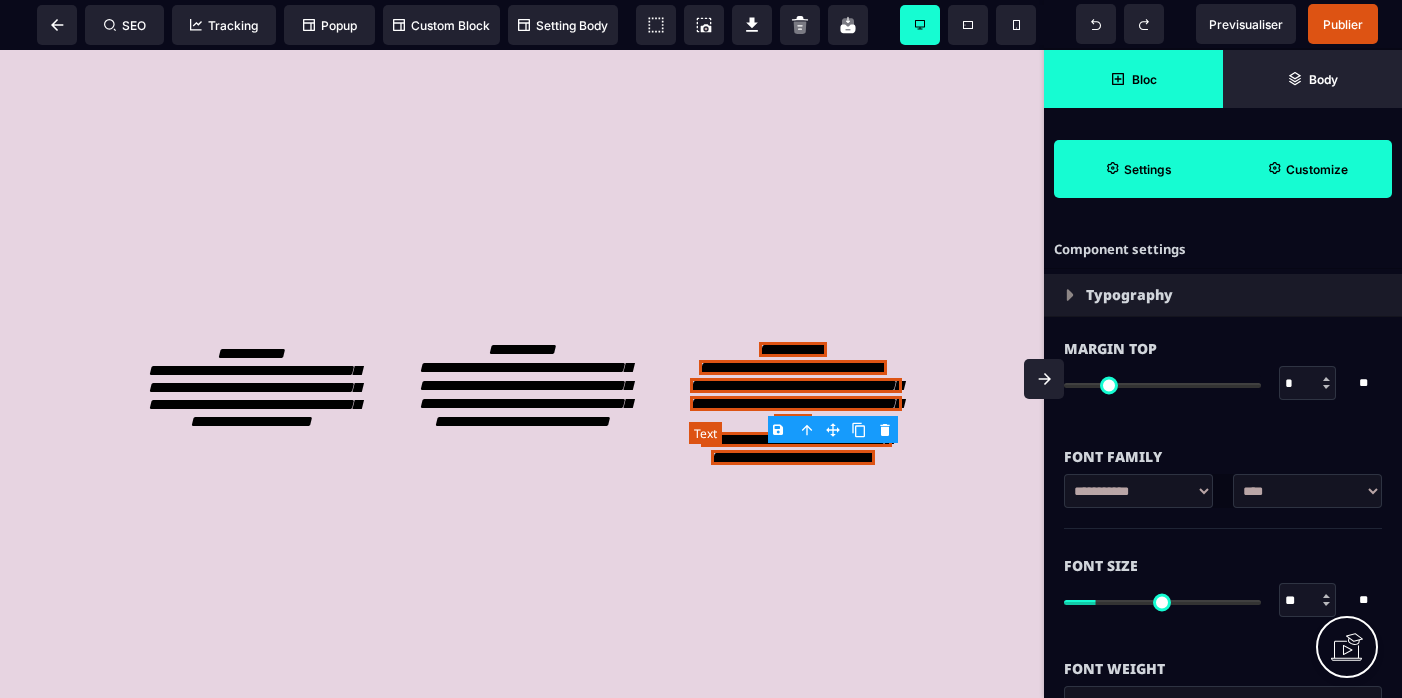 click on "**********" at bounding box center (796, 403) 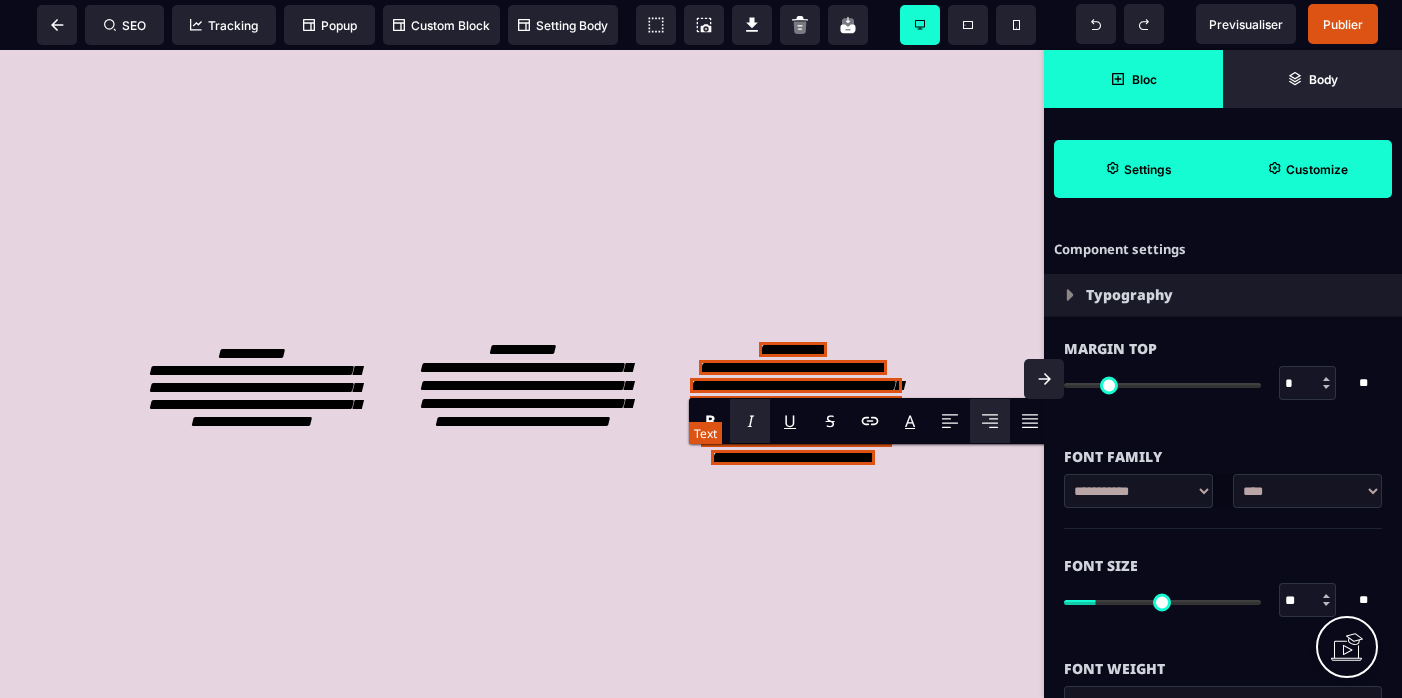 click on "**********" at bounding box center (796, 403) 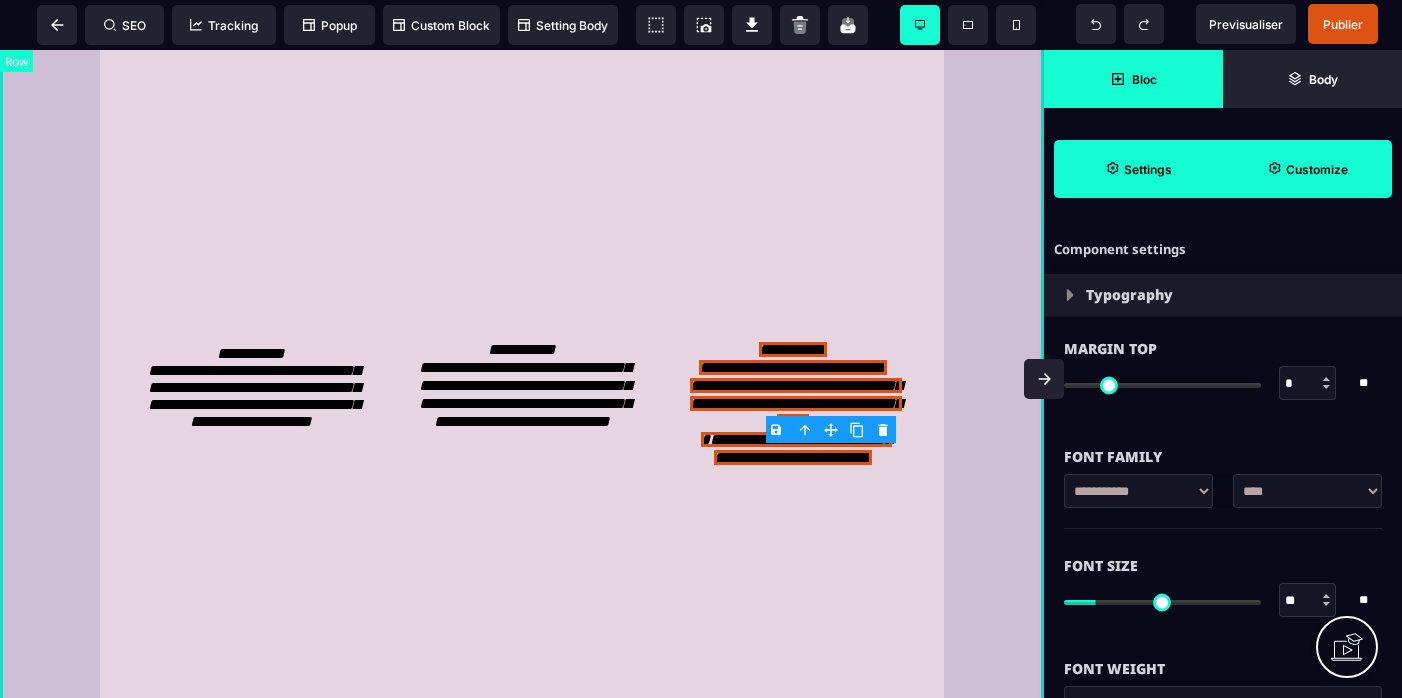 click on "**********" at bounding box center (522, 860) 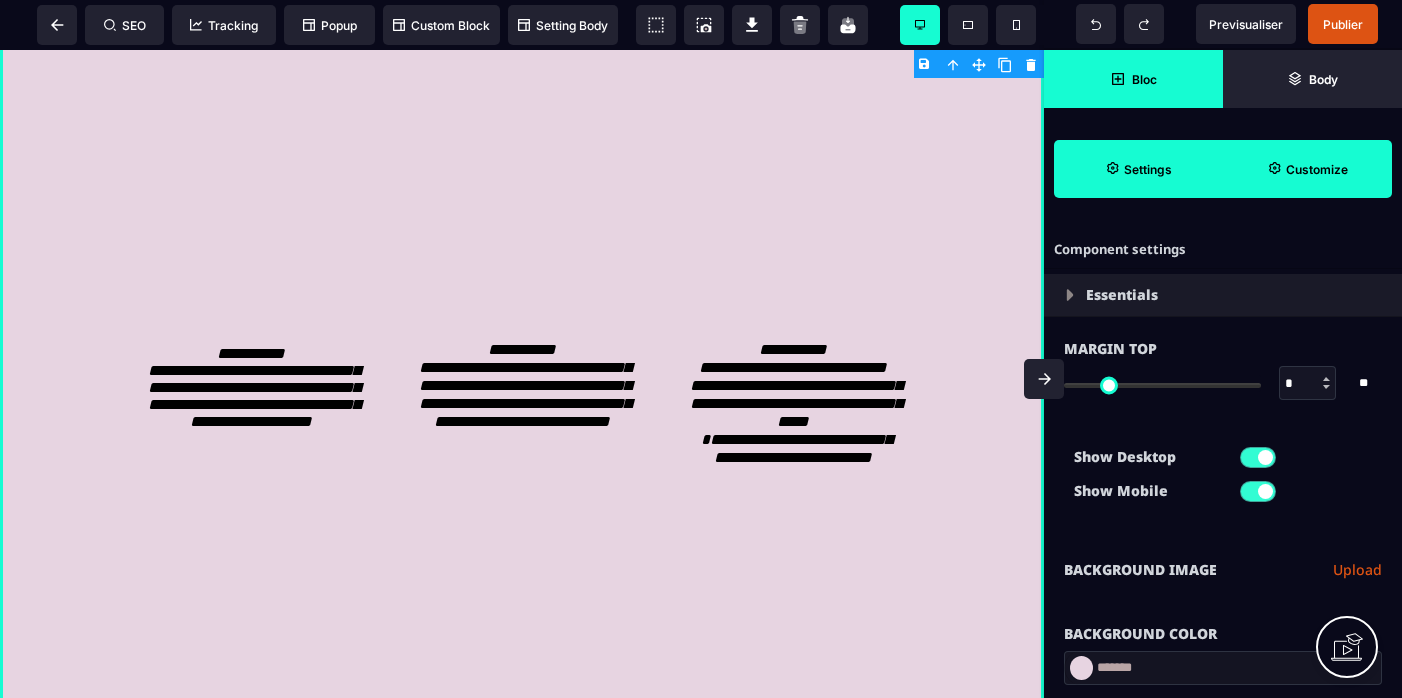 click at bounding box center (1044, 379) 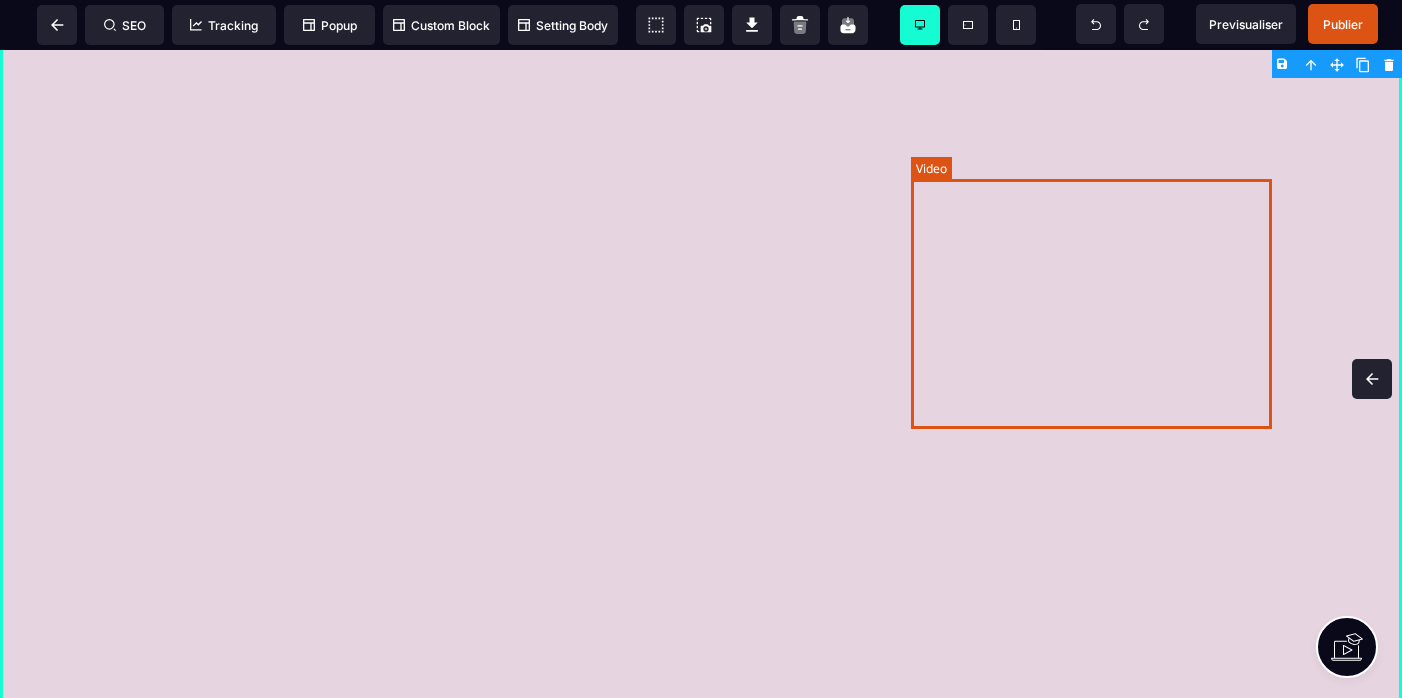 scroll, scrollTop: 2658, scrollLeft: 0, axis: vertical 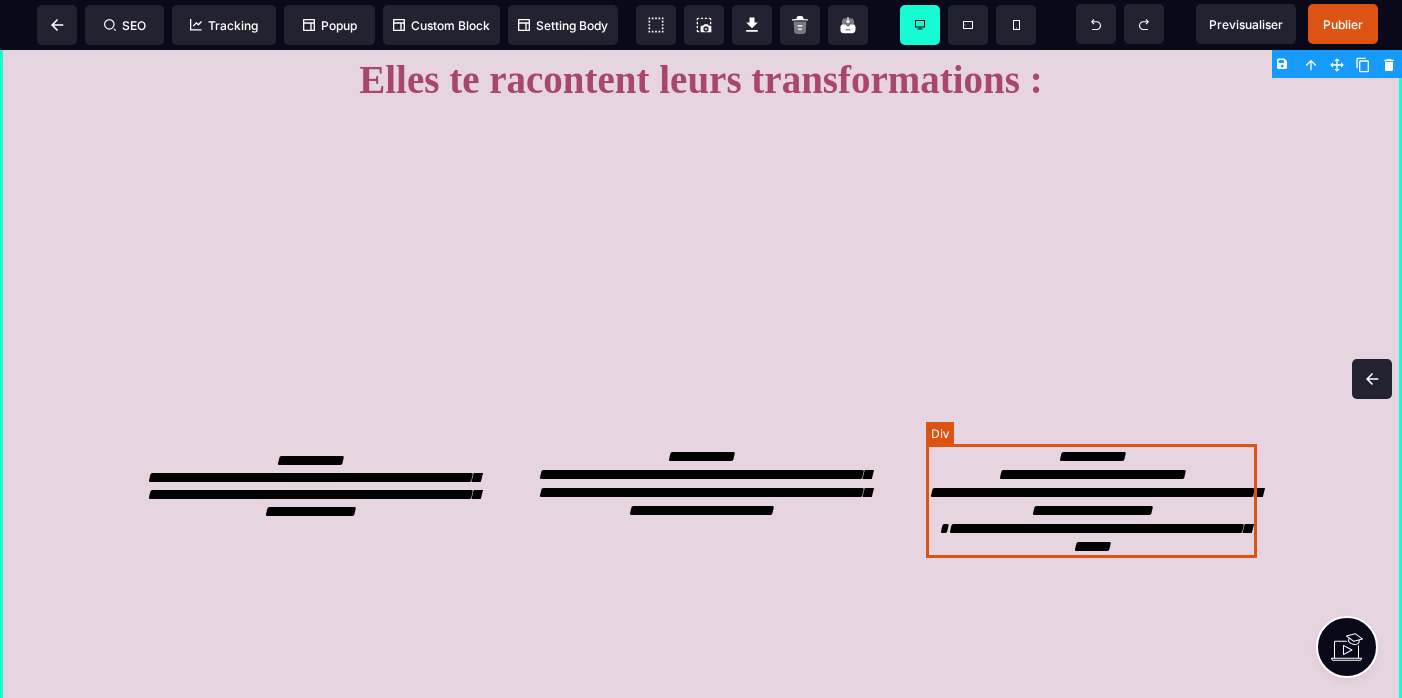 click on "**********" at bounding box center (1091, 501) 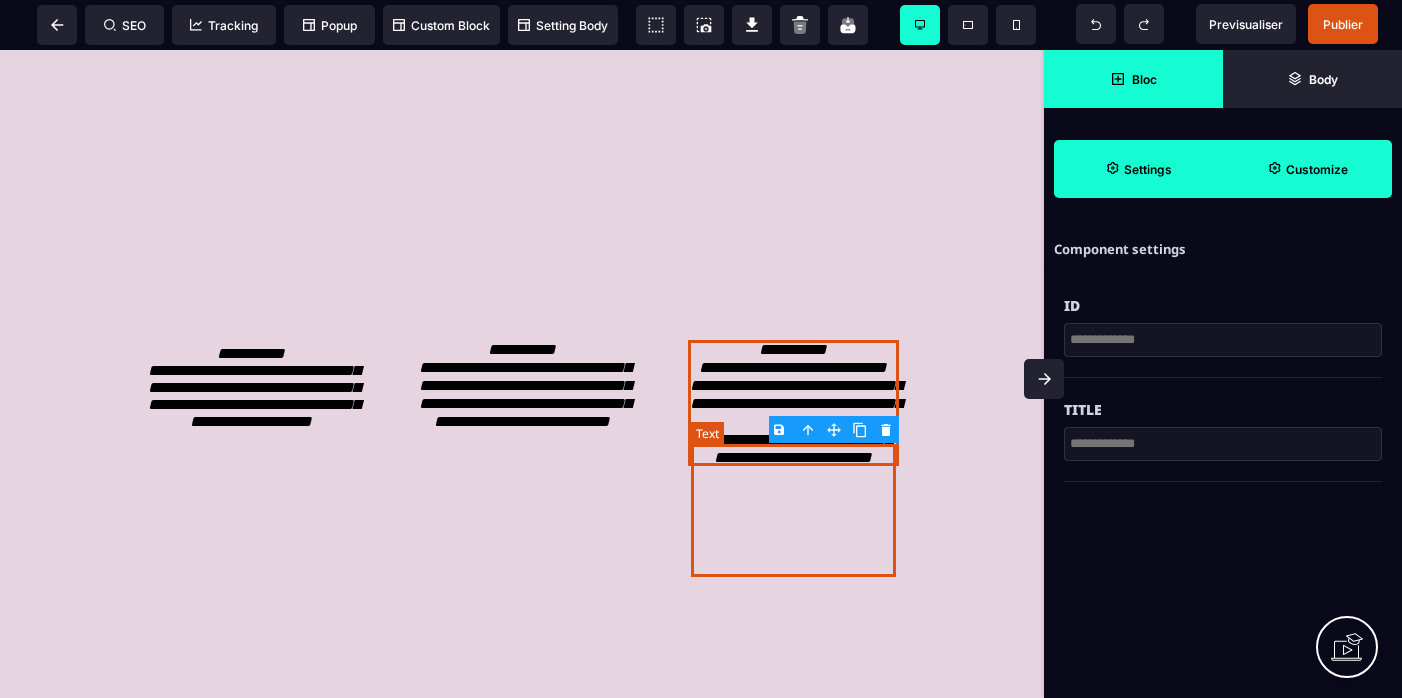 click on "**********" at bounding box center [796, 403] 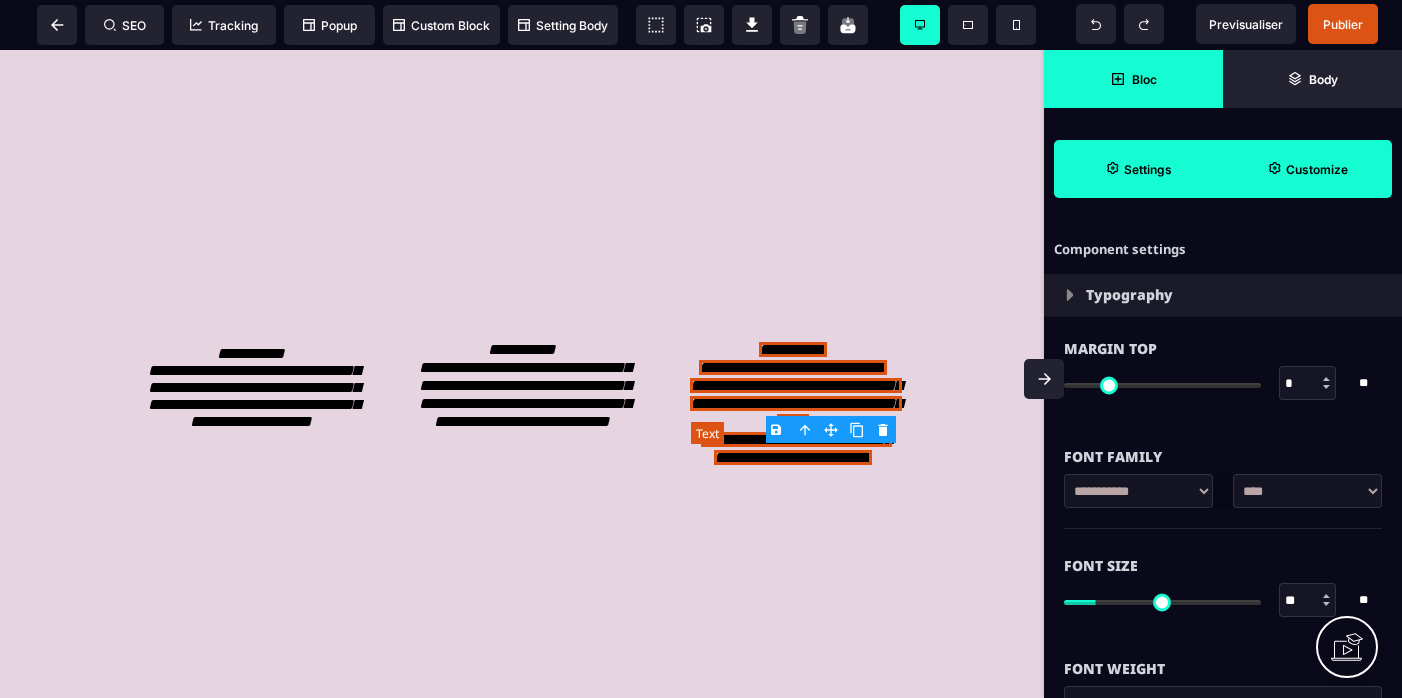 click on "**********" at bounding box center (796, 403) 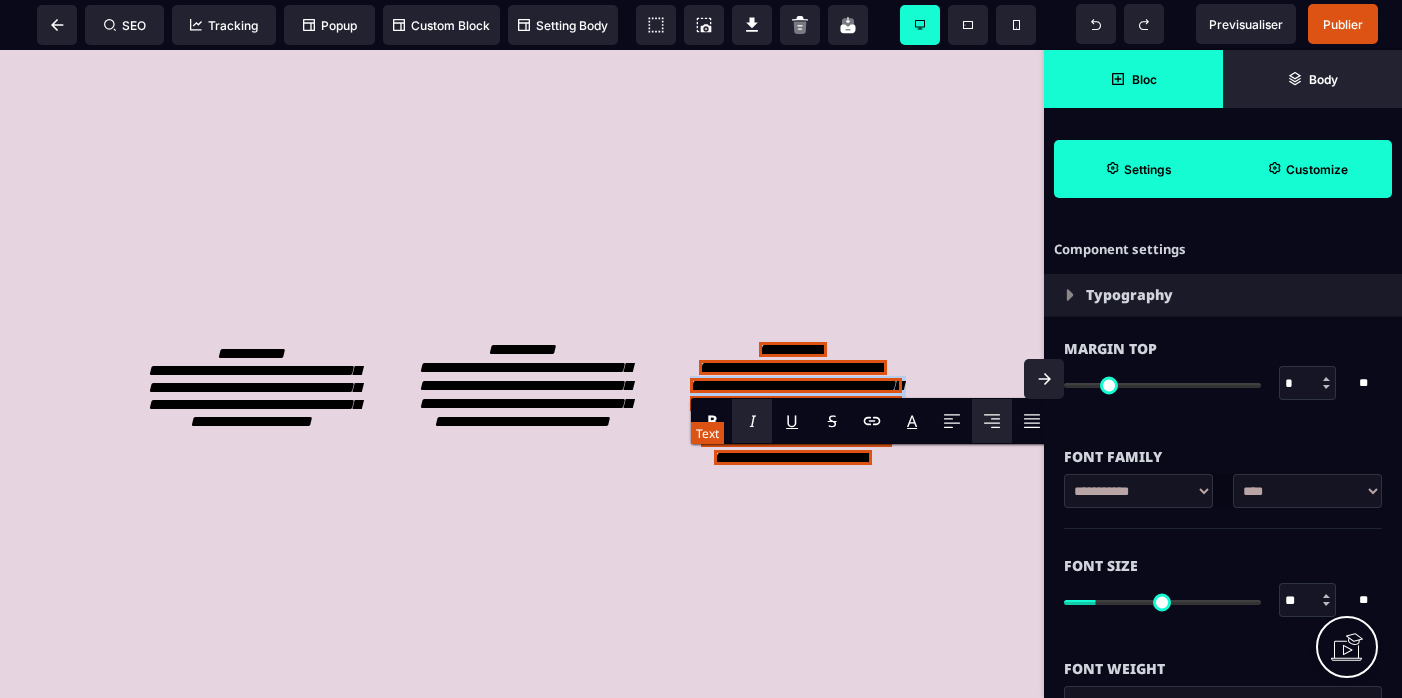 click on "**********" at bounding box center [796, 403] 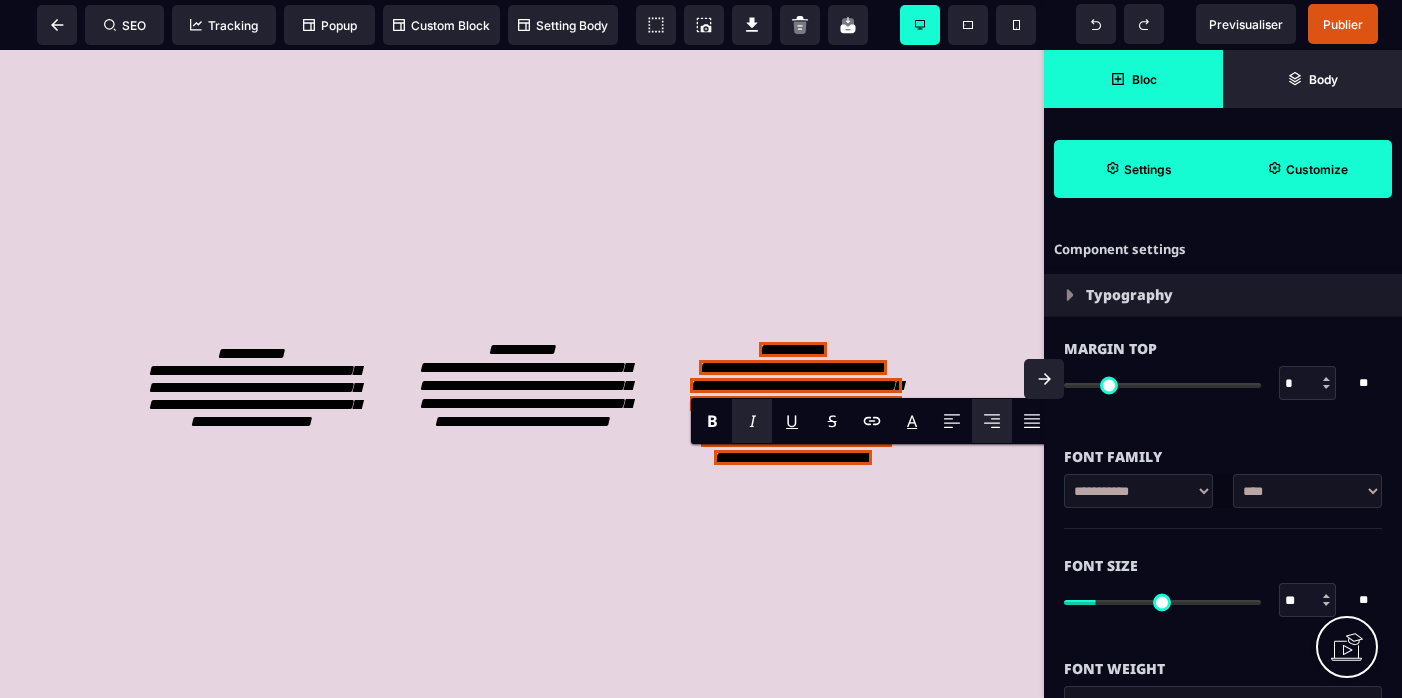 click 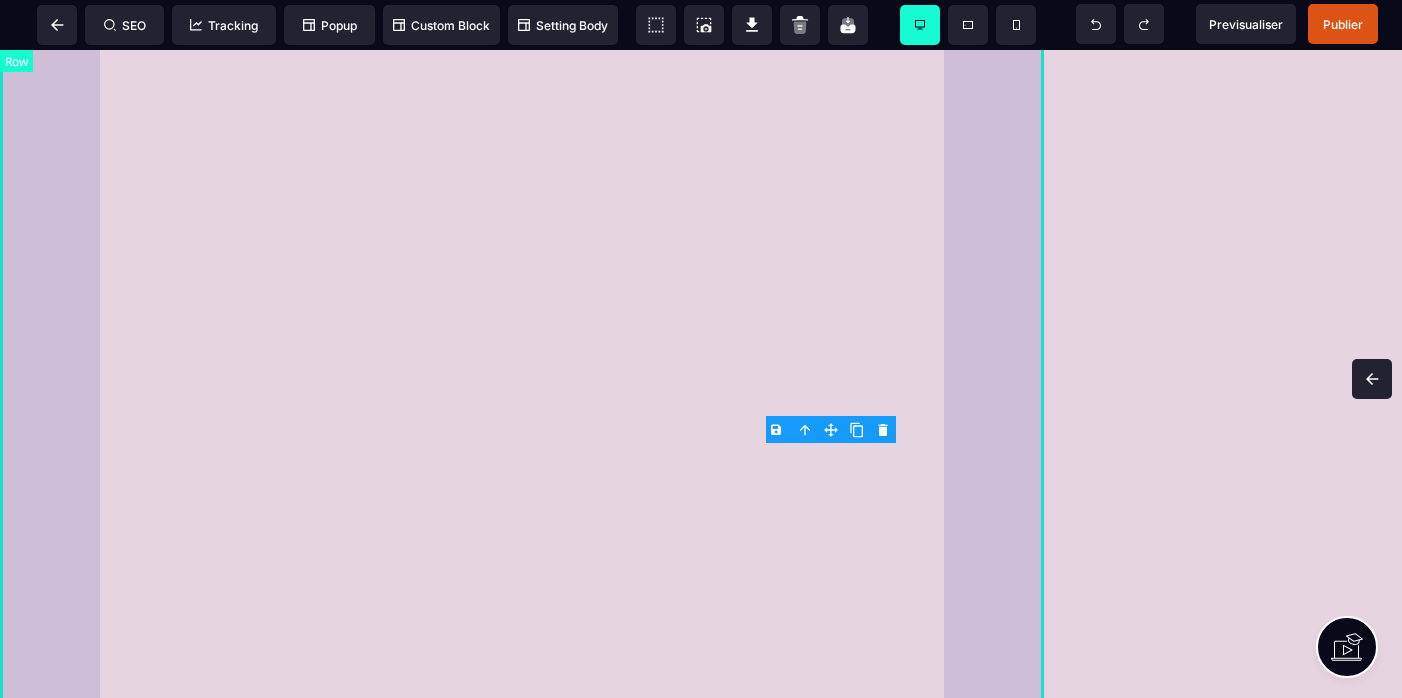 scroll, scrollTop: 2658, scrollLeft: 0, axis: vertical 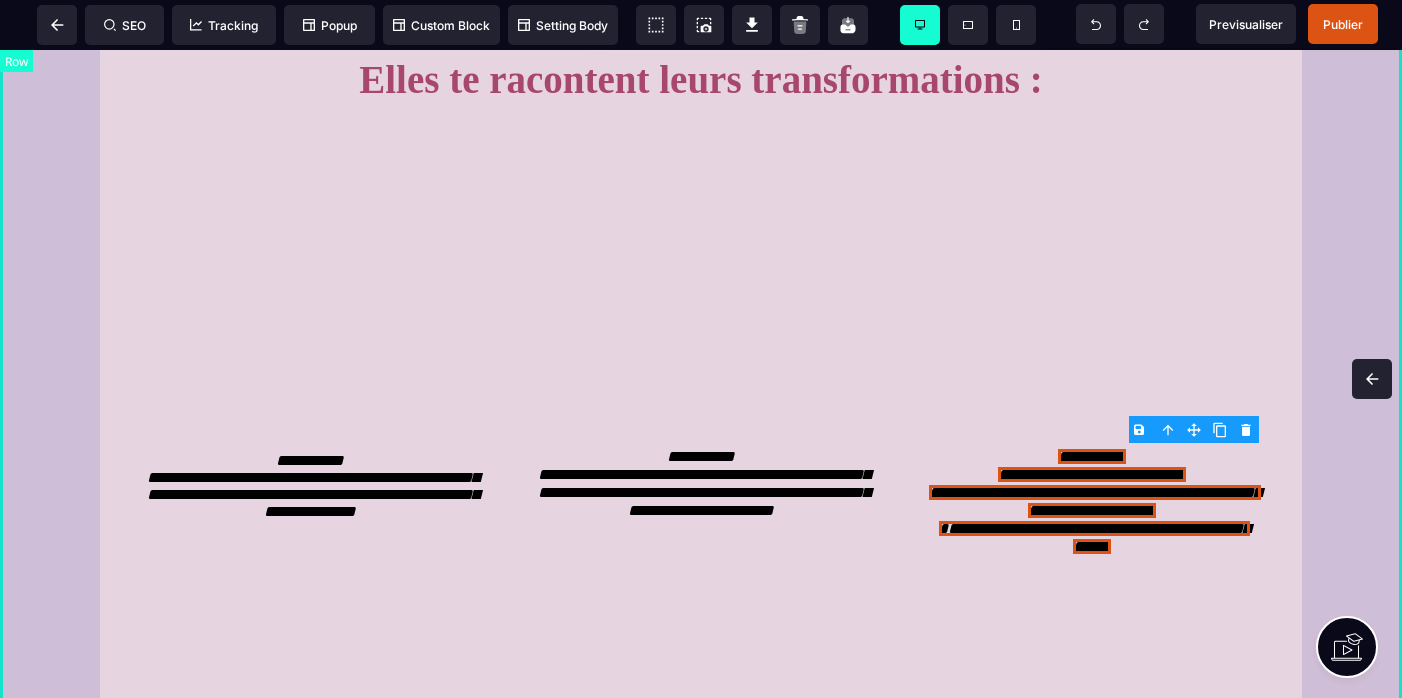 click on "**********" at bounding box center (701, 1181) 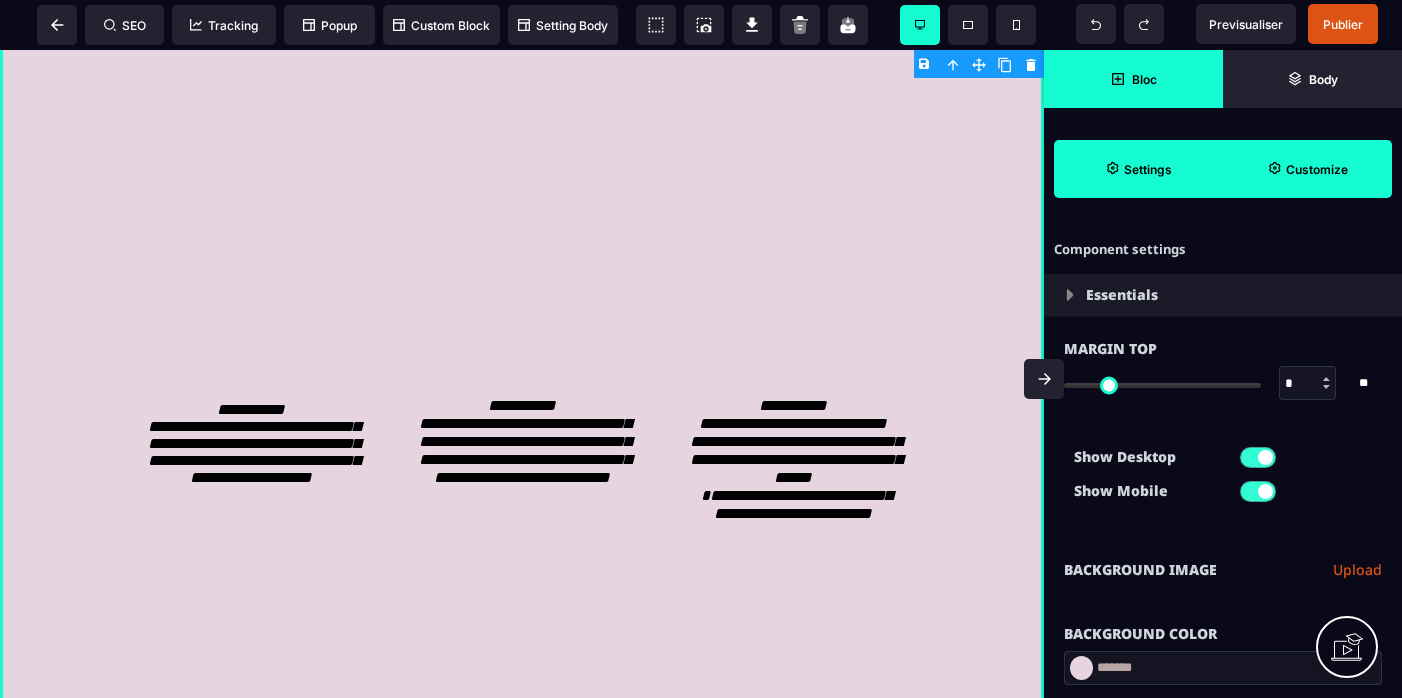 scroll, scrollTop: 3326, scrollLeft: 0, axis: vertical 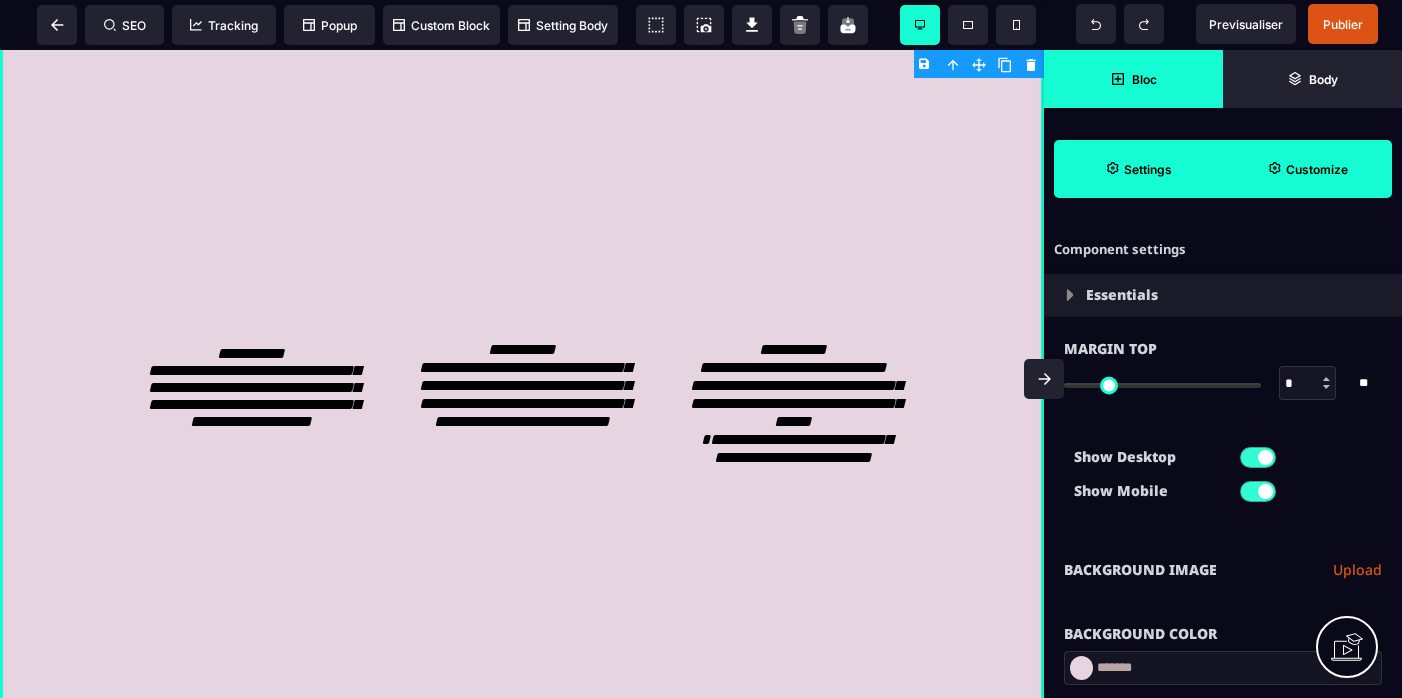 drag, startPoint x: 1043, startPoint y: 376, endPoint x: 1043, endPoint y: 327, distance: 49 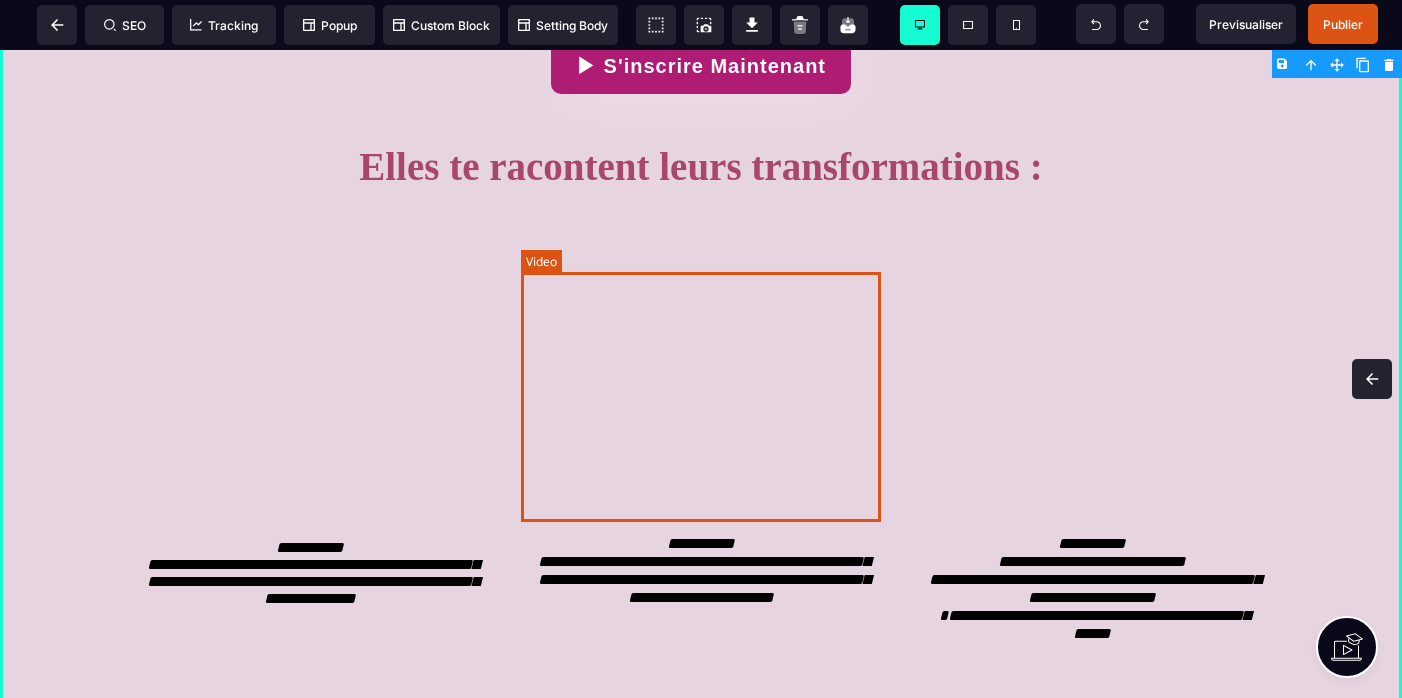scroll, scrollTop: 2572, scrollLeft: 0, axis: vertical 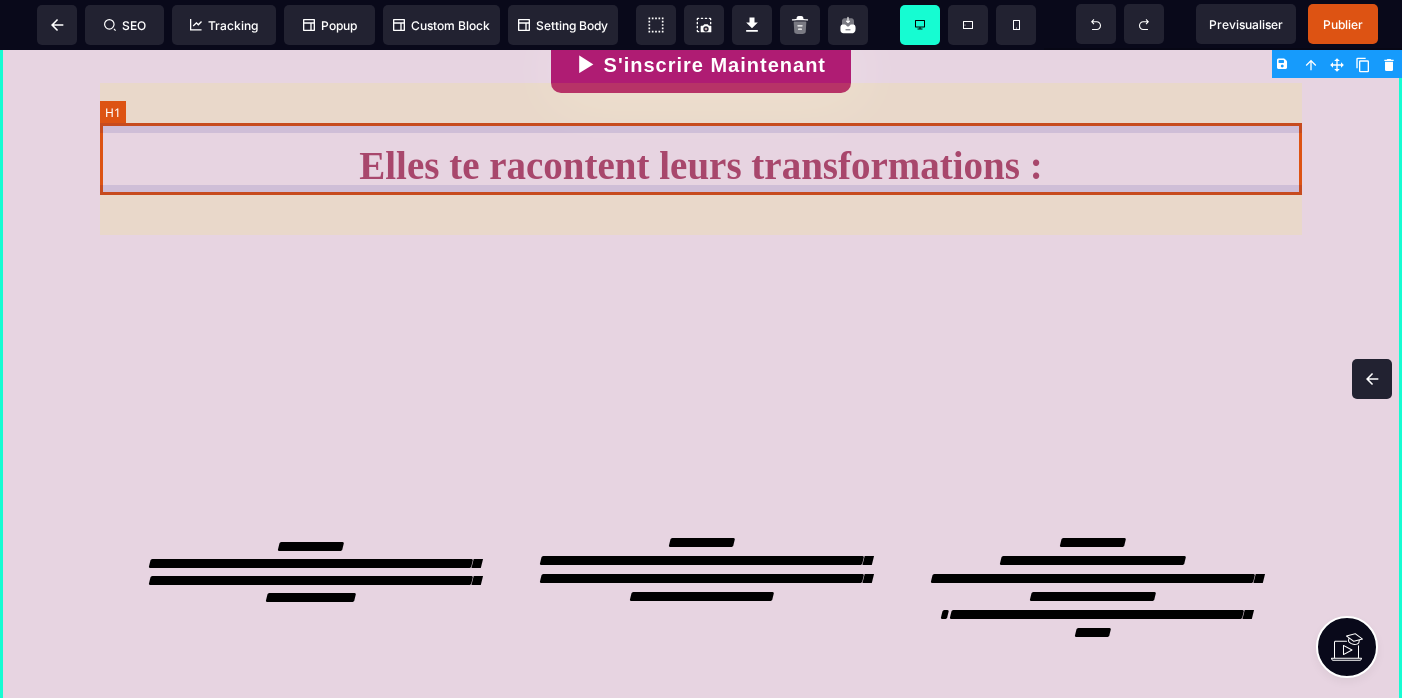 click on "Elles te racontent leurs transformations :" at bounding box center [701, 165] 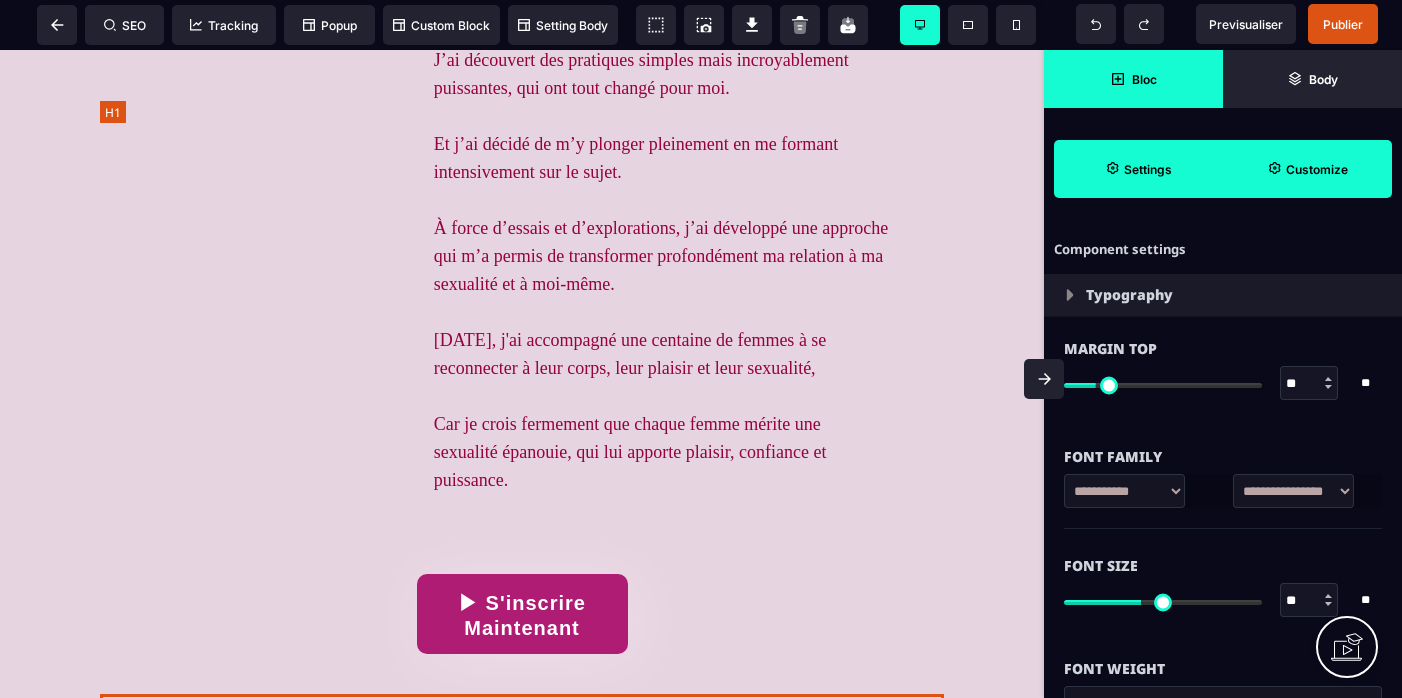 scroll, scrollTop: 3216, scrollLeft: 0, axis: vertical 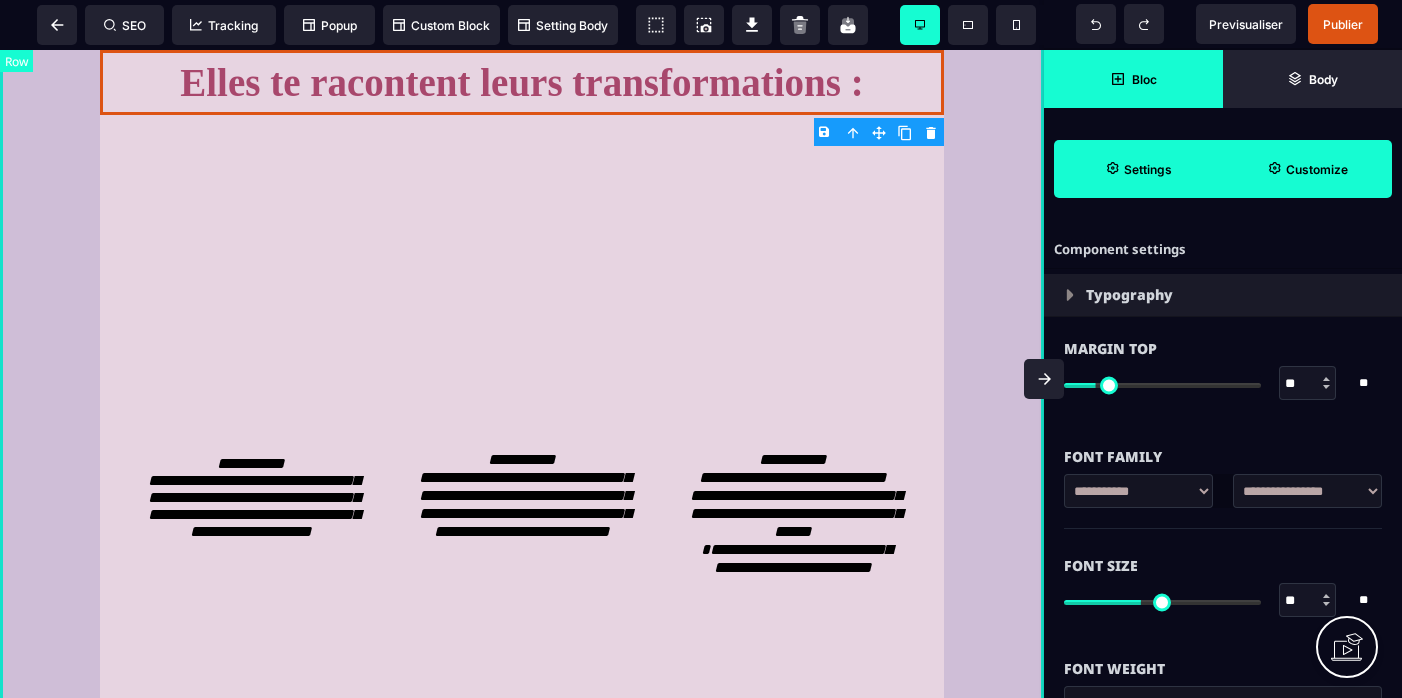 click on "**********" at bounding box center (522, 970) 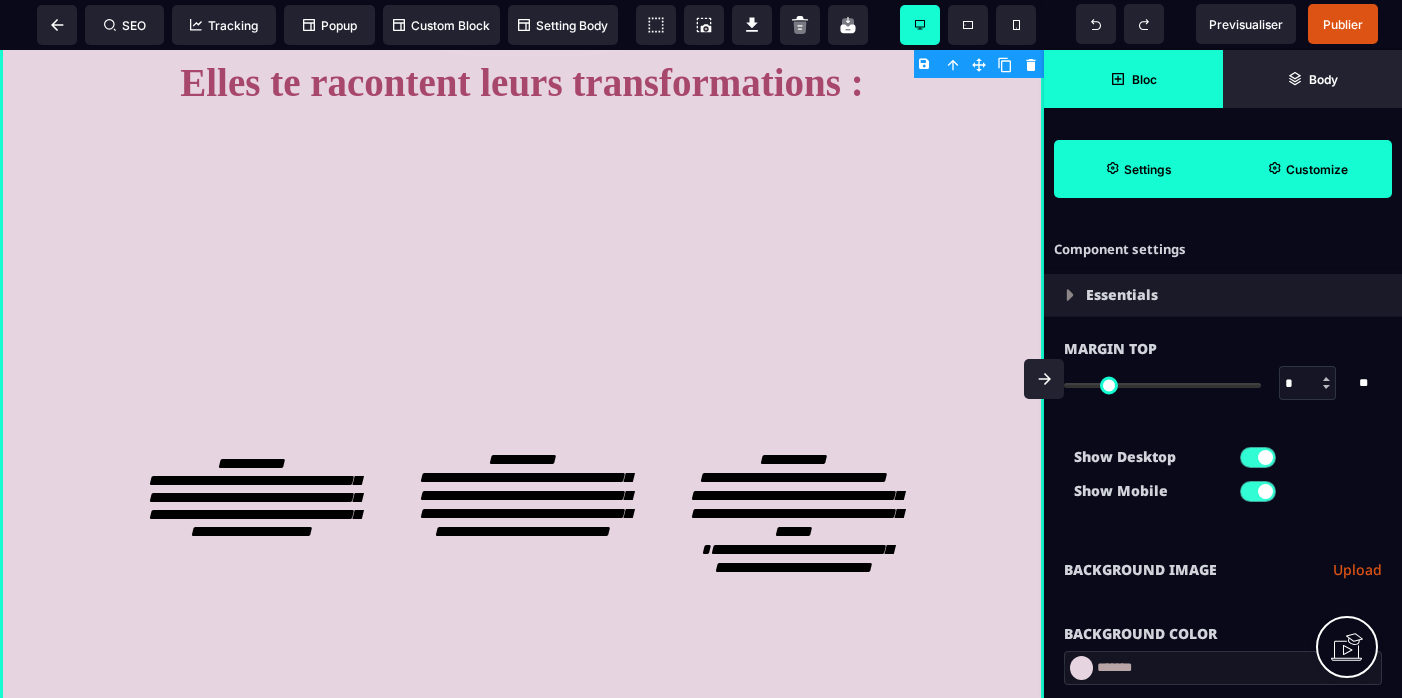 click 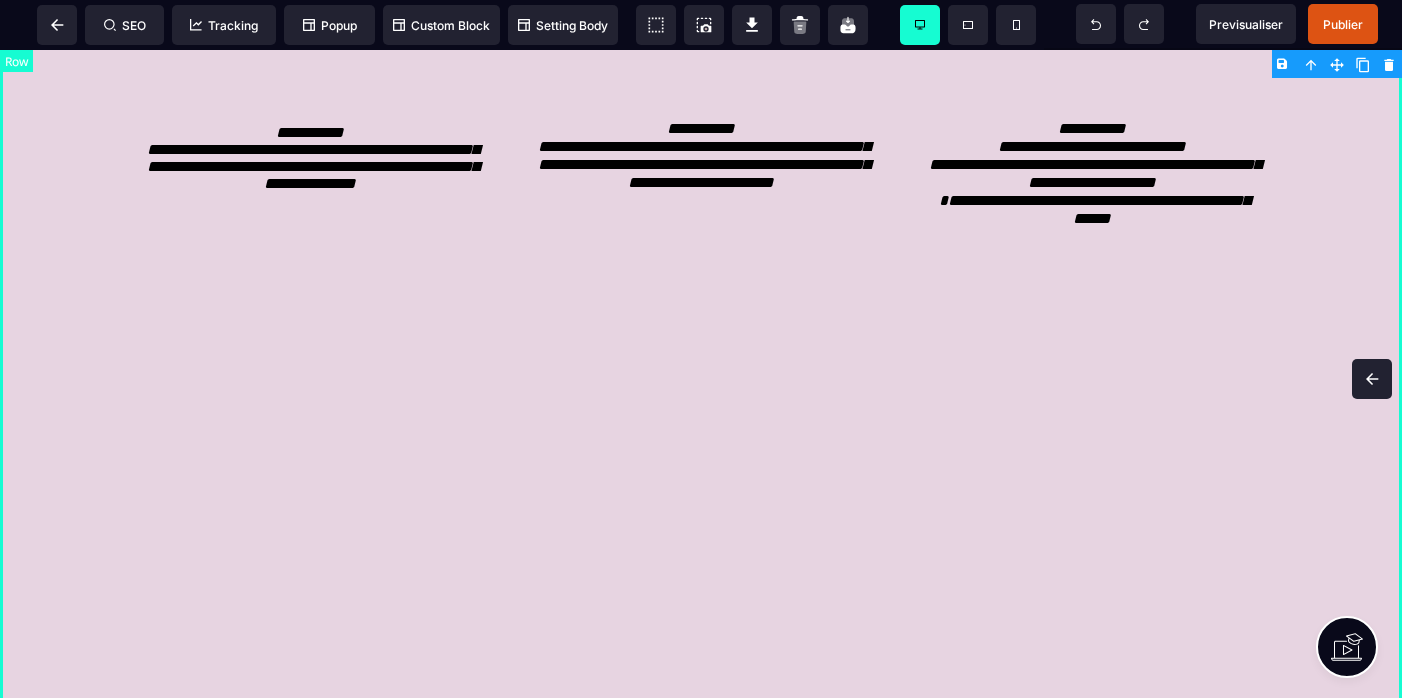 scroll, scrollTop: 3000, scrollLeft: 0, axis: vertical 